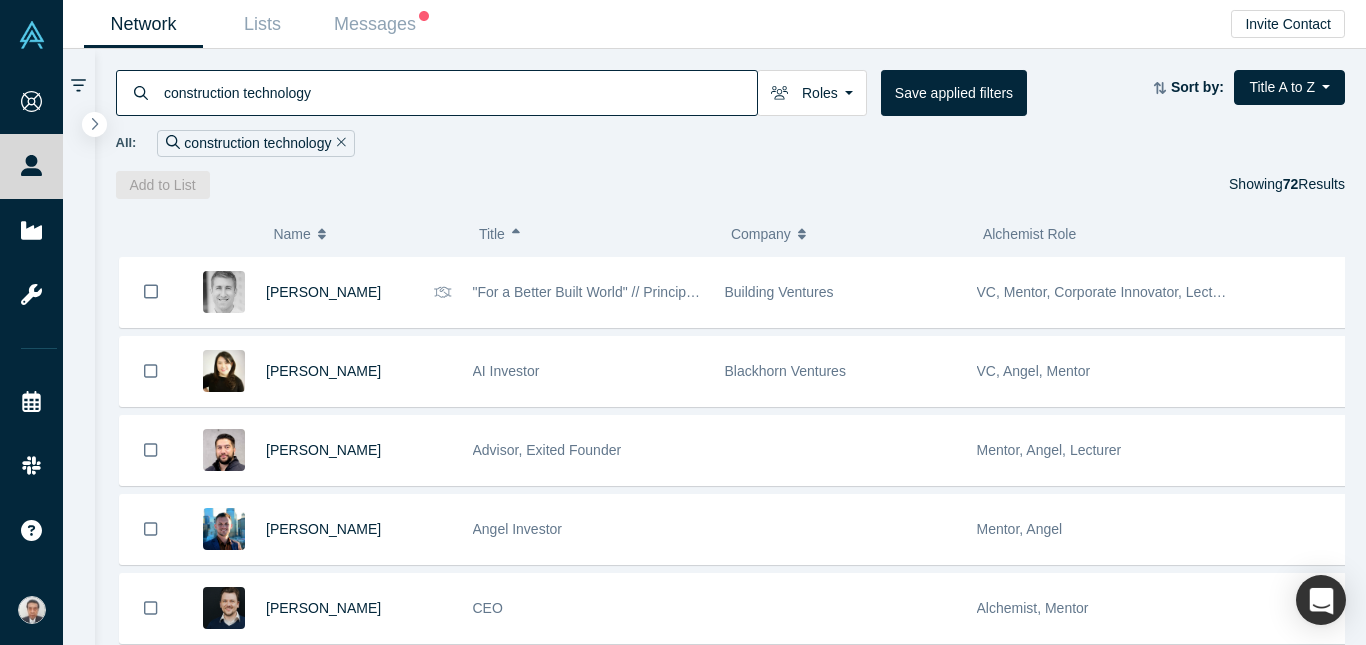 scroll, scrollTop: 0, scrollLeft: 0, axis: both 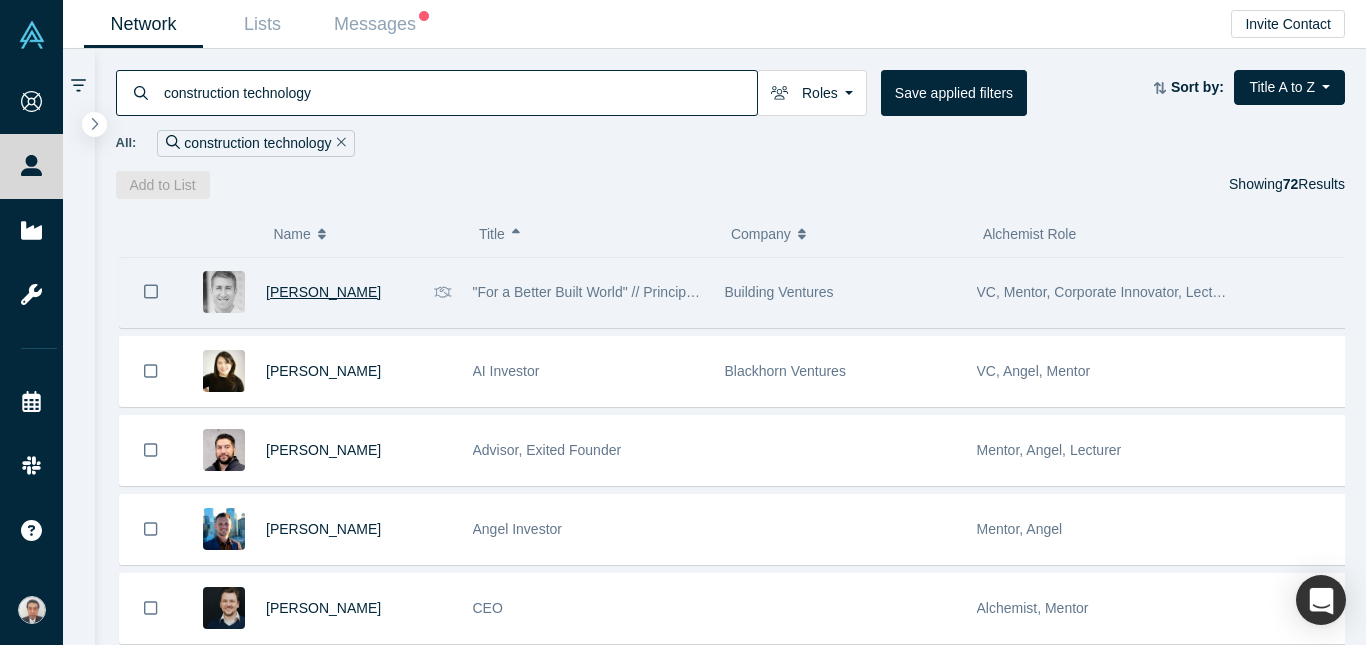 click on "[PERSON_NAME]" at bounding box center [323, 292] 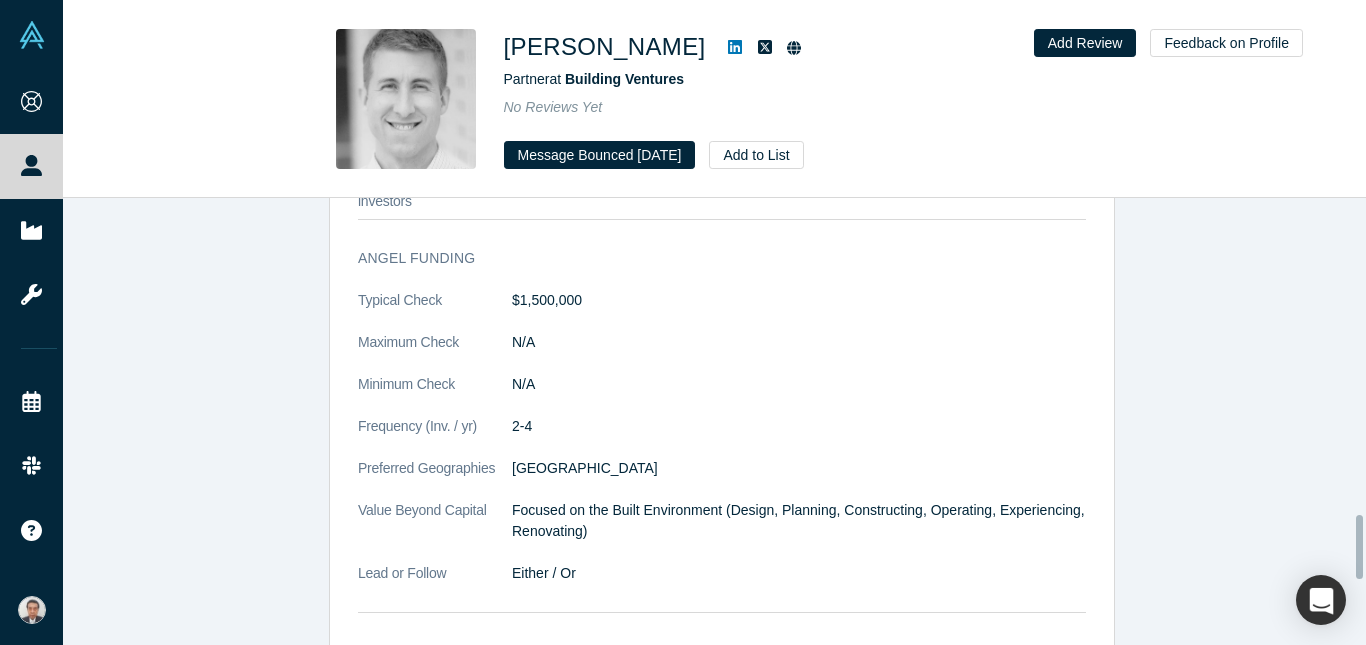 scroll, scrollTop: 2691, scrollLeft: 0, axis: vertical 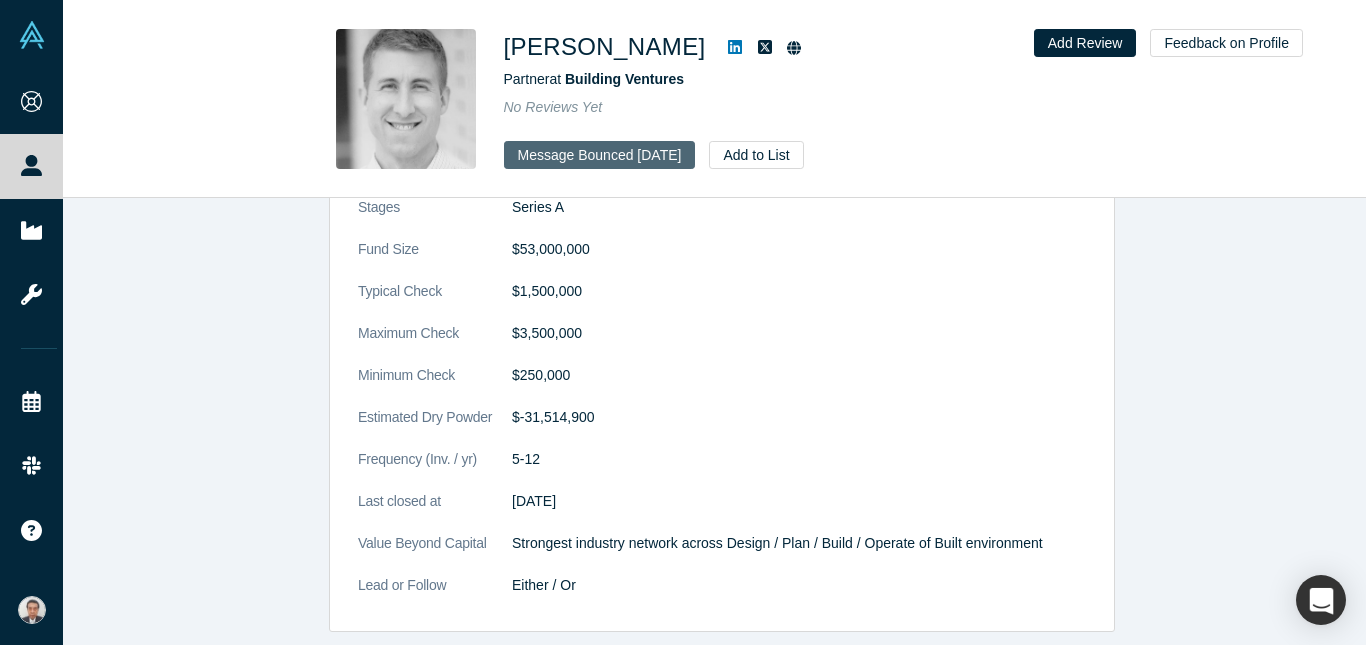 click on "Message Bounced [DATE]" at bounding box center (600, 155) 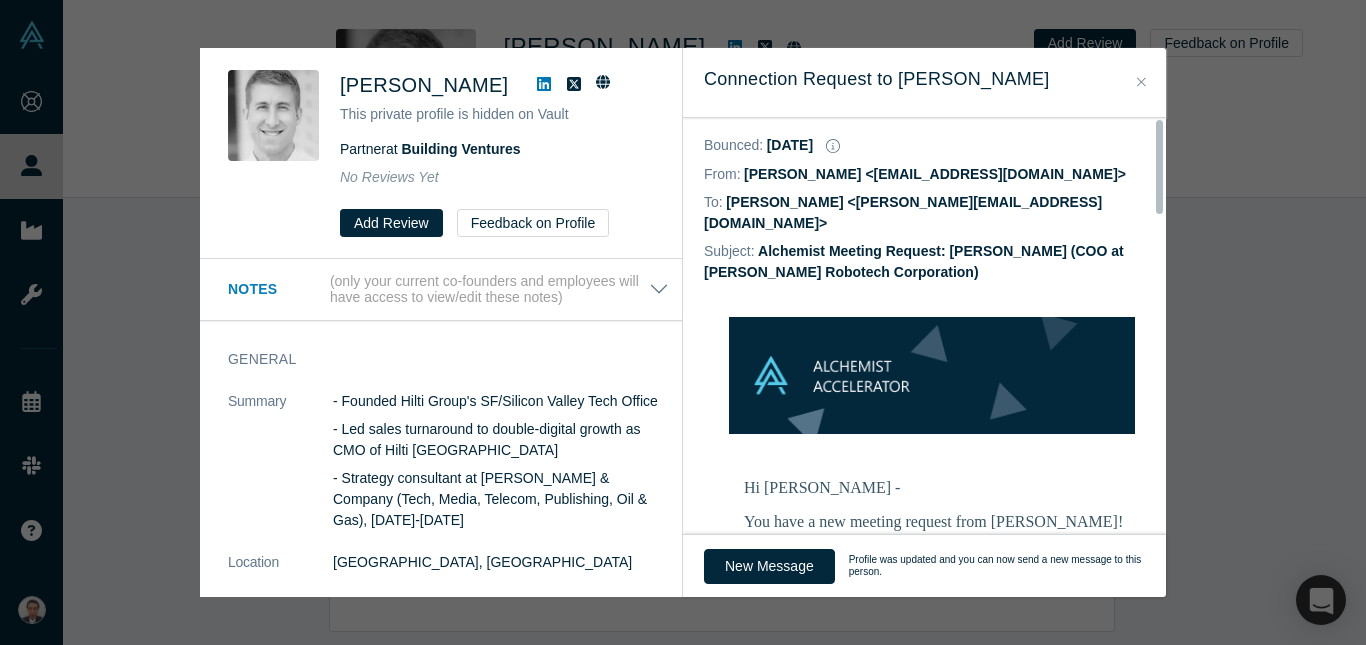 scroll, scrollTop: 0, scrollLeft: 0, axis: both 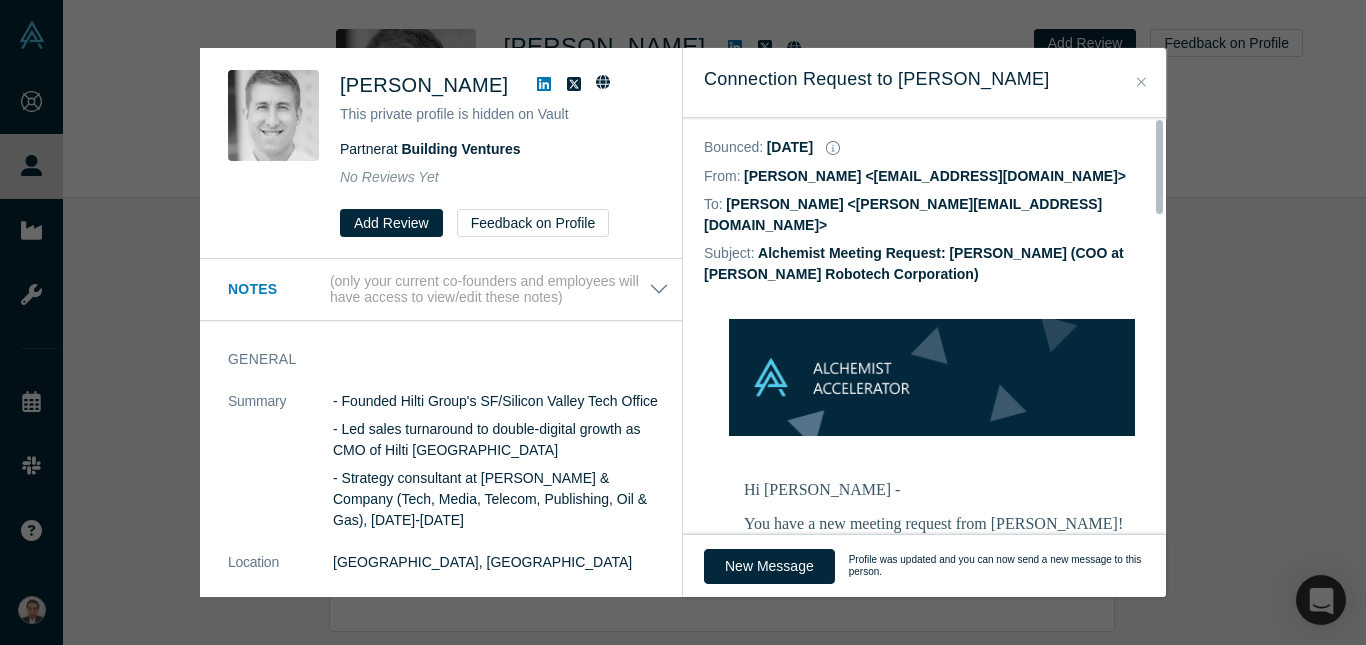 drag, startPoint x: 1139, startPoint y: 79, endPoint x: 1111, endPoint y: 73, distance: 28.635643 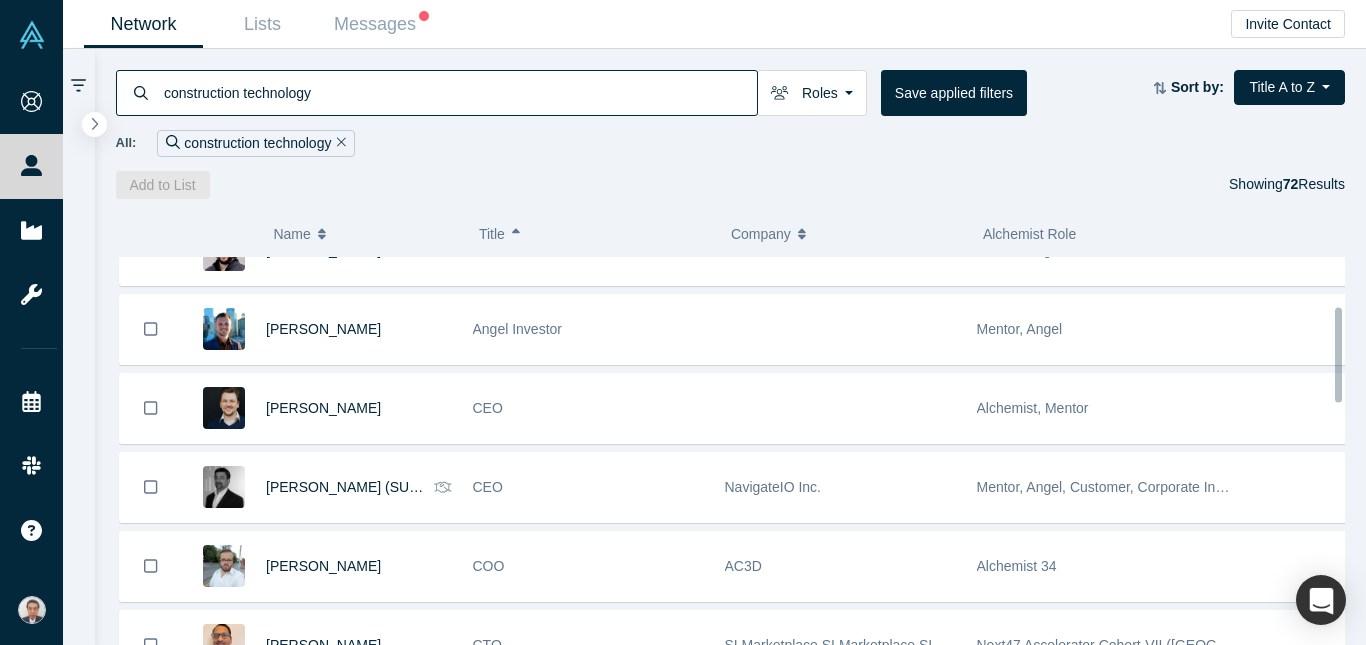 scroll, scrollTop: 0, scrollLeft: 0, axis: both 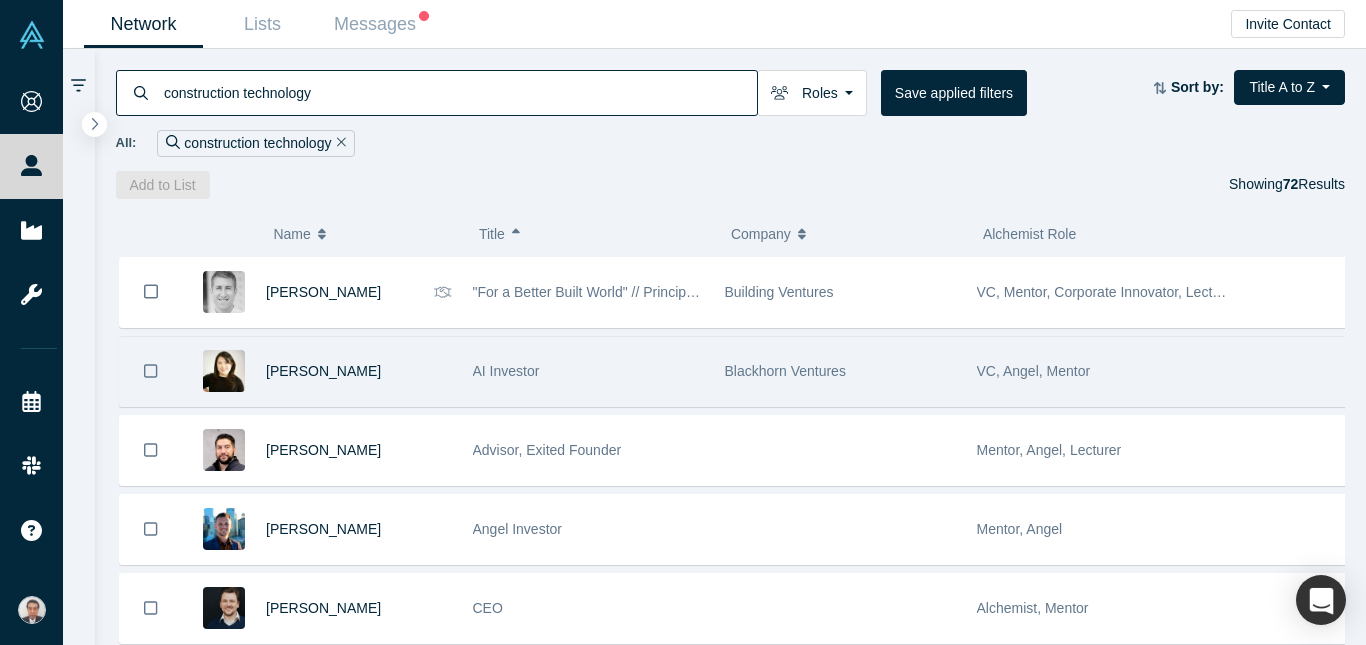 click on "AI Investor" at bounding box center [588, 371] 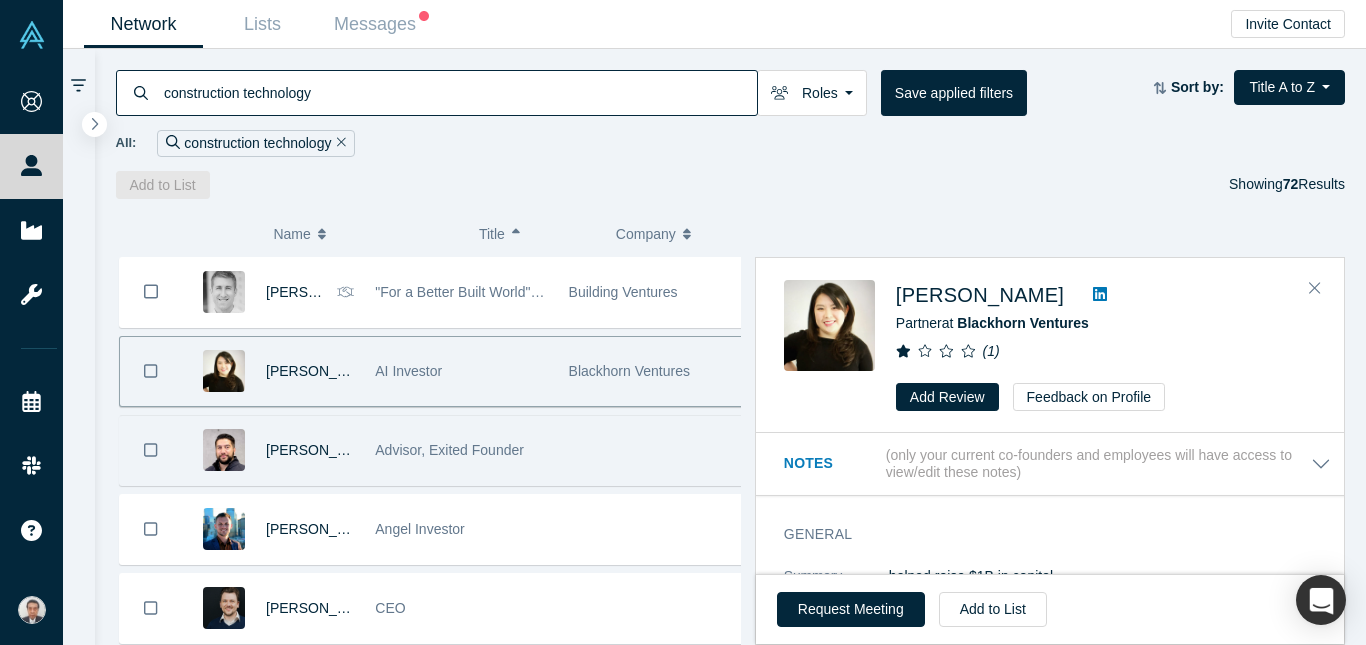 click on "Advisor, Exited Founder" at bounding box center (461, 450) 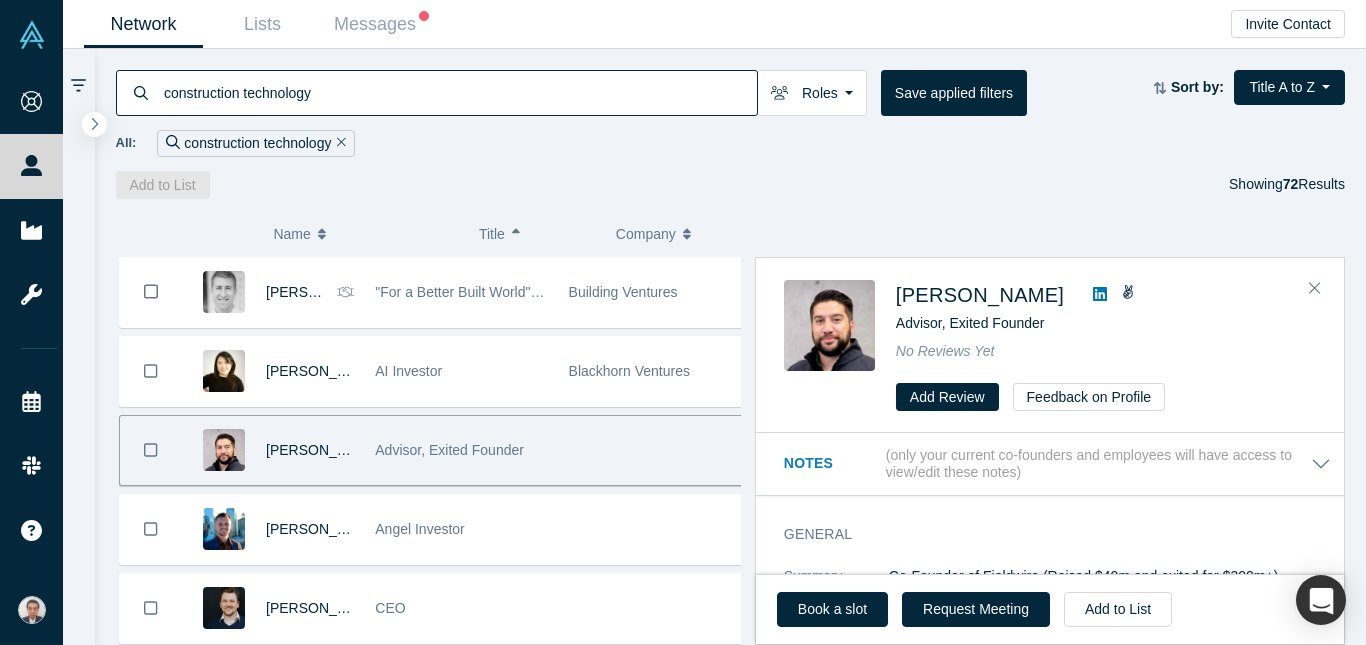 click on "Advisor, Exited Founder" at bounding box center [449, 450] 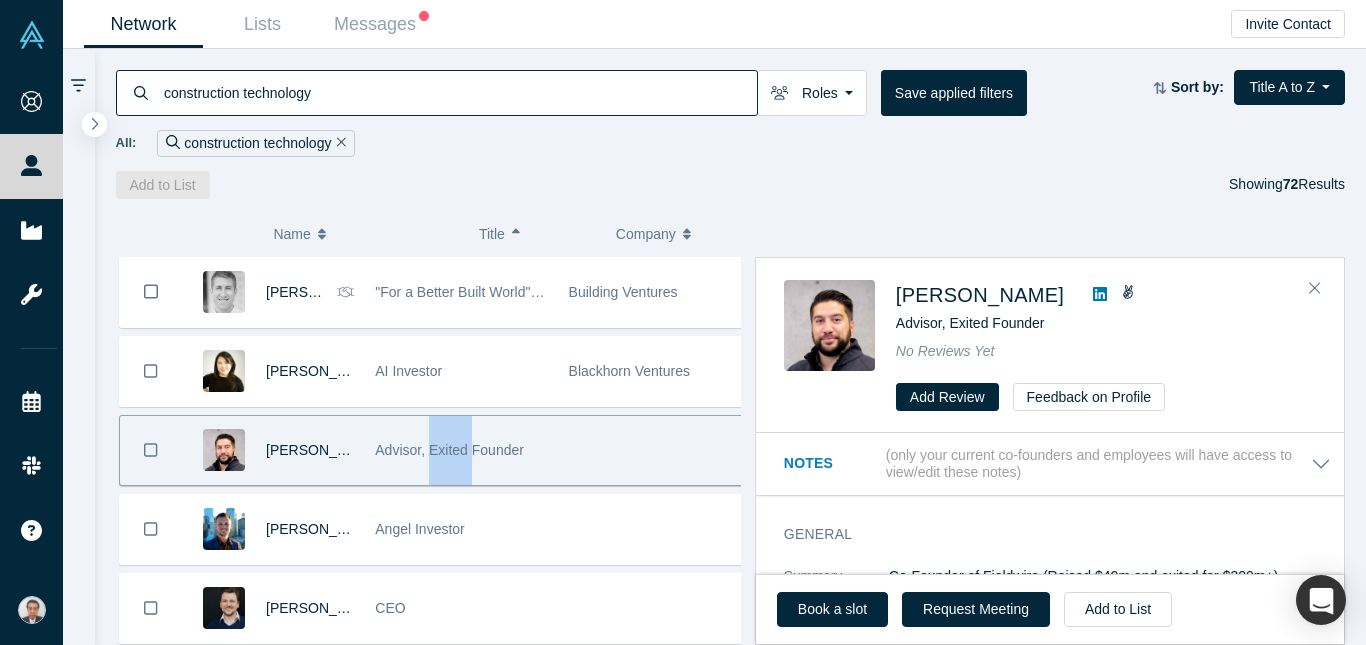 click on "Advisor, Exited Founder" at bounding box center [449, 450] 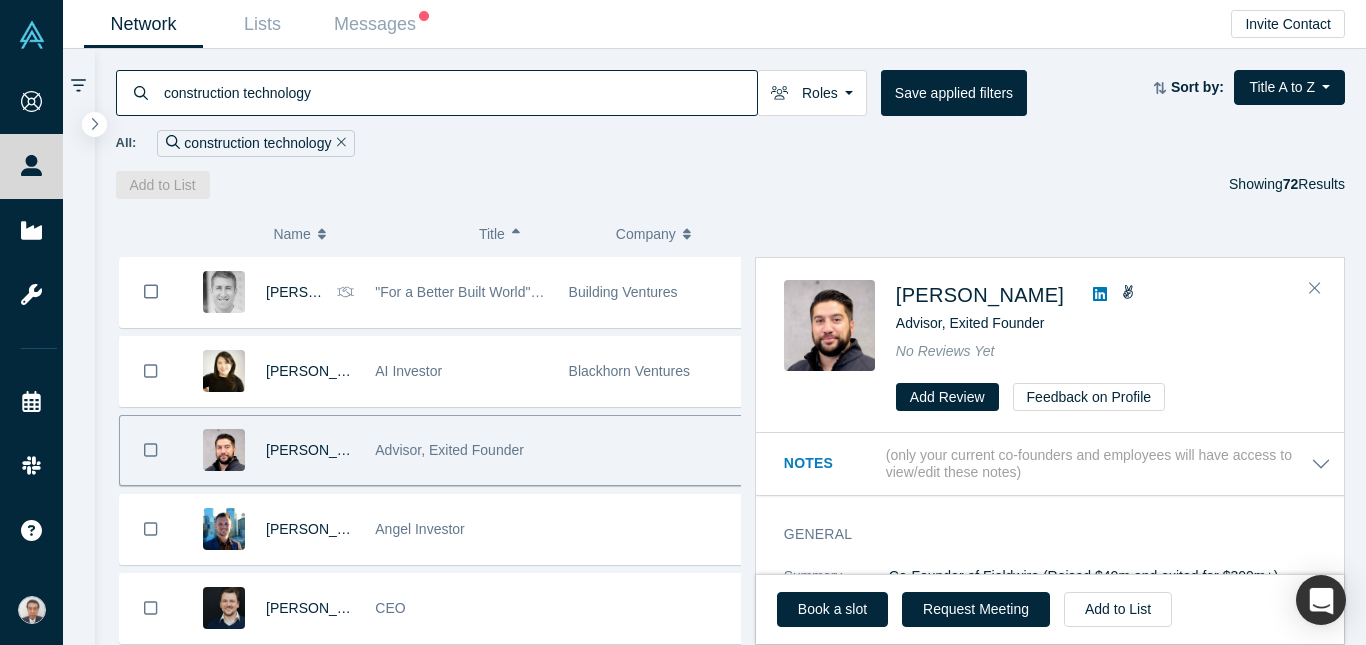 click at bounding box center [654, 450] 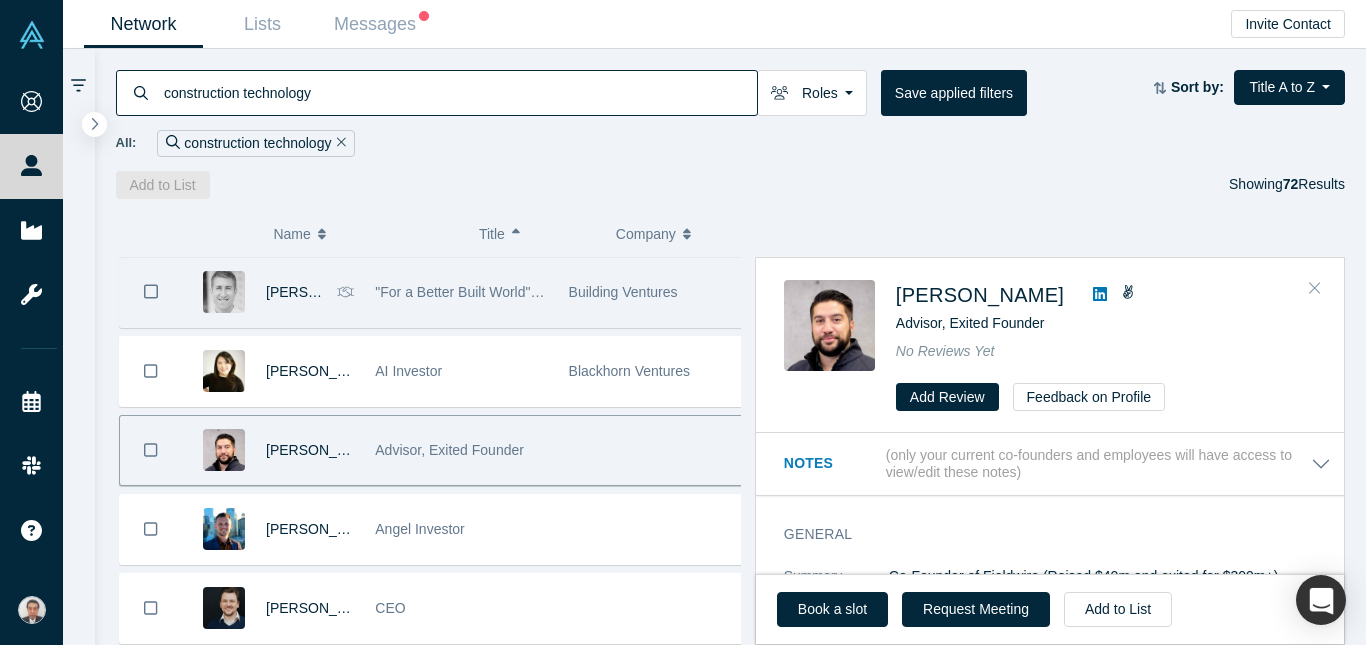 drag, startPoint x: 1316, startPoint y: 285, endPoint x: 1276, endPoint y: 296, distance: 41.484936 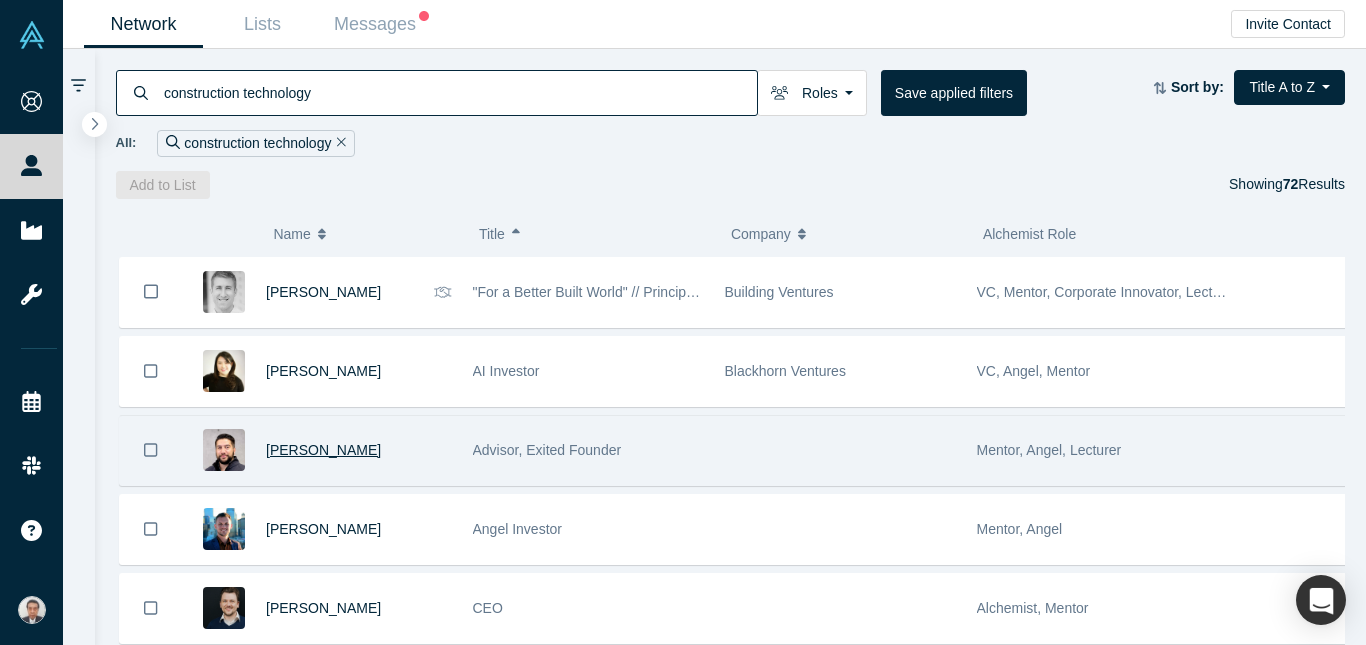 click on "[PERSON_NAME]" at bounding box center (323, 450) 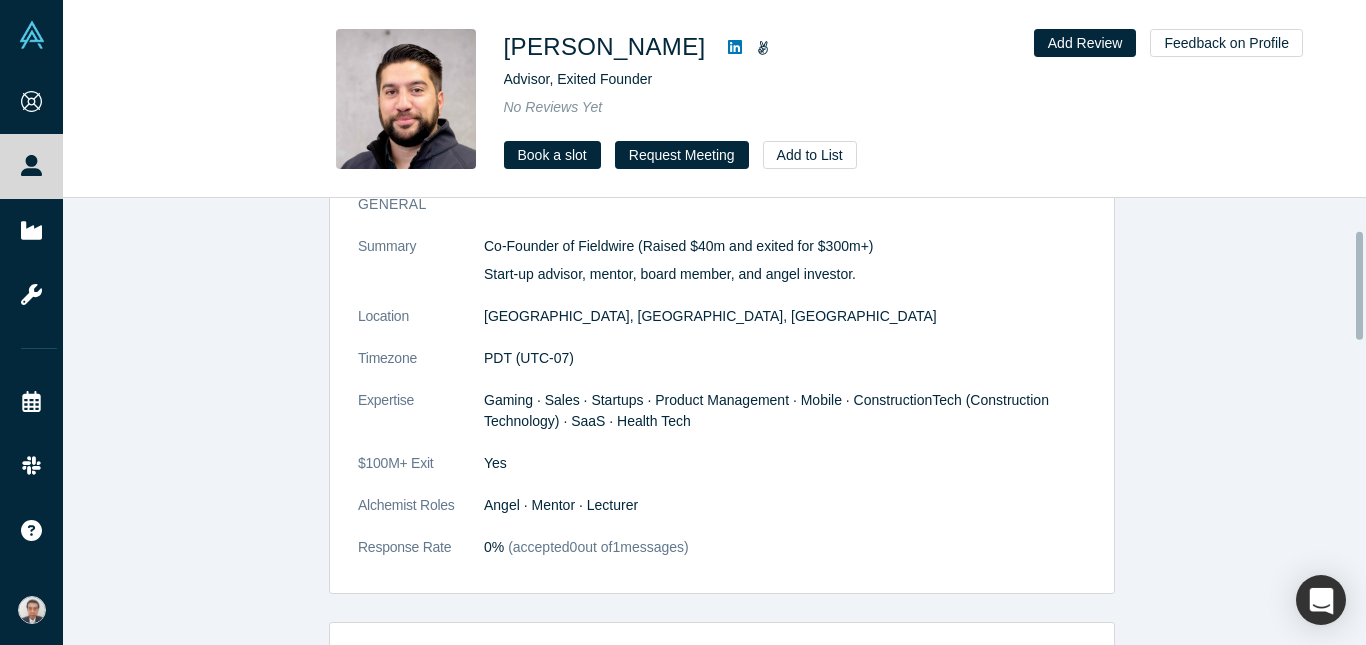 scroll, scrollTop: 0, scrollLeft: 0, axis: both 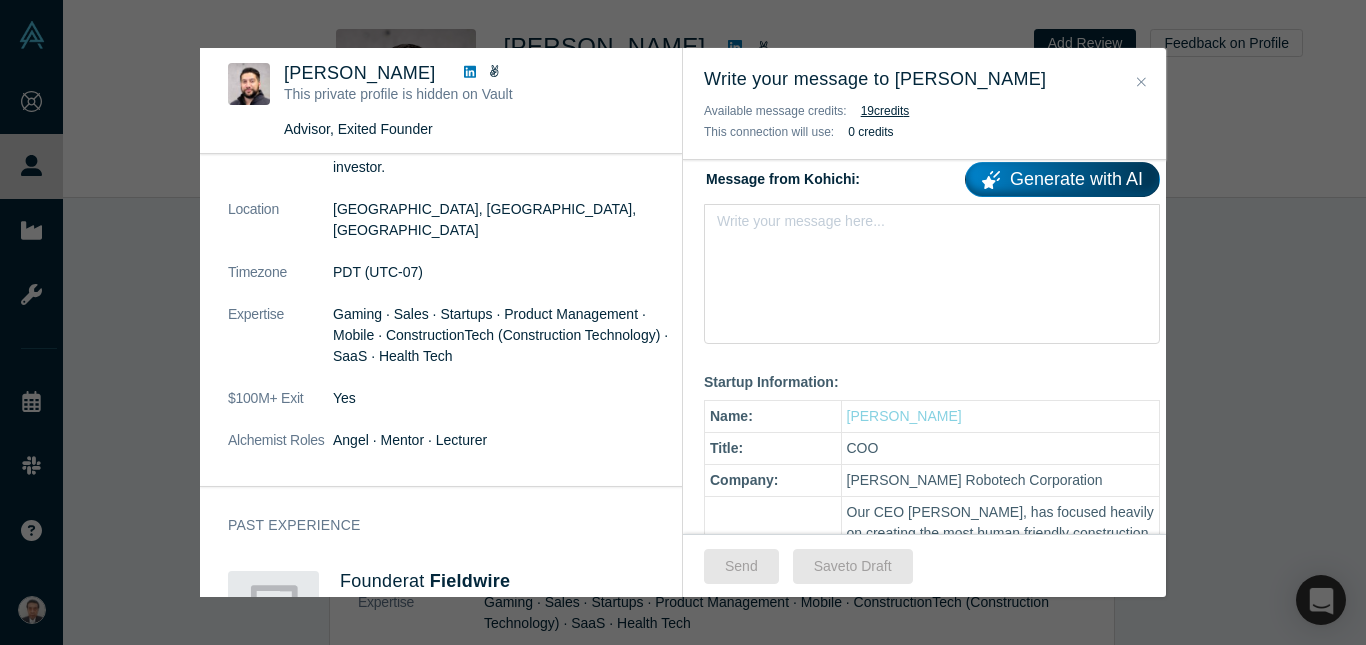 click at bounding box center [1141, 82] 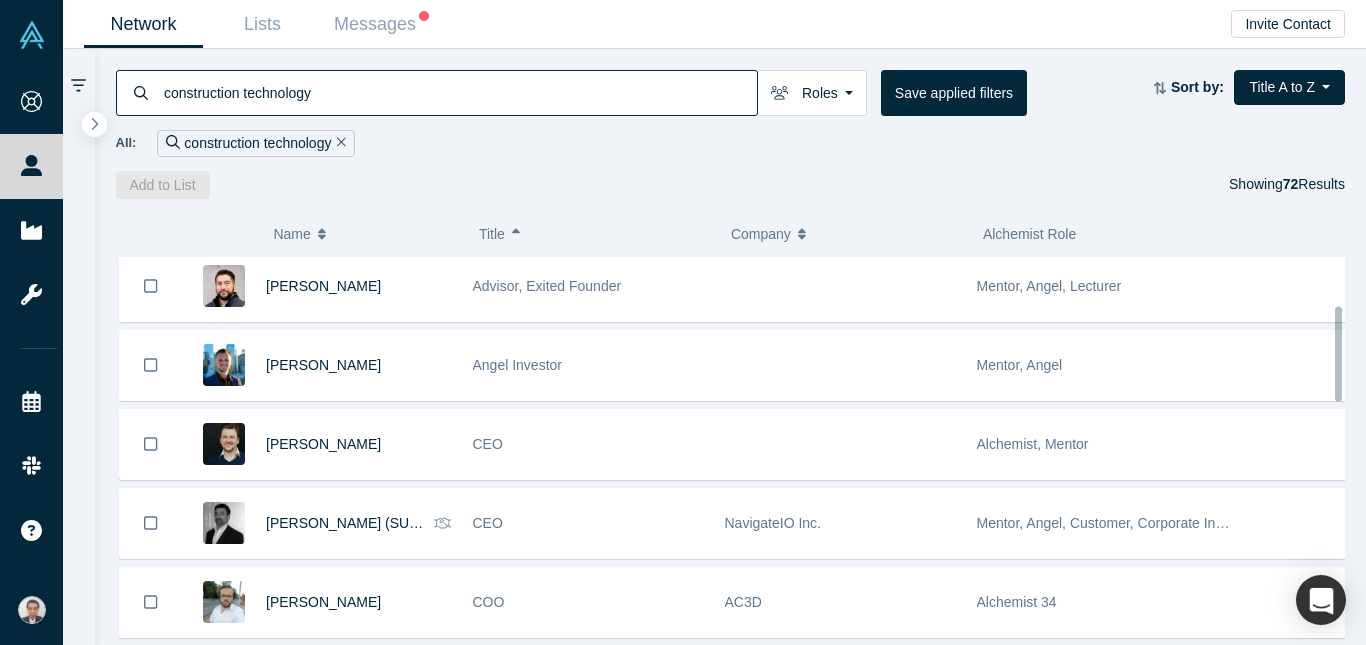 scroll, scrollTop: 200, scrollLeft: 0, axis: vertical 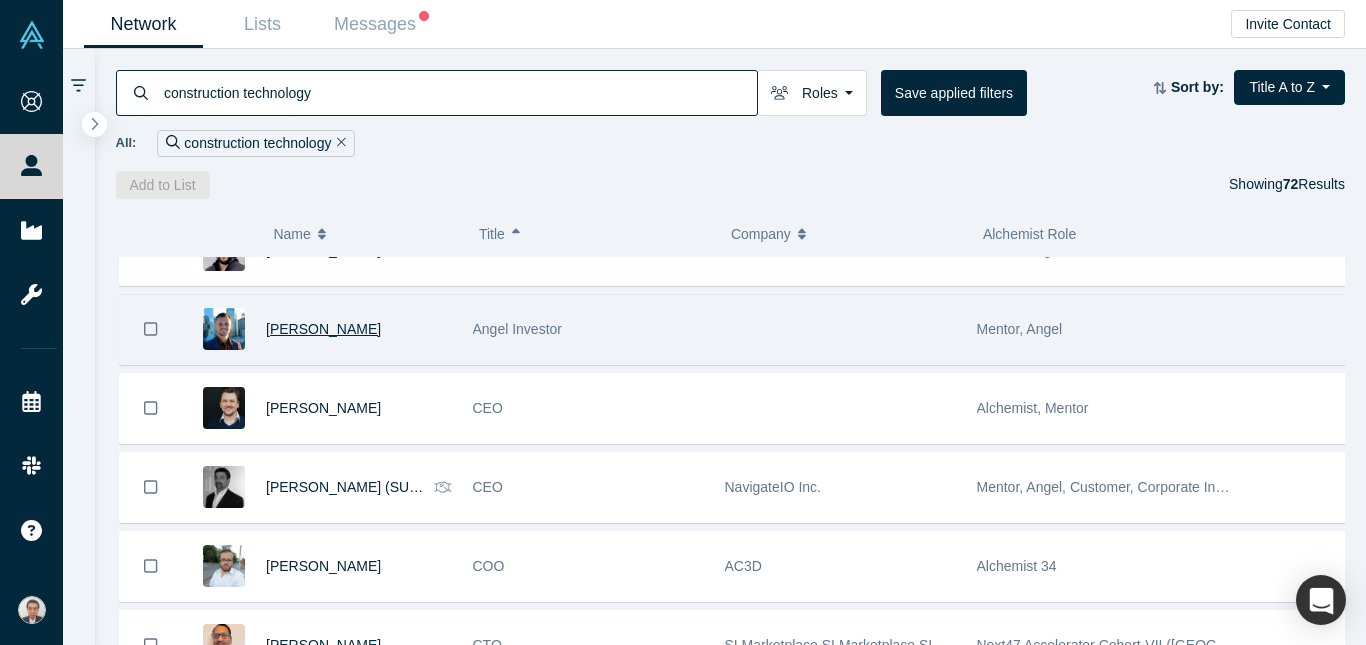 click on "[PERSON_NAME]" at bounding box center [323, 329] 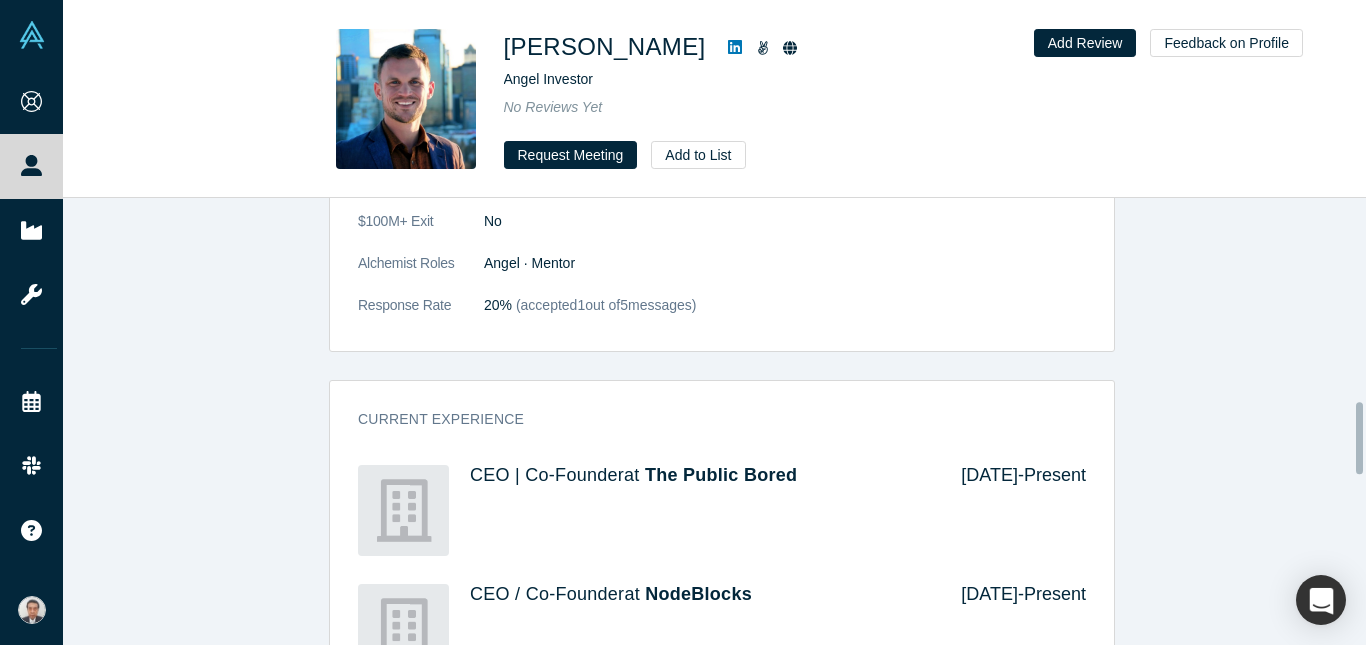 scroll, scrollTop: 1348, scrollLeft: 0, axis: vertical 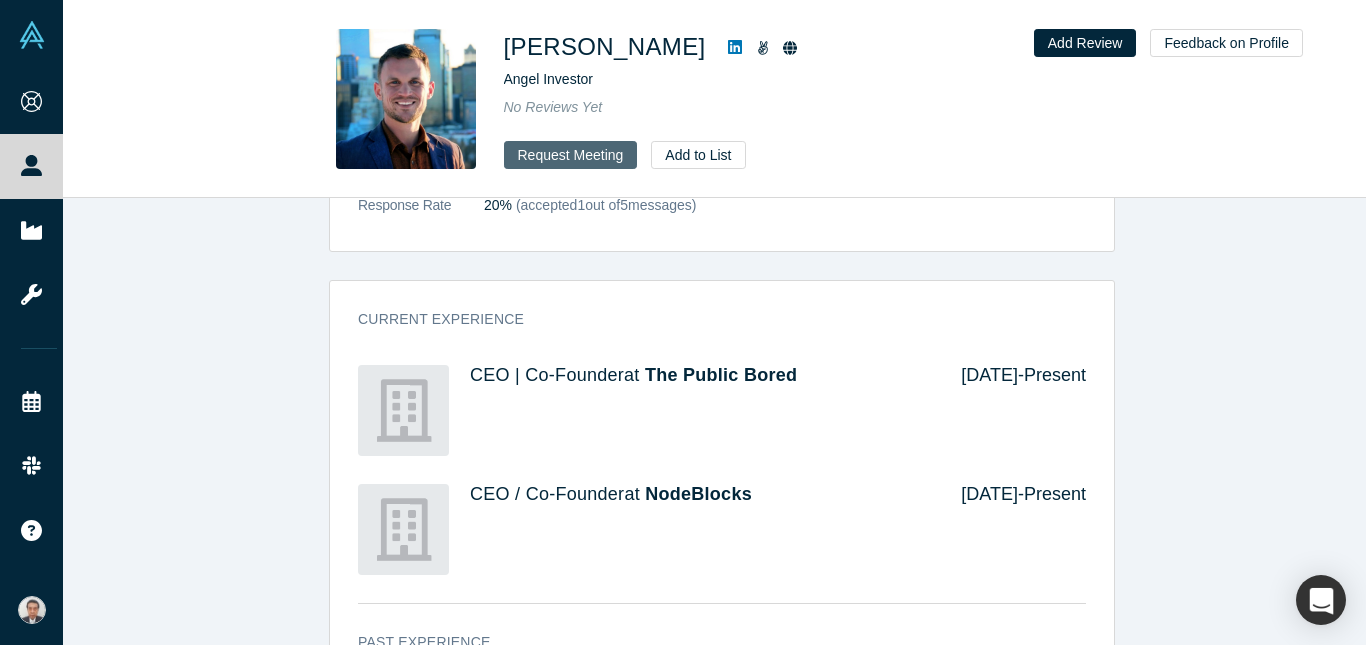 click on "Request Meeting" at bounding box center (571, 155) 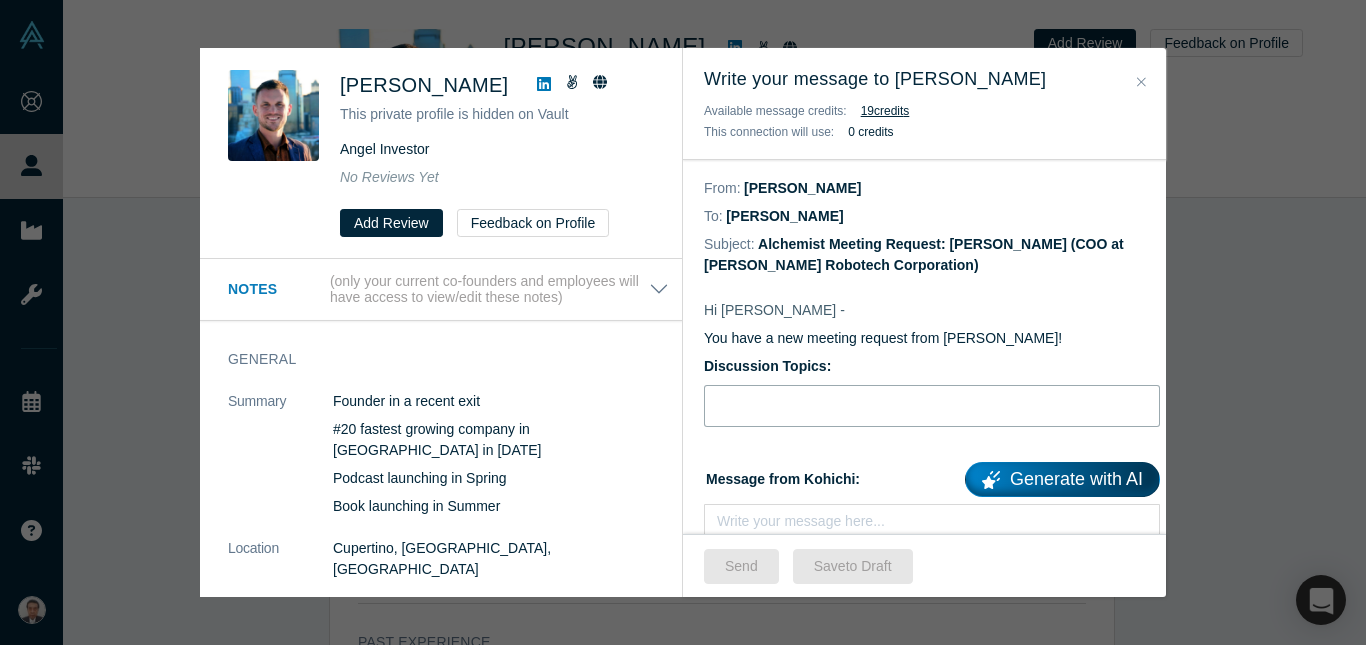 click at bounding box center (932, 406) 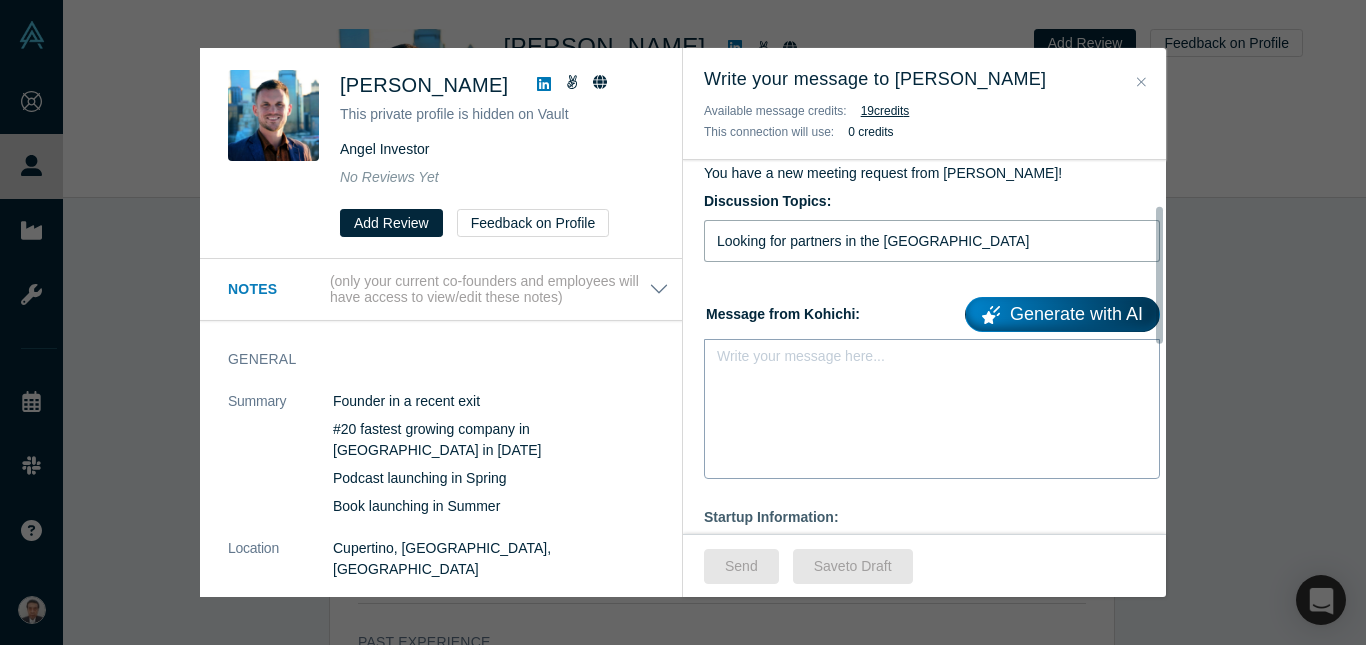 scroll, scrollTop: 200, scrollLeft: 0, axis: vertical 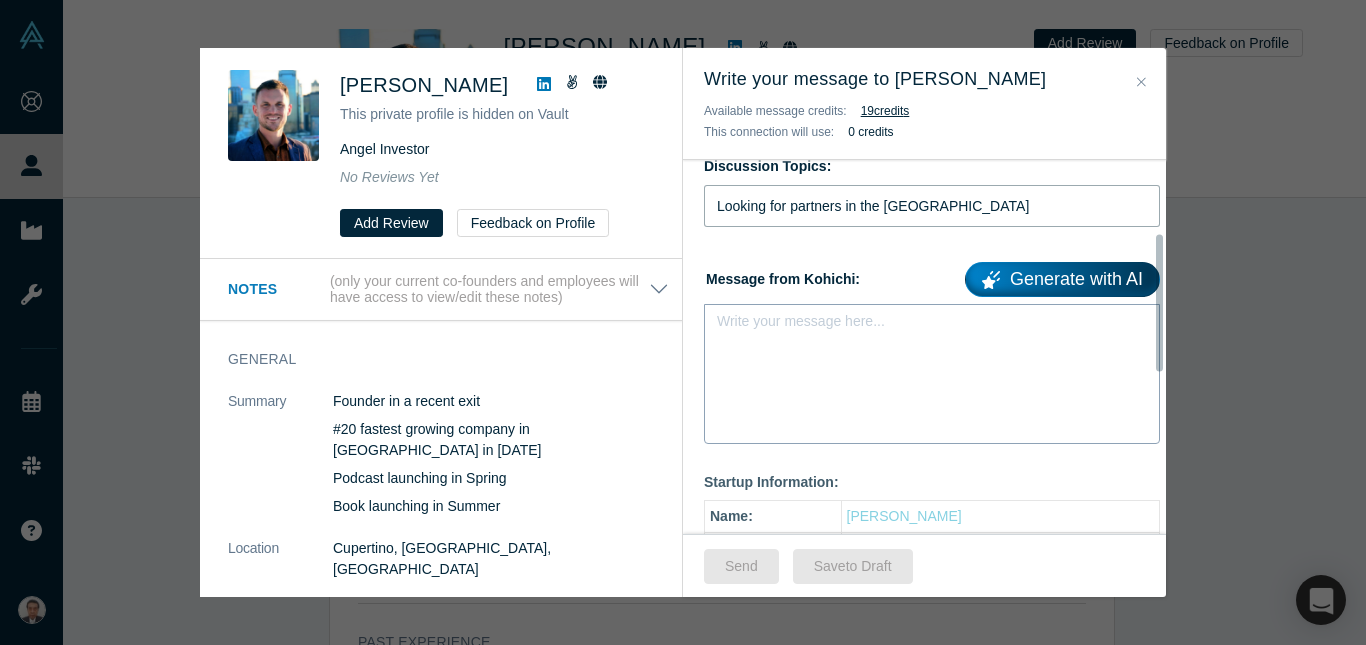 type on "Looking for partners in the [GEOGRAPHIC_DATA]" 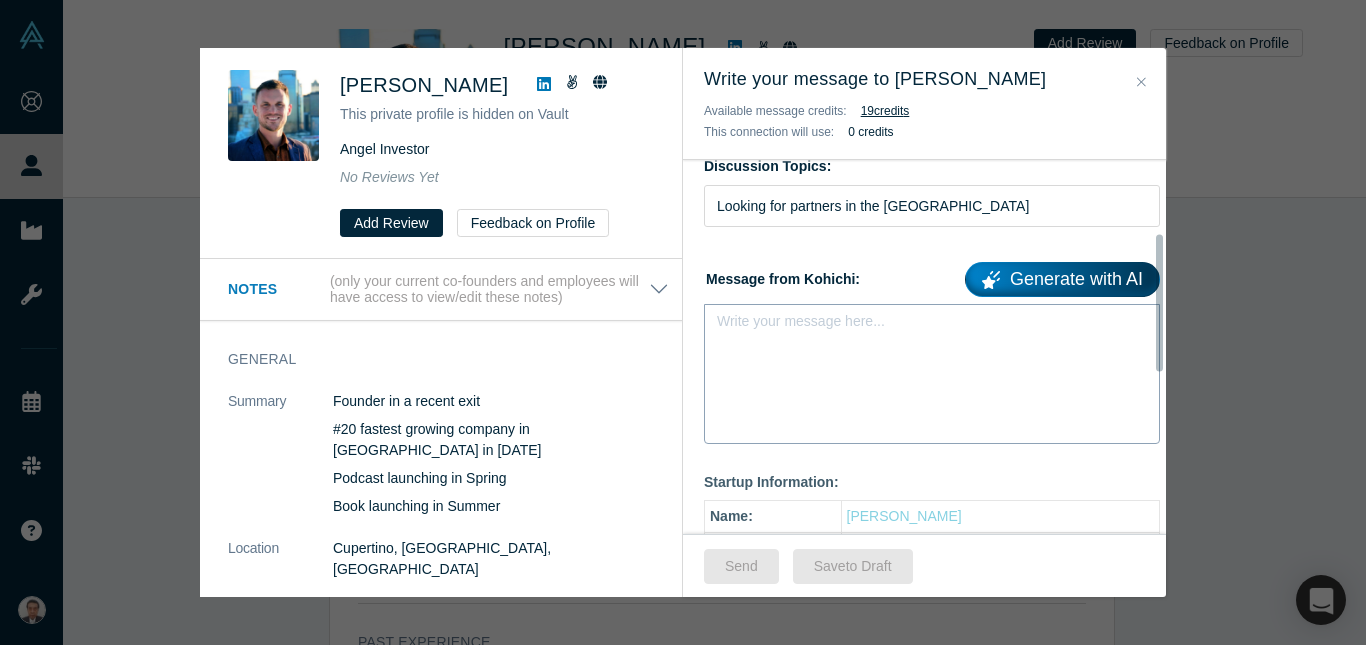 click on "Write your message here..." at bounding box center (932, 374) 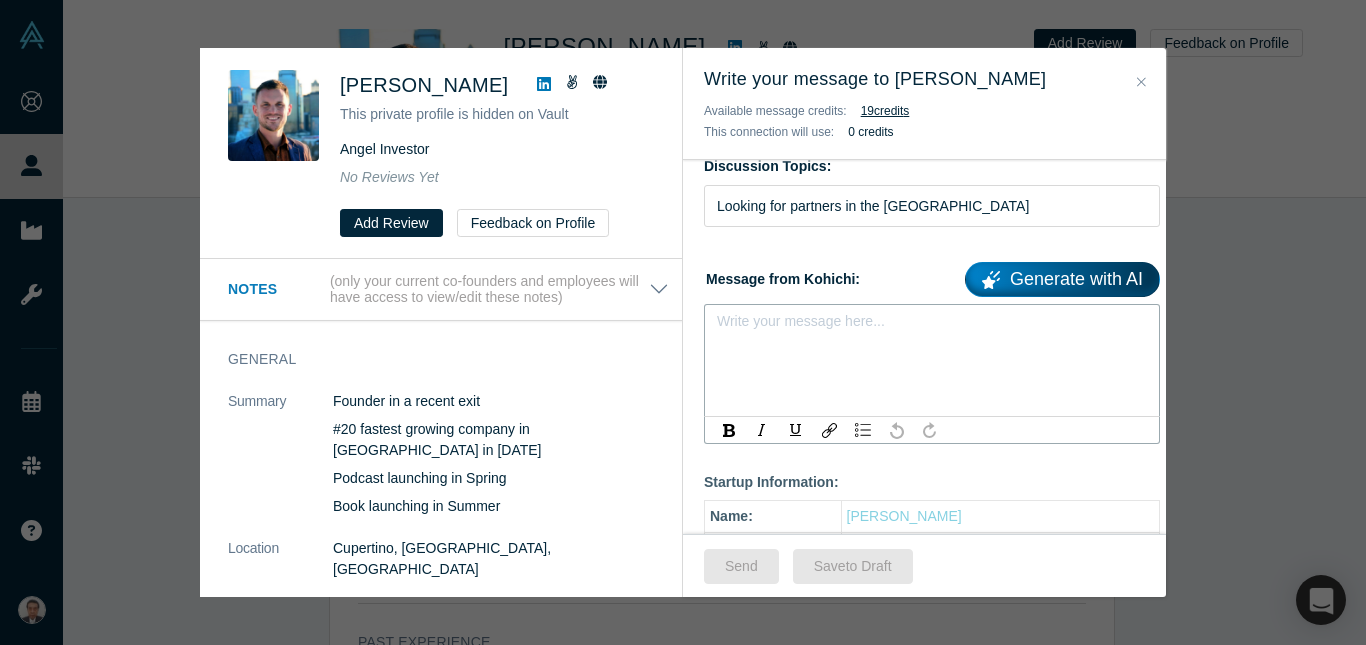 drag, startPoint x: 874, startPoint y: 373, endPoint x: 771, endPoint y: 314, distance: 118.70131 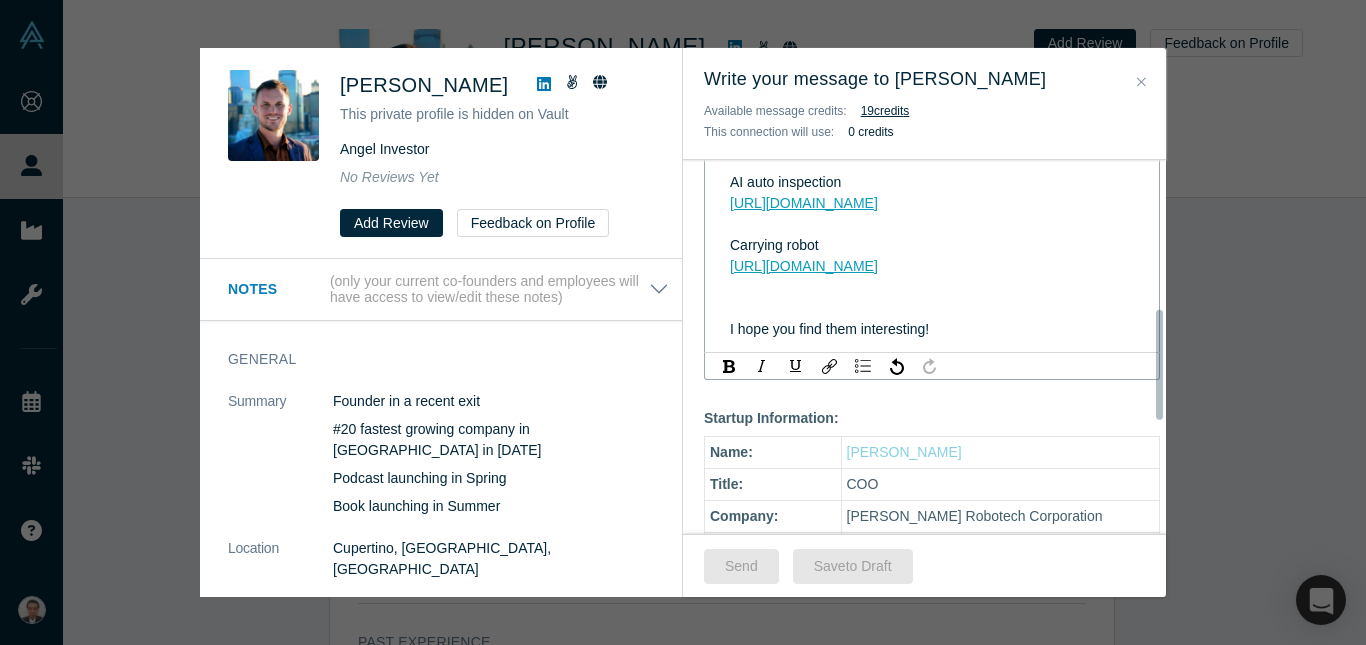 scroll, scrollTop: 700, scrollLeft: 0, axis: vertical 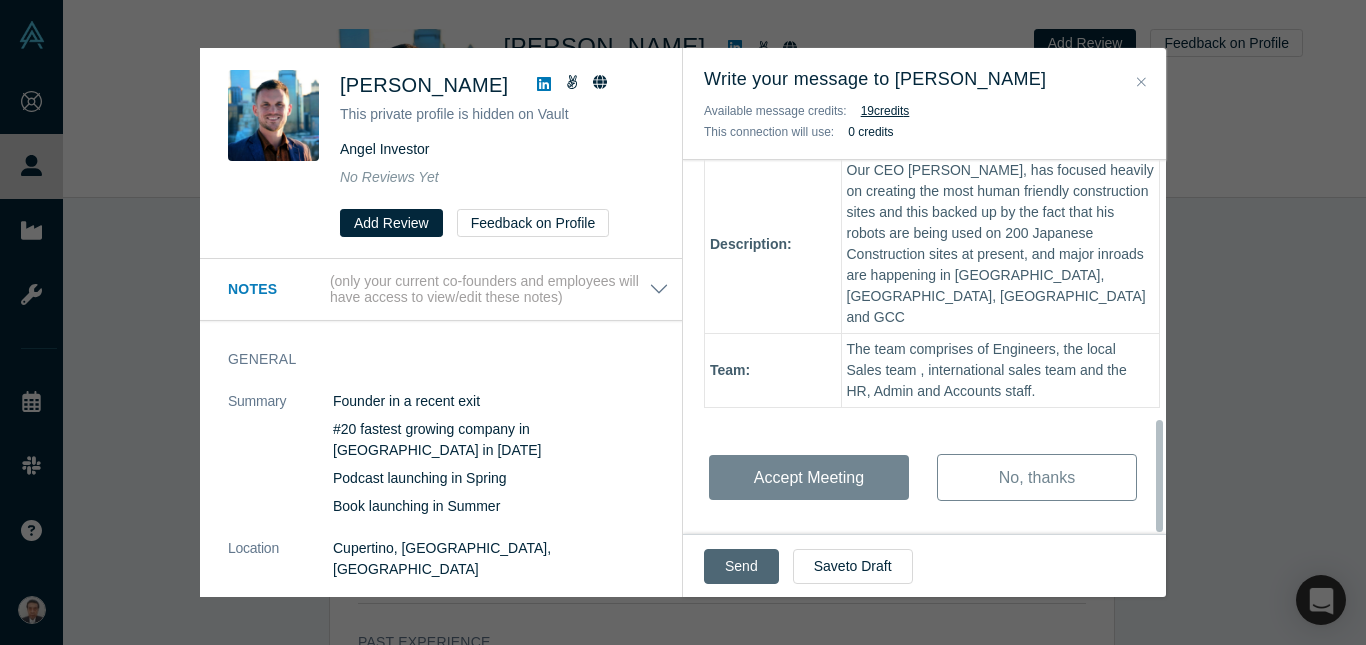 click on "Send" at bounding box center [741, 566] 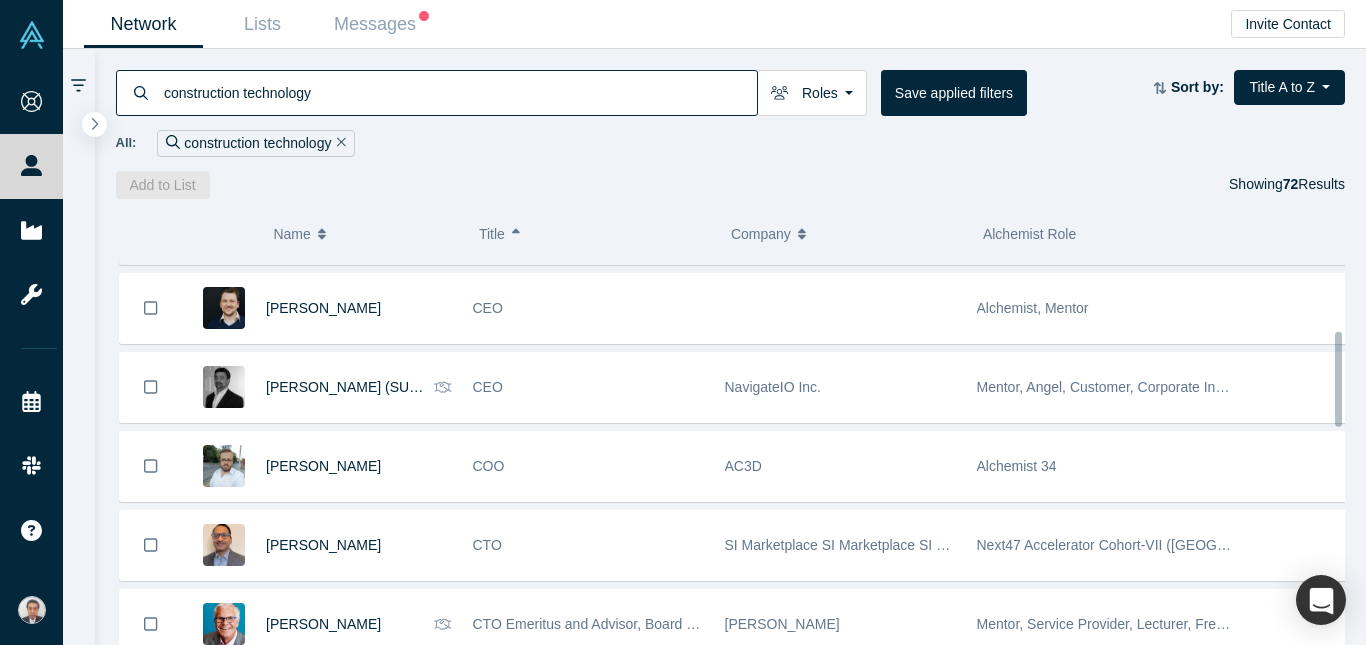 scroll, scrollTop: 200, scrollLeft: 0, axis: vertical 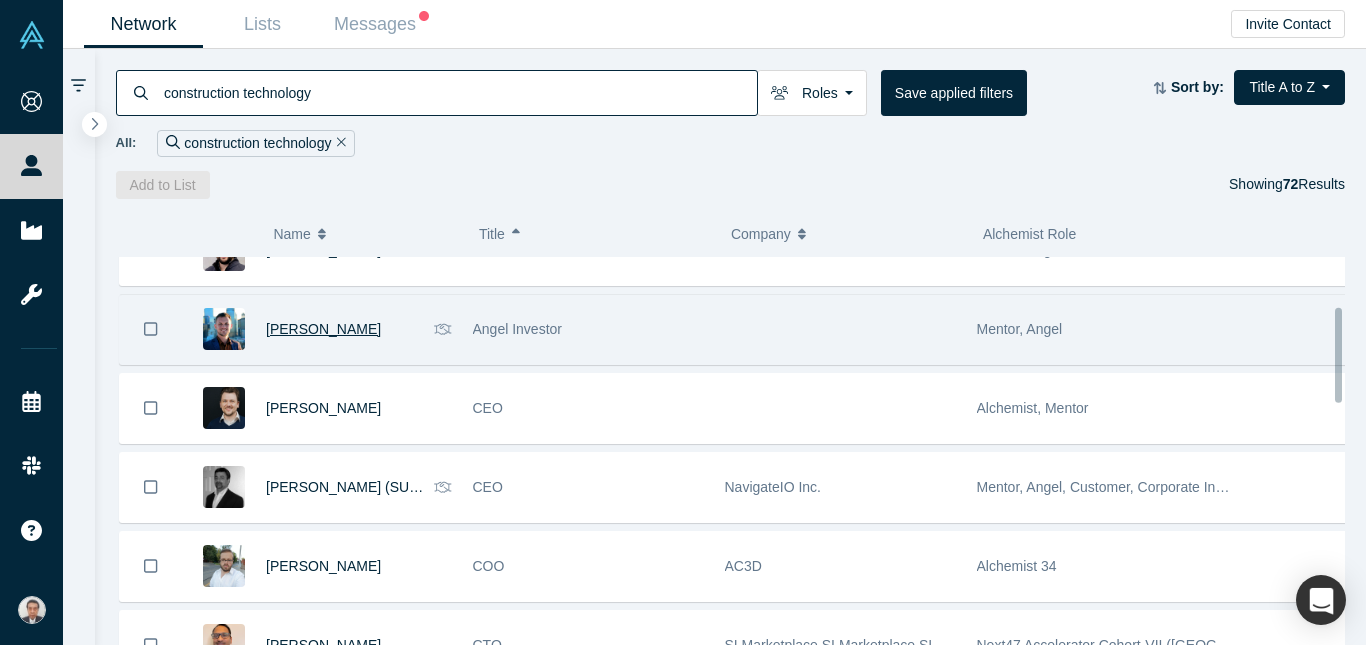 click on "[PERSON_NAME]" at bounding box center (323, 329) 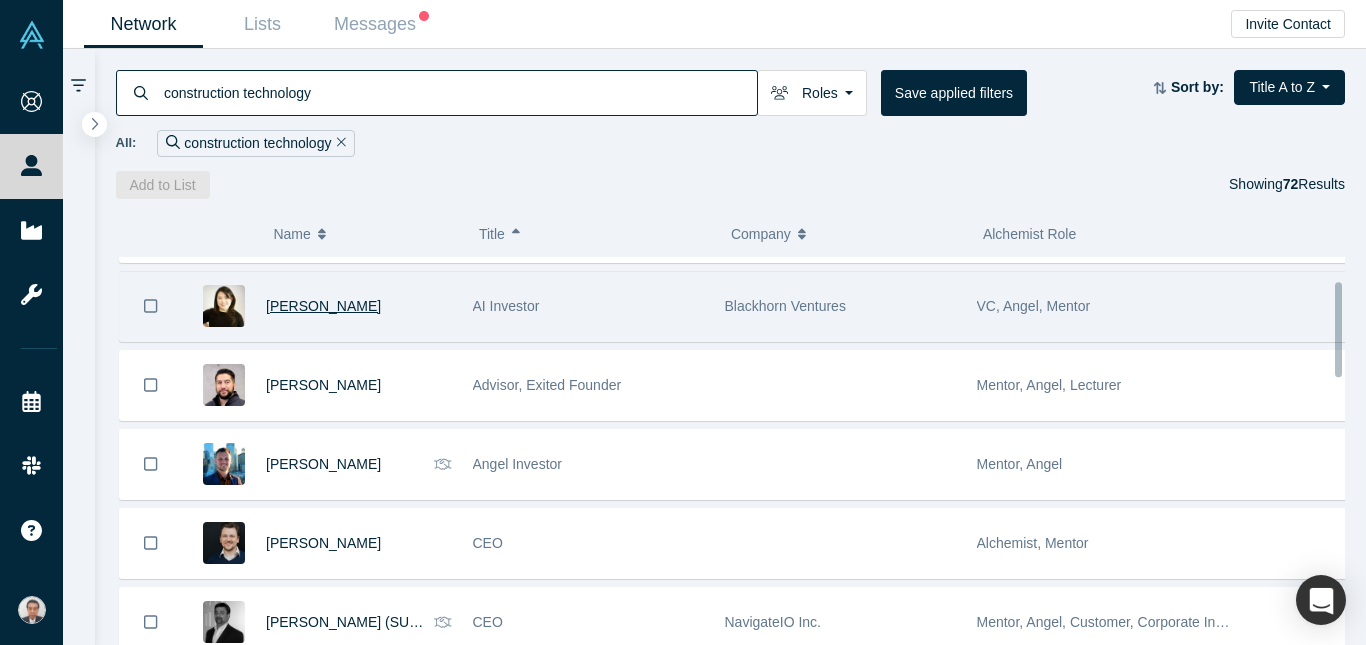 scroll, scrollTop: 100, scrollLeft: 0, axis: vertical 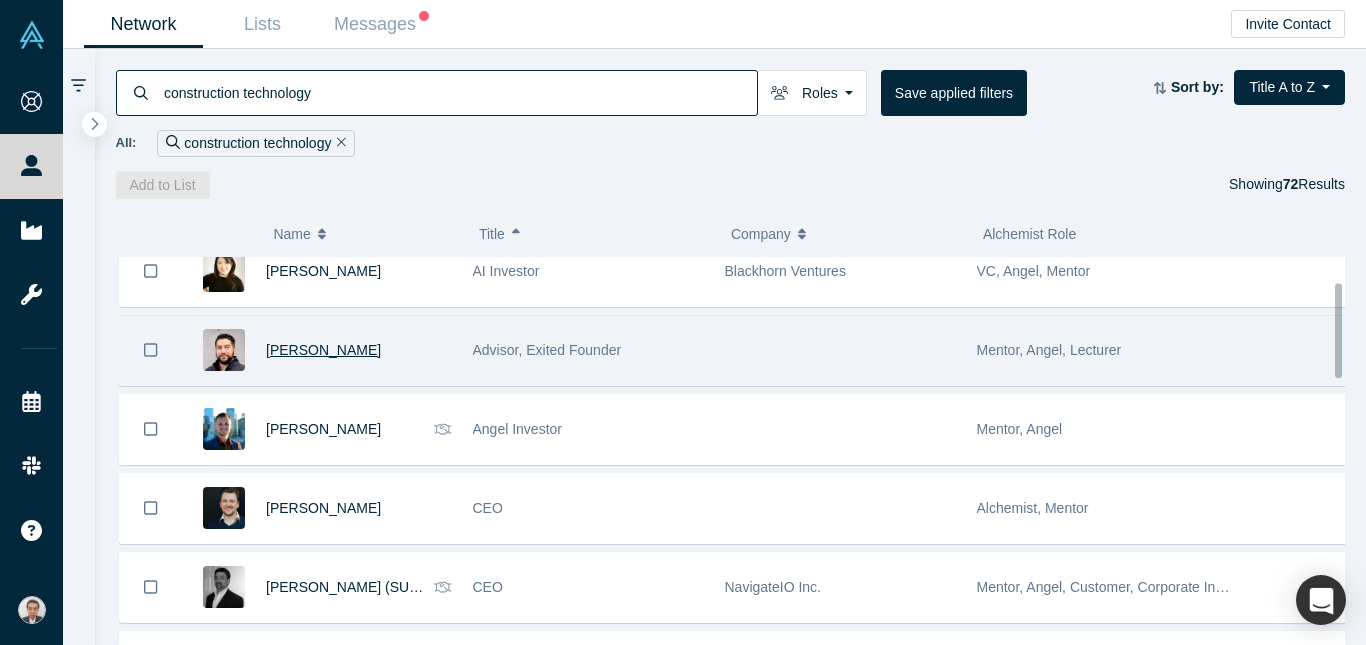 click on "[PERSON_NAME]" at bounding box center (323, 350) 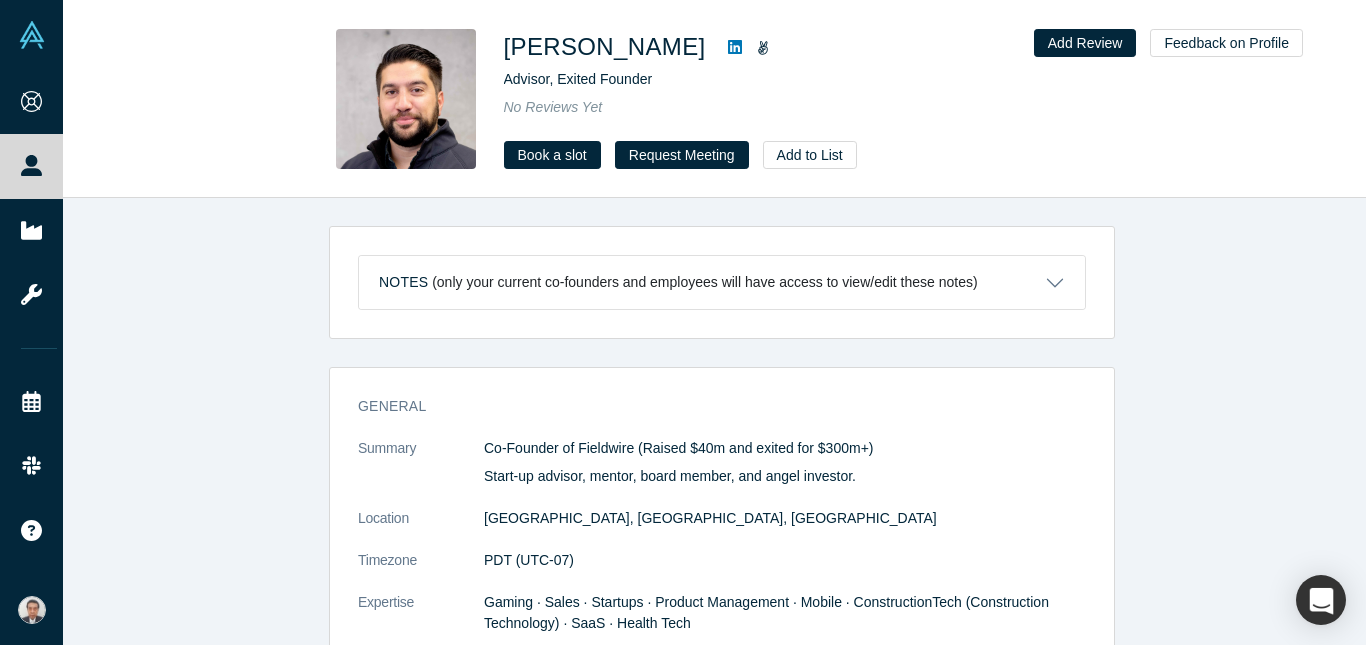 drag, startPoint x: 699, startPoint y: 157, endPoint x: 757, endPoint y: 409, distance: 258.58847 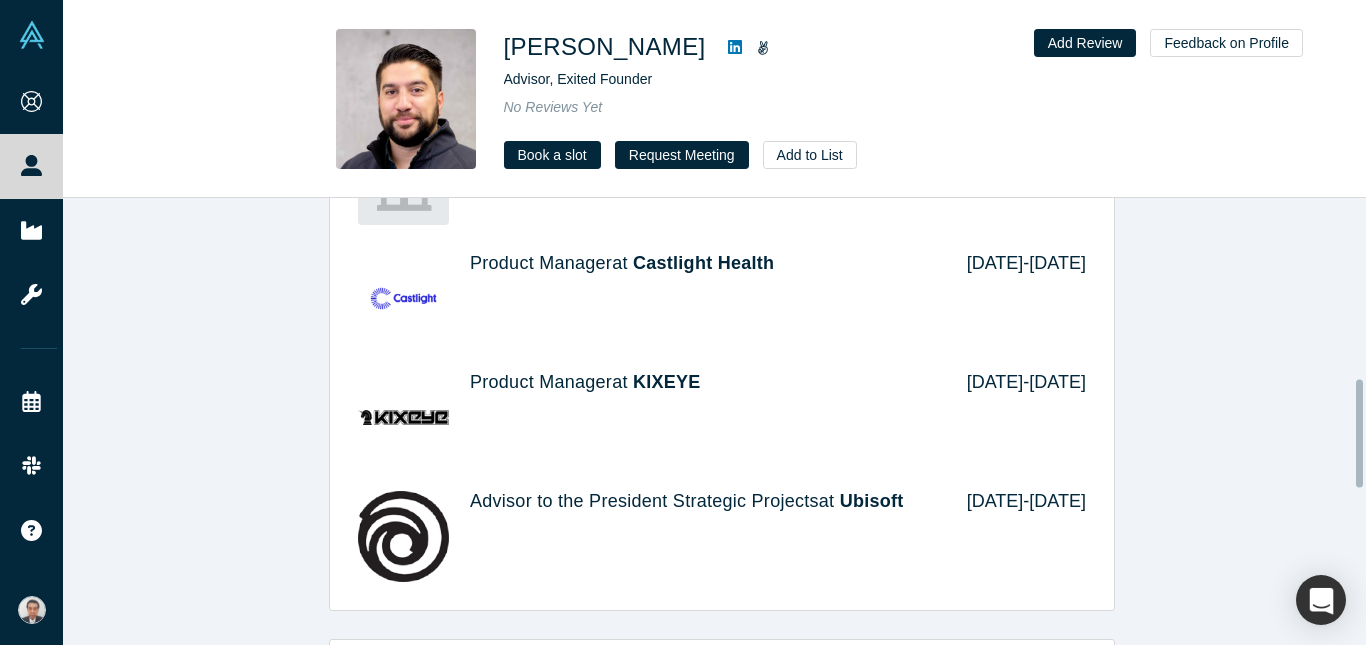 scroll, scrollTop: 800, scrollLeft: 0, axis: vertical 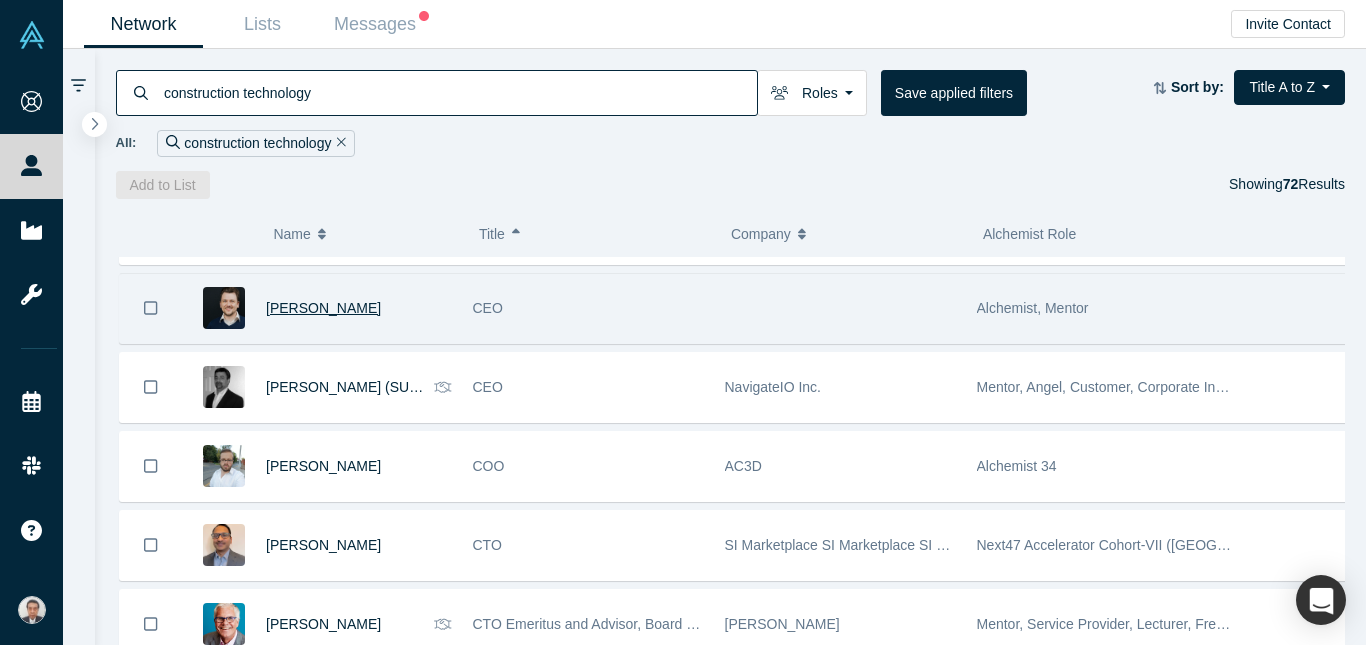 click on "[PERSON_NAME]" at bounding box center (323, 308) 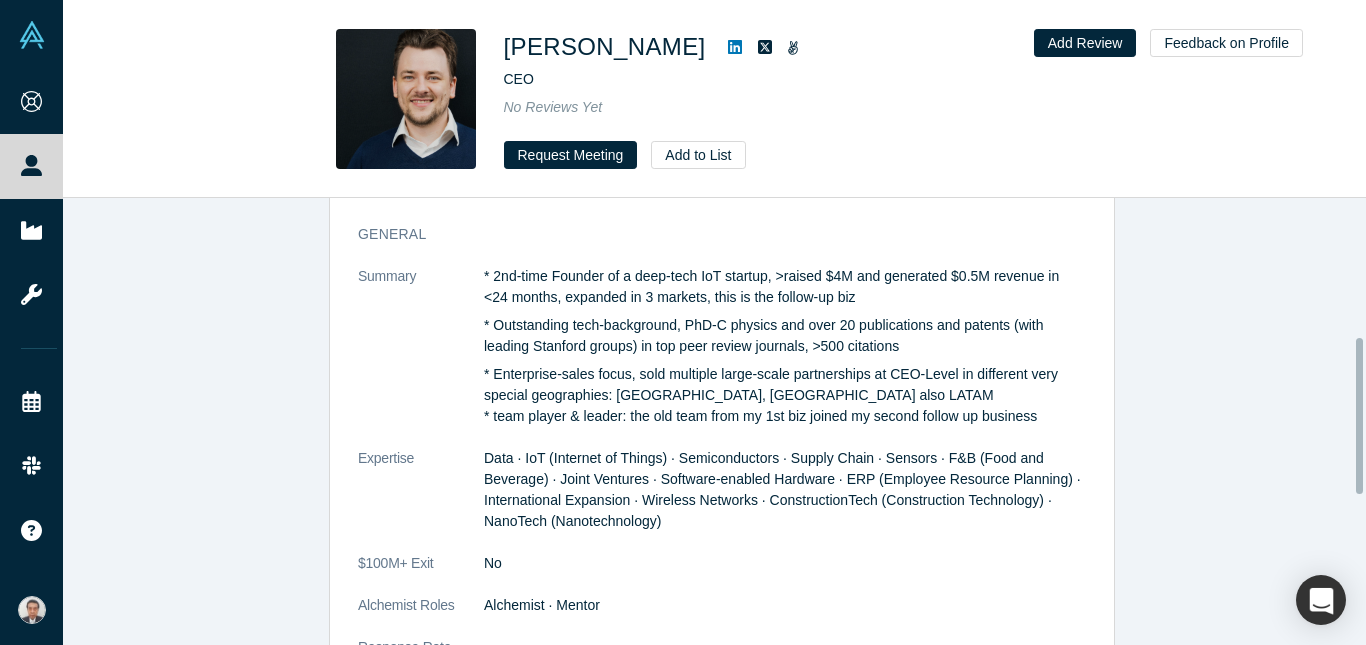scroll, scrollTop: 300, scrollLeft: 0, axis: vertical 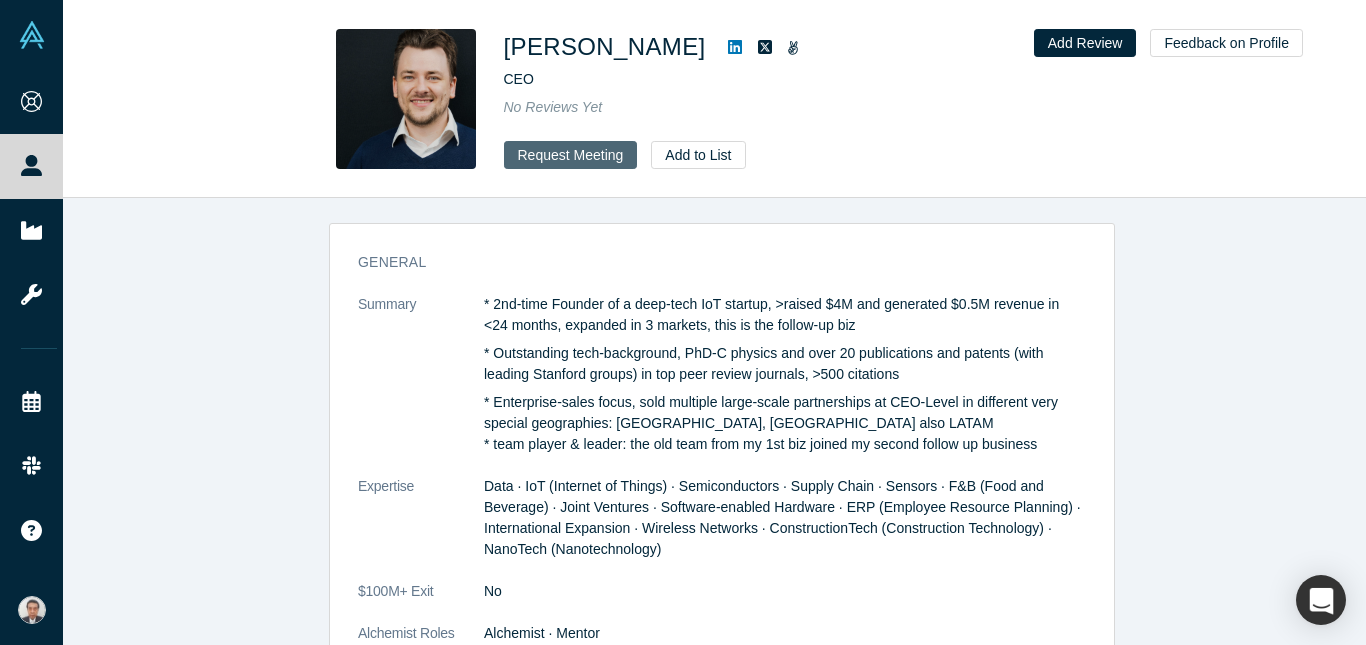 click on "Request Meeting" at bounding box center [571, 155] 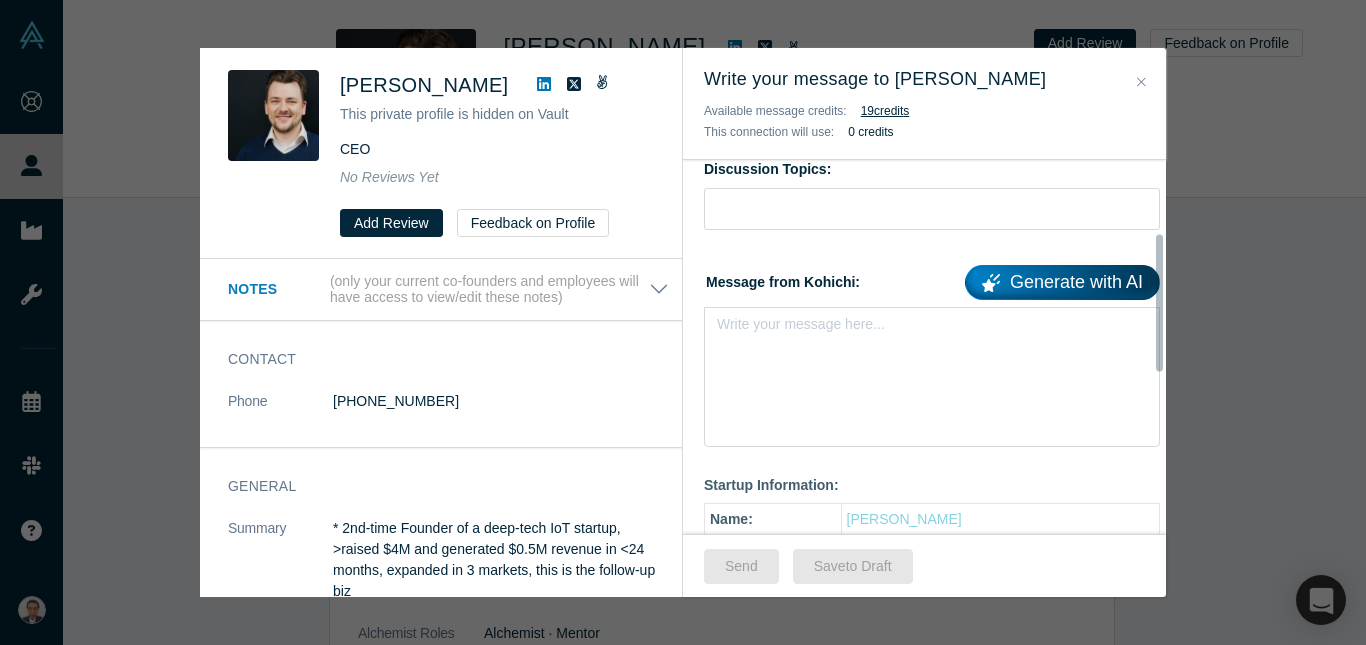 scroll, scrollTop: 200, scrollLeft: 0, axis: vertical 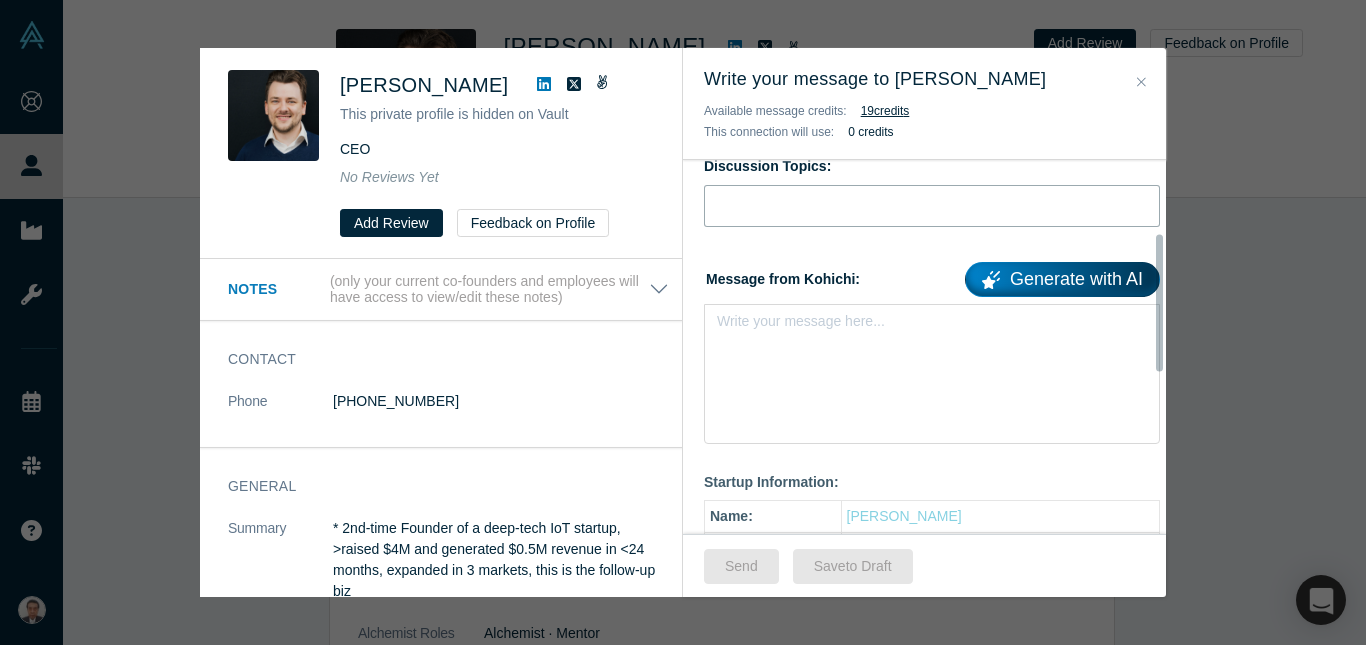 click at bounding box center [932, 206] 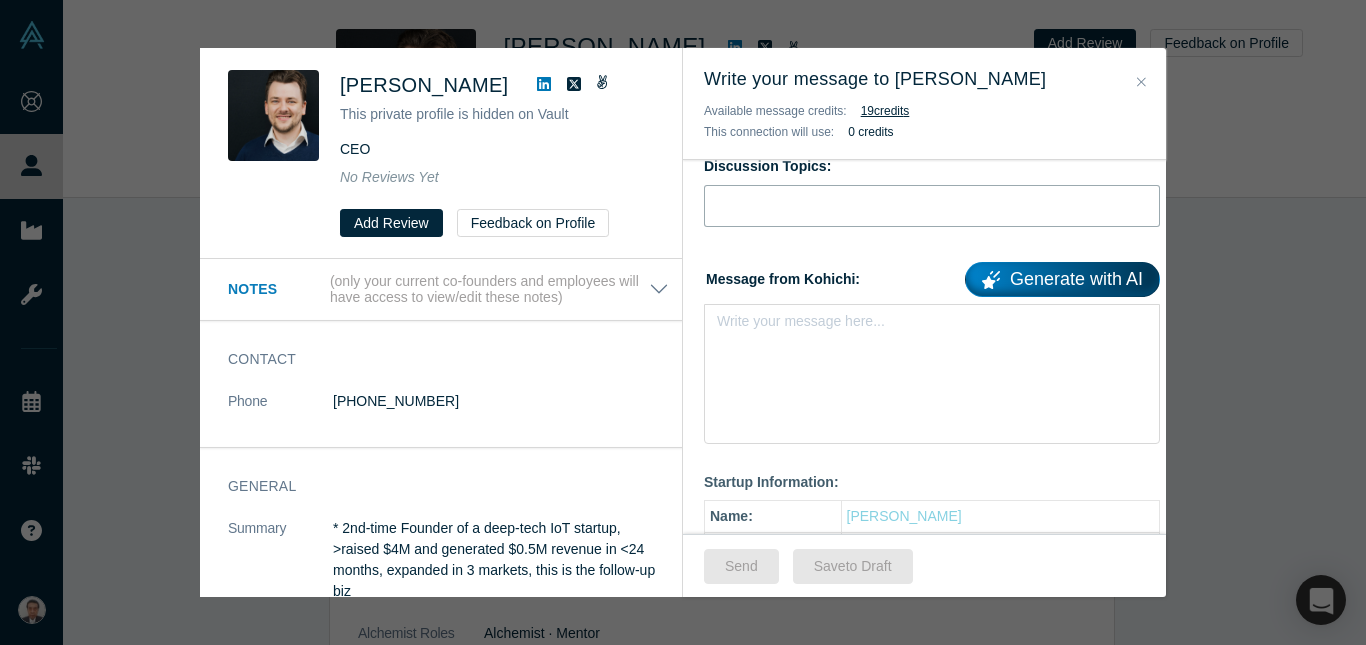 type on "ｌ" 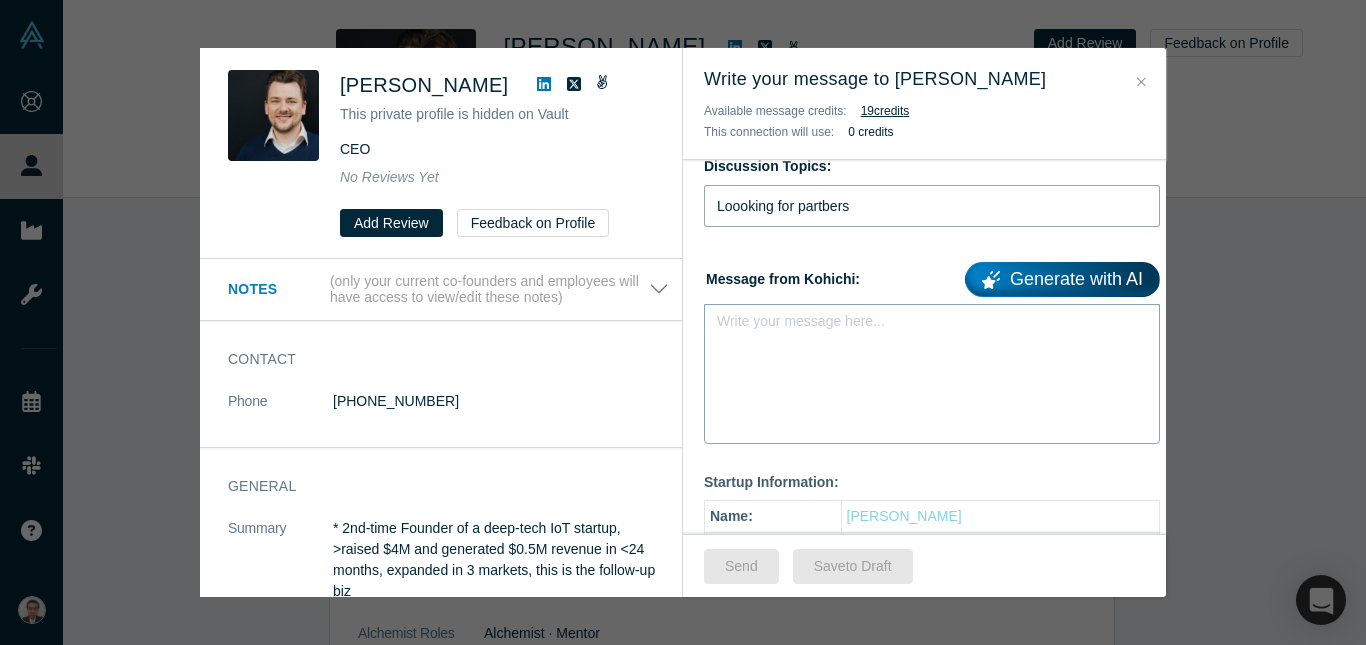 type on "Loooking for partbers" 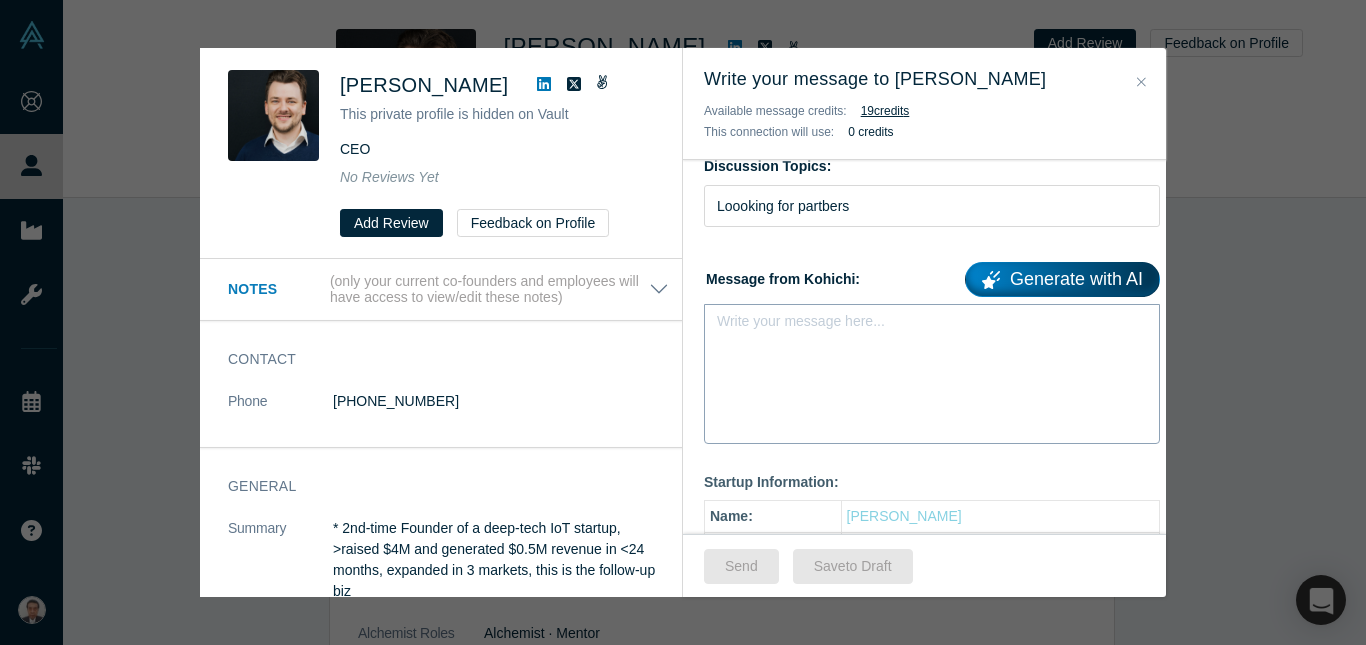 click at bounding box center [932, 327] 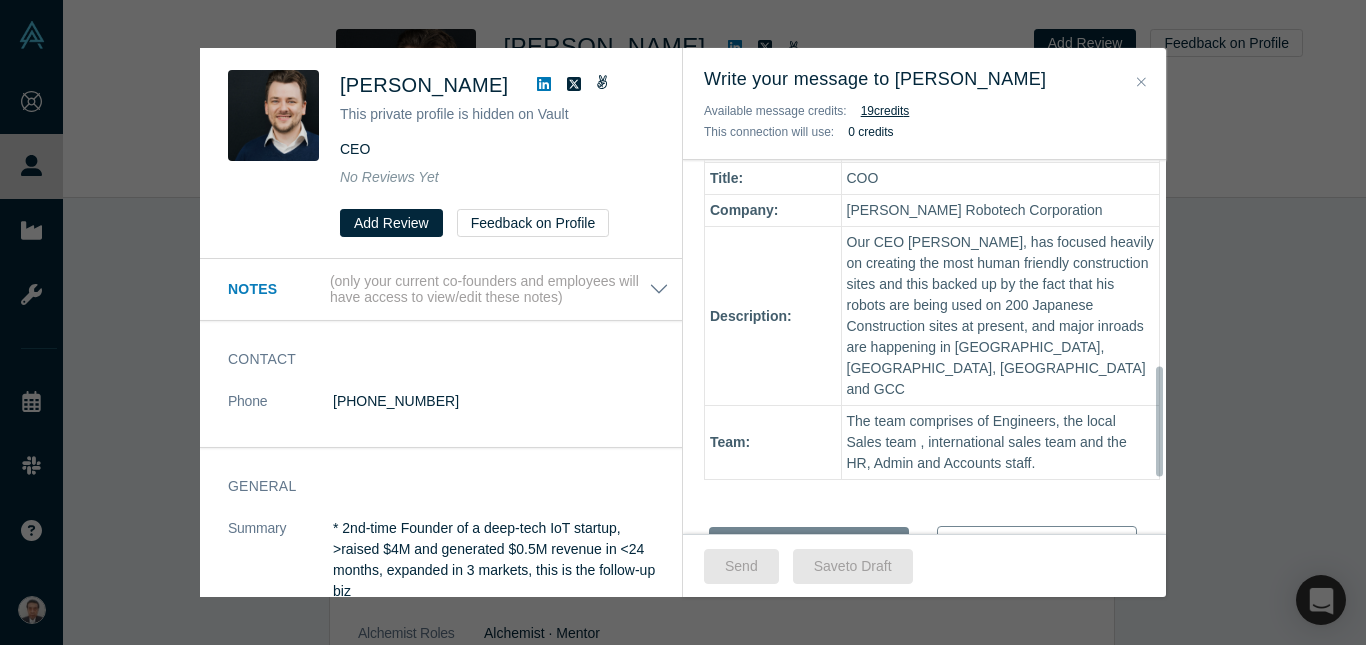 scroll, scrollTop: 891, scrollLeft: 0, axis: vertical 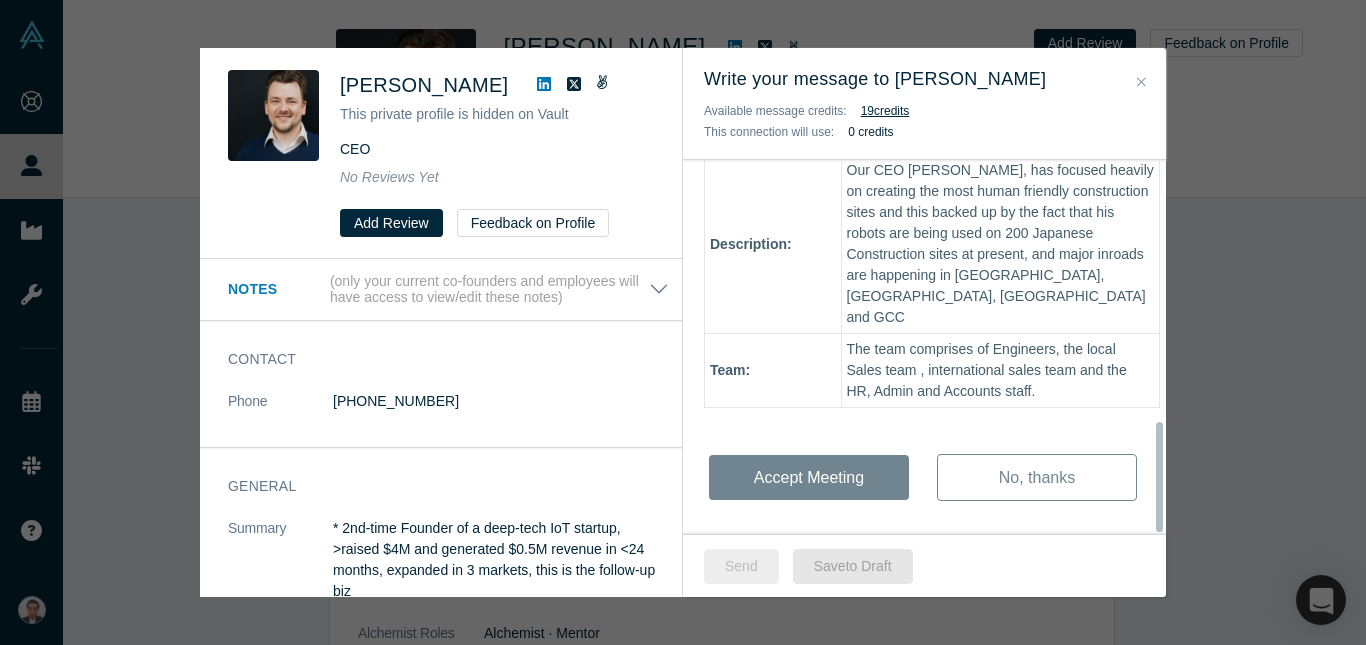 click on "Send" at bounding box center [741, 566] 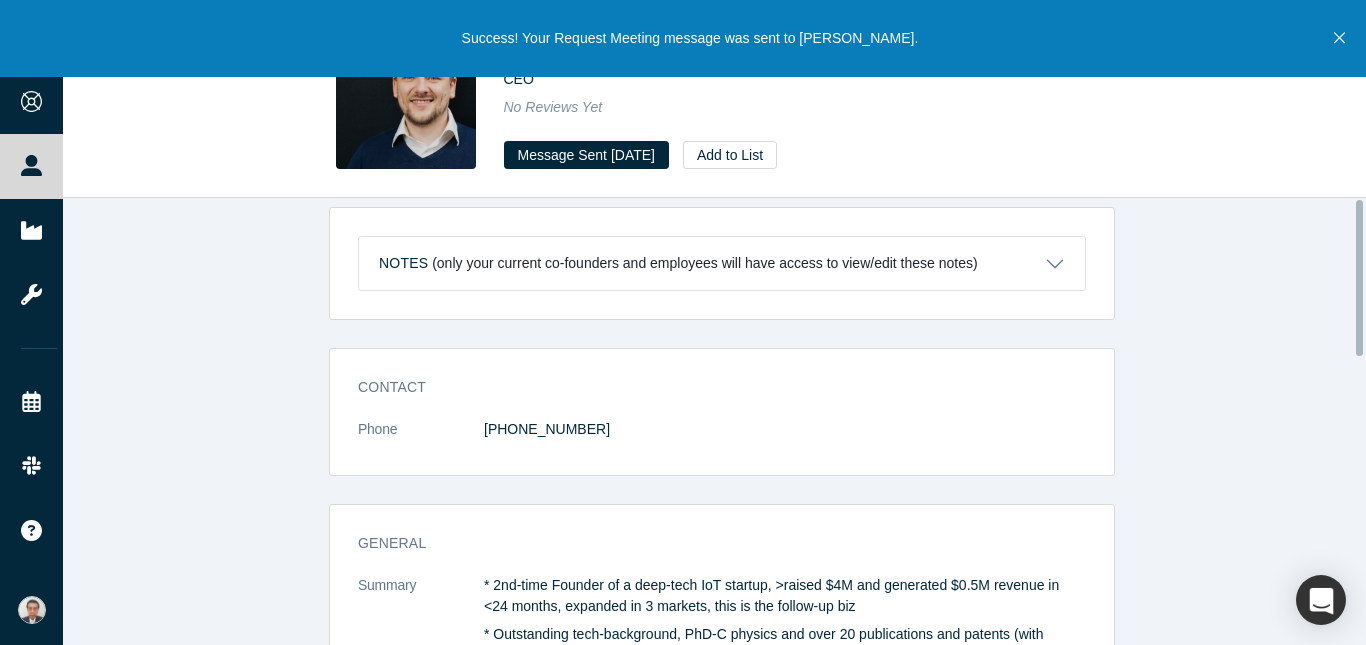 scroll, scrollTop: 0, scrollLeft: 0, axis: both 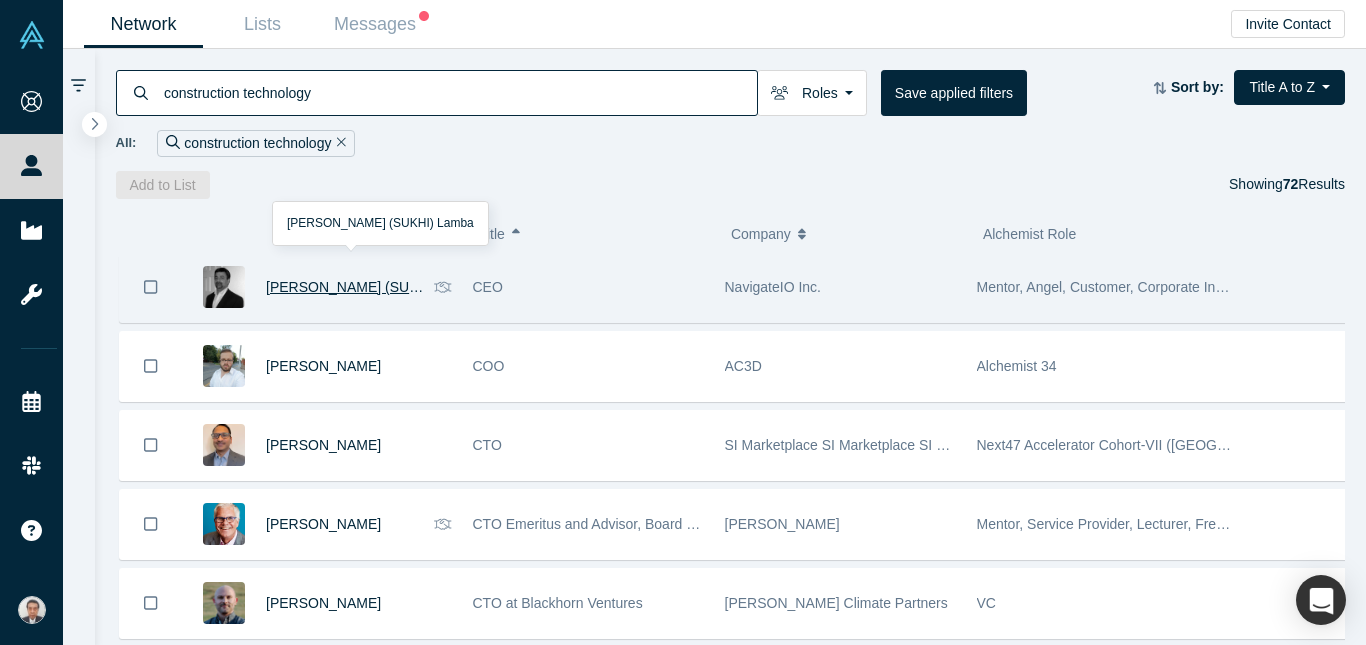 click on "[PERSON_NAME] (SUKHI) Lamba" at bounding box center (375, 287) 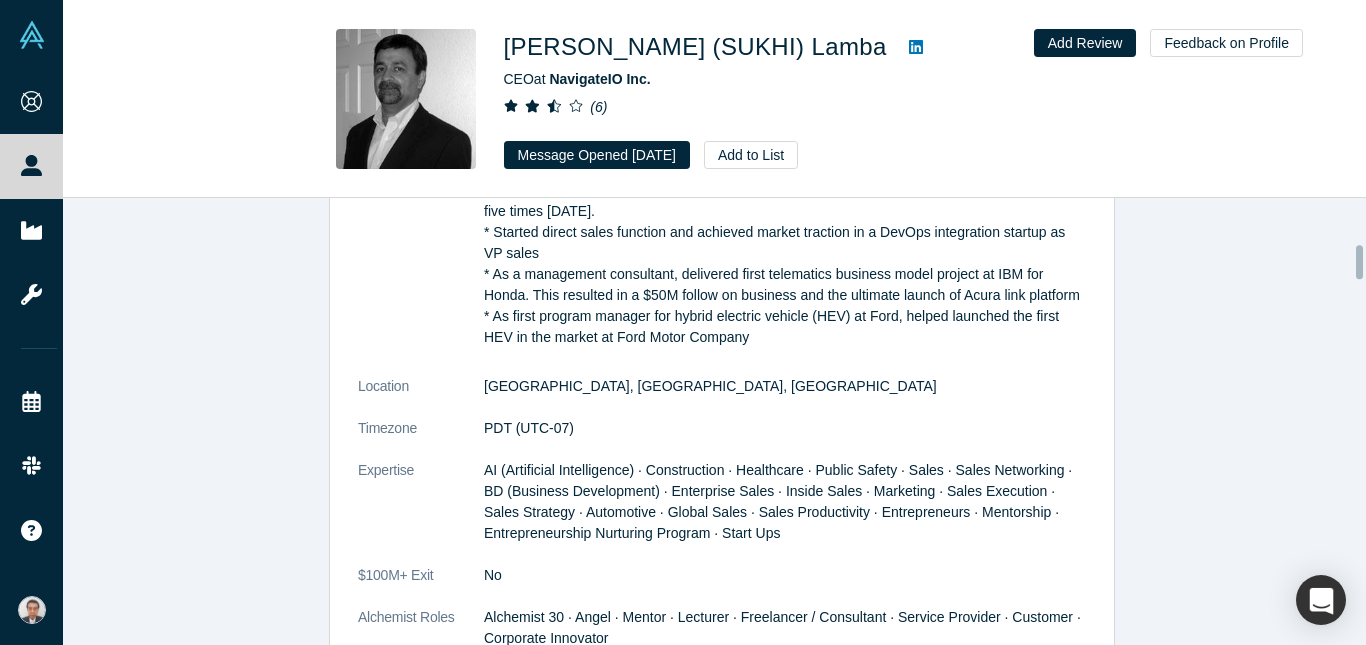 scroll, scrollTop: 600, scrollLeft: 0, axis: vertical 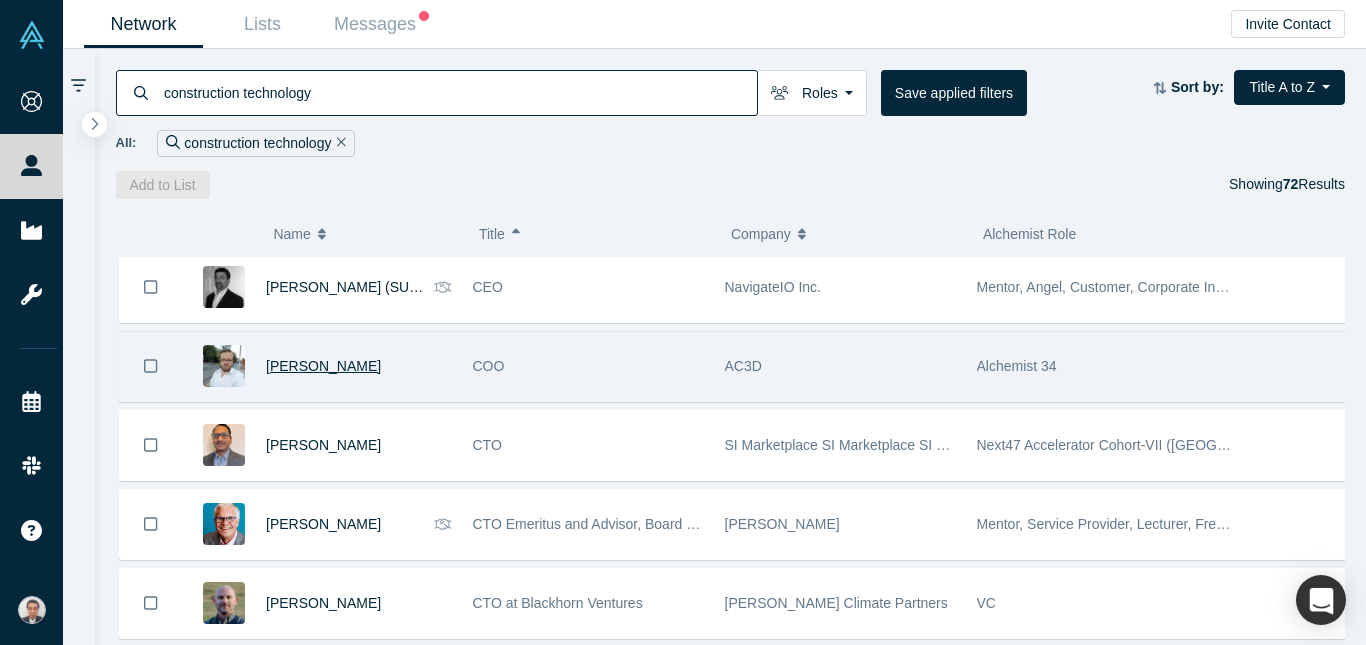 click on "[PERSON_NAME]" at bounding box center (323, 366) 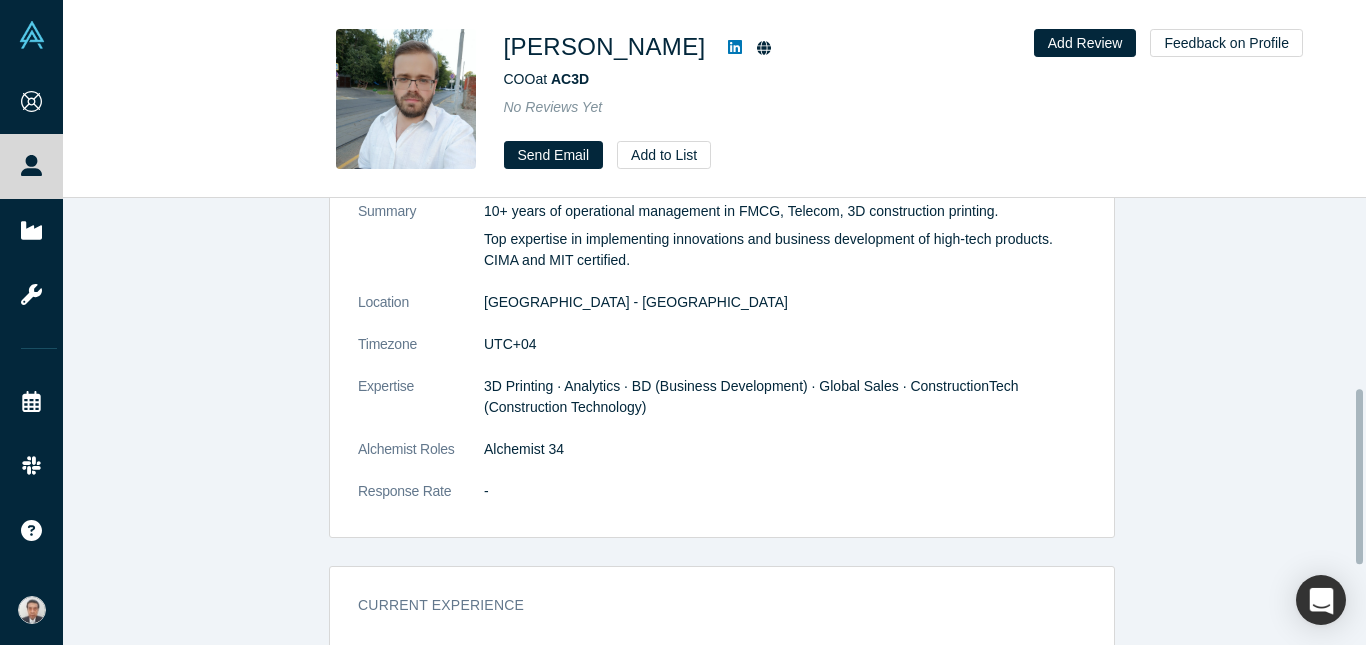 scroll, scrollTop: 500, scrollLeft: 0, axis: vertical 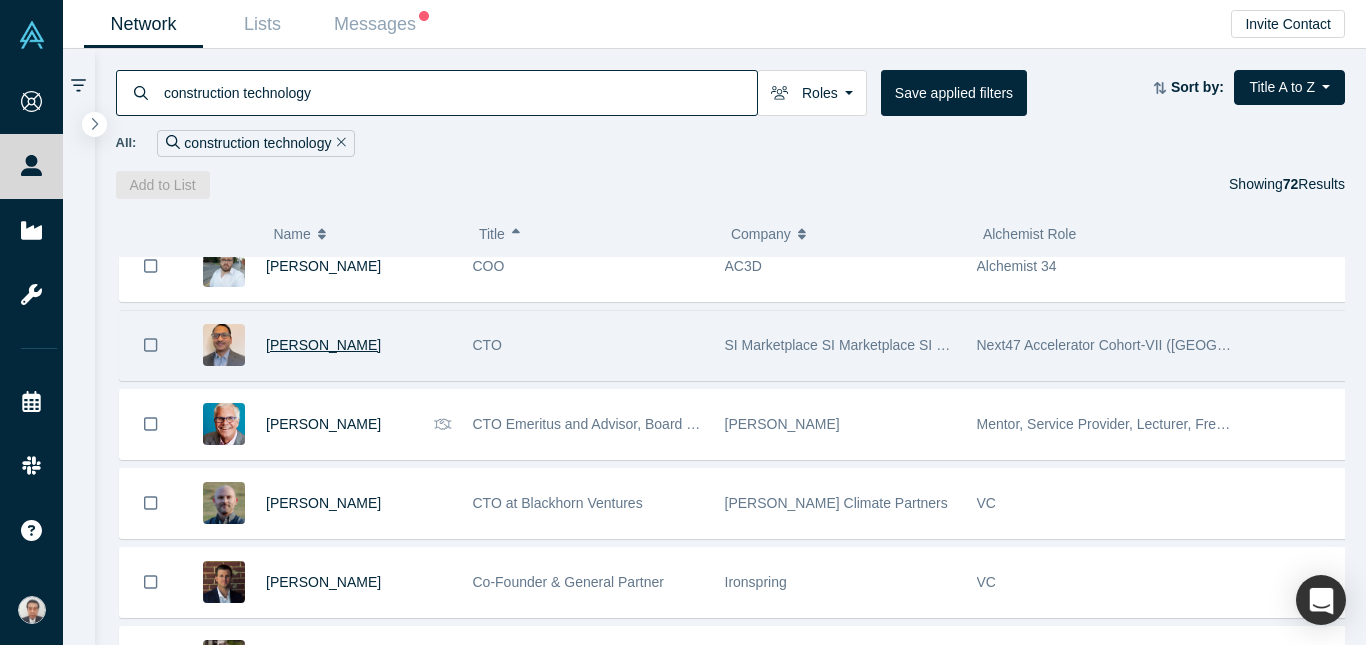 click on "[PERSON_NAME]" at bounding box center (323, 345) 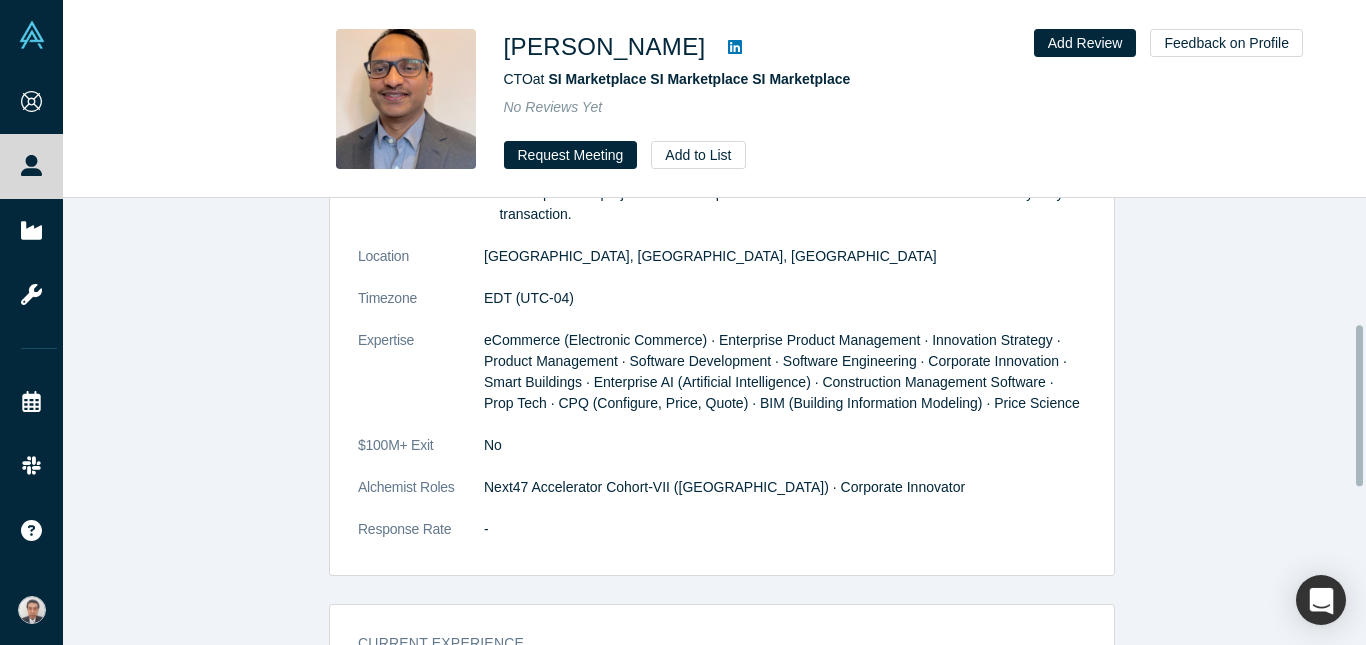 scroll, scrollTop: 600, scrollLeft: 0, axis: vertical 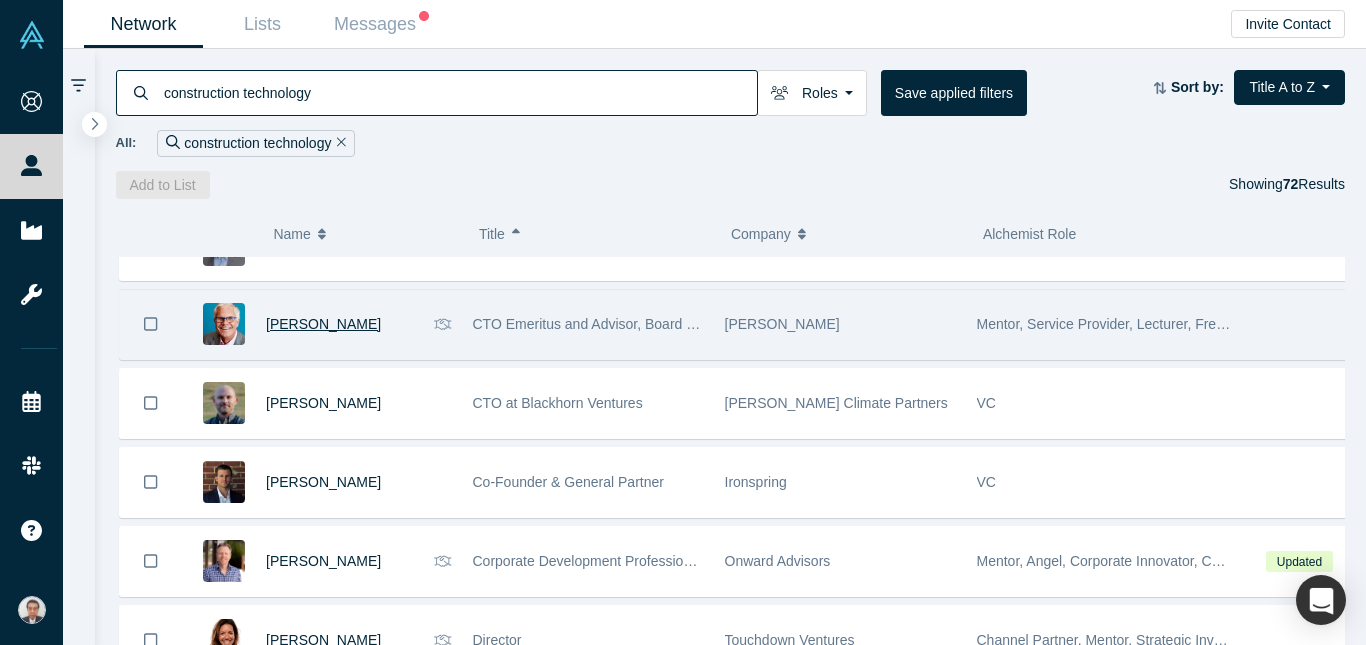 click on "[PERSON_NAME]" at bounding box center (323, 324) 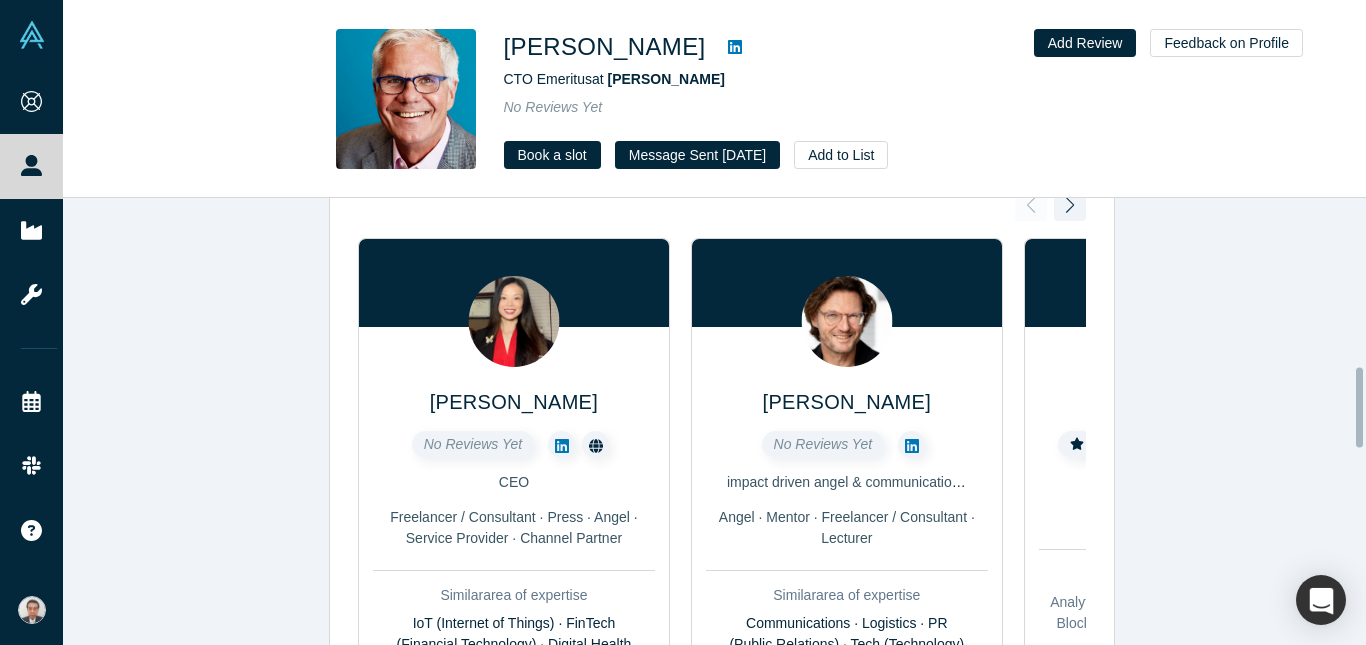 scroll, scrollTop: 1148, scrollLeft: 0, axis: vertical 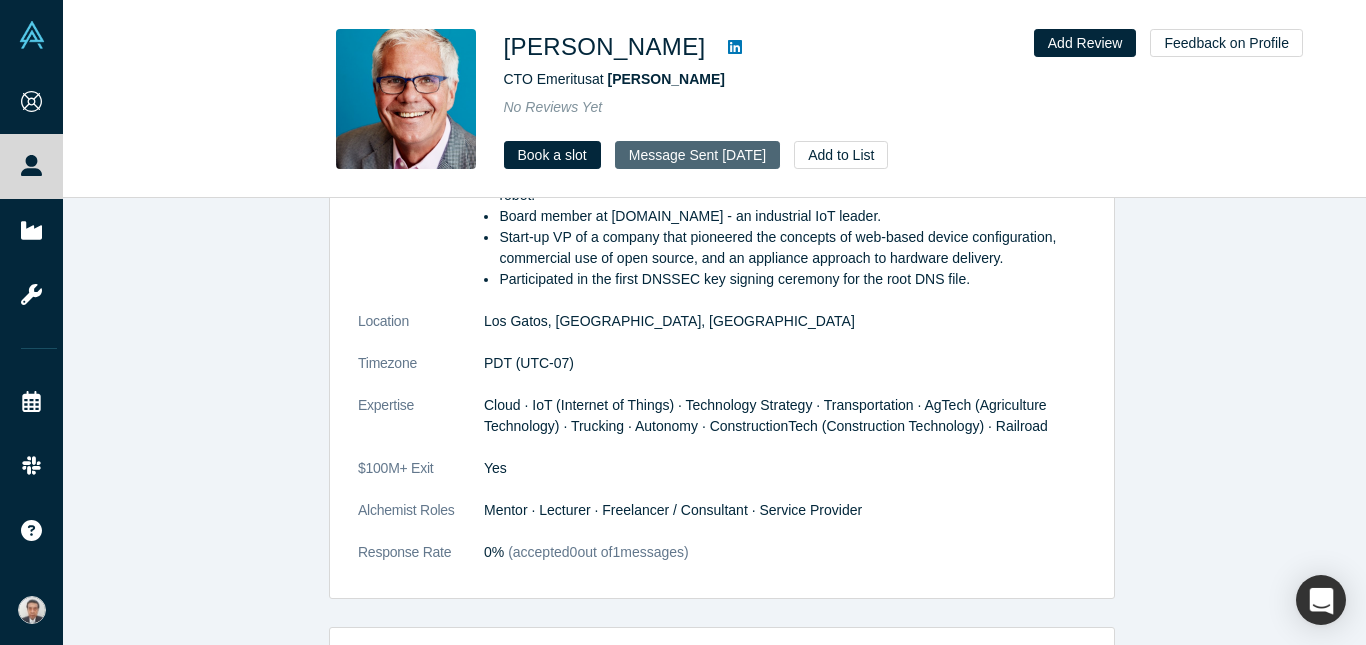 click on "Message Sent [DATE]" at bounding box center (697, 155) 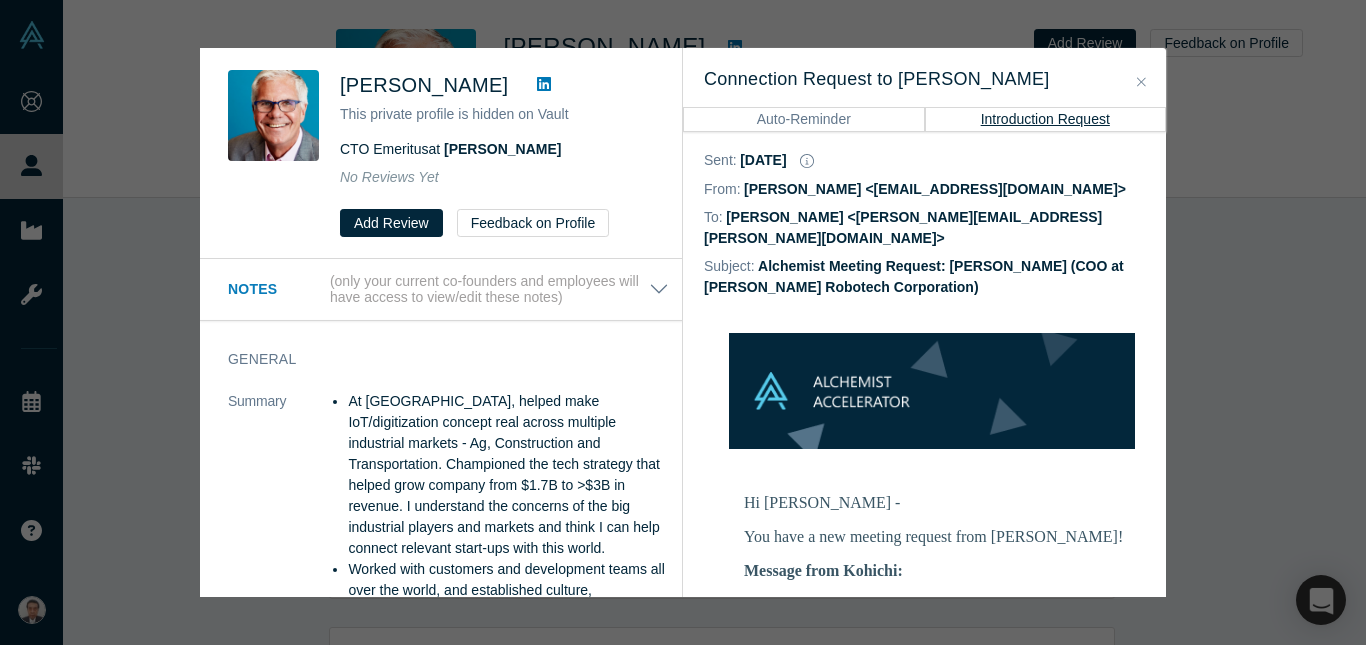 click 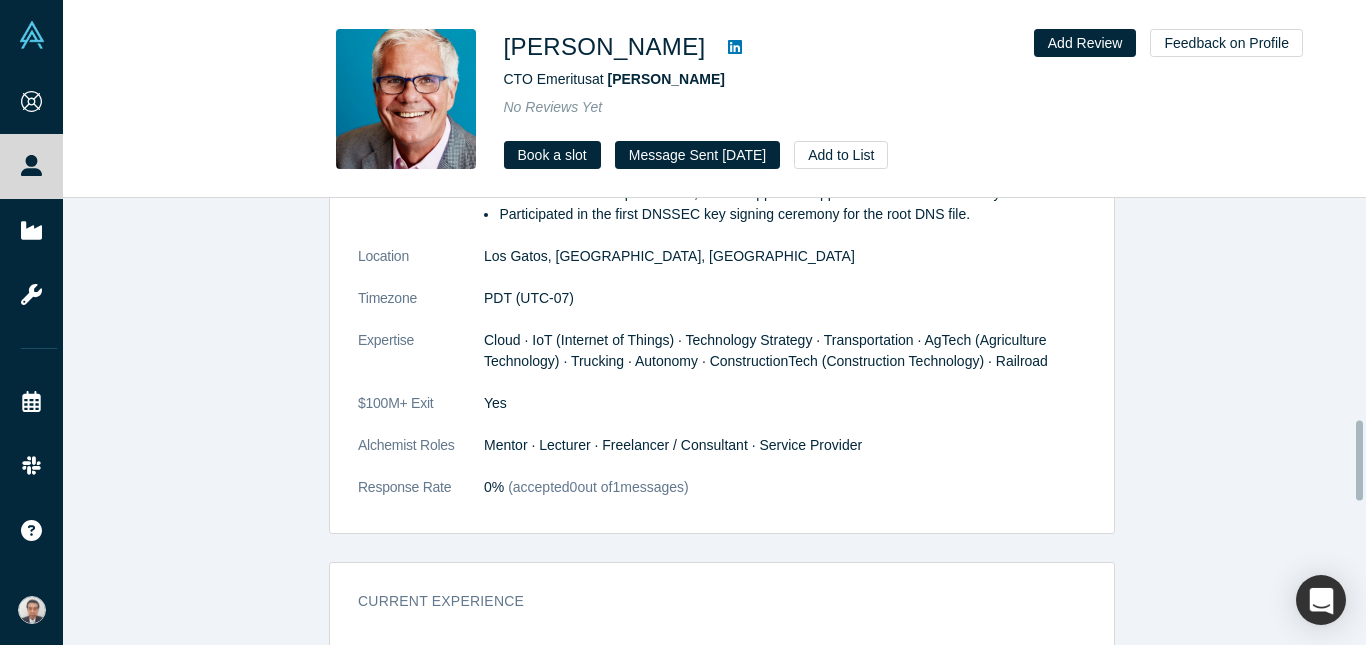 scroll, scrollTop: 1248, scrollLeft: 0, axis: vertical 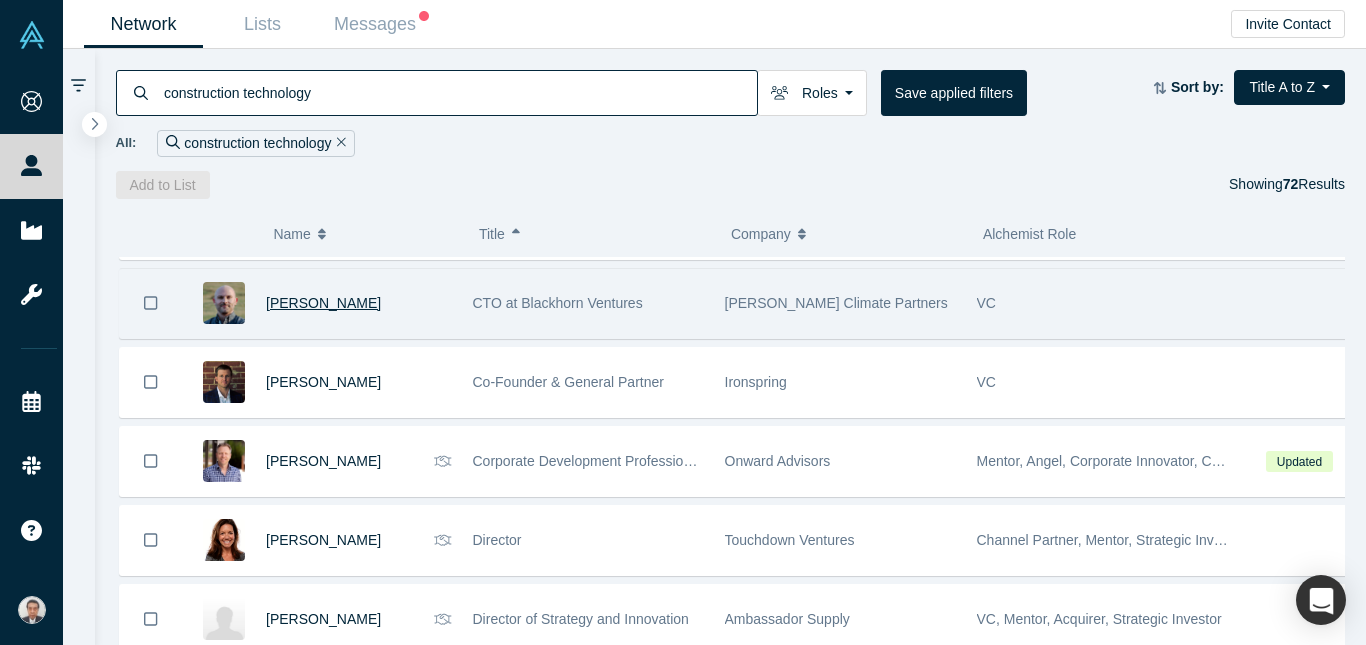 click on "[PERSON_NAME]" at bounding box center [323, 303] 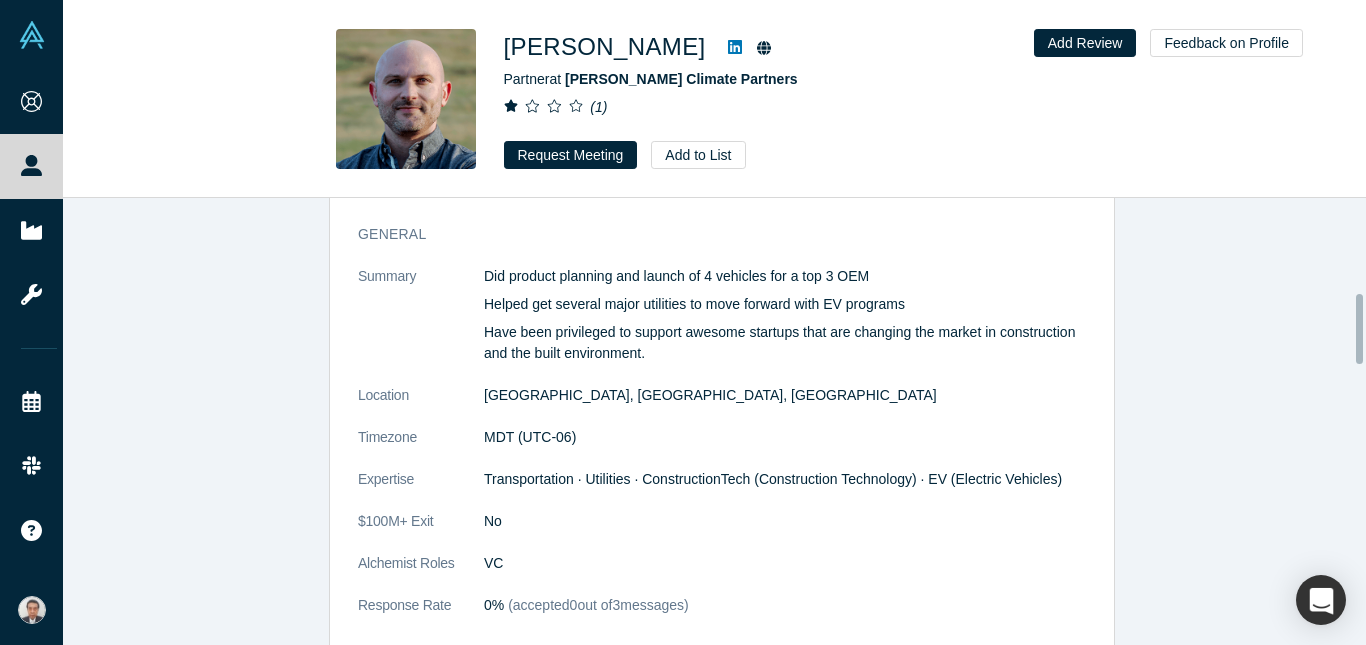 scroll, scrollTop: 600, scrollLeft: 0, axis: vertical 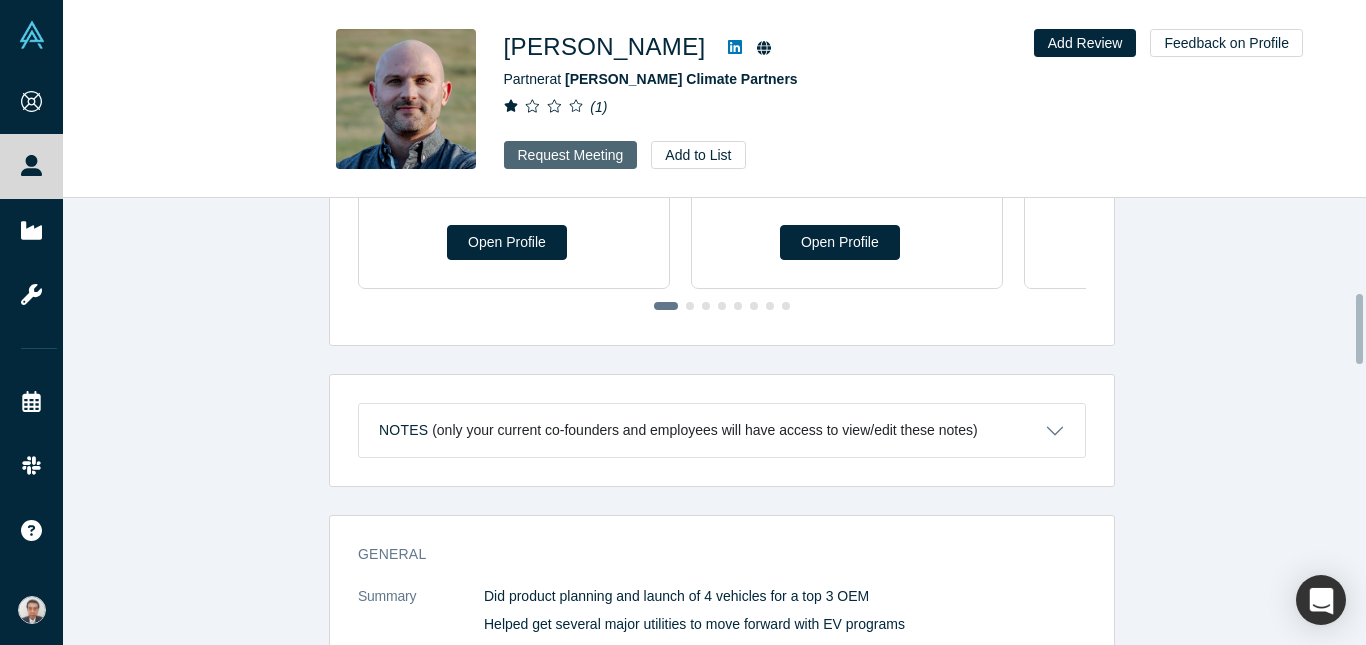 click on "Request Meeting" at bounding box center (571, 155) 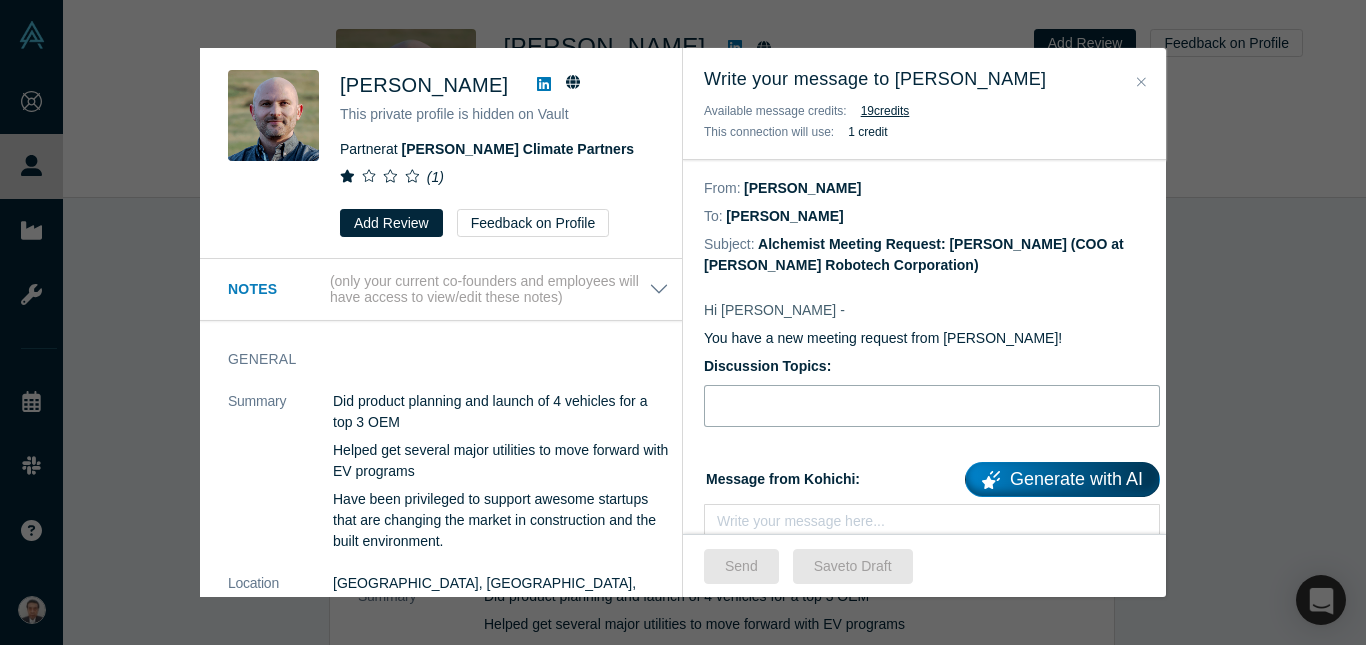 click at bounding box center (932, 406) 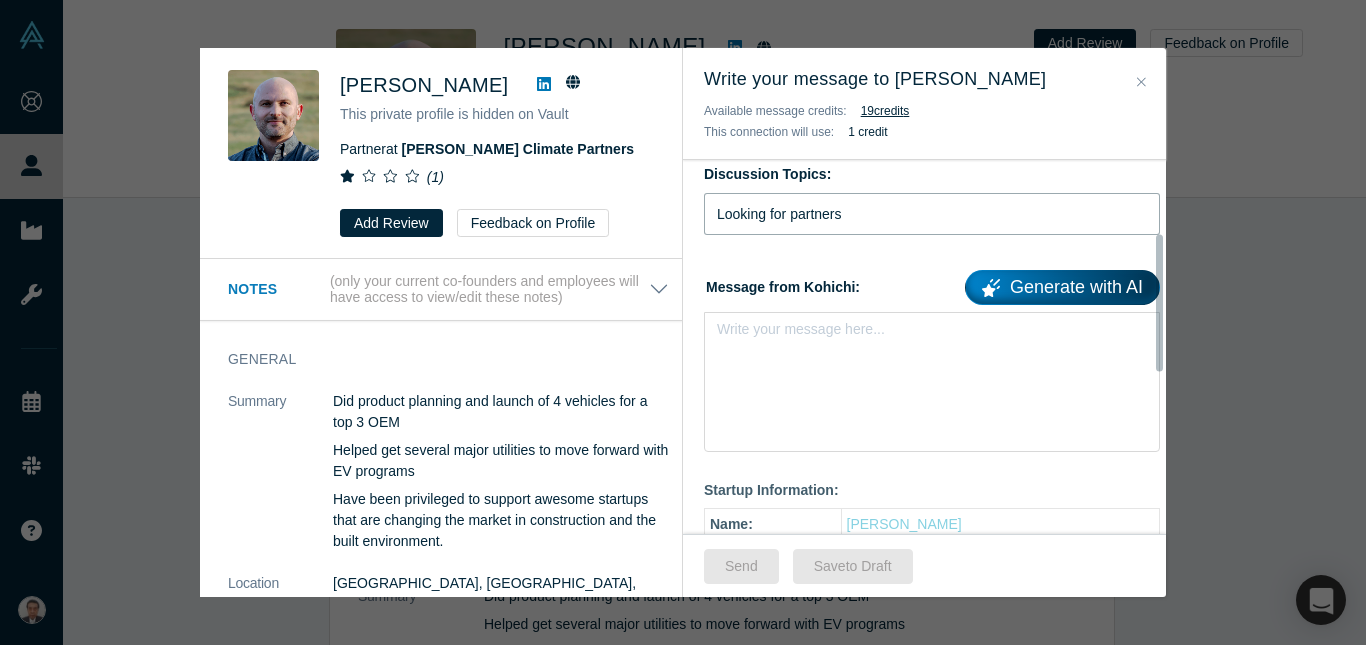 scroll, scrollTop: 200, scrollLeft: 0, axis: vertical 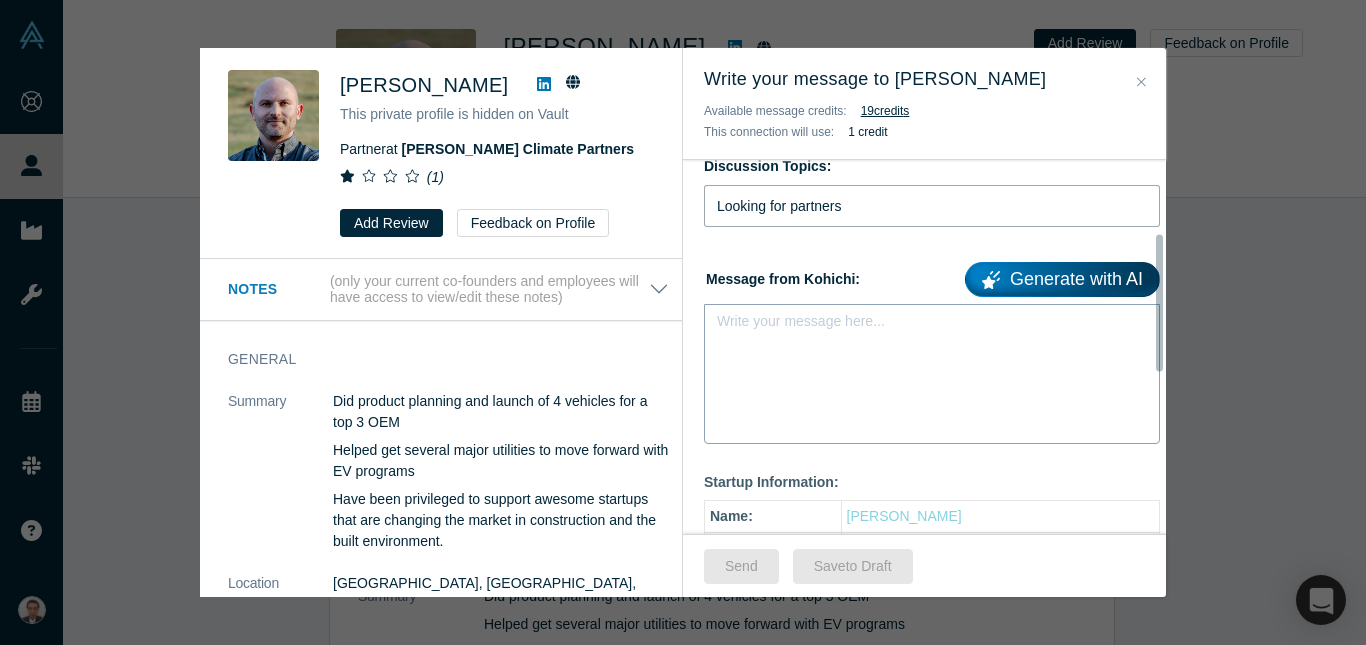 type on "Looking for partners" 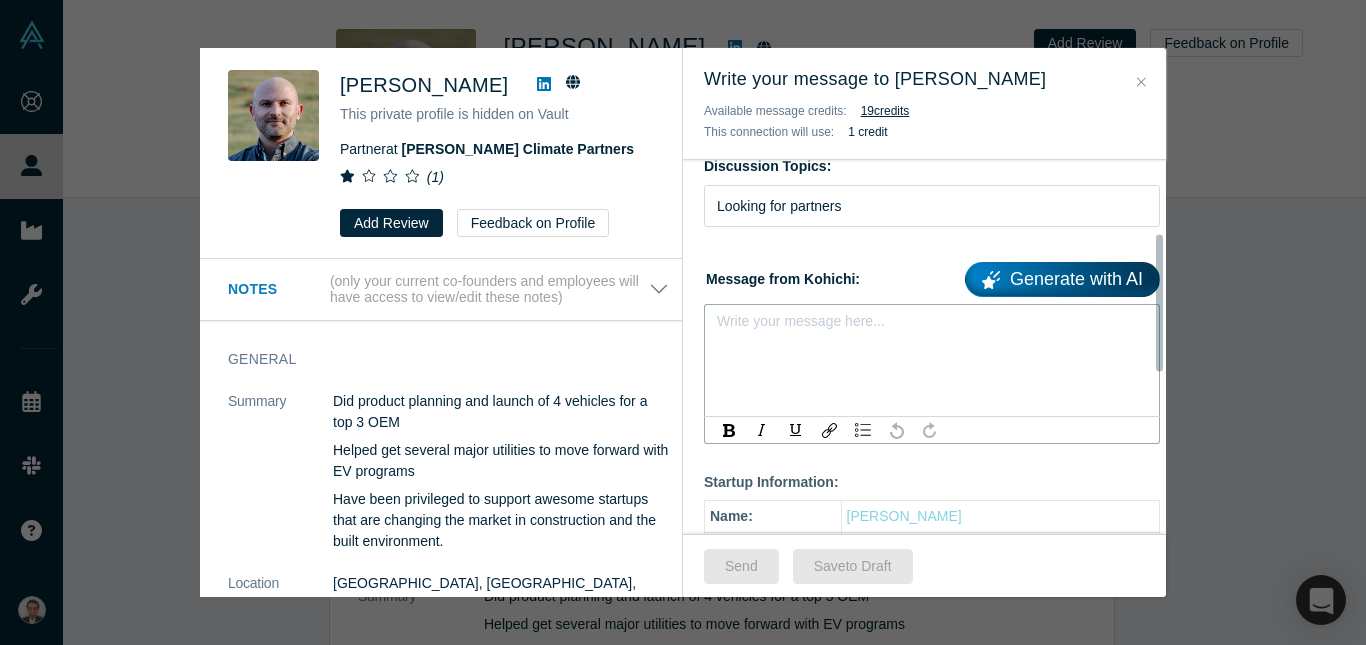 click at bounding box center [932, 327] 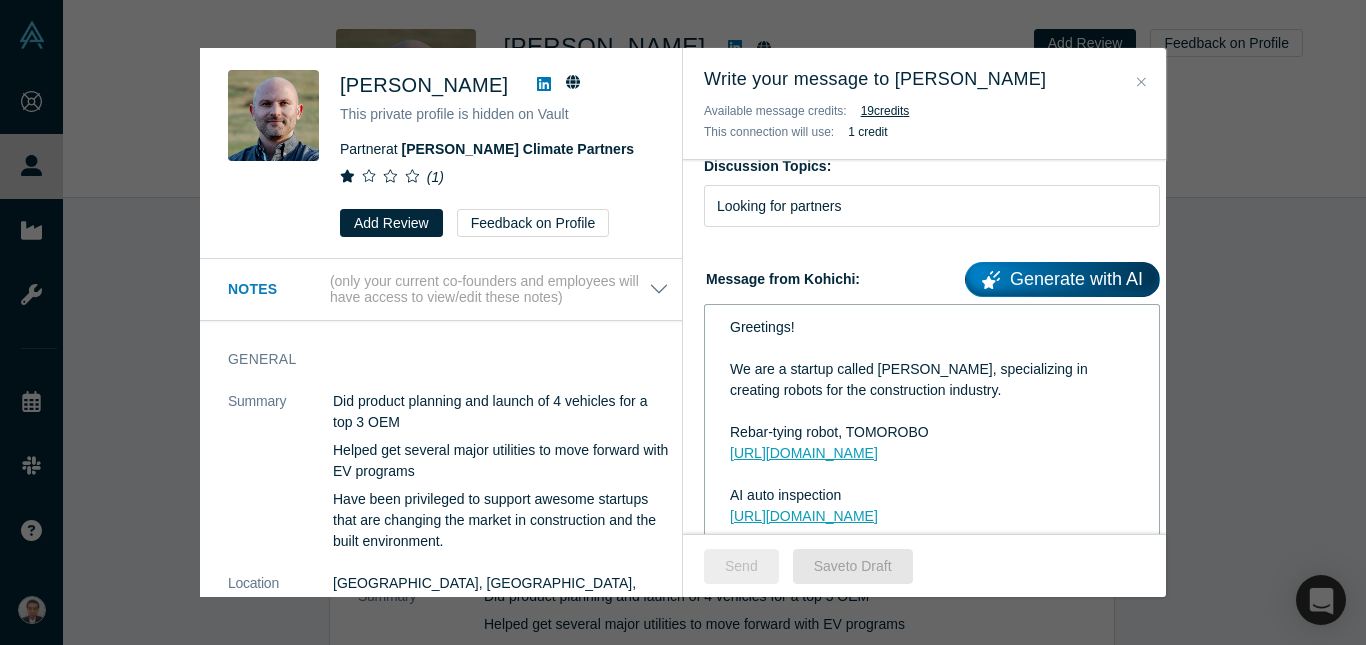 click on "Send" at bounding box center (741, 566) 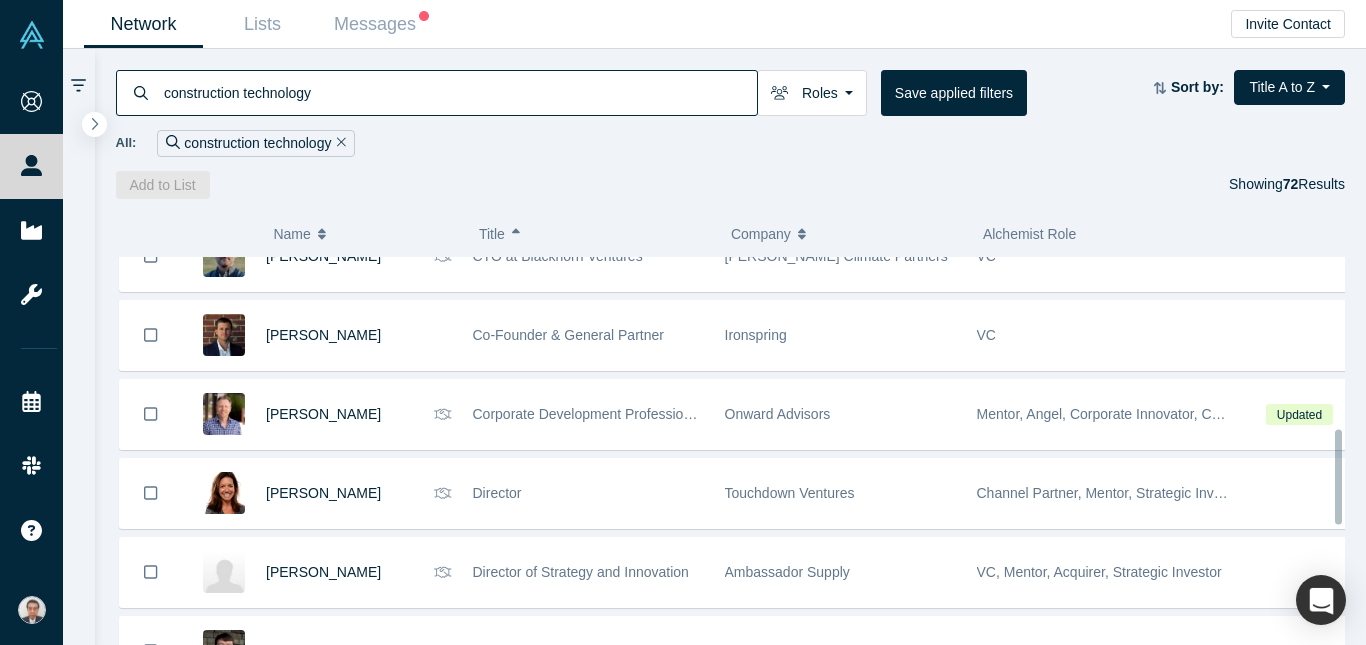 scroll, scrollTop: 700, scrollLeft: 0, axis: vertical 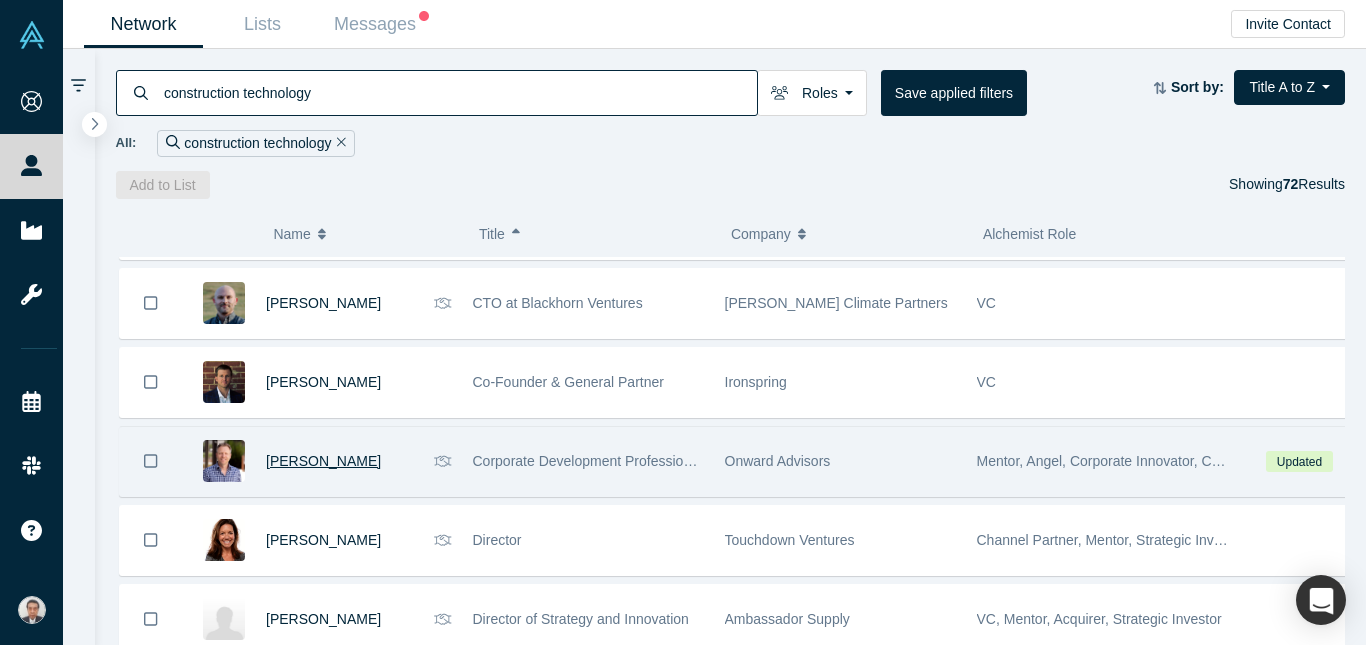 click on "[PERSON_NAME]" at bounding box center (323, 461) 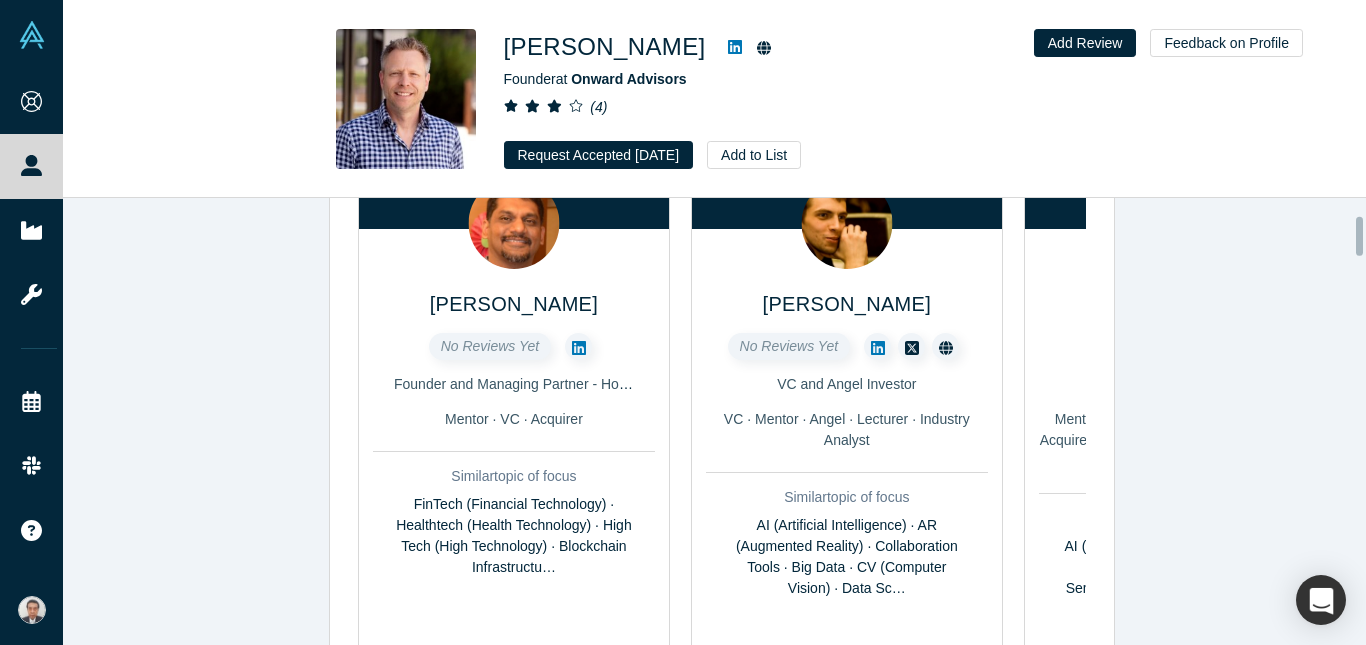 scroll, scrollTop: 200, scrollLeft: 0, axis: vertical 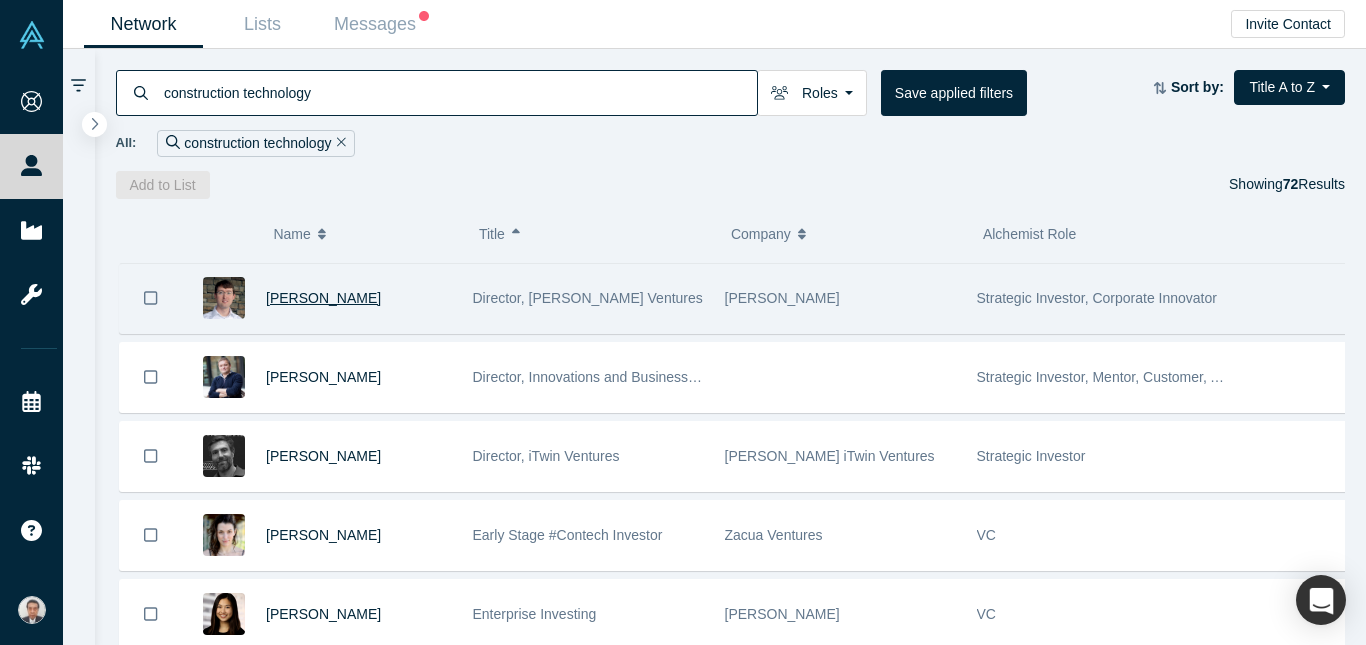 click on "[PERSON_NAME]" at bounding box center [323, 298] 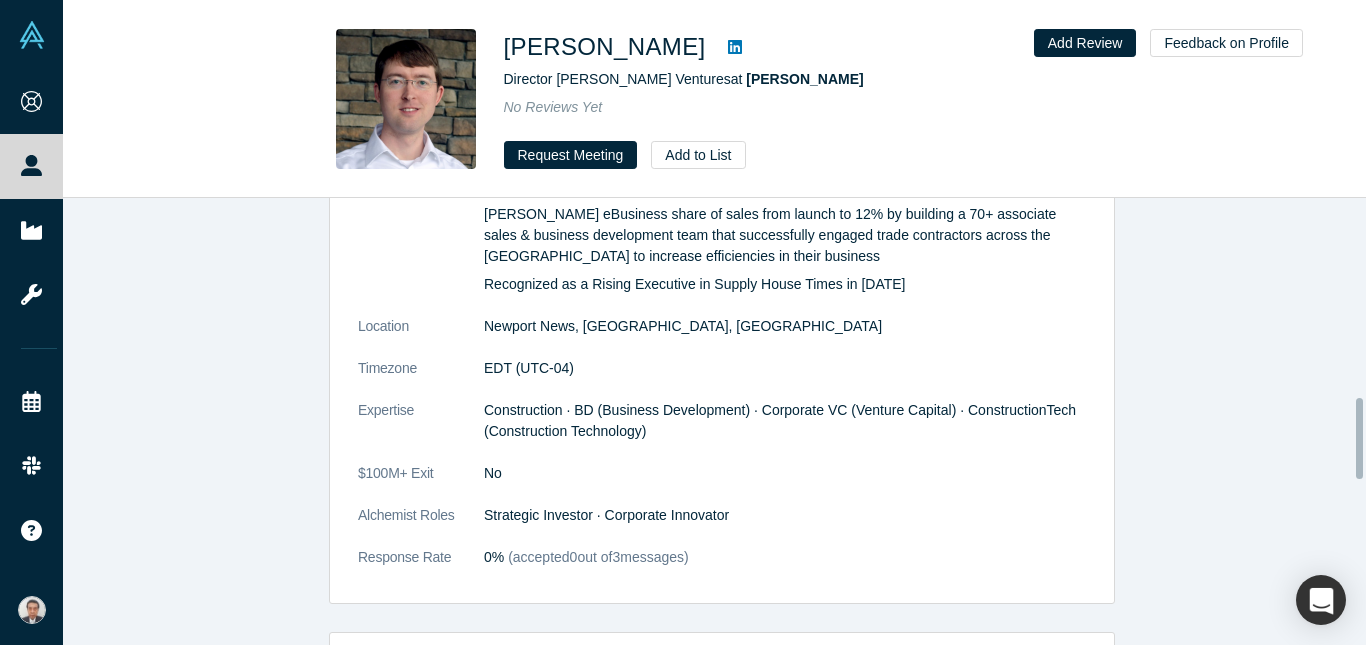 scroll, scrollTop: 1100, scrollLeft: 0, axis: vertical 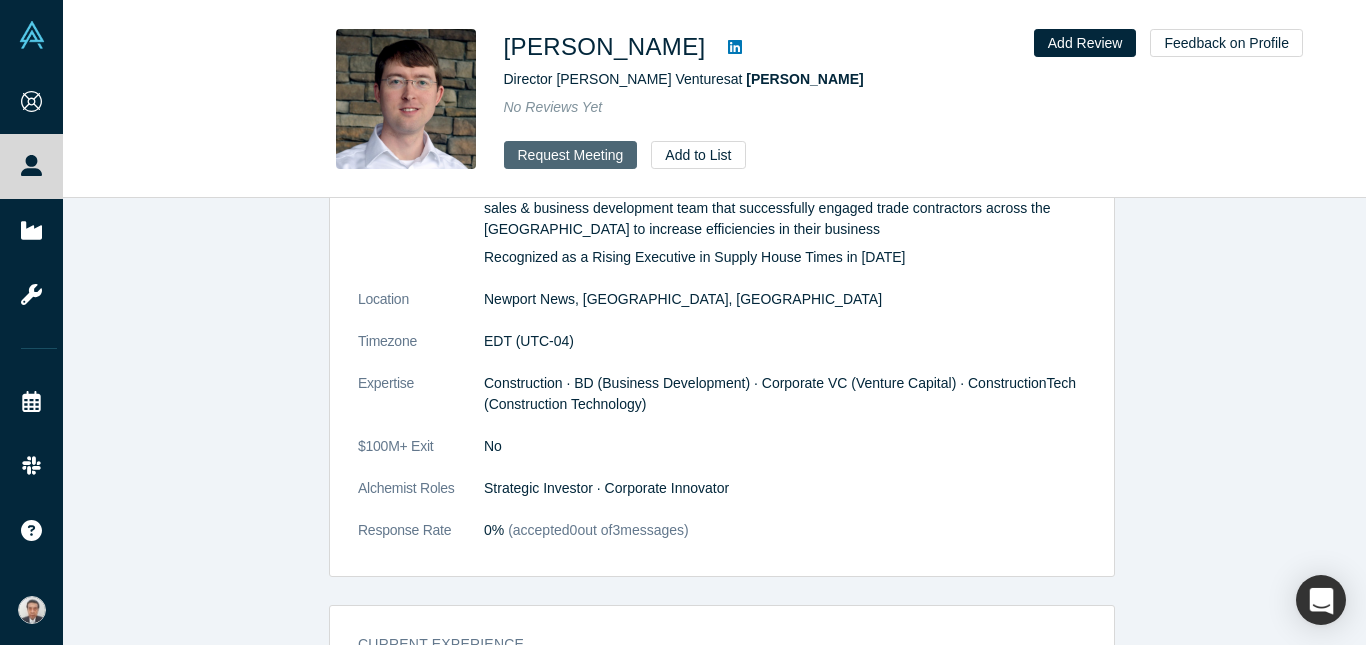 click on "Request Meeting" at bounding box center (571, 155) 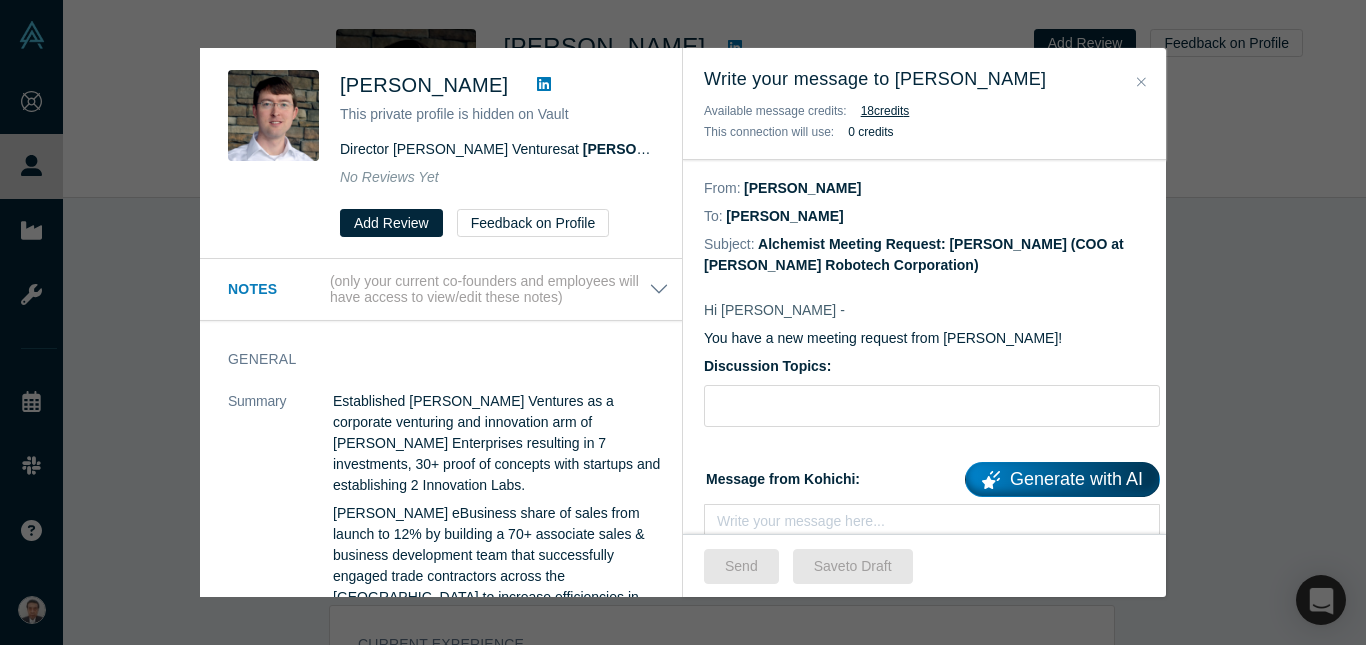 click on "Discussion Topics:" at bounding box center [932, 366] 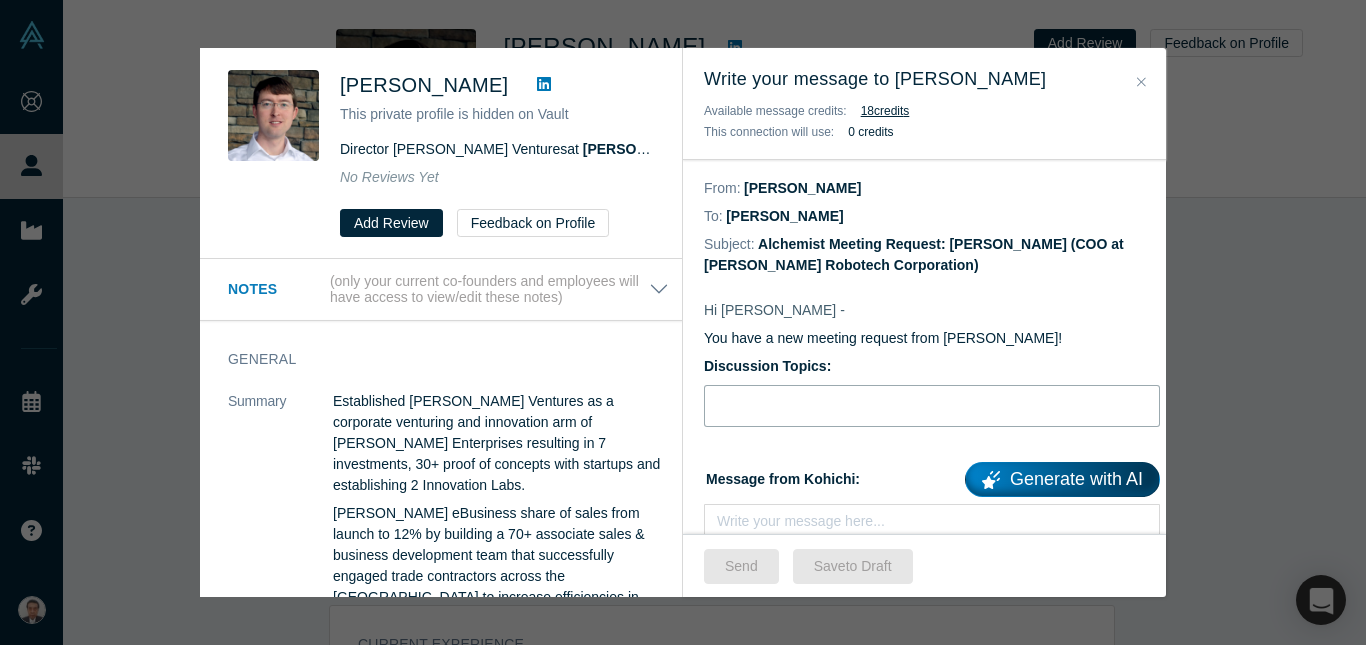 click at bounding box center [932, 406] 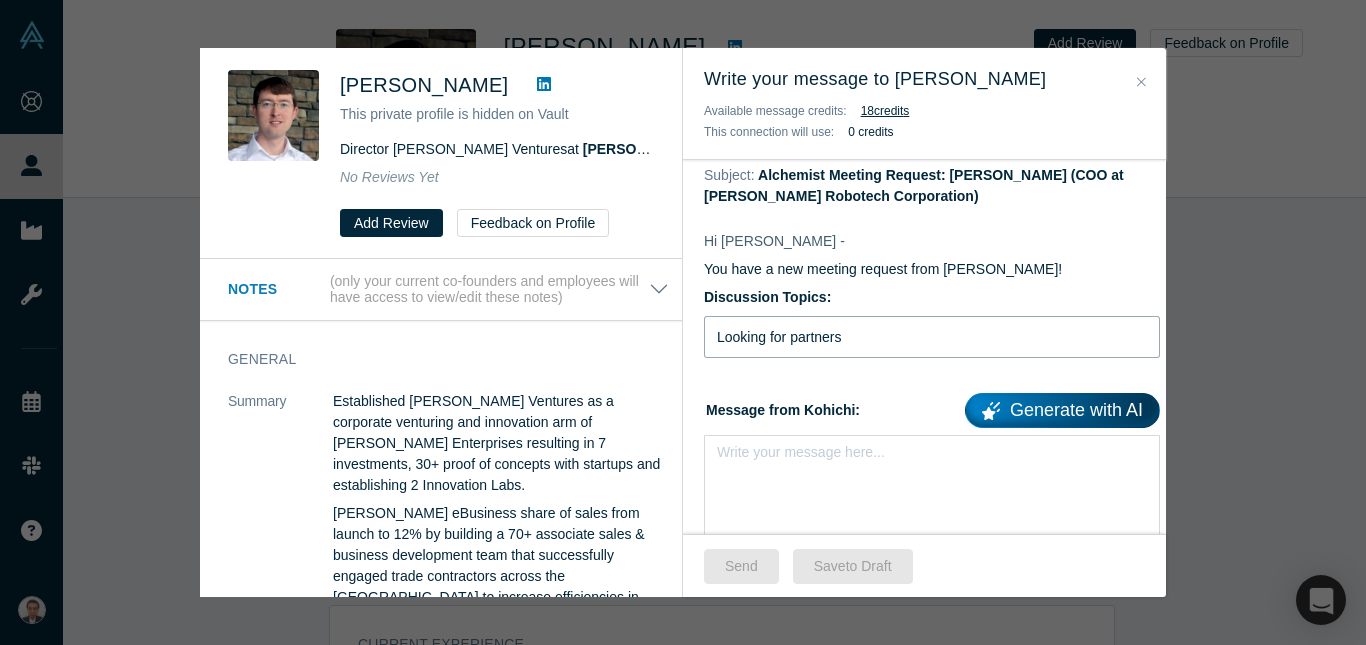 scroll, scrollTop: 100, scrollLeft: 0, axis: vertical 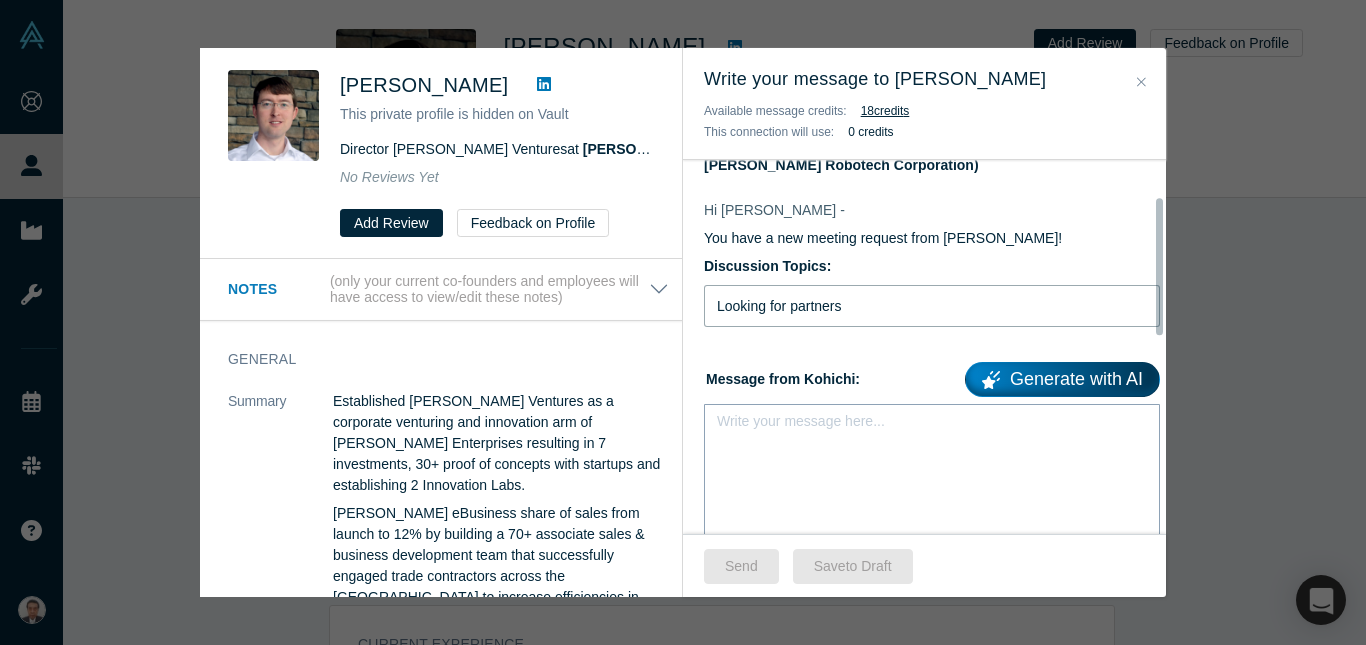 type on "Looking for partners" 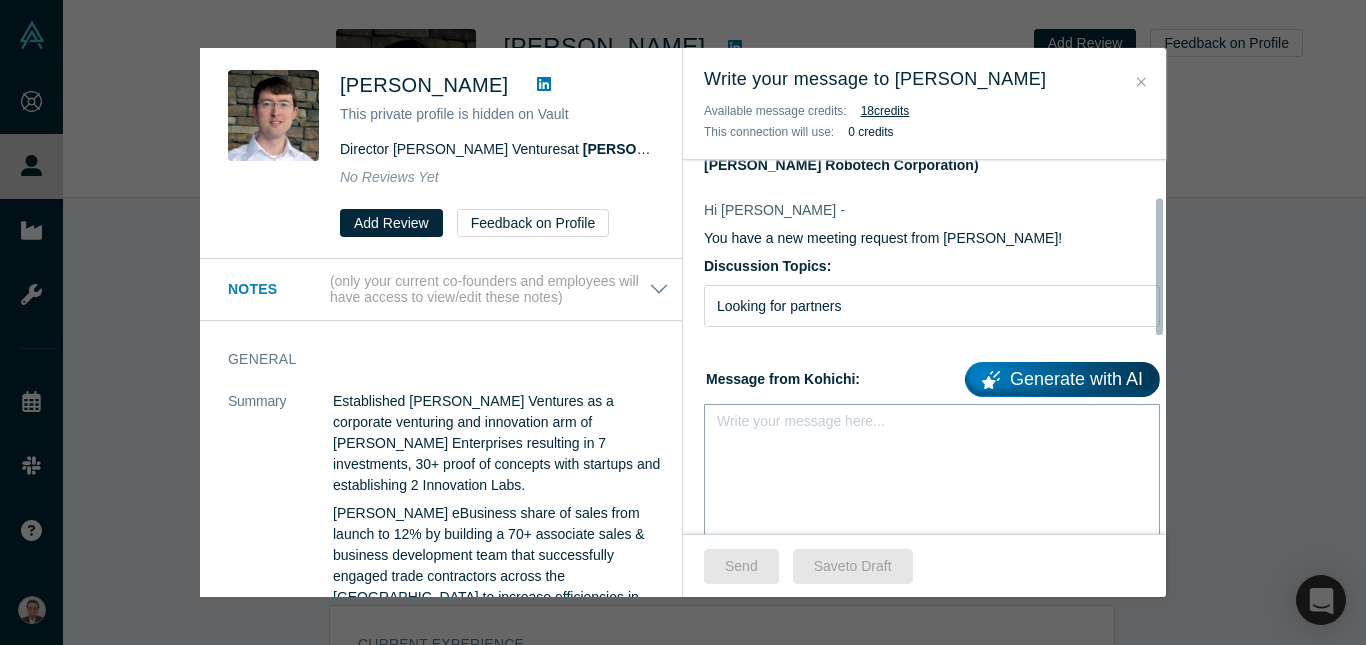 click on "Write your message here..." at bounding box center (932, 474) 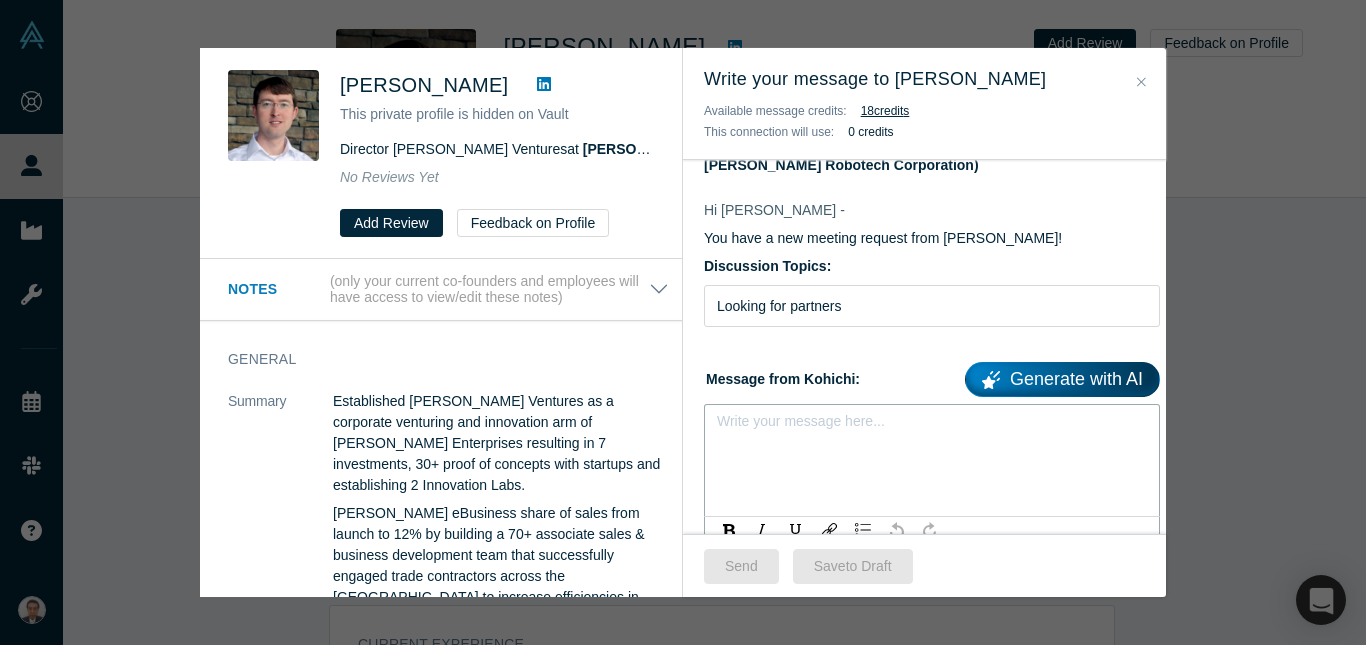 drag, startPoint x: 838, startPoint y: 454, endPoint x: 736, endPoint y: 426, distance: 105.773346 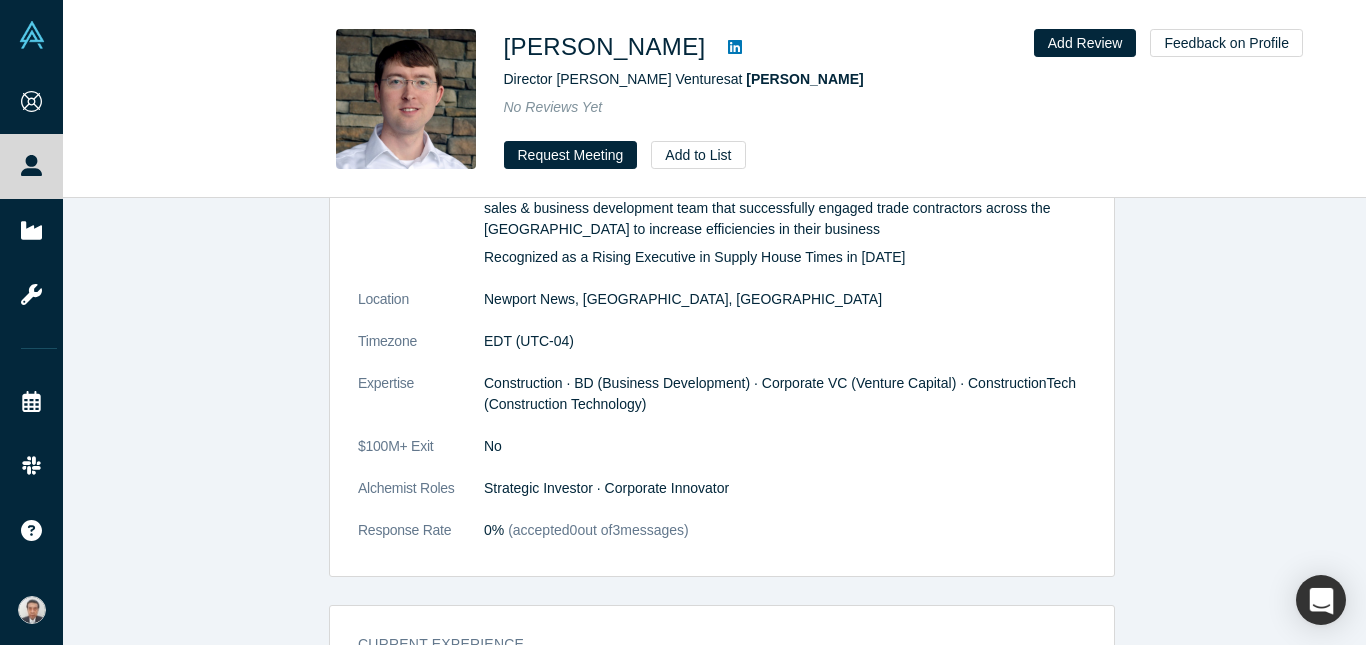 click on "No" at bounding box center (785, 446) 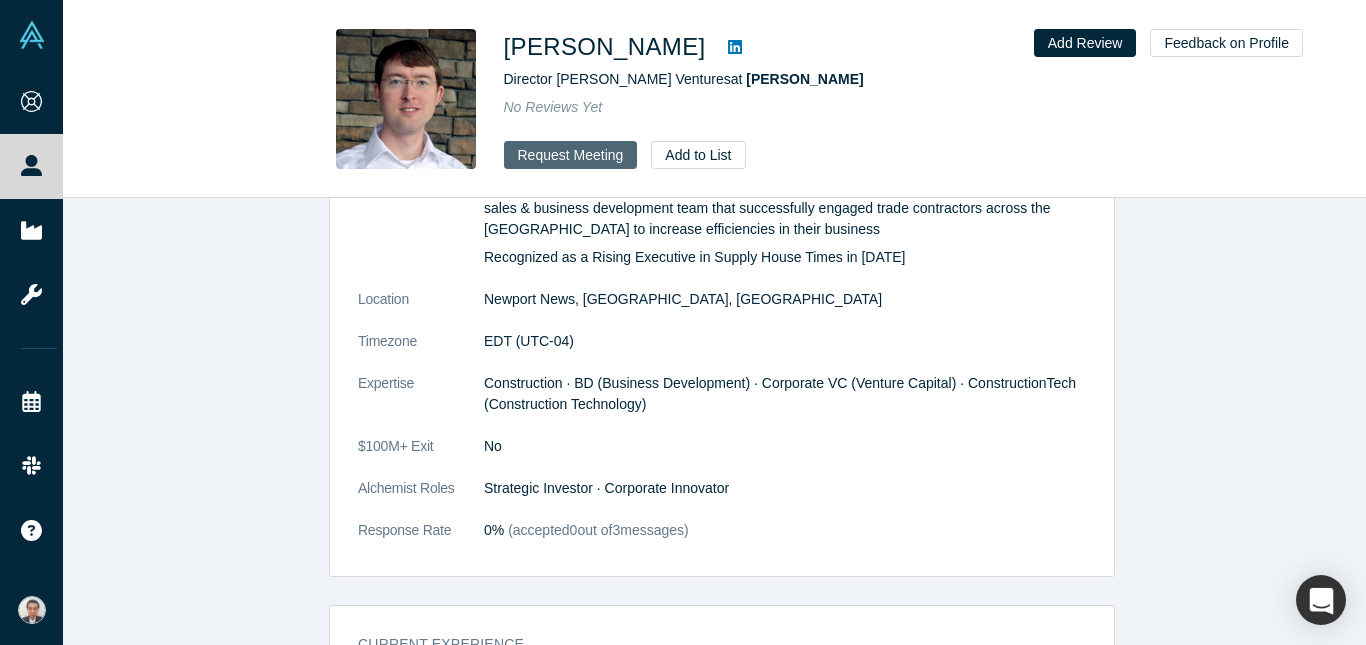 click on "Request Meeting" at bounding box center [571, 155] 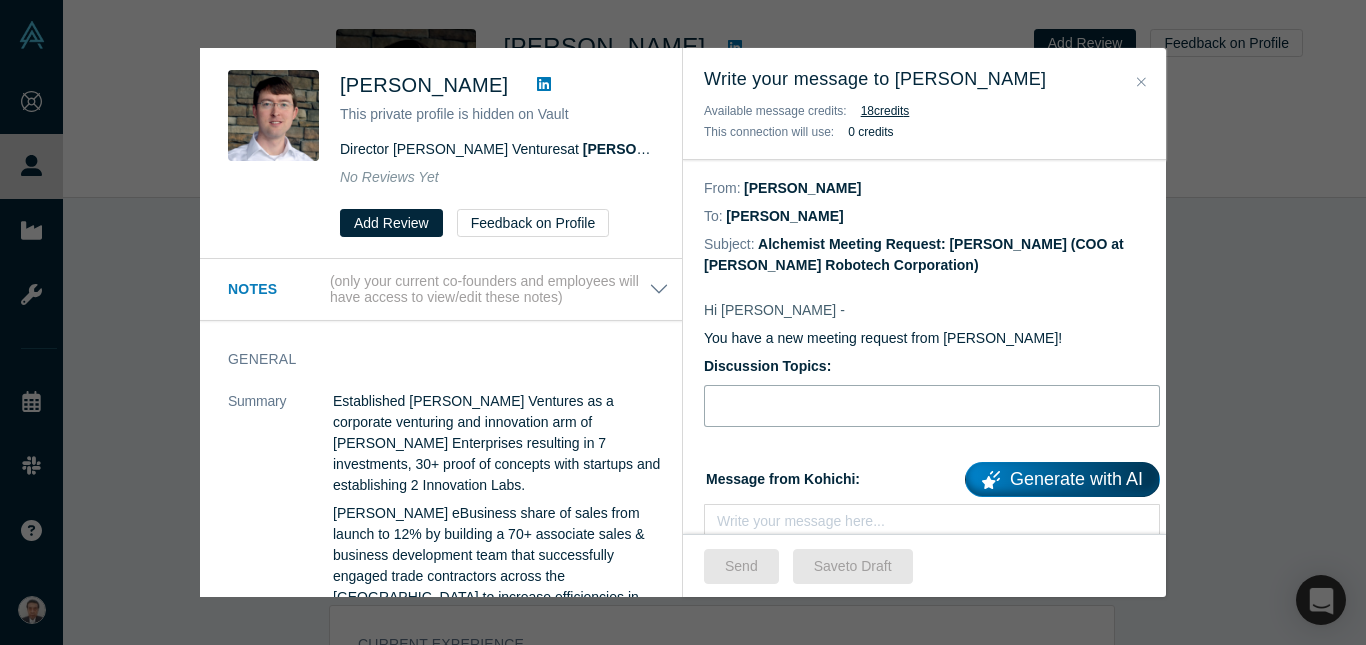 click at bounding box center [932, 406] 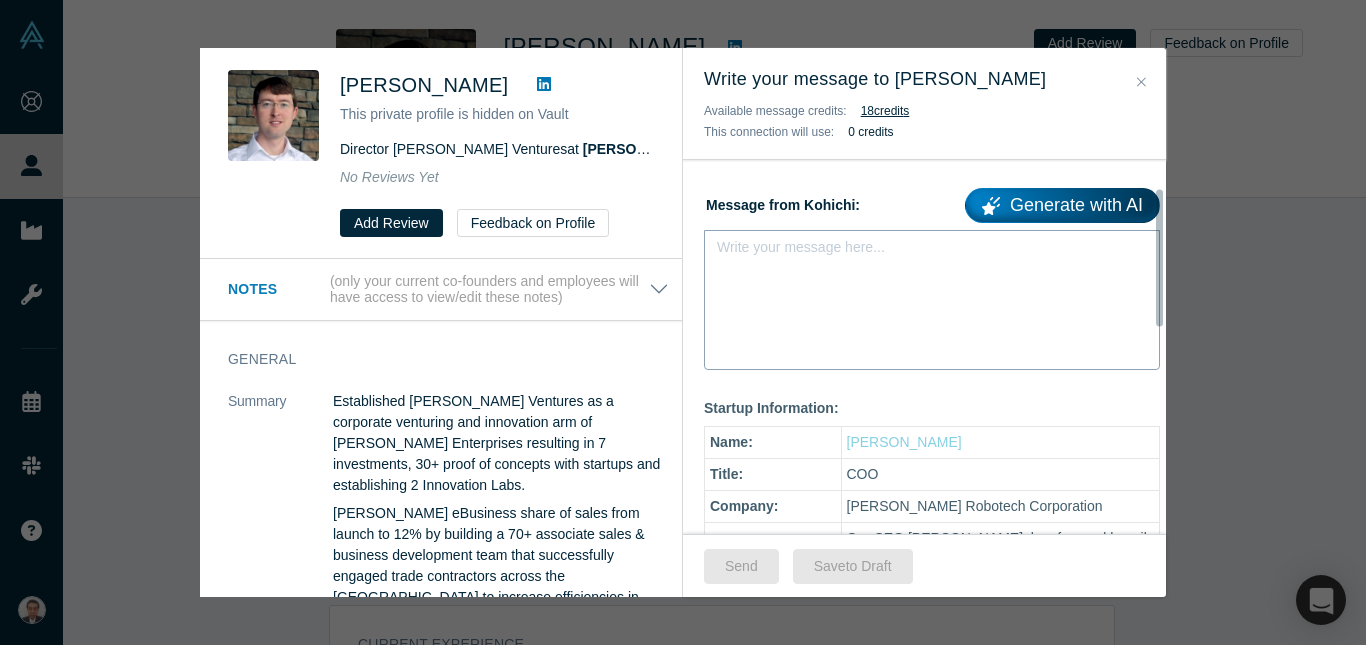 scroll, scrollTop: 300, scrollLeft: 0, axis: vertical 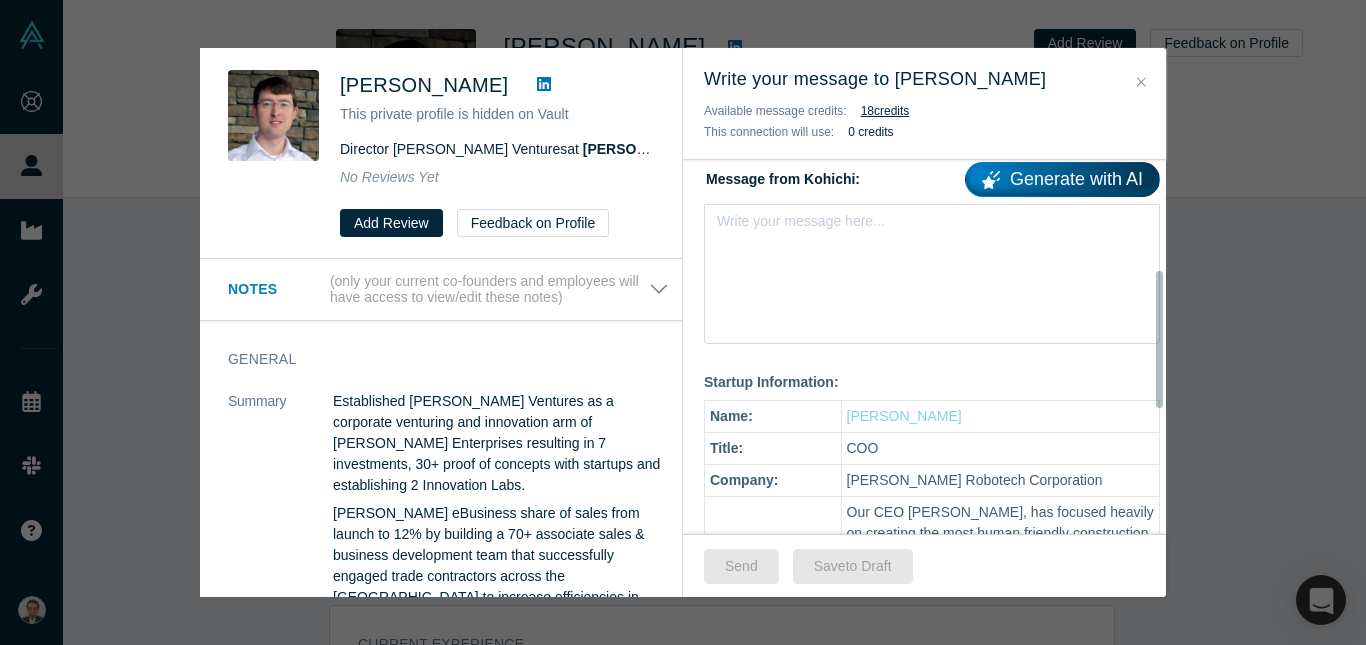 type on "Looking for partners" 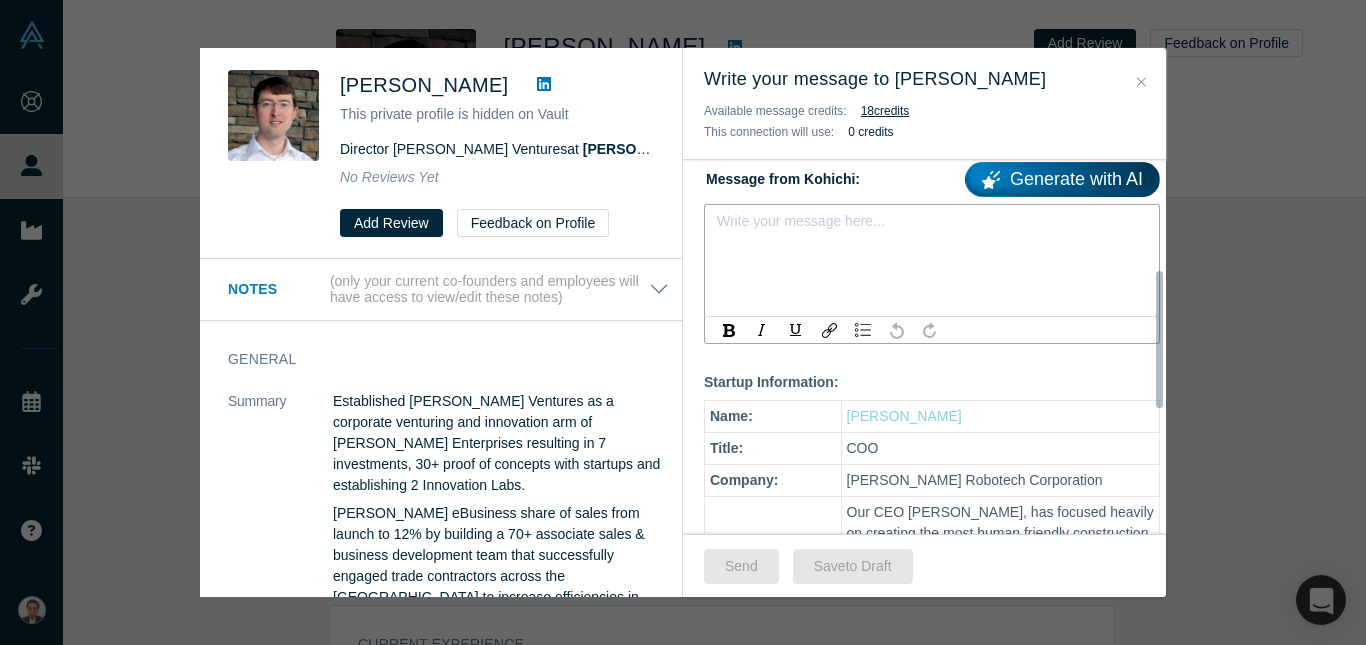 click at bounding box center [932, 227] 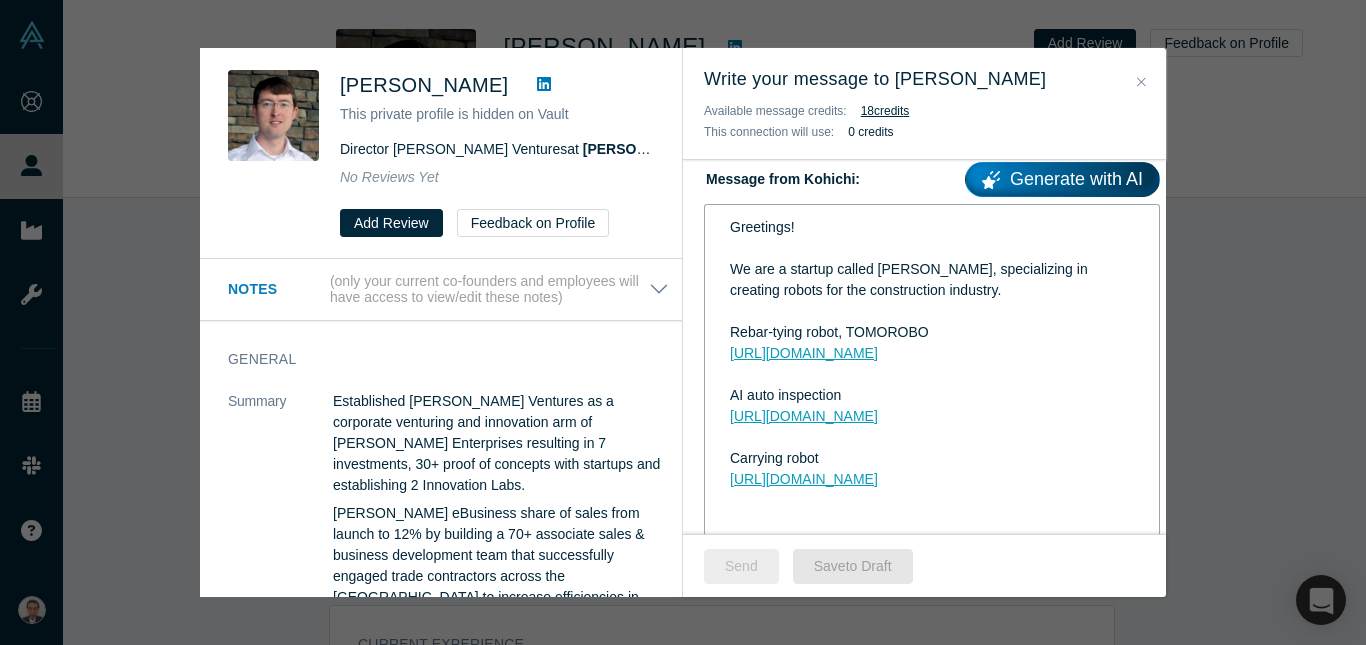 click on "Send" at bounding box center [741, 566] 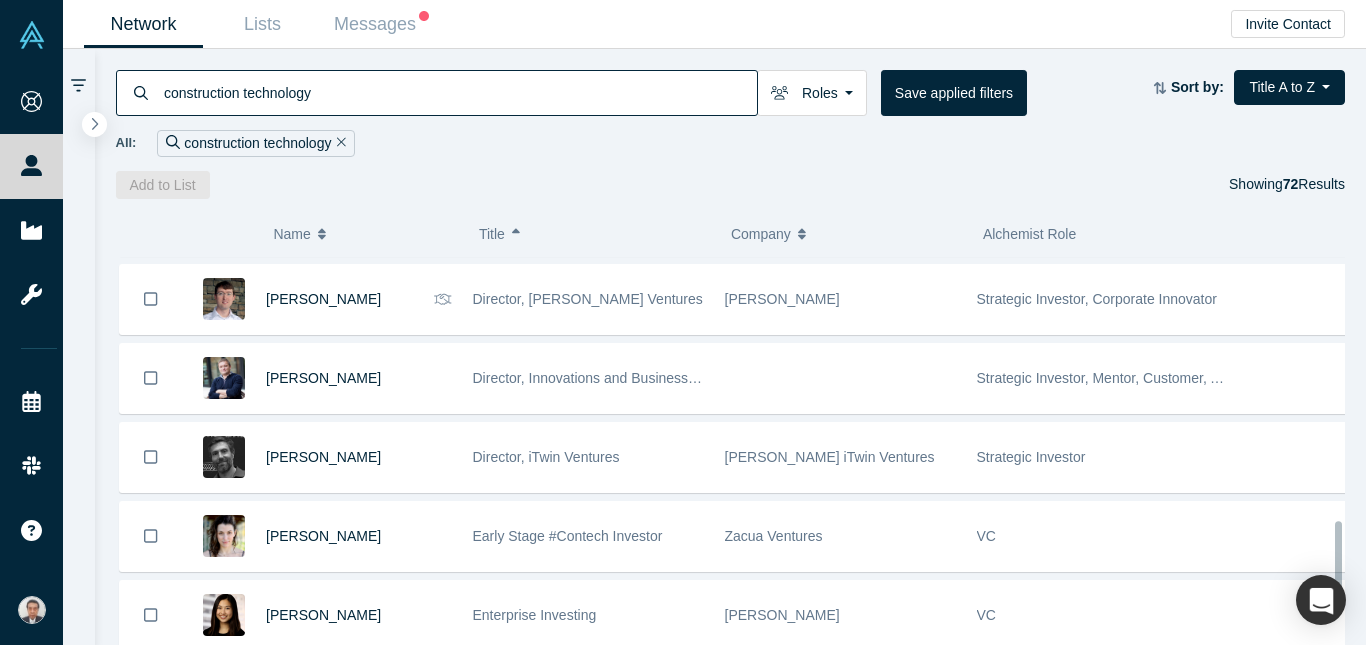 scroll, scrollTop: 1100, scrollLeft: 0, axis: vertical 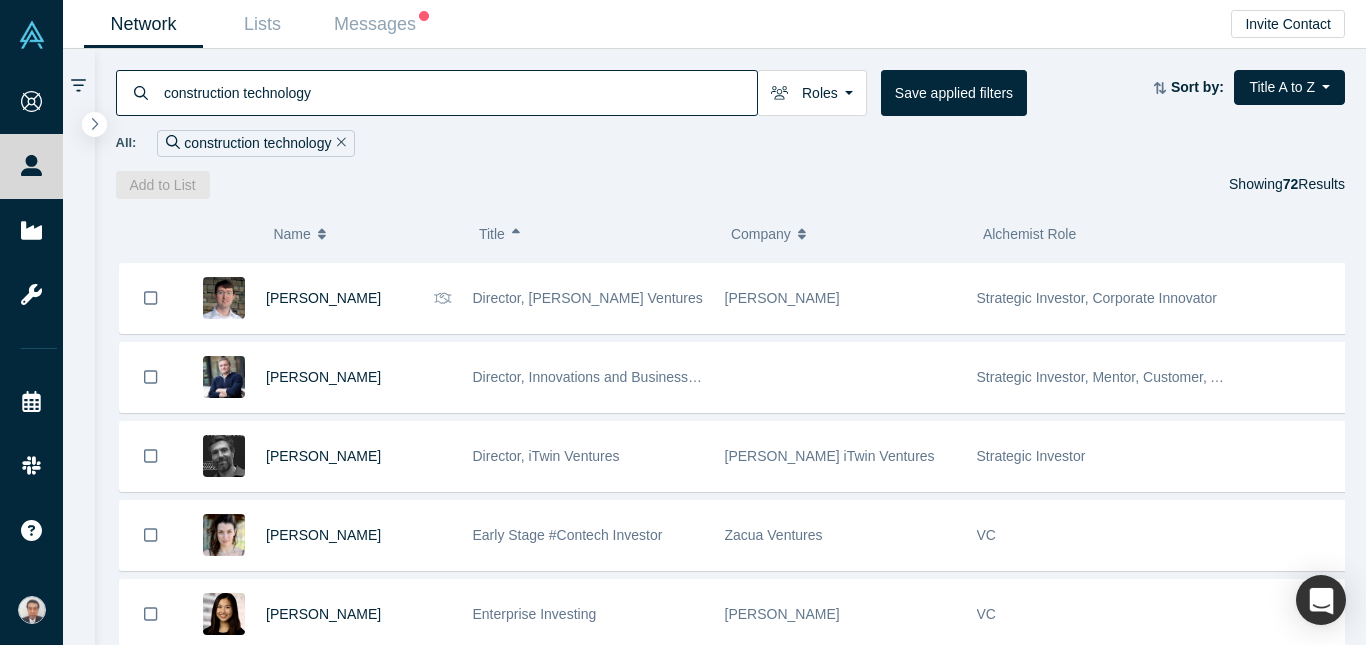 click on "[PERSON_NAME]" at bounding box center (323, 377) 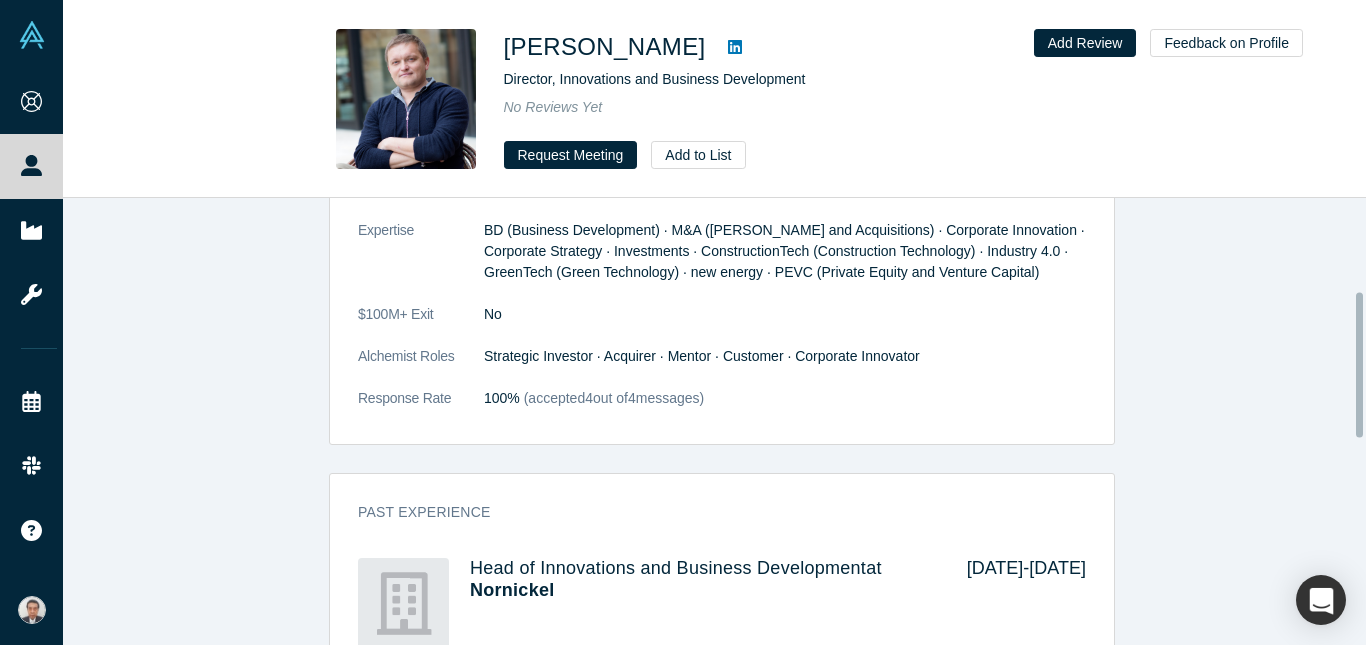scroll, scrollTop: 300, scrollLeft: 0, axis: vertical 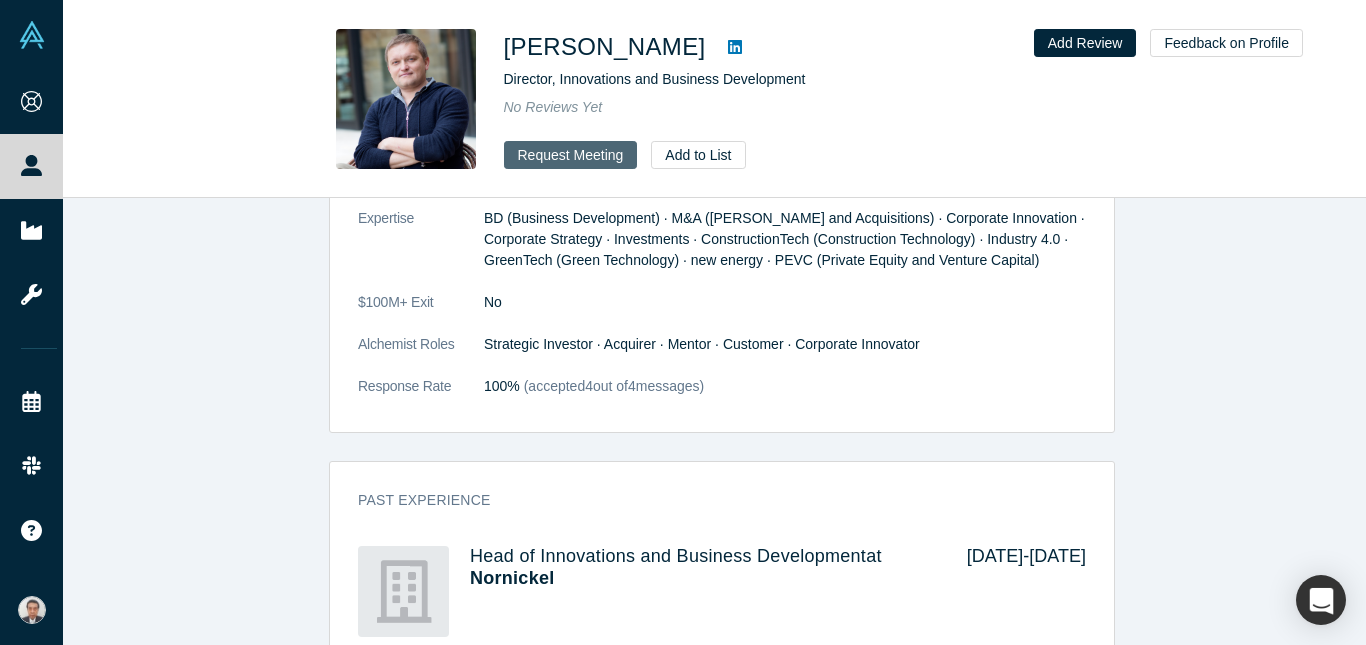 click on "Request Meeting" at bounding box center [571, 155] 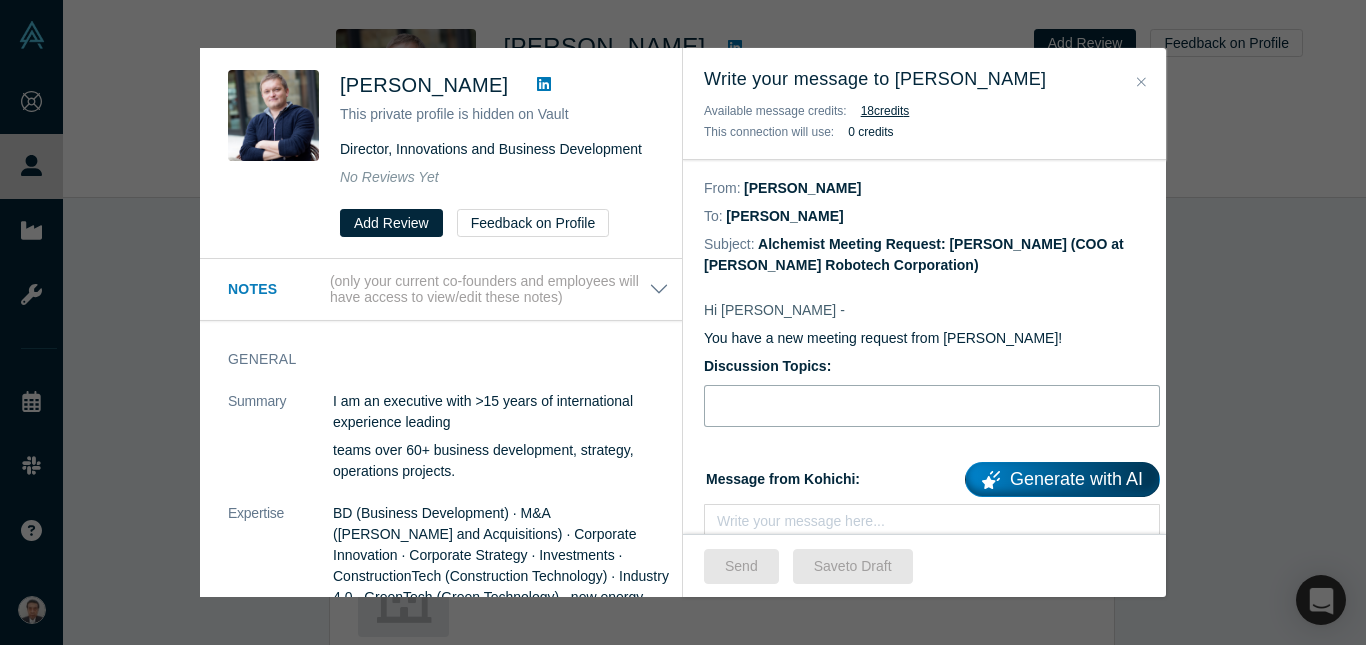 click at bounding box center (932, 406) 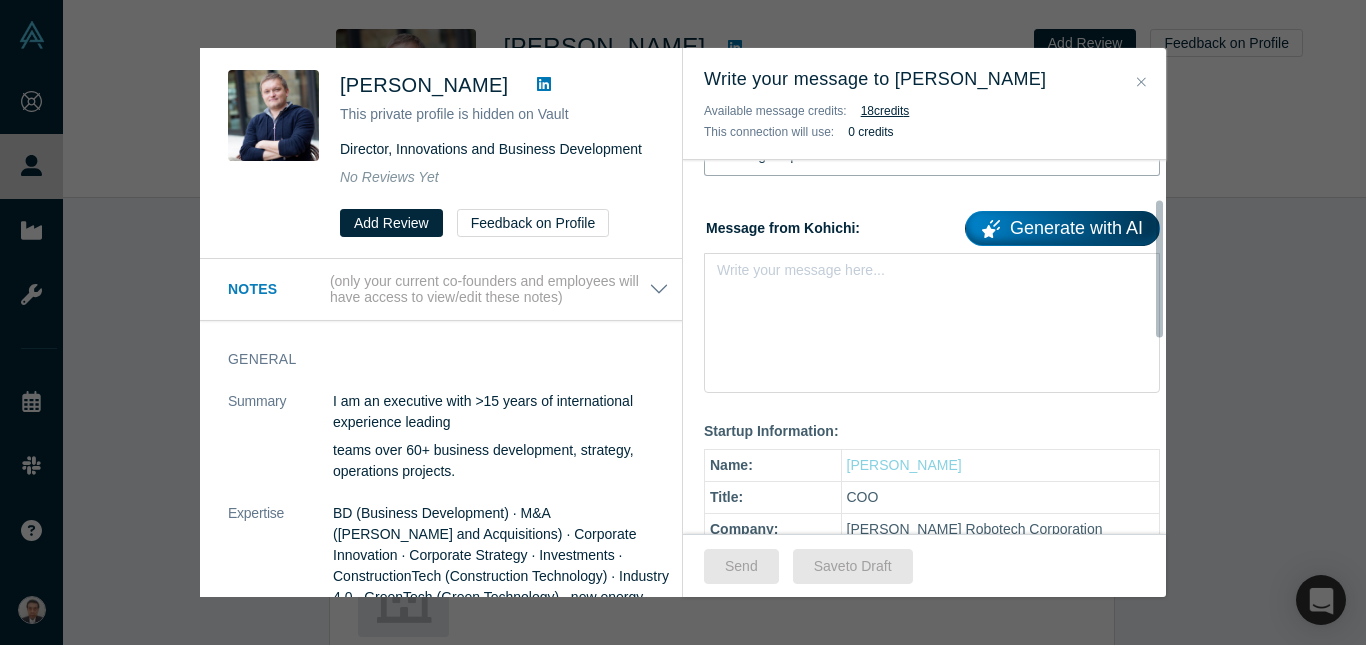 scroll, scrollTop: 300, scrollLeft: 0, axis: vertical 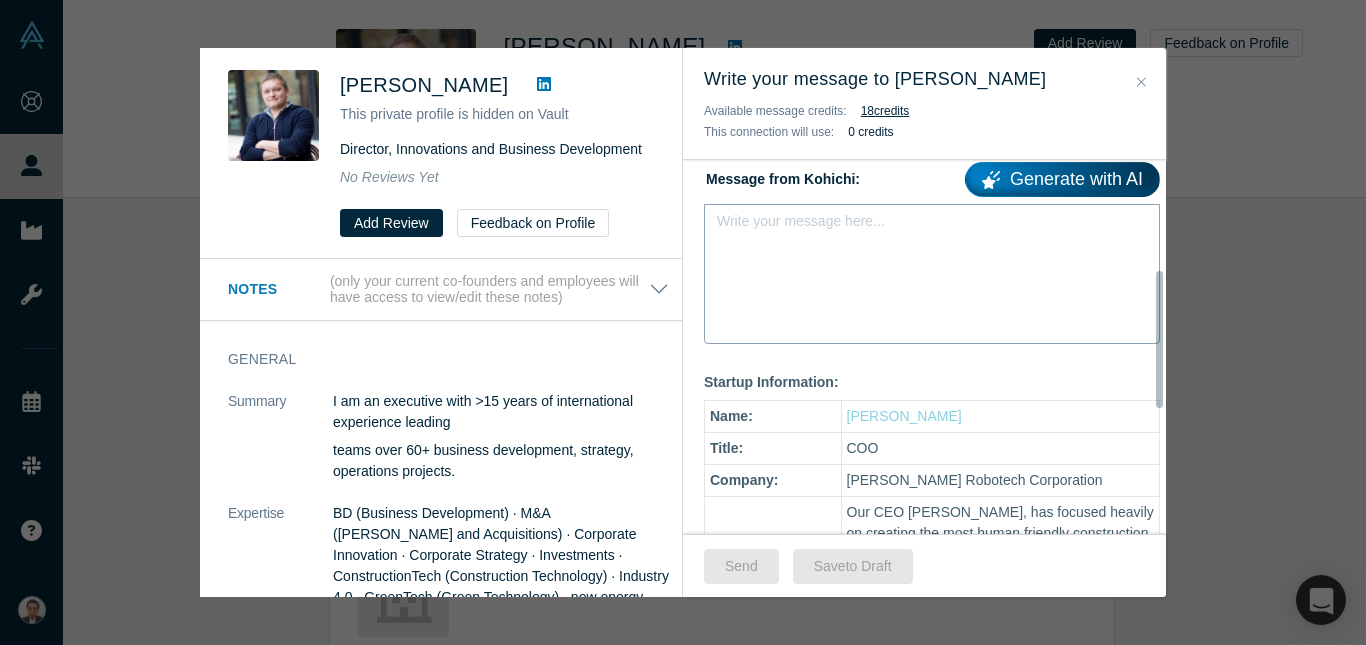 type on "Looking for partners" 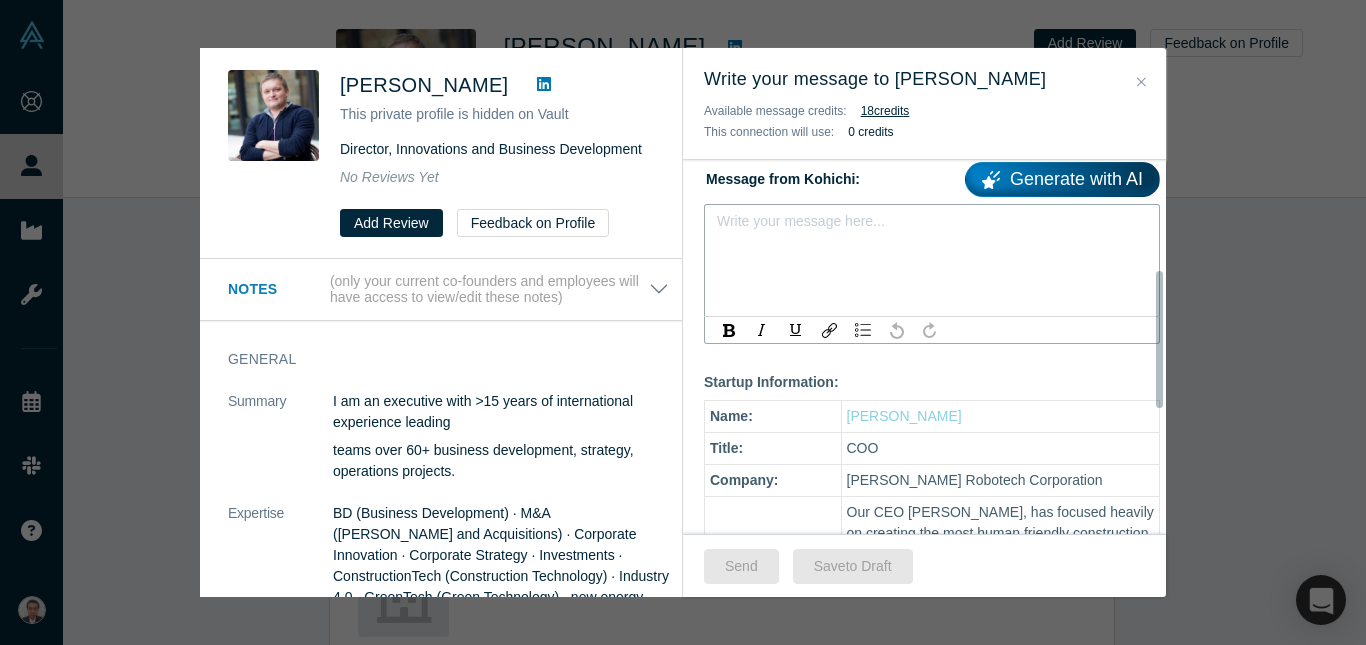 click at bounding box center [932, 227] 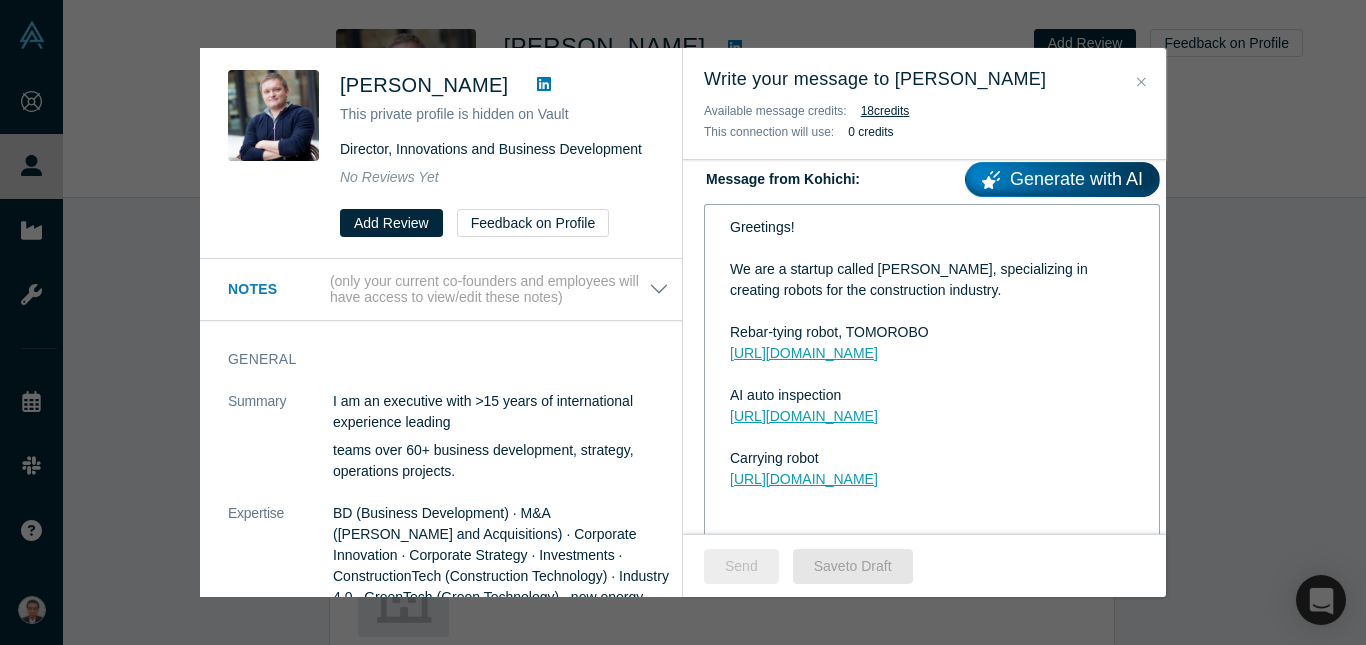 click on "Send" at bounding box center (741, 566) 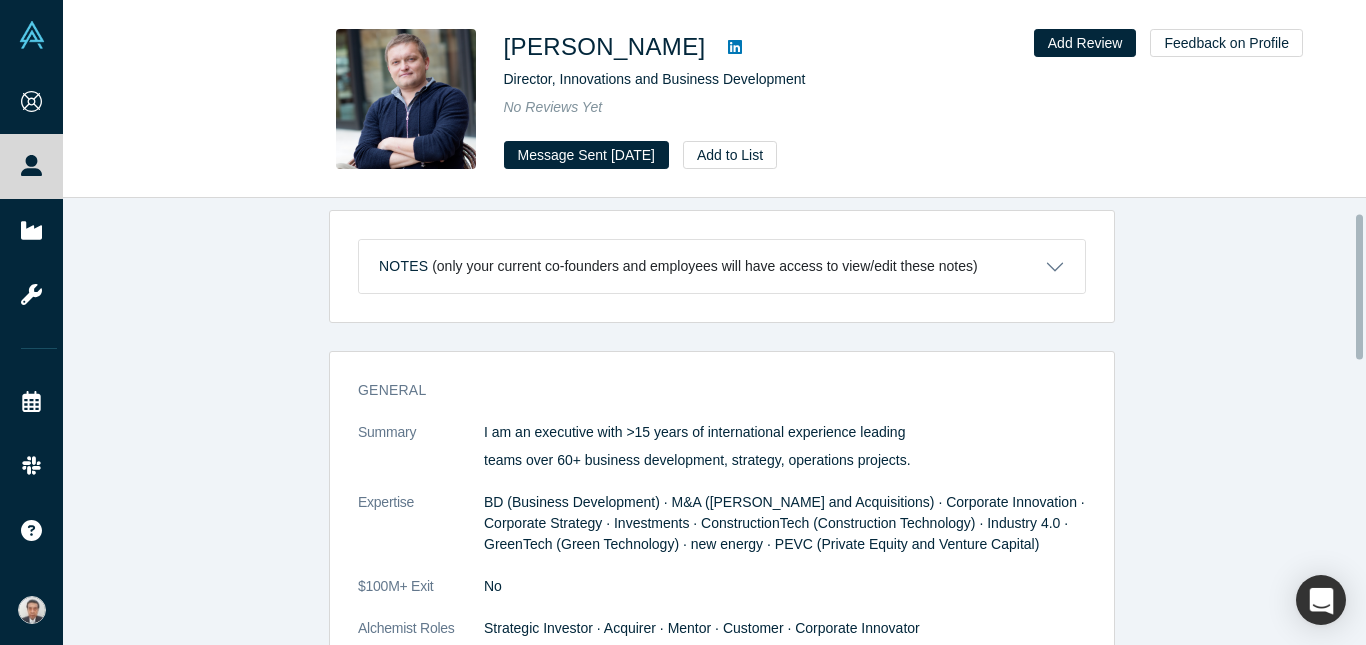 scroll, scrollTop: 0, scrollLeft: 0, axis: both 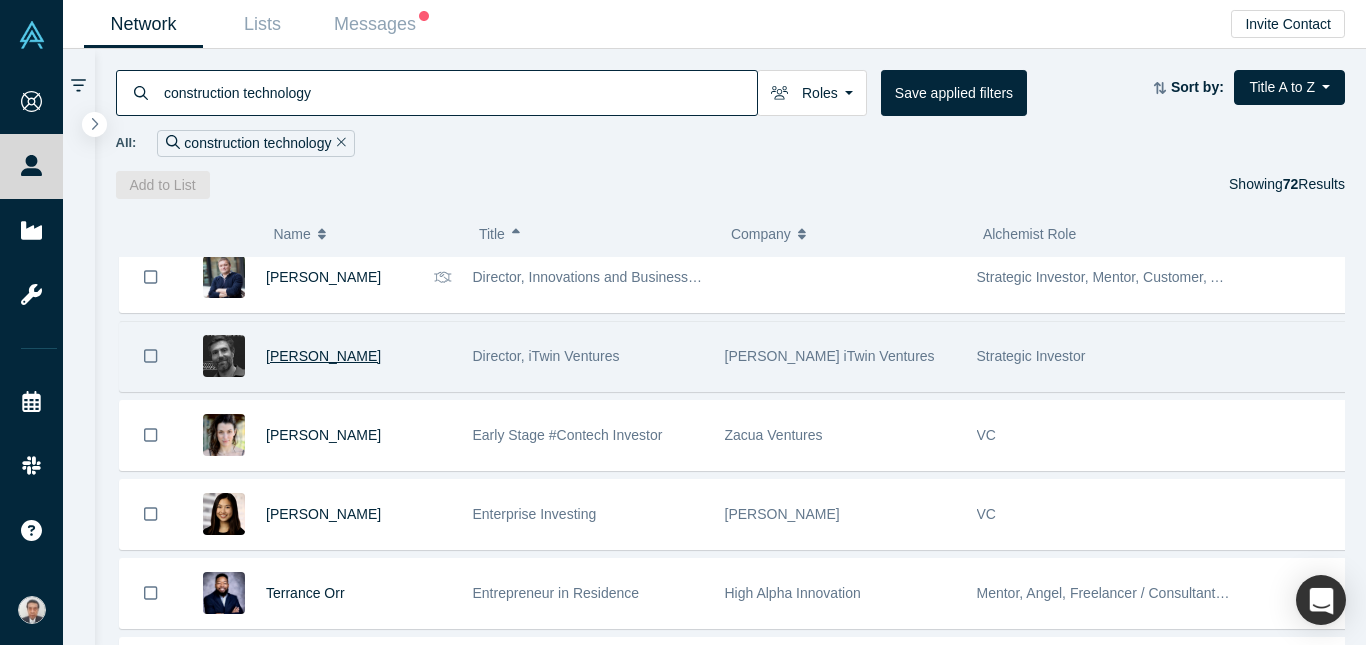 click on "[PERSON_NAME]" at bounding box center (323, 356) 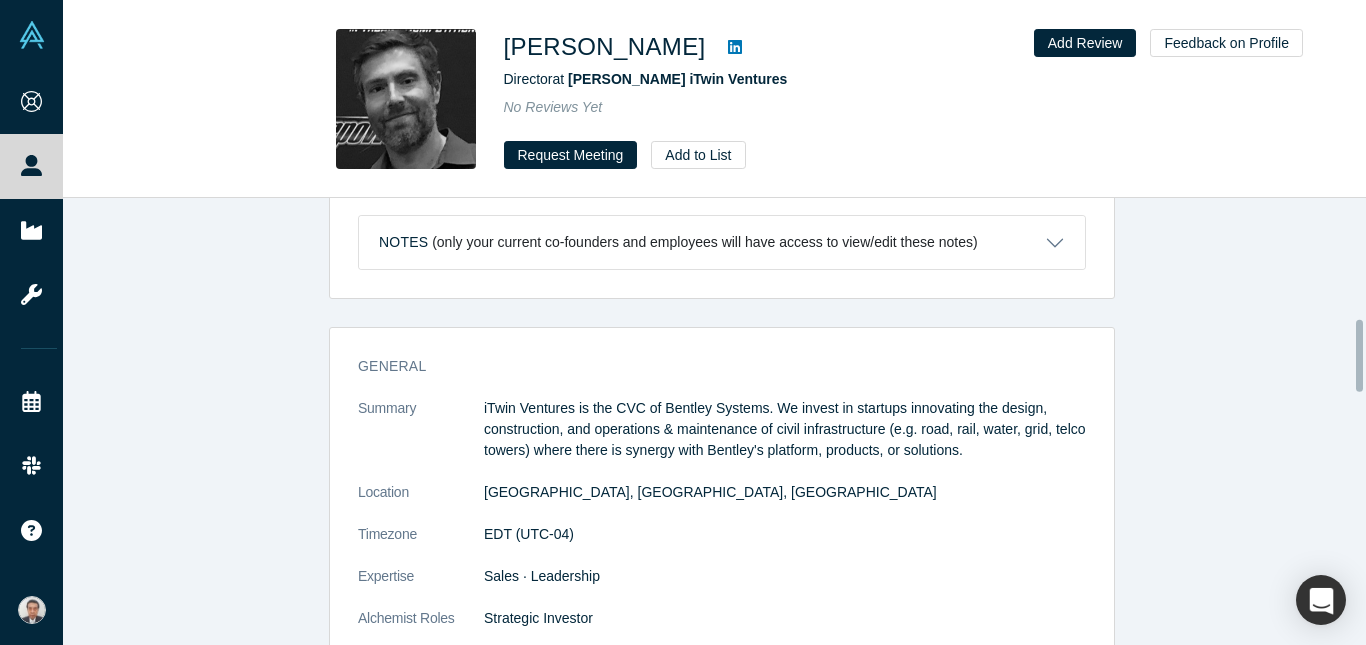 scroll, scrollTop: 800, scrollLeft: 0, axis: vertical 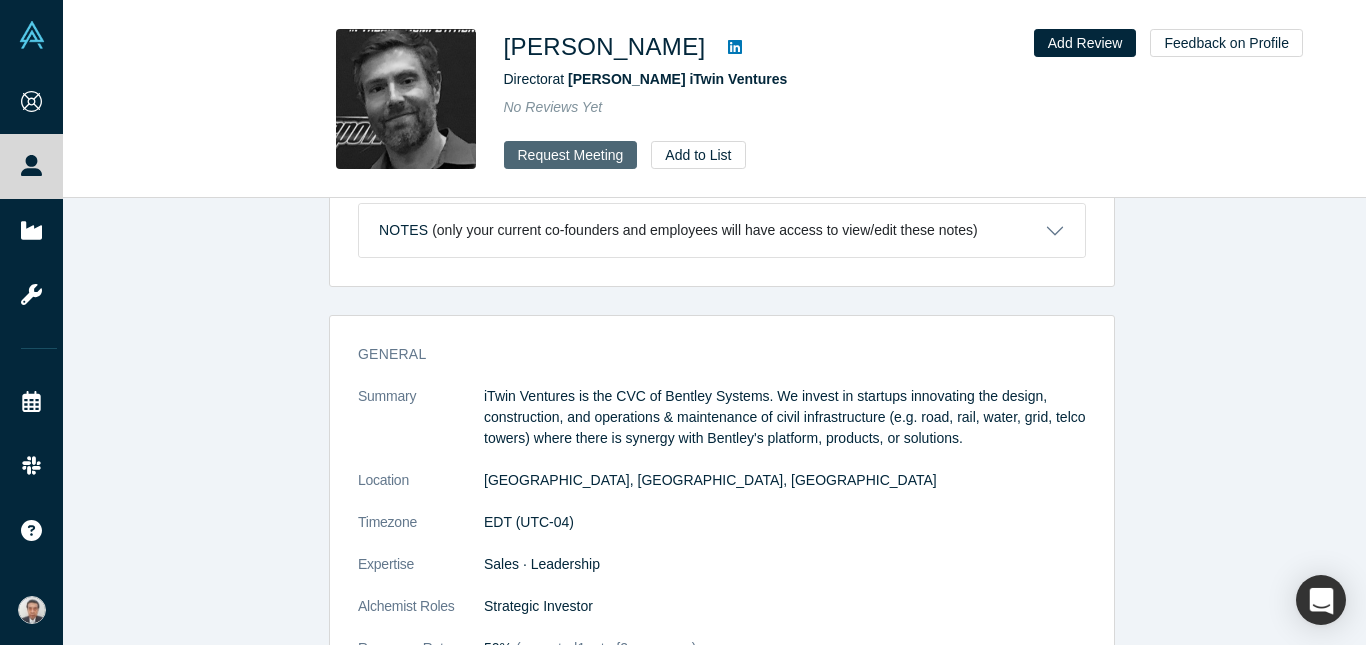 click on "Request Meeting" at bounding box center [571, 155] 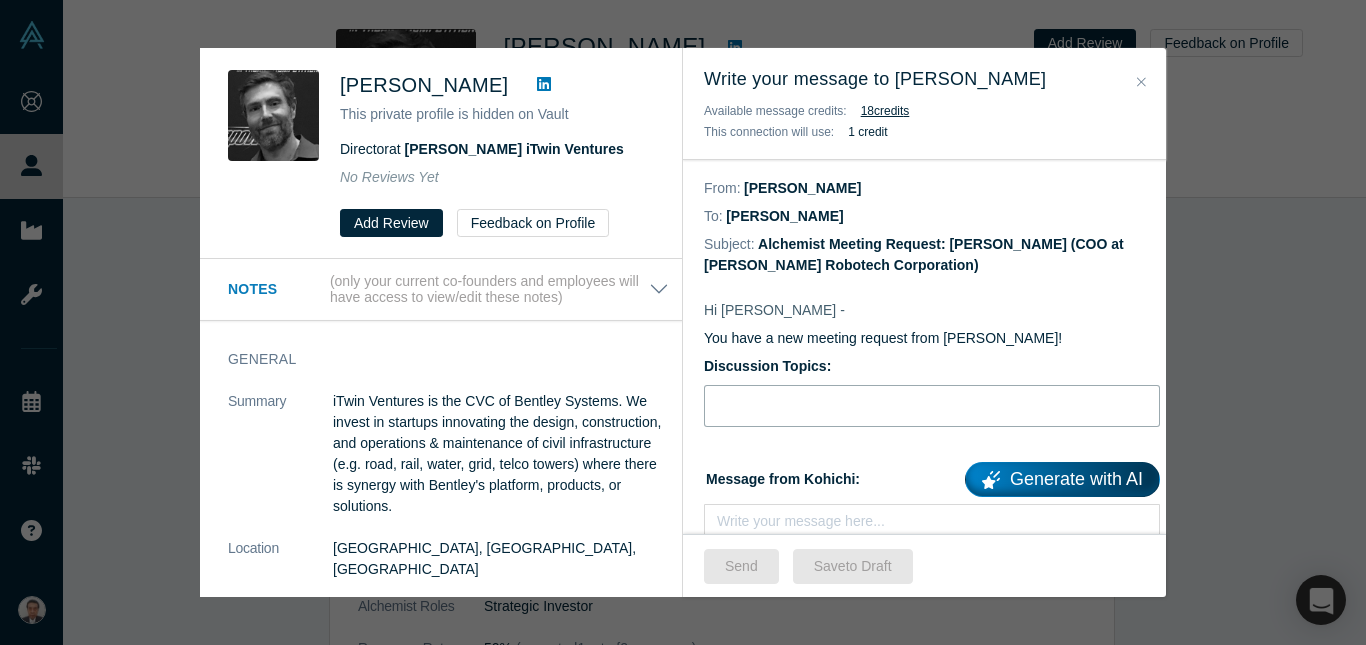 click at bounding box center [932, 406] 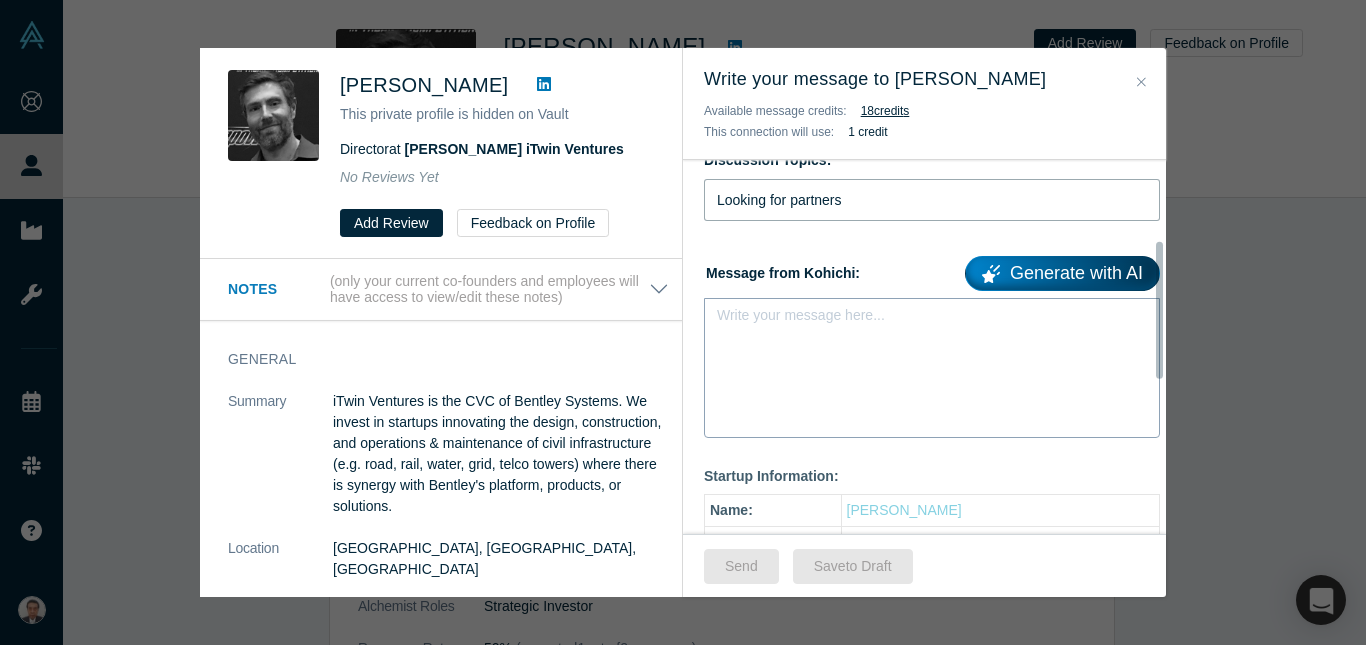 scroll, scrollTop: 200, scrollLeft: 0, axis: vertical 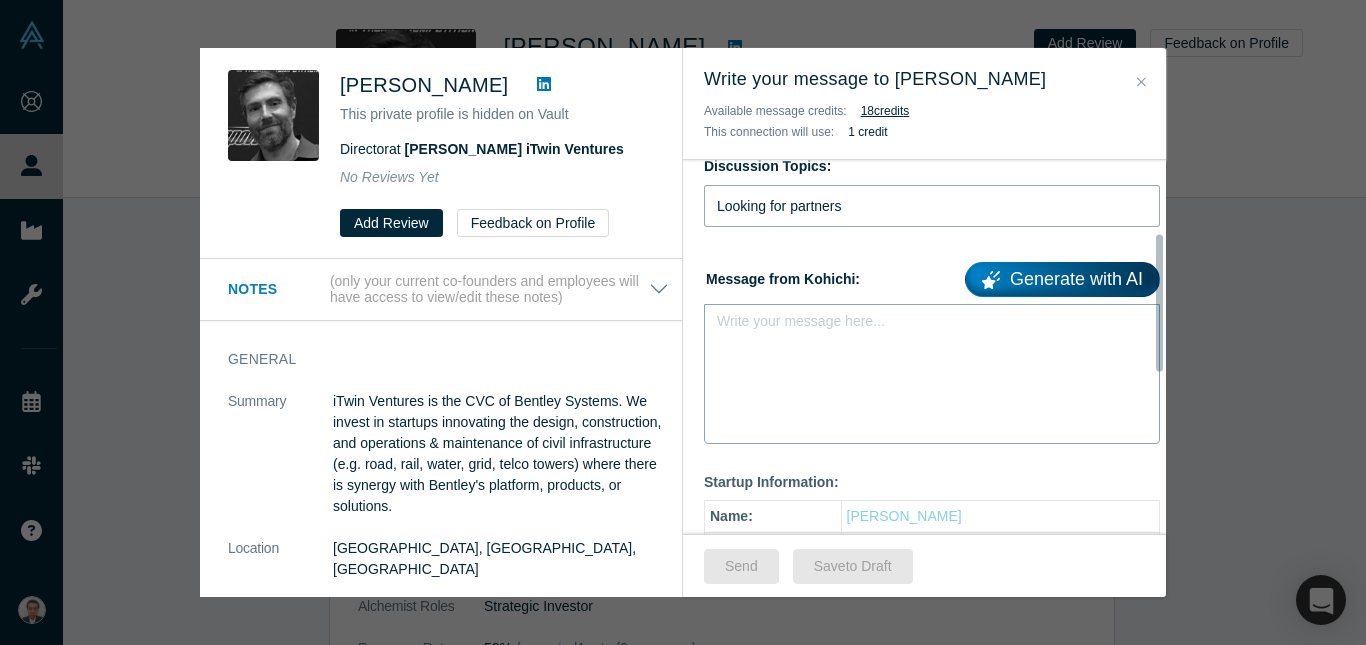 type on "Looking for partners" 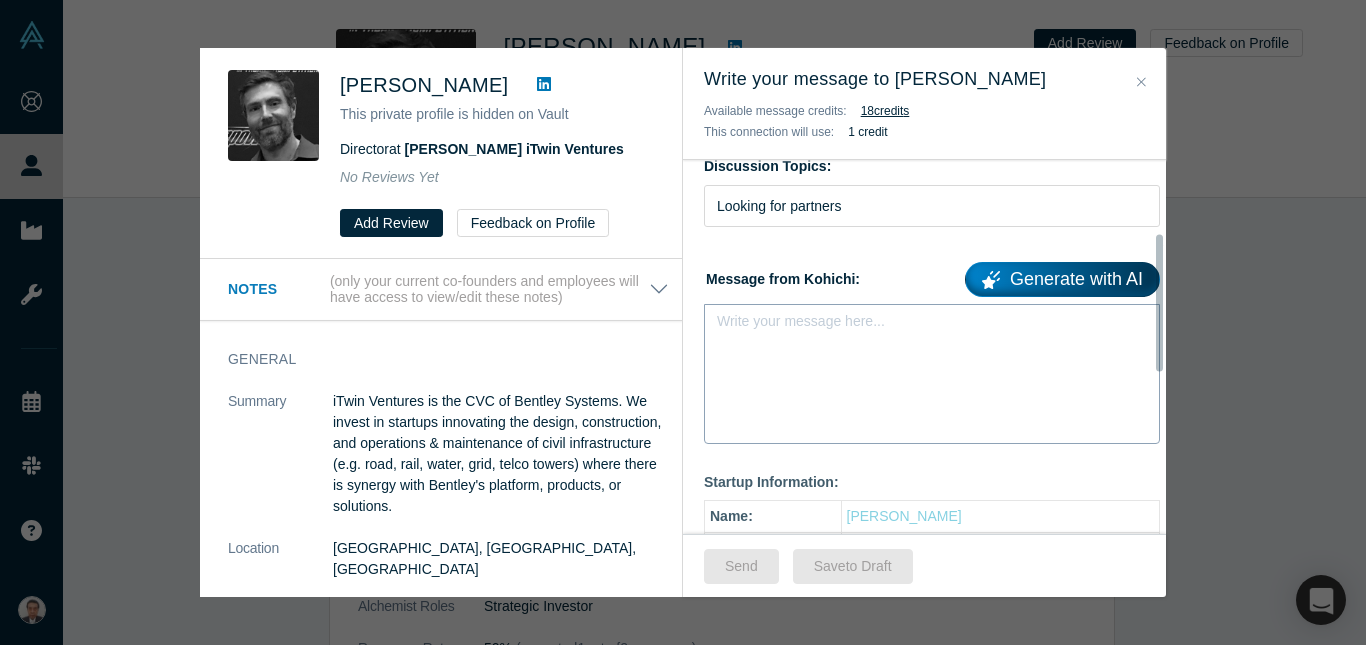 click on "Write your message here..." at bounding box center (932, 374) 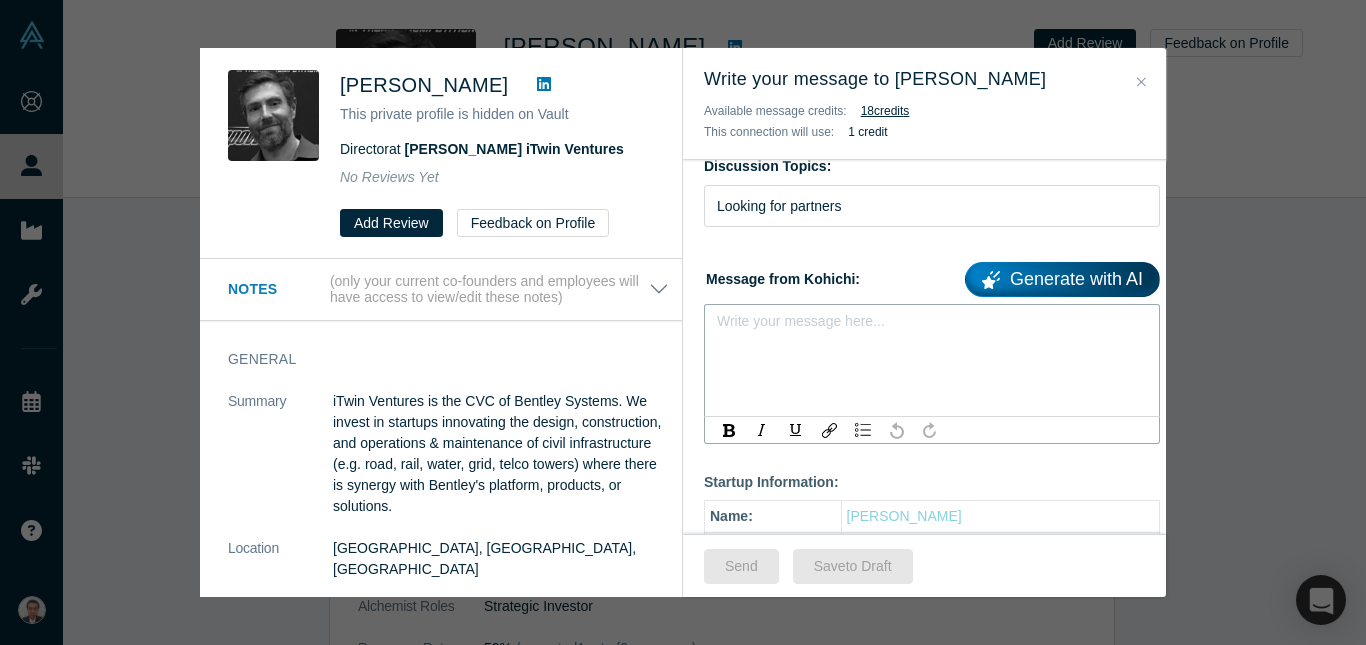 drag, startPoint x: 792, startPoint y: 376, endPoint x: 727, endPoint y: 311, distance: 91.92388 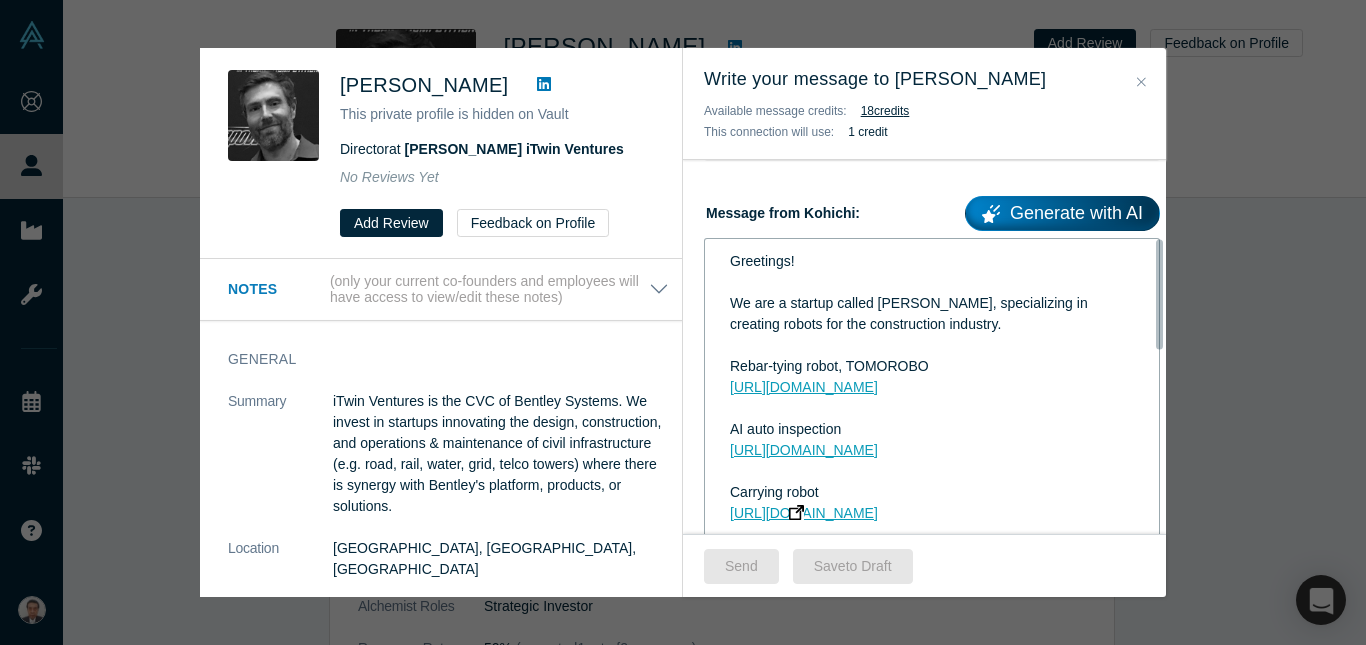 scroll, scrollTop: 300, scrollLeft: 0, axis: vertical 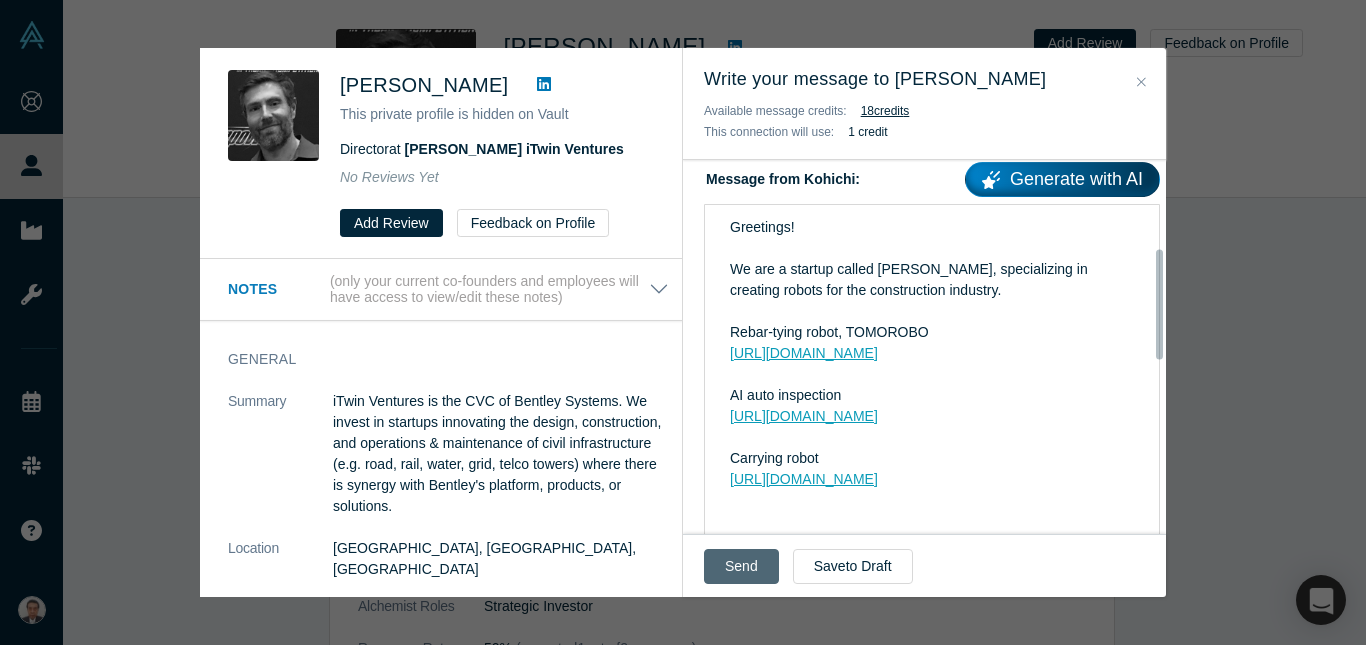 click on "Send" at bounding box center (741, 566) 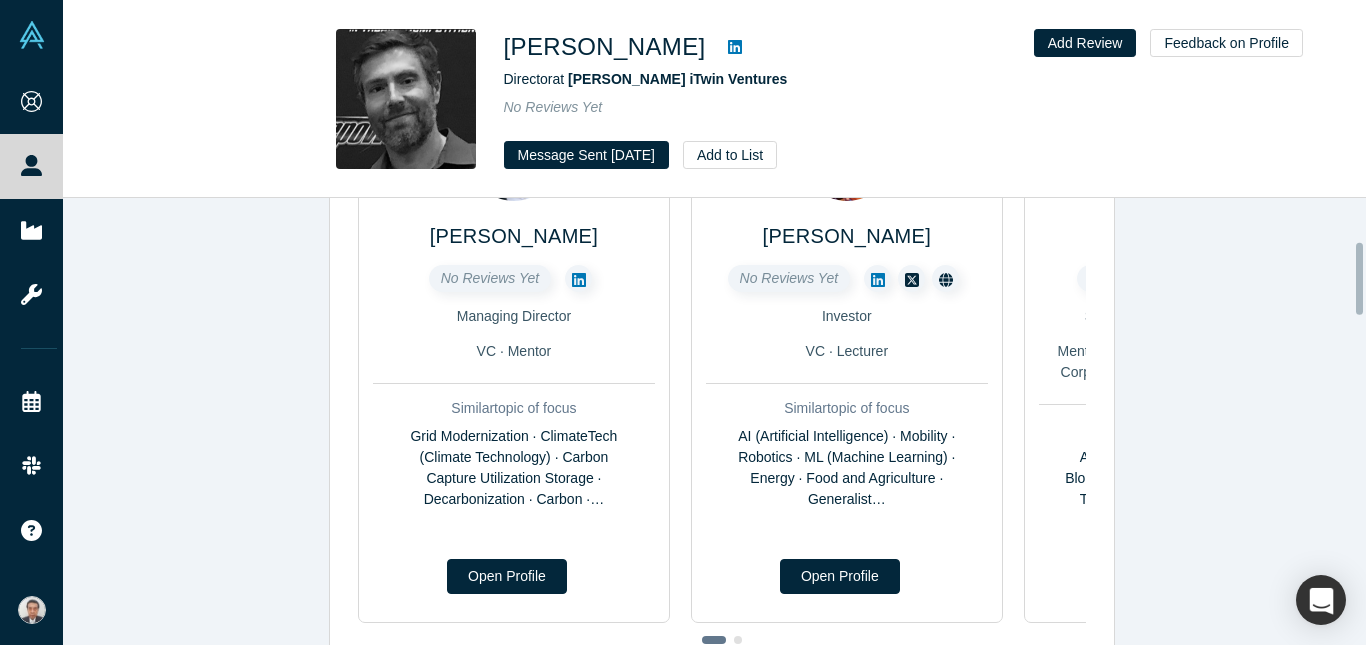 scroll, scrollTop: 300, scrollLeft: 0, axis: vertical 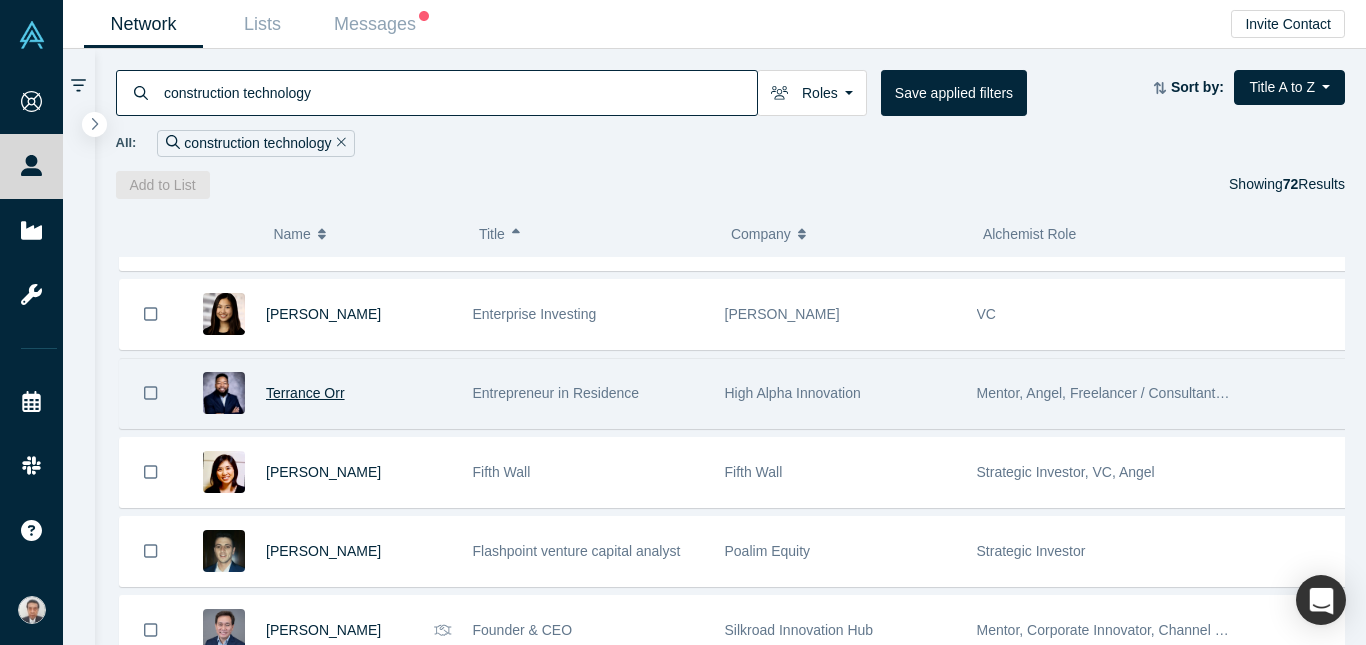 click on "Terrance Orr" at bounding box center (305, 393) 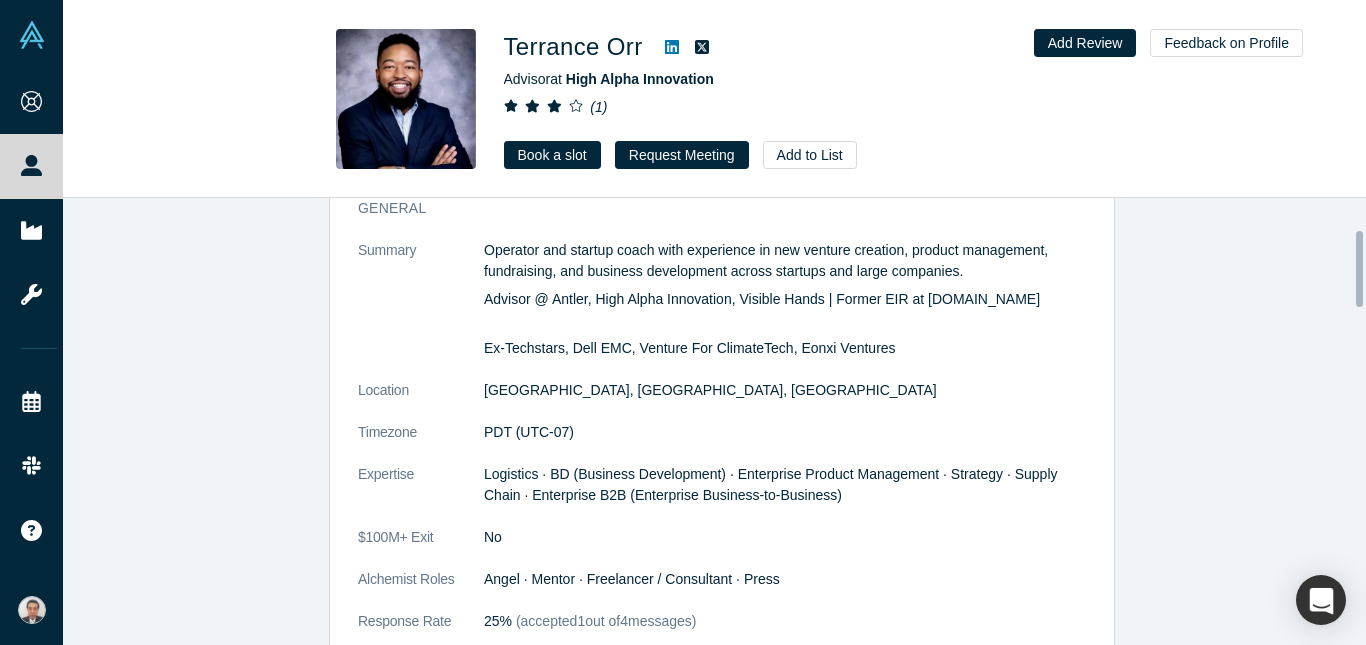 scroll, scrollTop: 200, scrollLeft: 0, axis: vertical 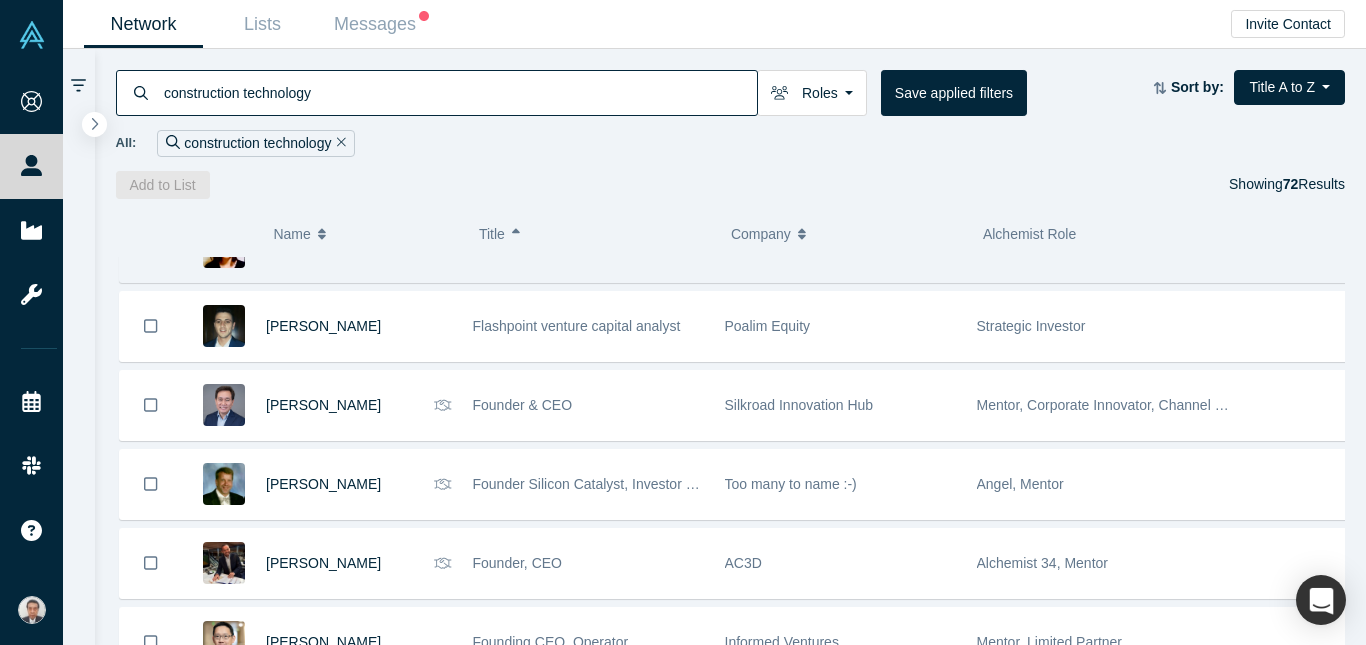 click on "Flashpoint venture capital analyst" at bounding box center [577, 326] 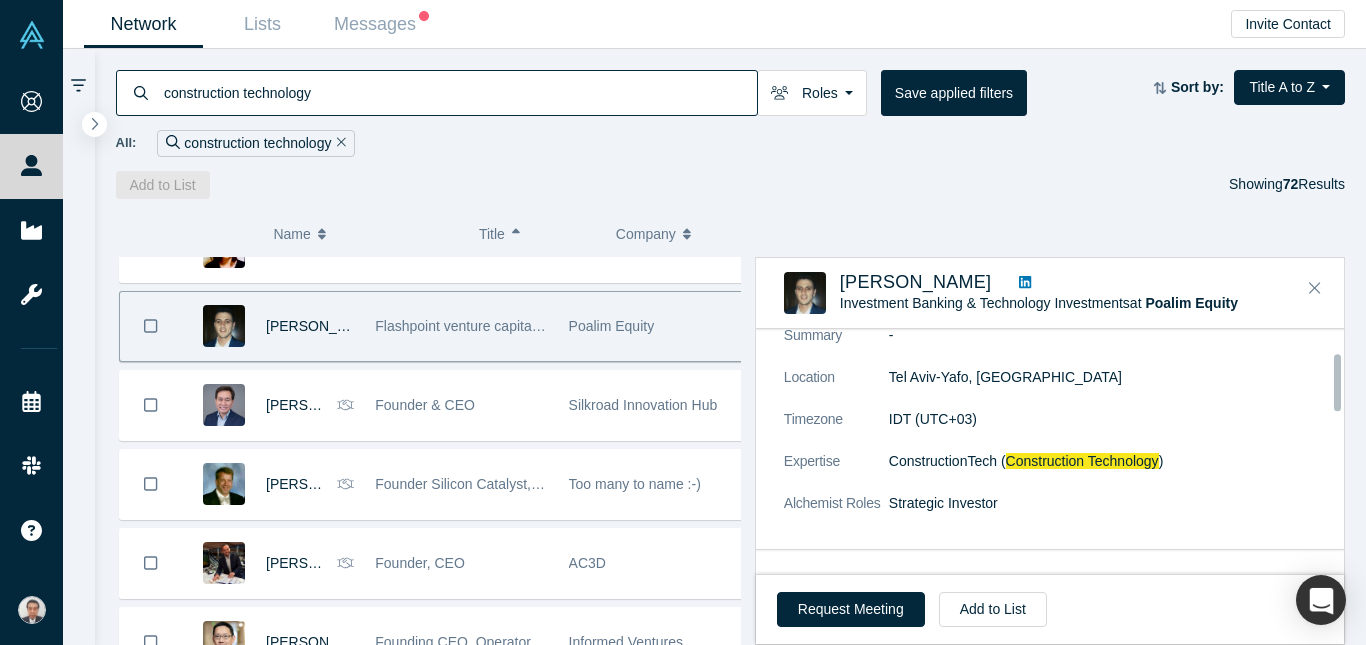 scroll, scrollTop: 100, scrollLeft: 0, axis: vertical 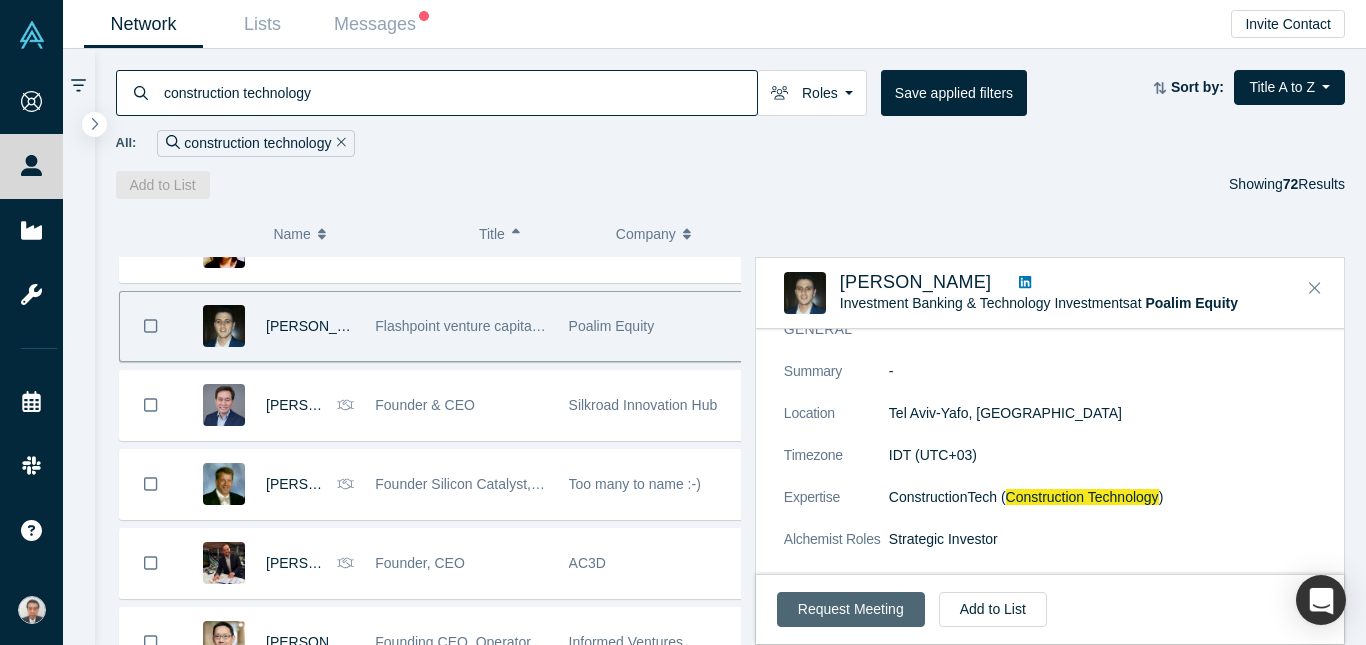click on "Request Meeting" at bounding box center (851, 609) 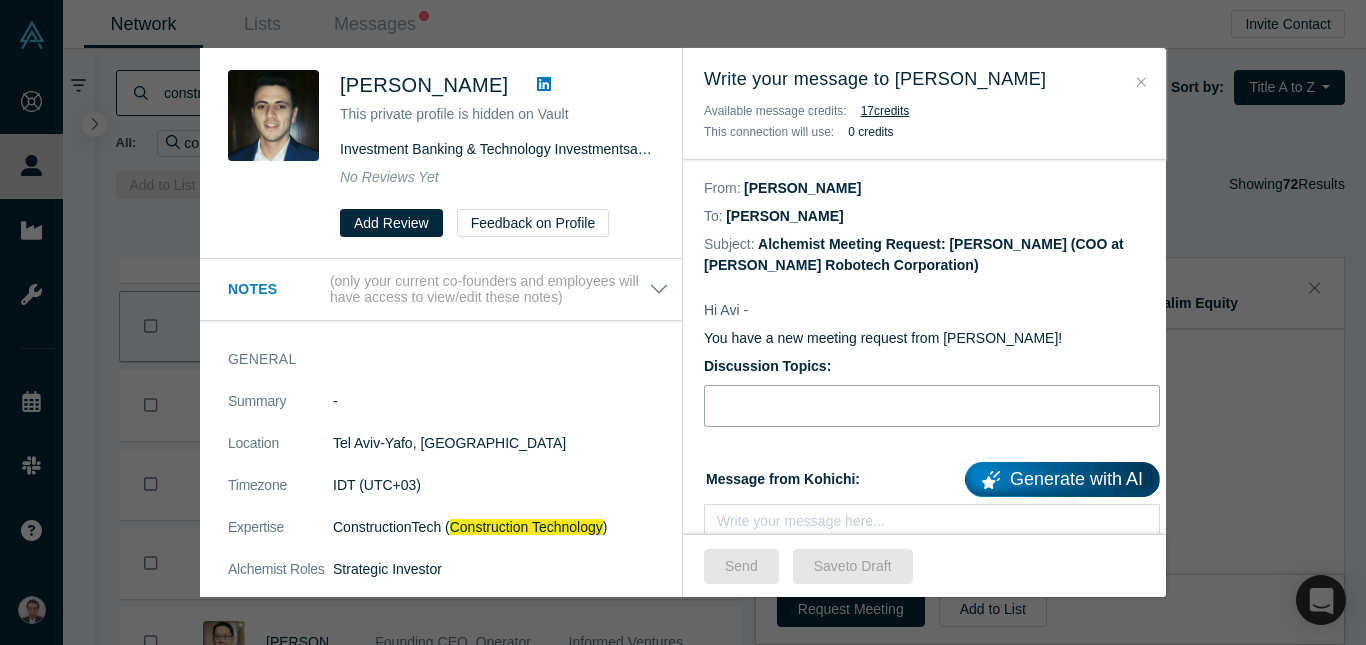click at bounding box center [932, 406] 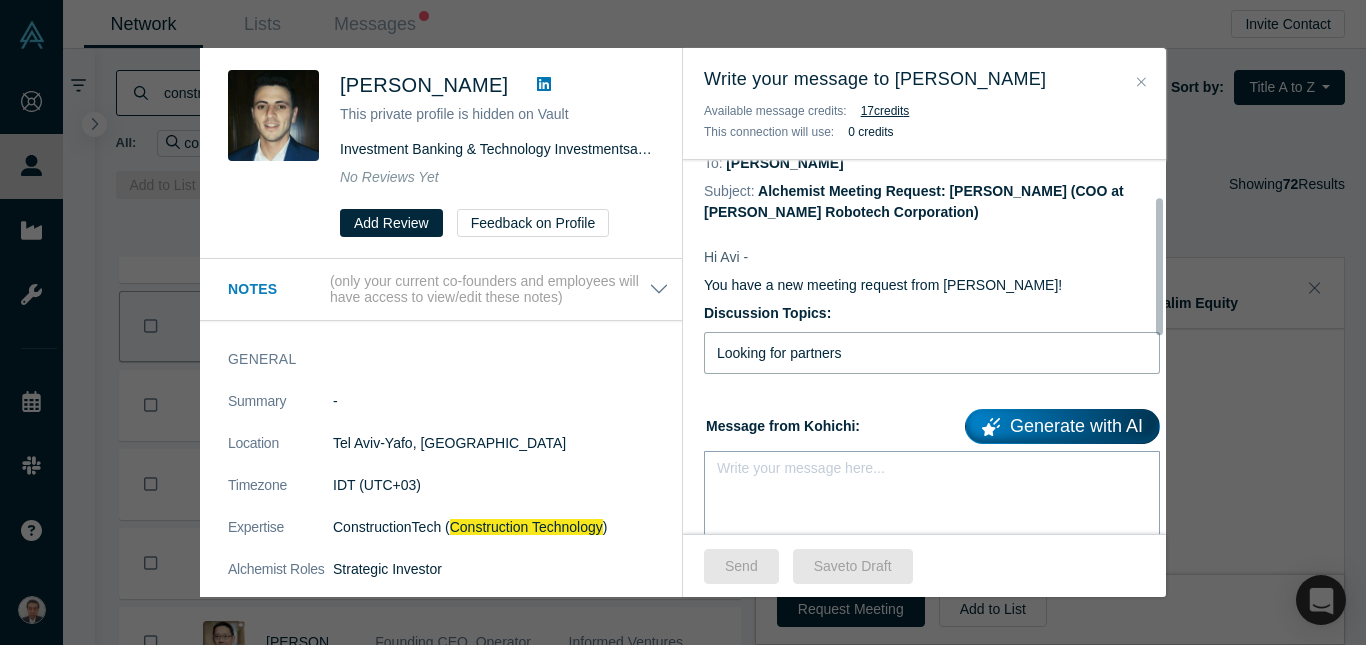 scroll, scrollTop: 100, scrollLeft: 0, axis: vertical 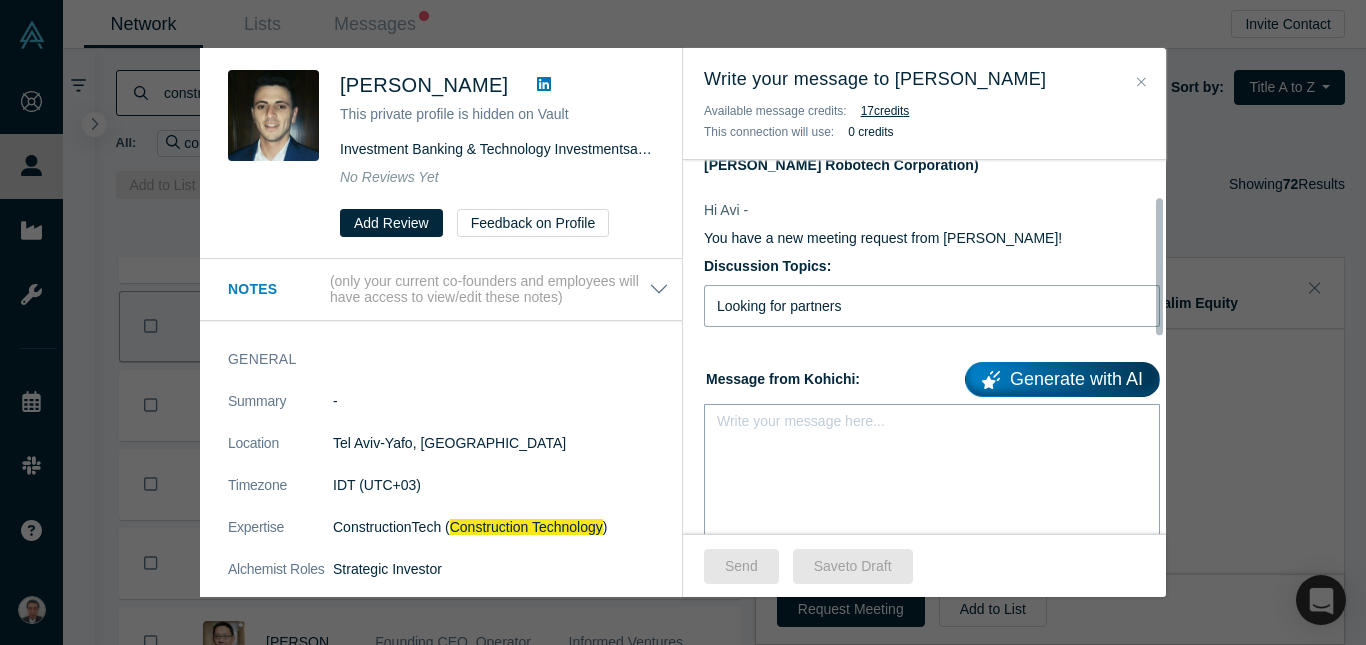 type on "Looking for partners" 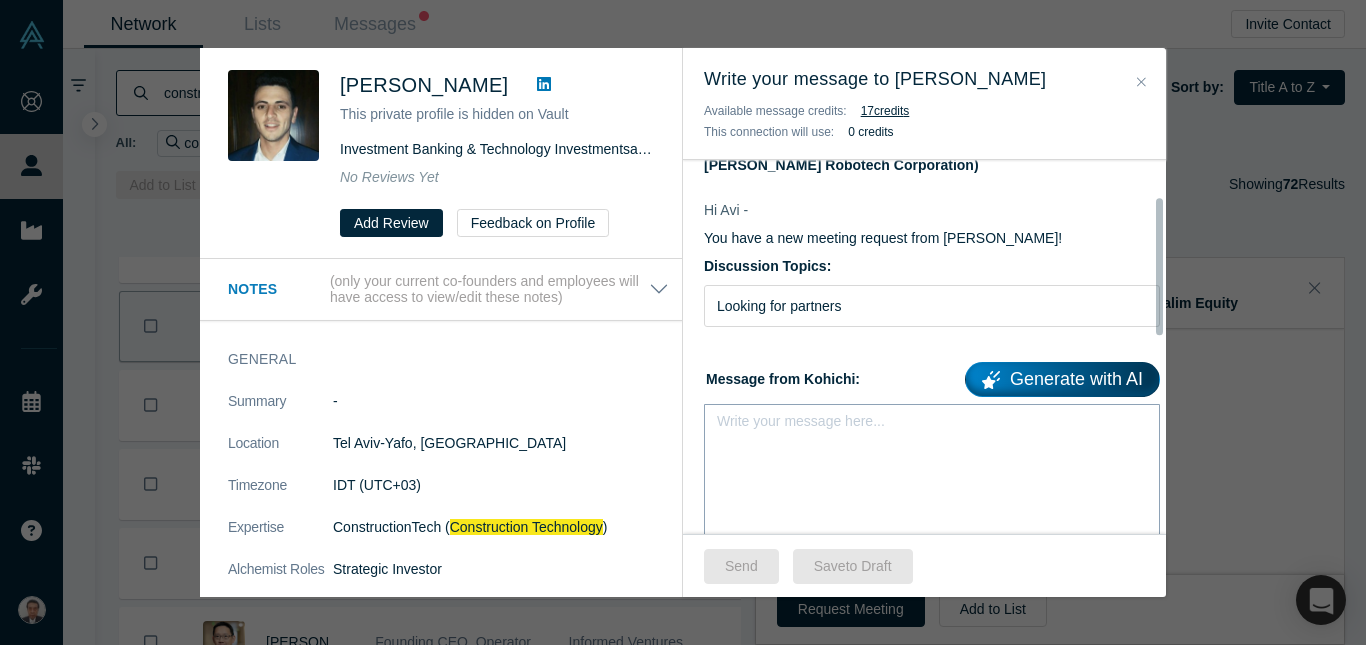 click on "Write your message here..." at bounding box center (932, 474) 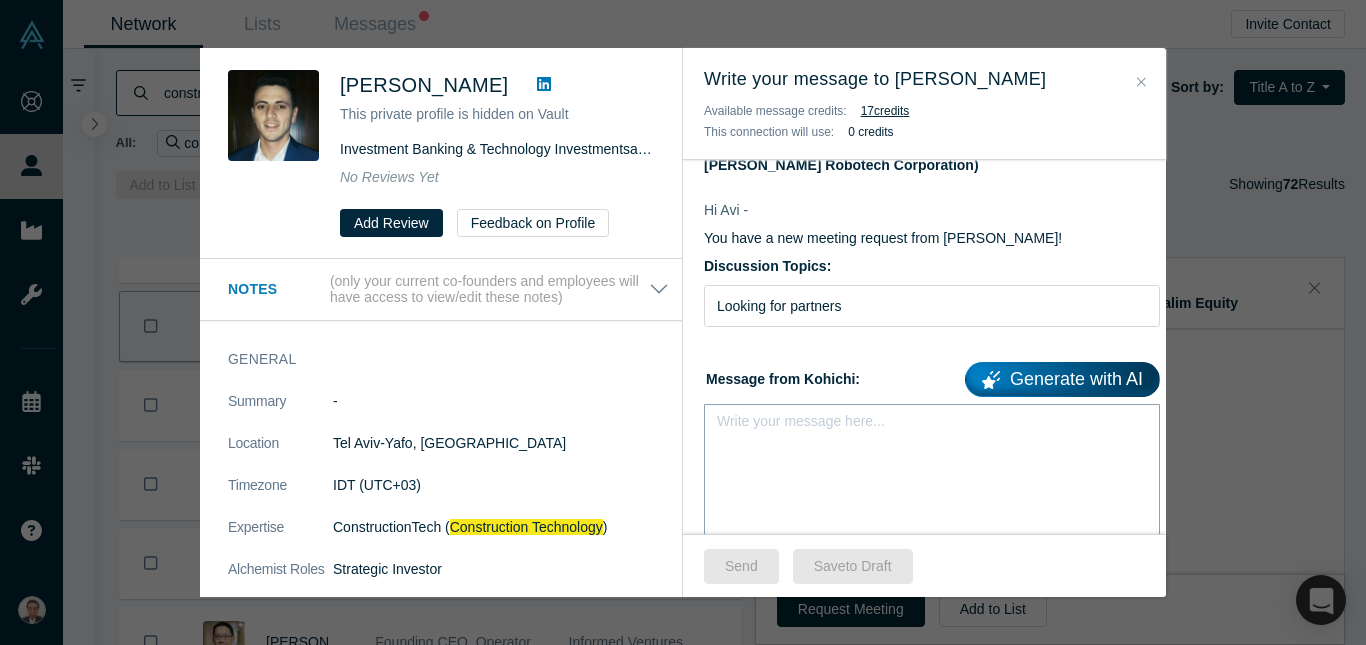 drag, startPoint x: 843, startPoint y: 444, endPoint x: 755, endPoint y: 422, distance: 90.70832 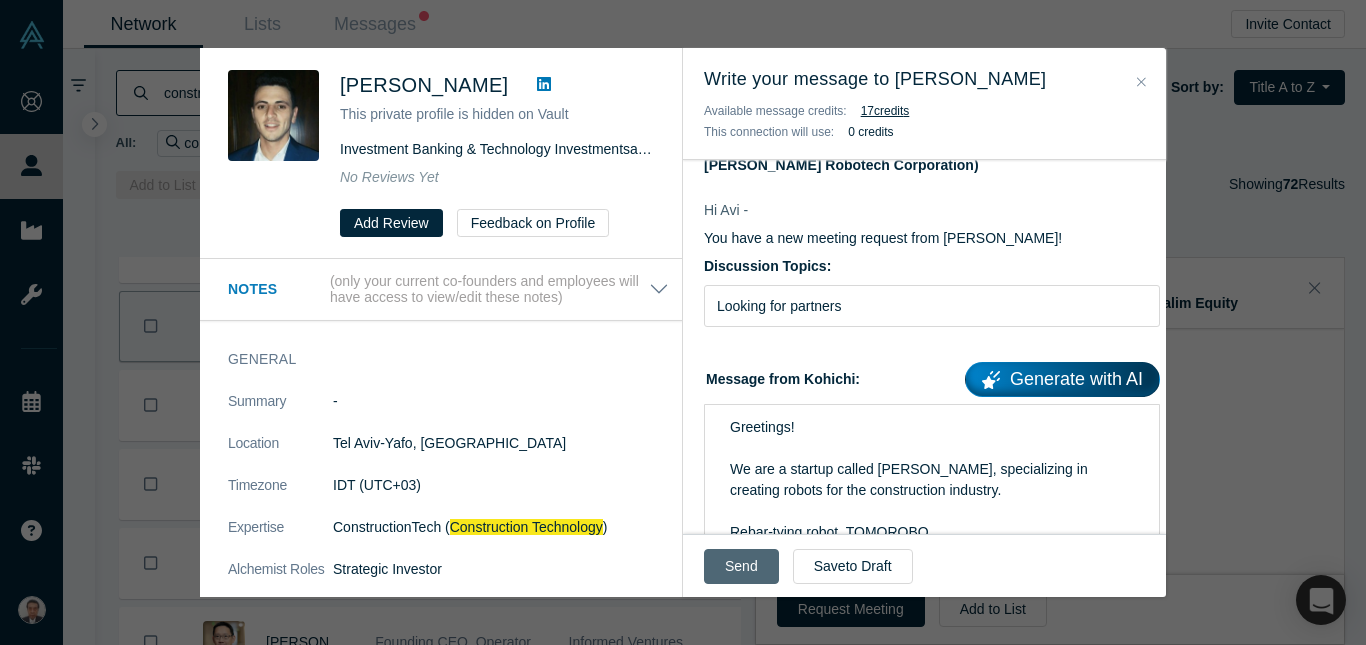 click on "Send" at bounding box center [741, 566] 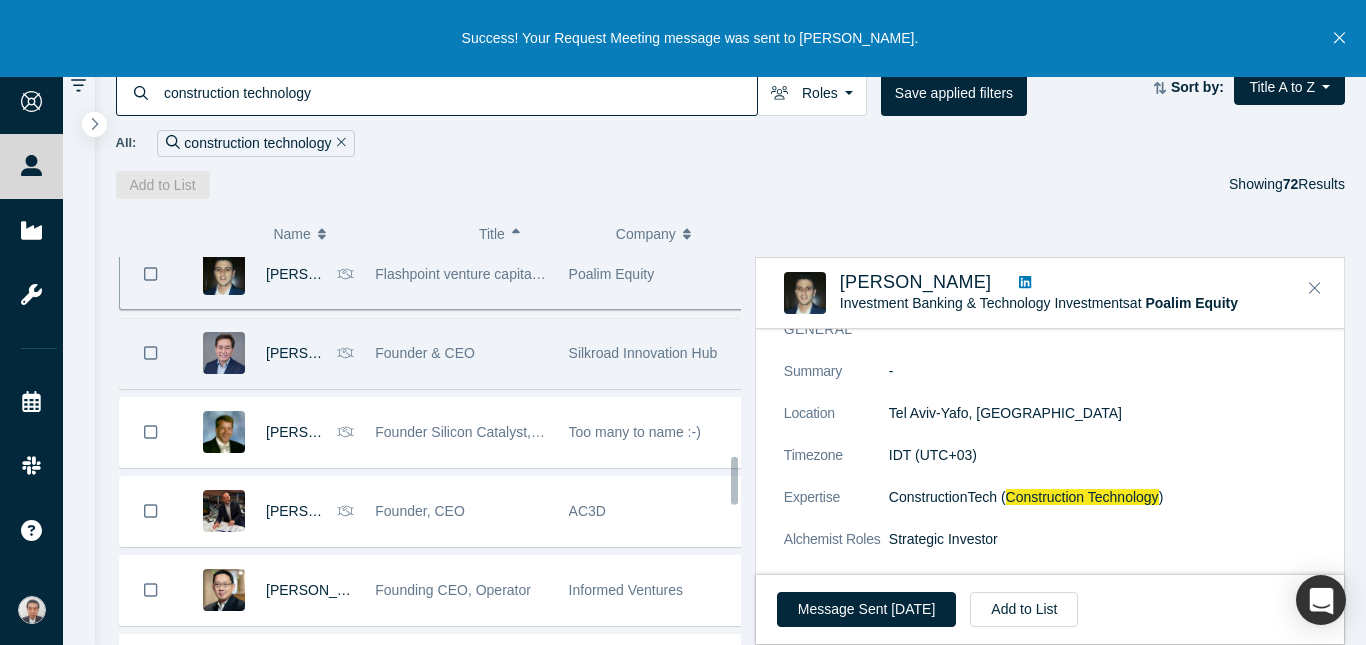 scroll, scrollTop: 1725, scrollLeft: 0, axis: vertical 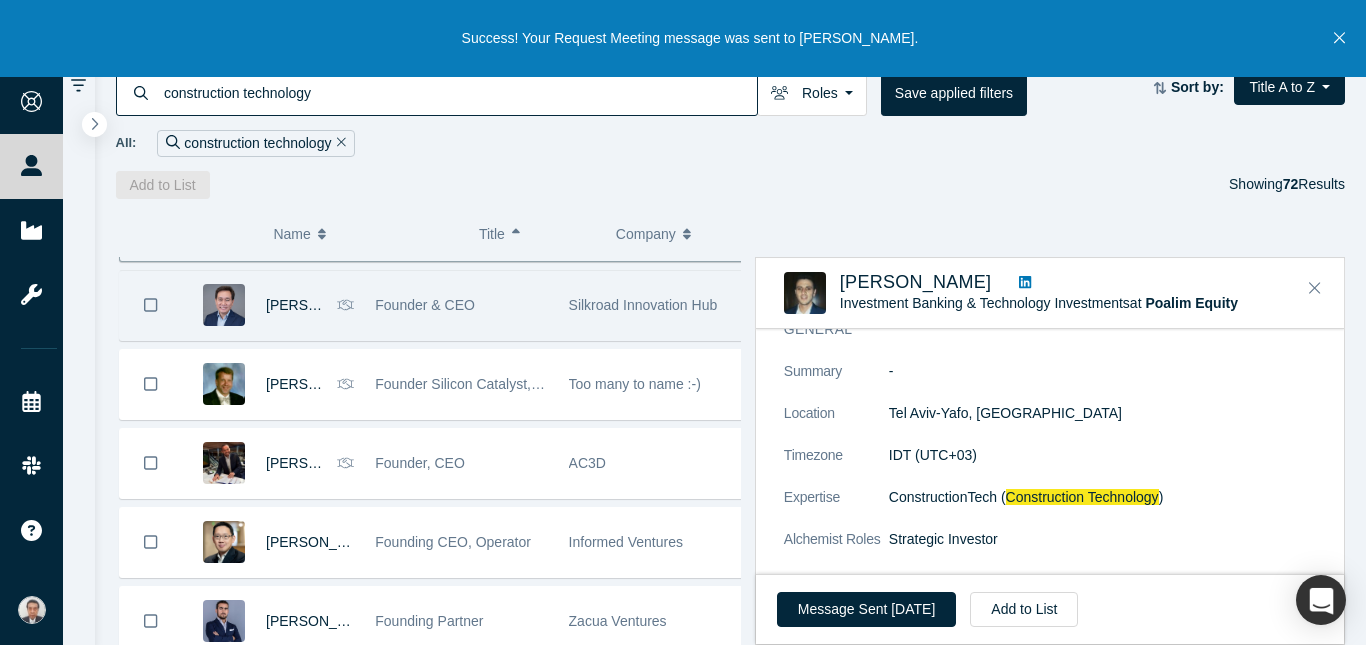 click on "Founder & CEO" at bounding box center [461, 305] 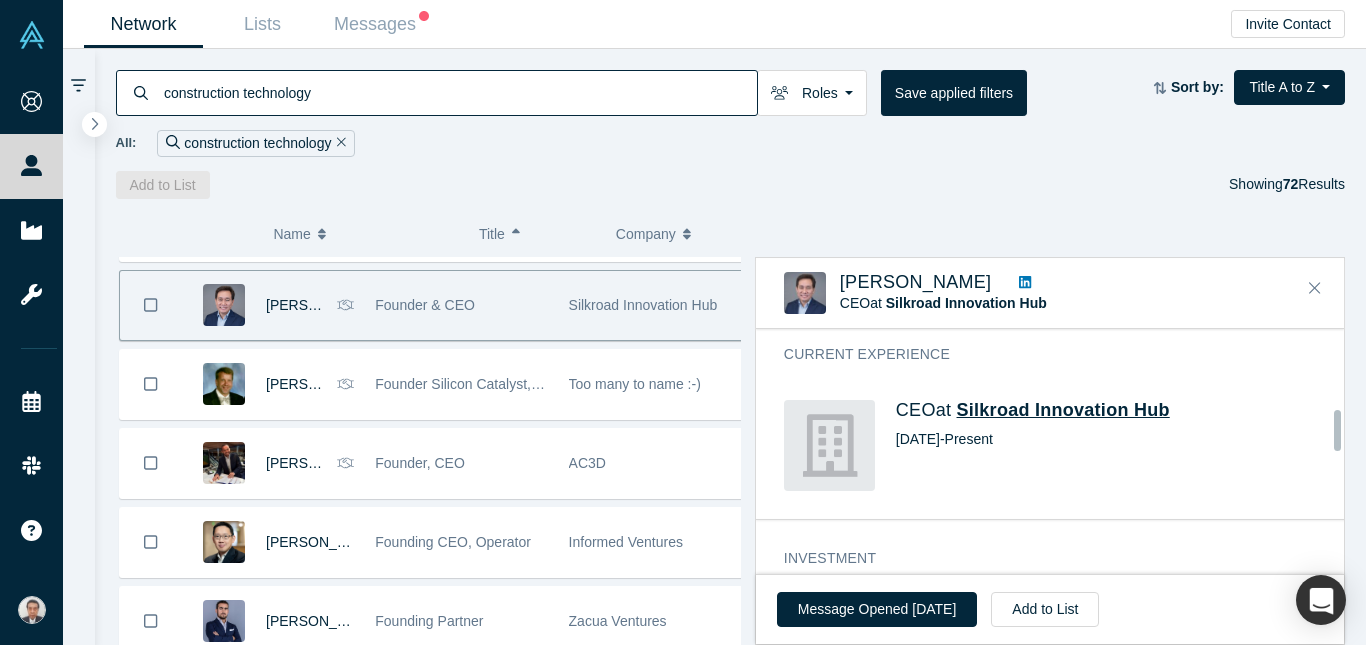 scroll, scrollTop: 600, scrollLeft: 0, axis: vertical 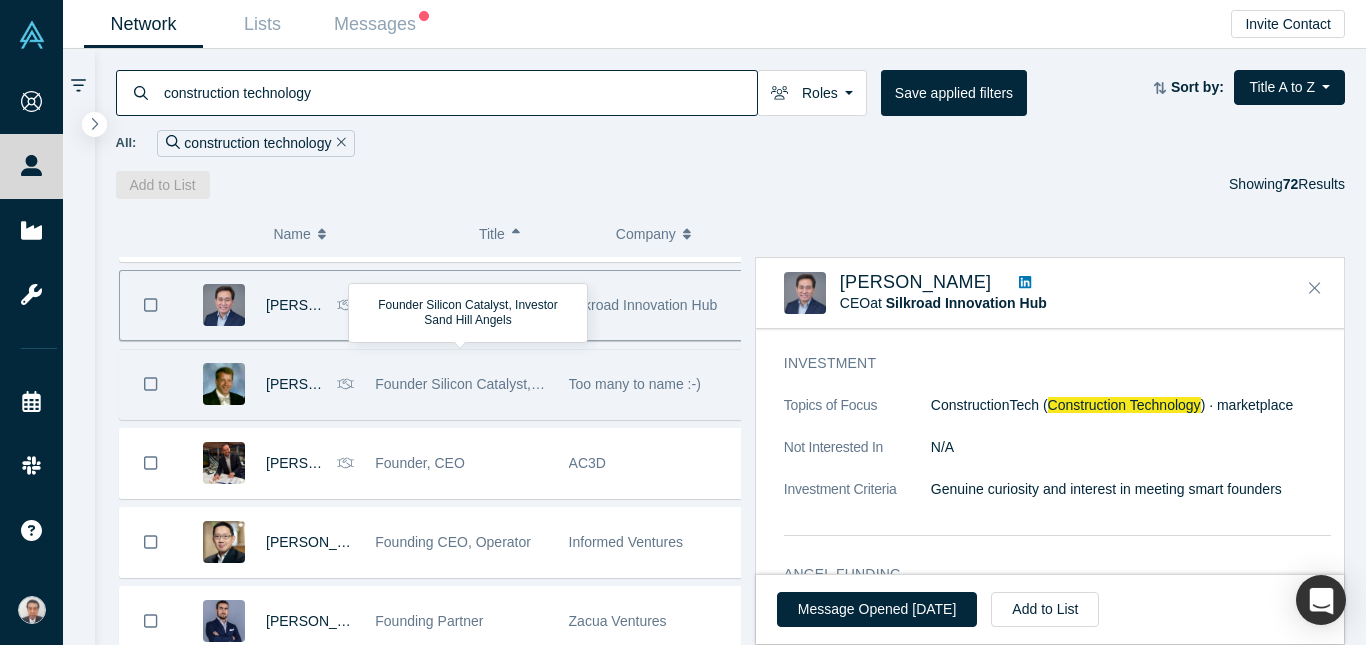 click on "Founder Silicon Catalyst, Investor Sand Hill Angels" at bounding box center [461, 384] 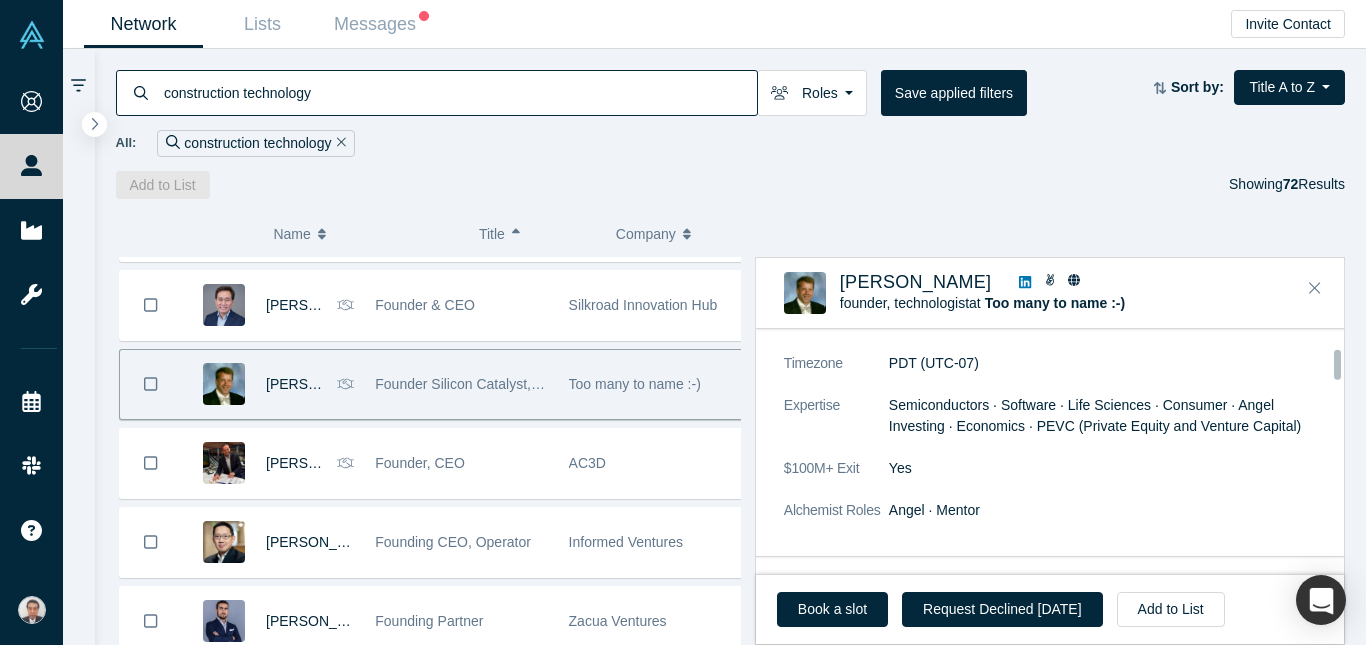 scroll, scrollTop: 300, scrollLeft: 0, axis: vertical 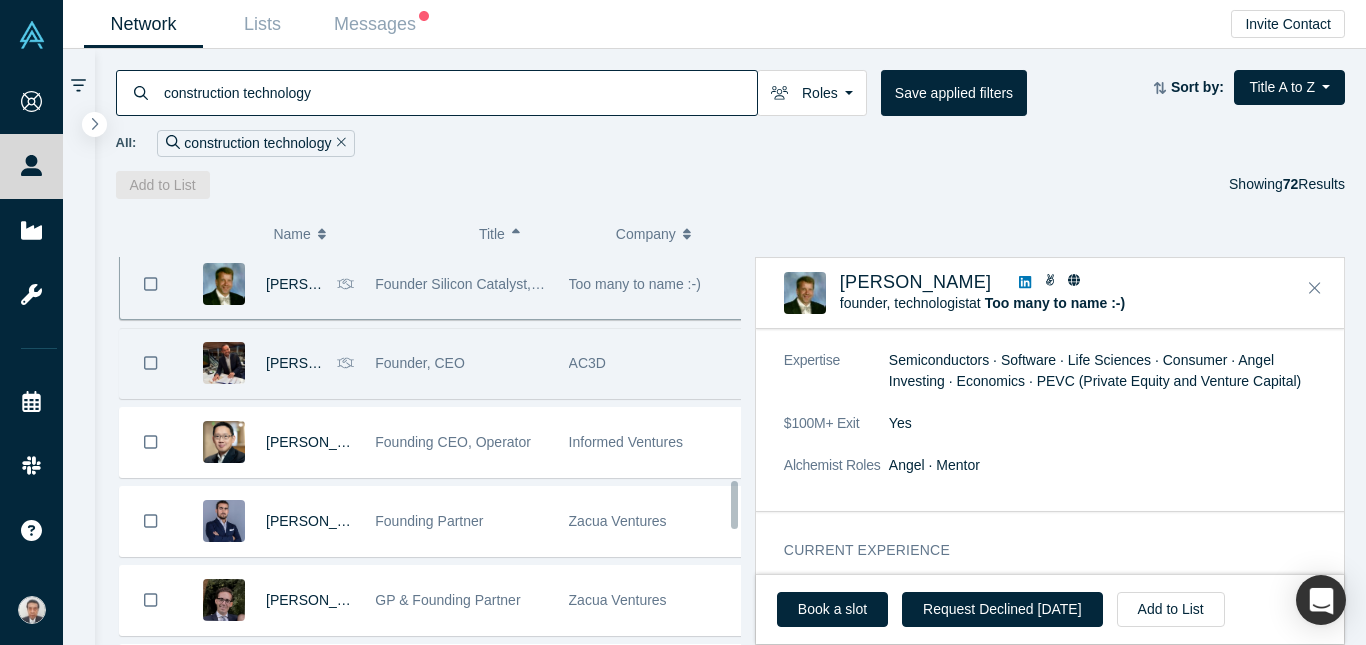 click on "Founder, CEO" at bounding box center (461, 363) 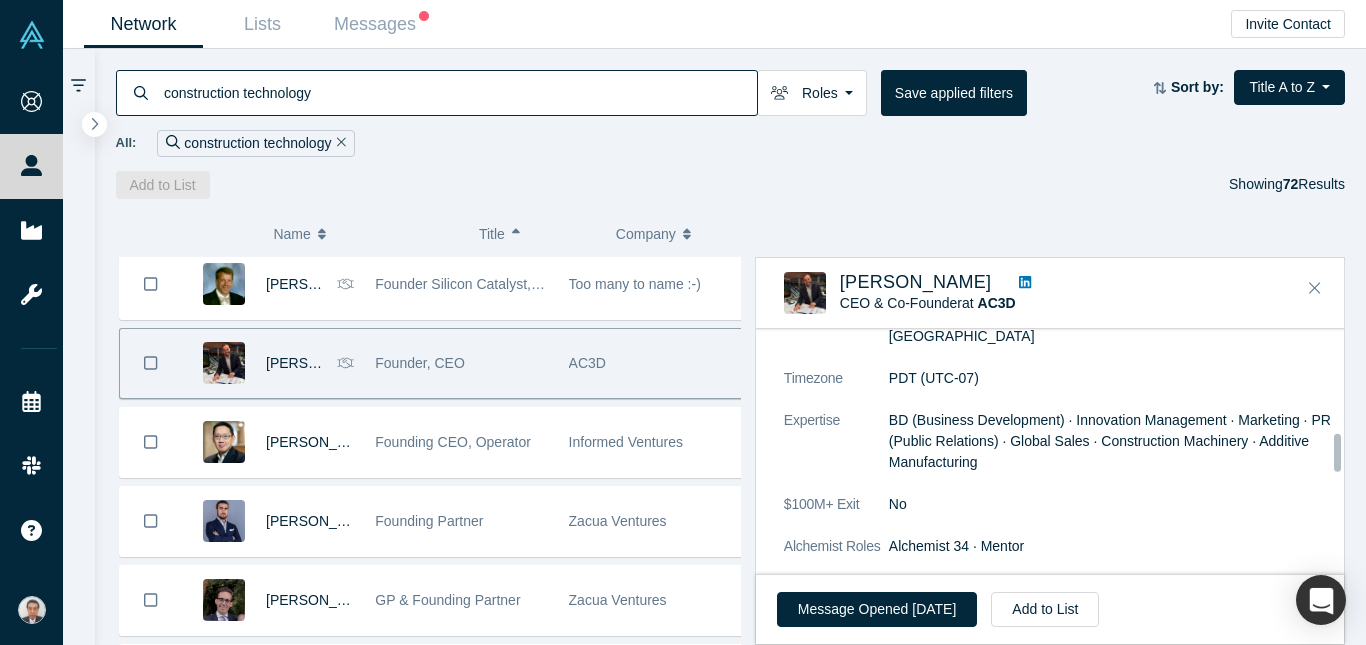 scroll, scrollTop: 700, scrollLeft: 0, axis: vertical 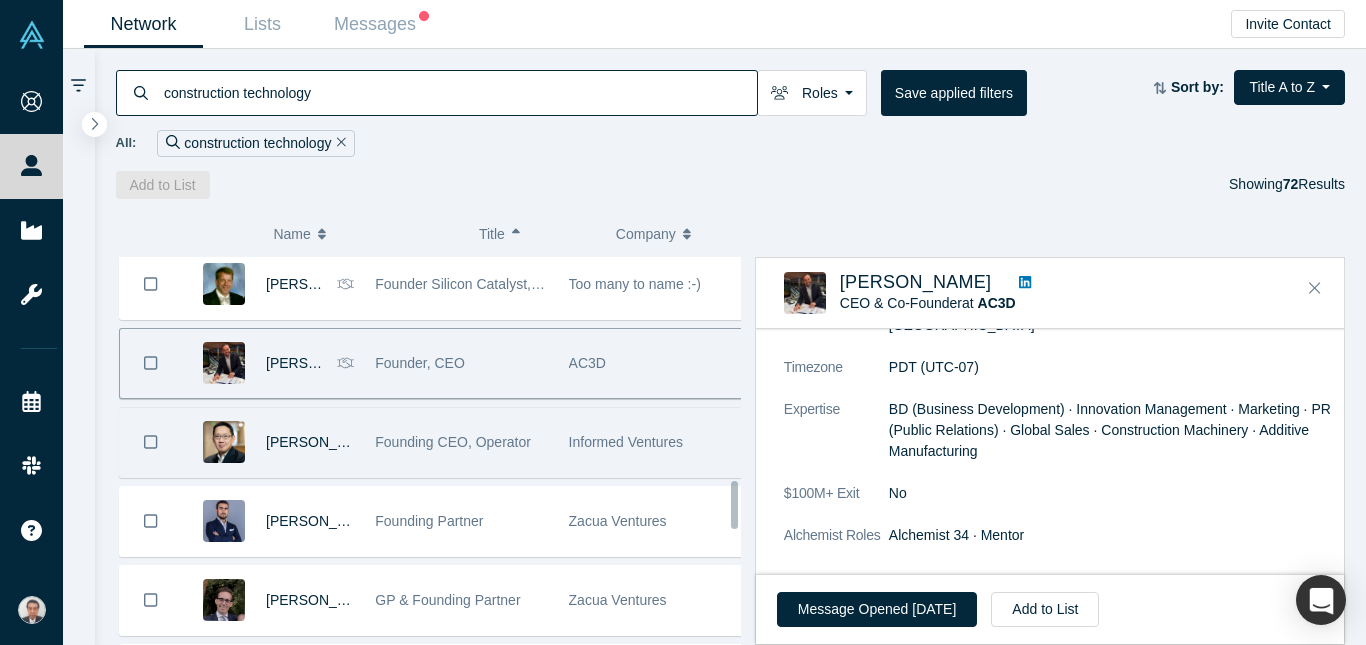 click on "Founding CEO, Operator" at bounding box center (461, 442) 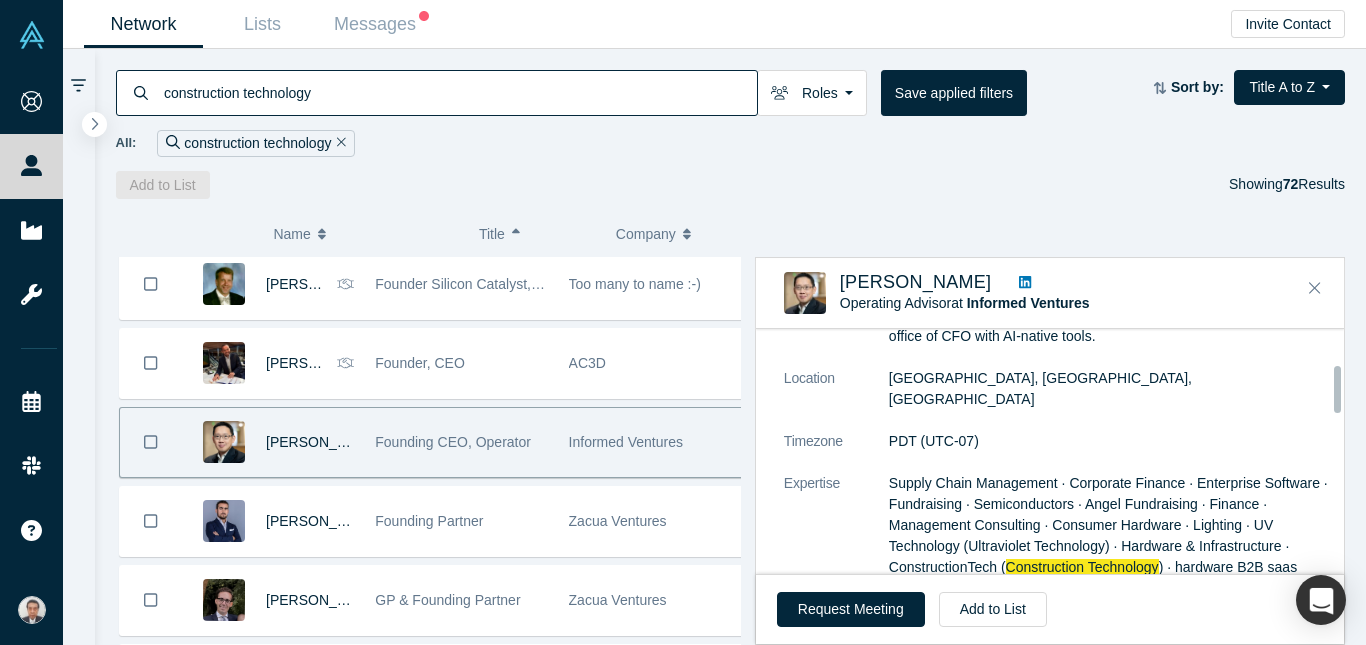 scroll, scrollTop: 200, scrollLeft: 0, axis: vertical 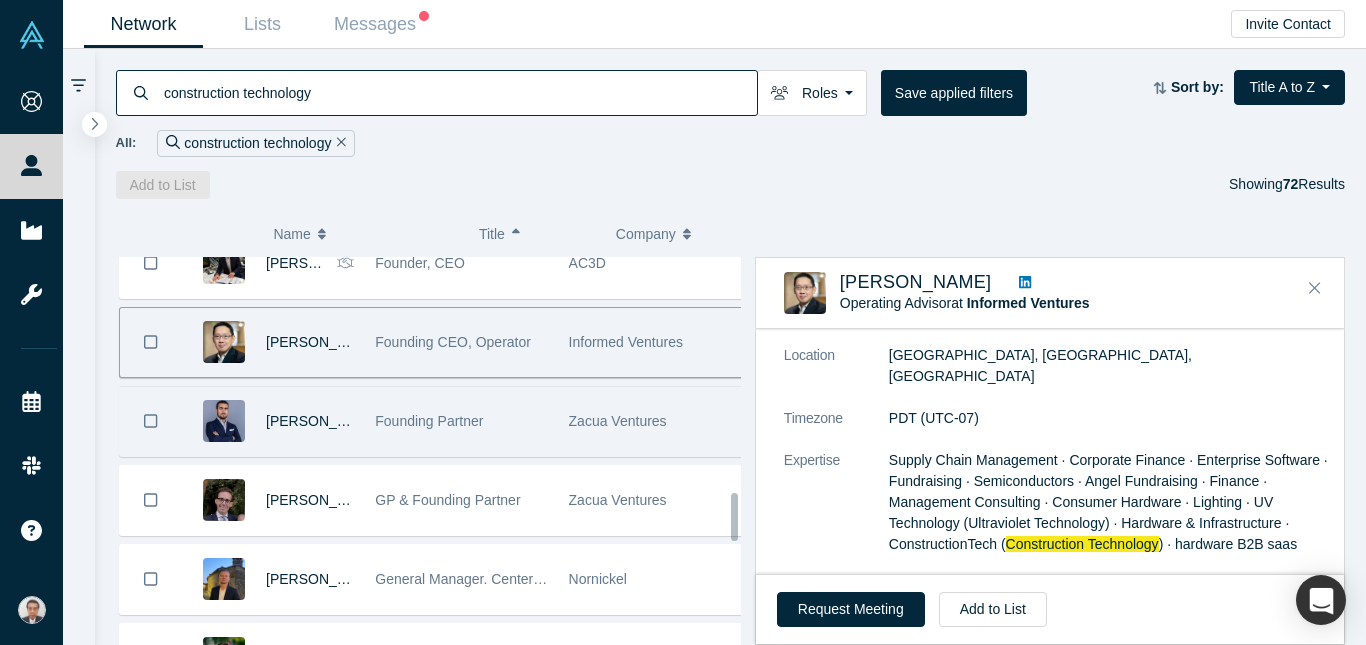 click on "Founding Partner" at bounding box center [429, 421] 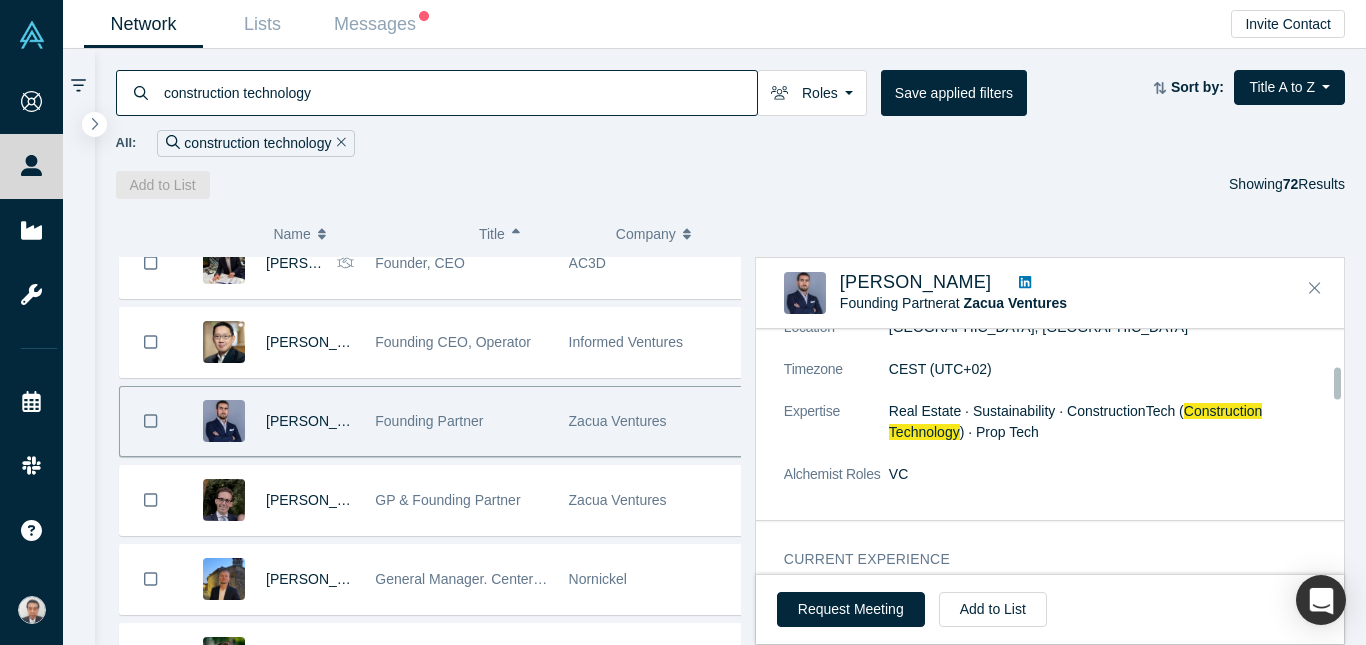 scroll, scrollTop: 300, scrollLeft: 0, axis: vertical 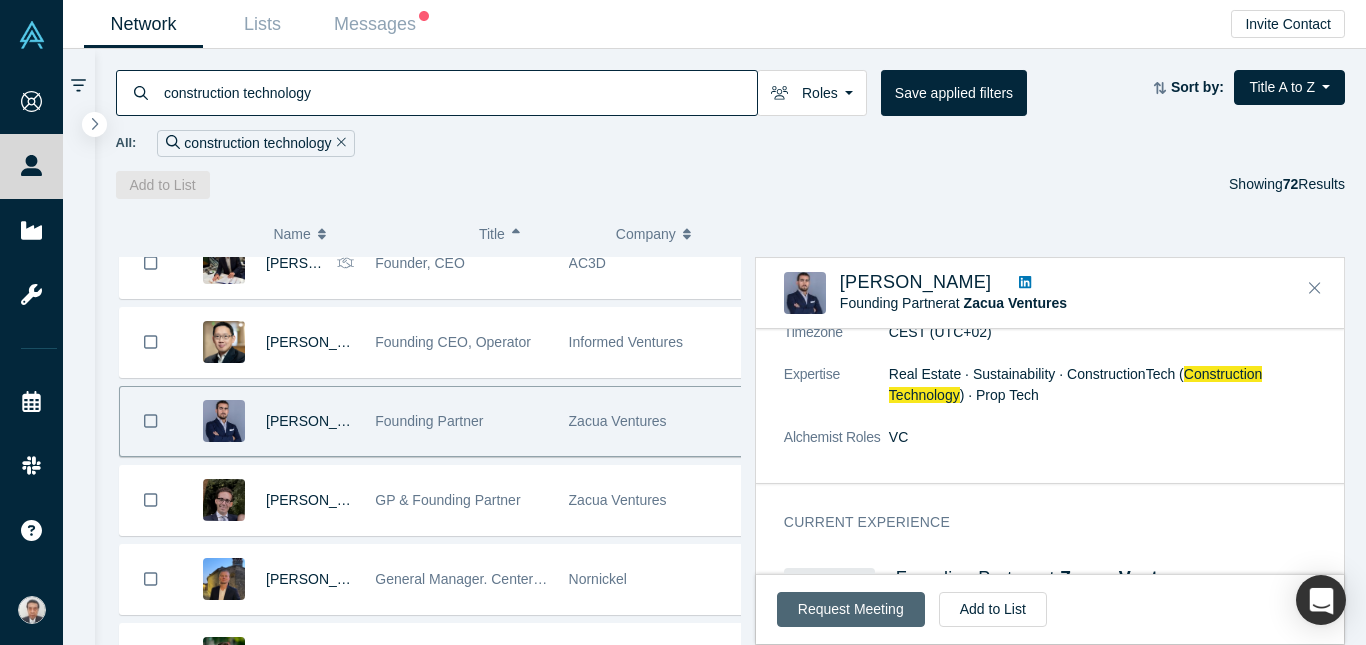 click on "Request Meeting" at bounding box center [851, 609] 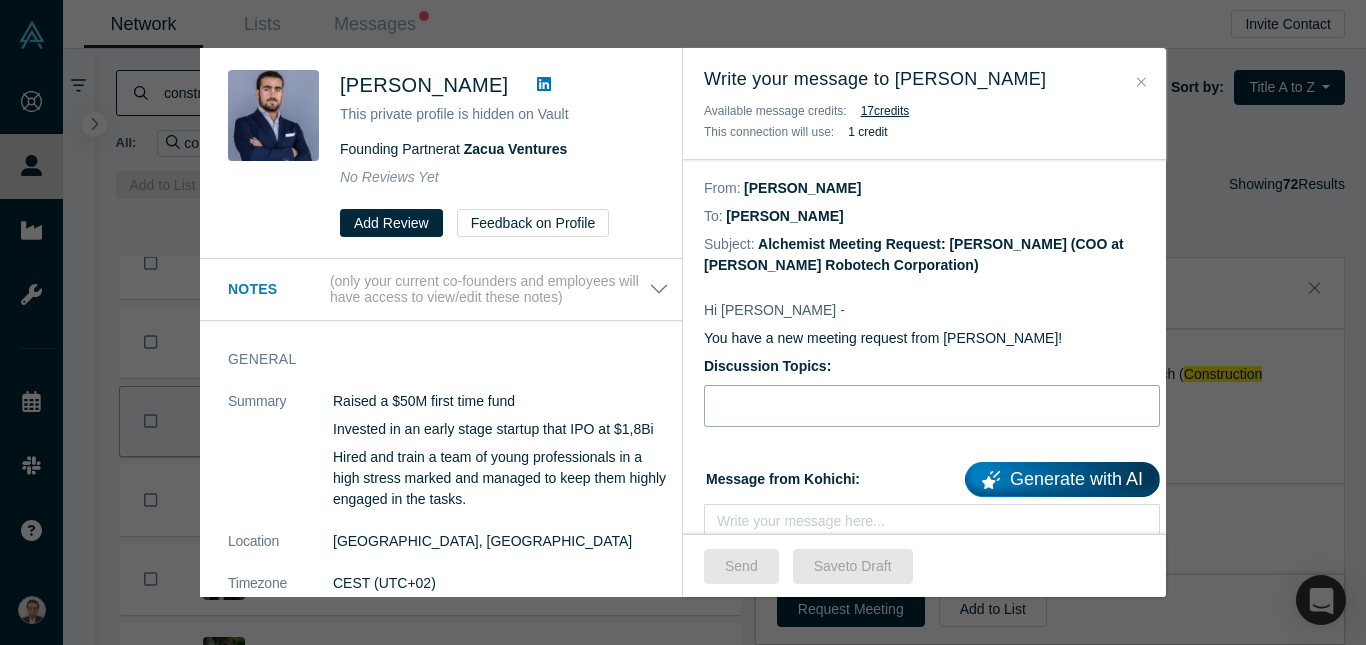 click at bounding box center (932, 406) 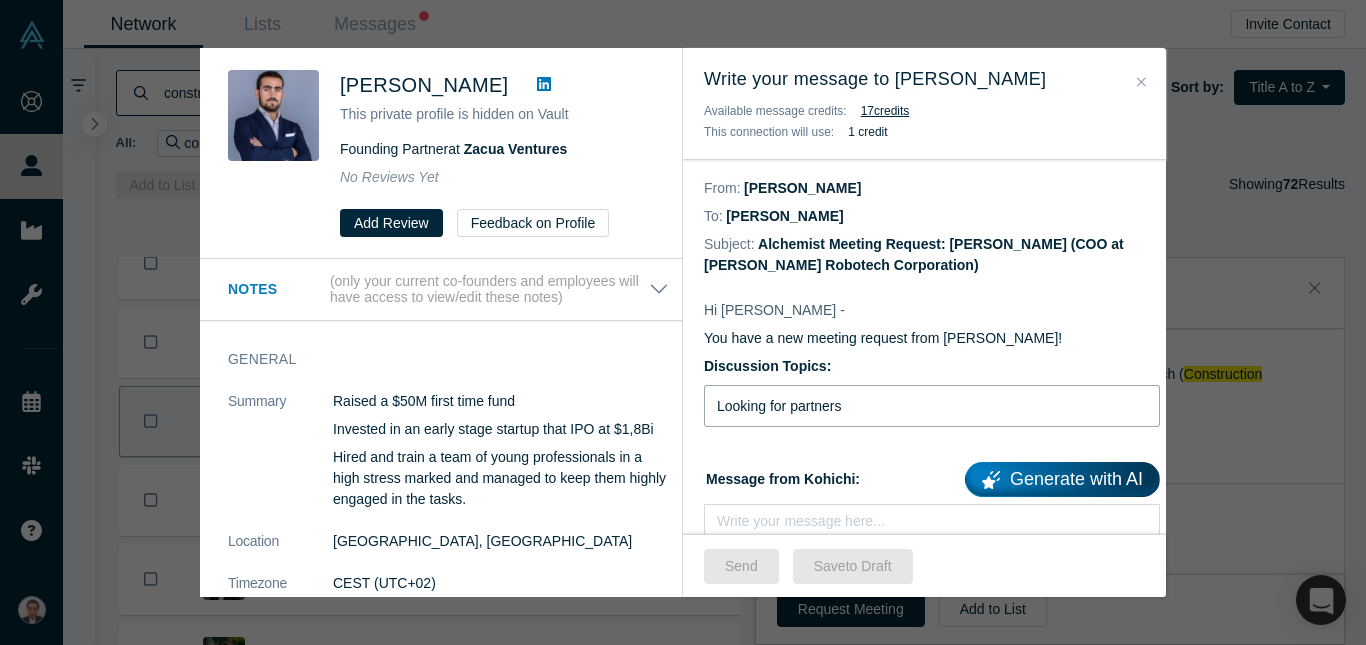 scroll, scrollTop: 200, scrollLeft: 0, axis: vertical 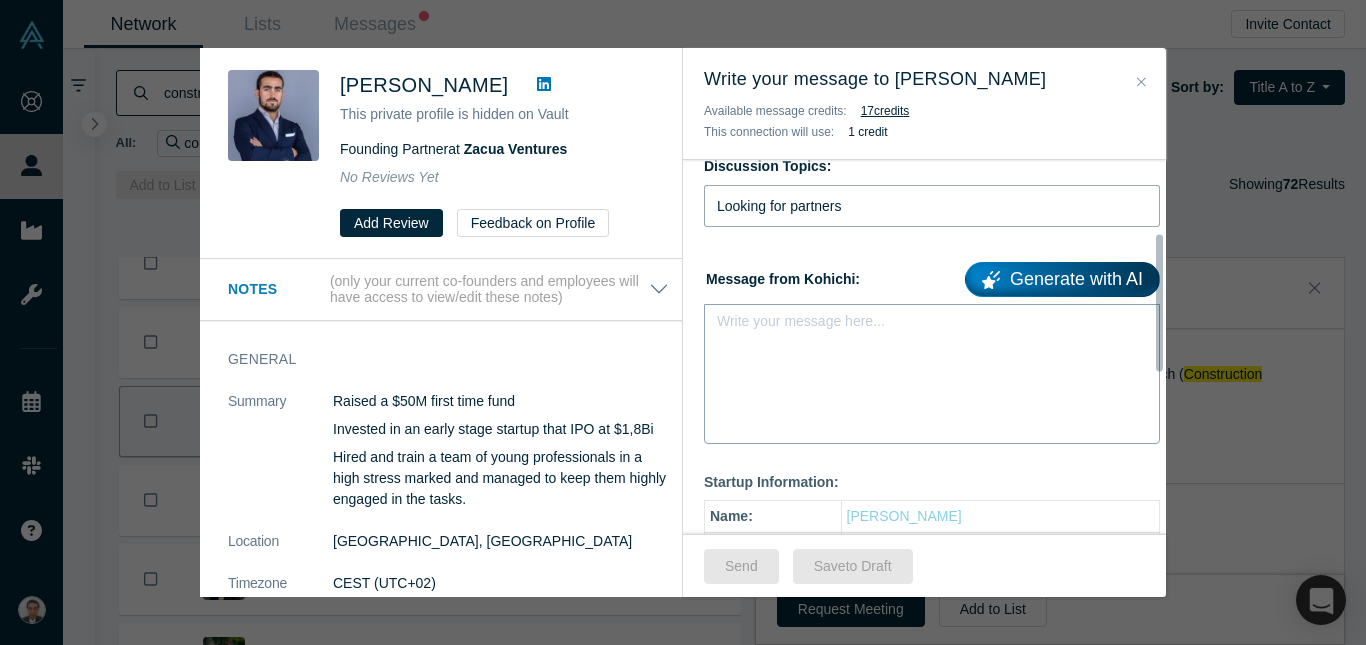 type on "Looking for partners" 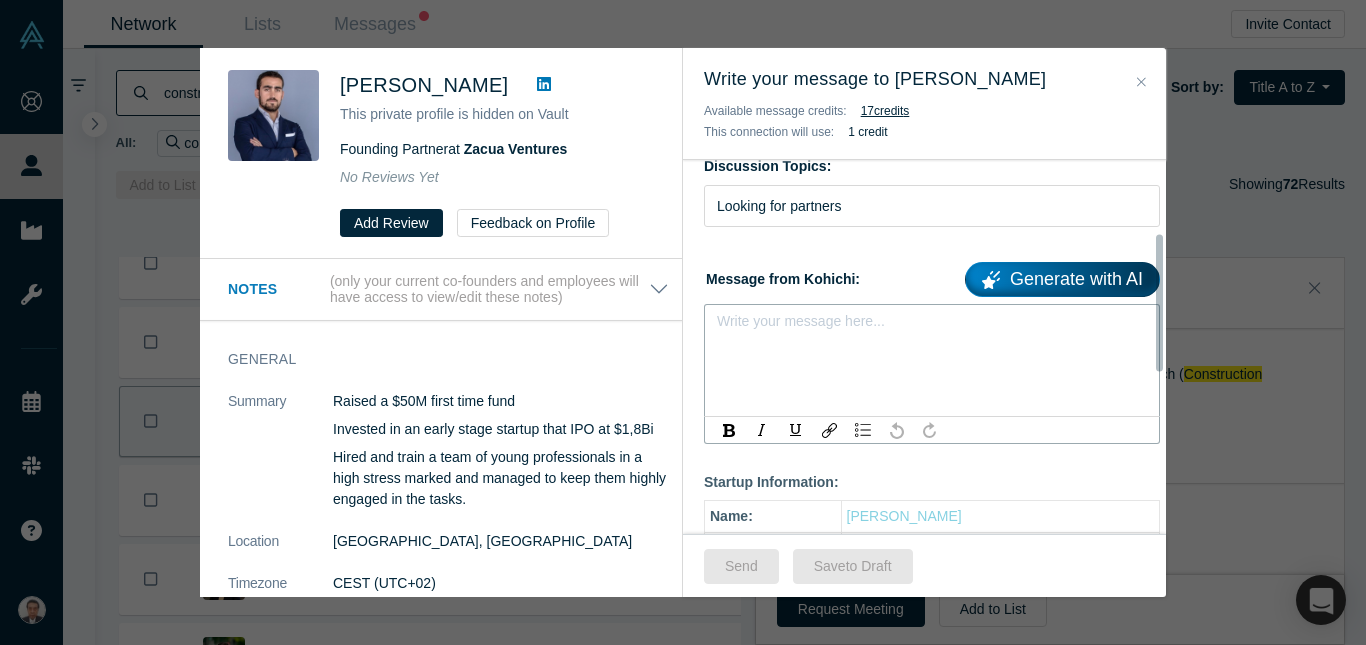 click at bounding box center (932, 327) 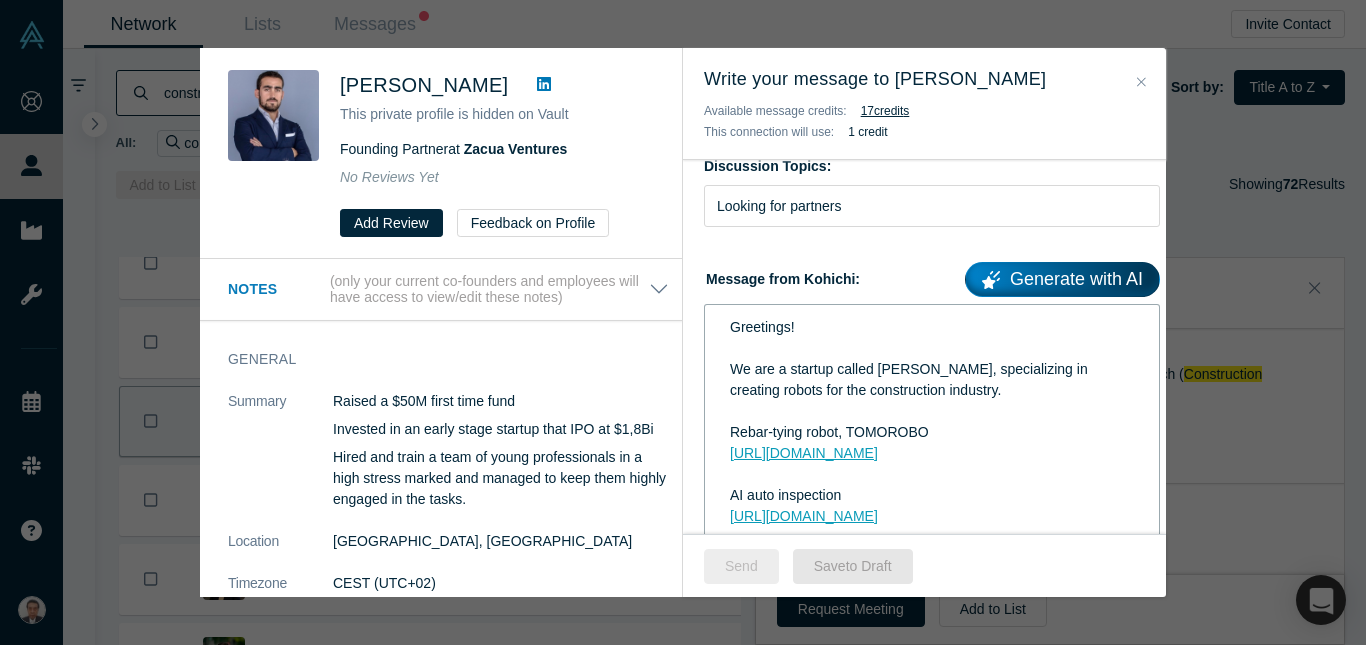 click on "Send" at bounding box center [741, 566] 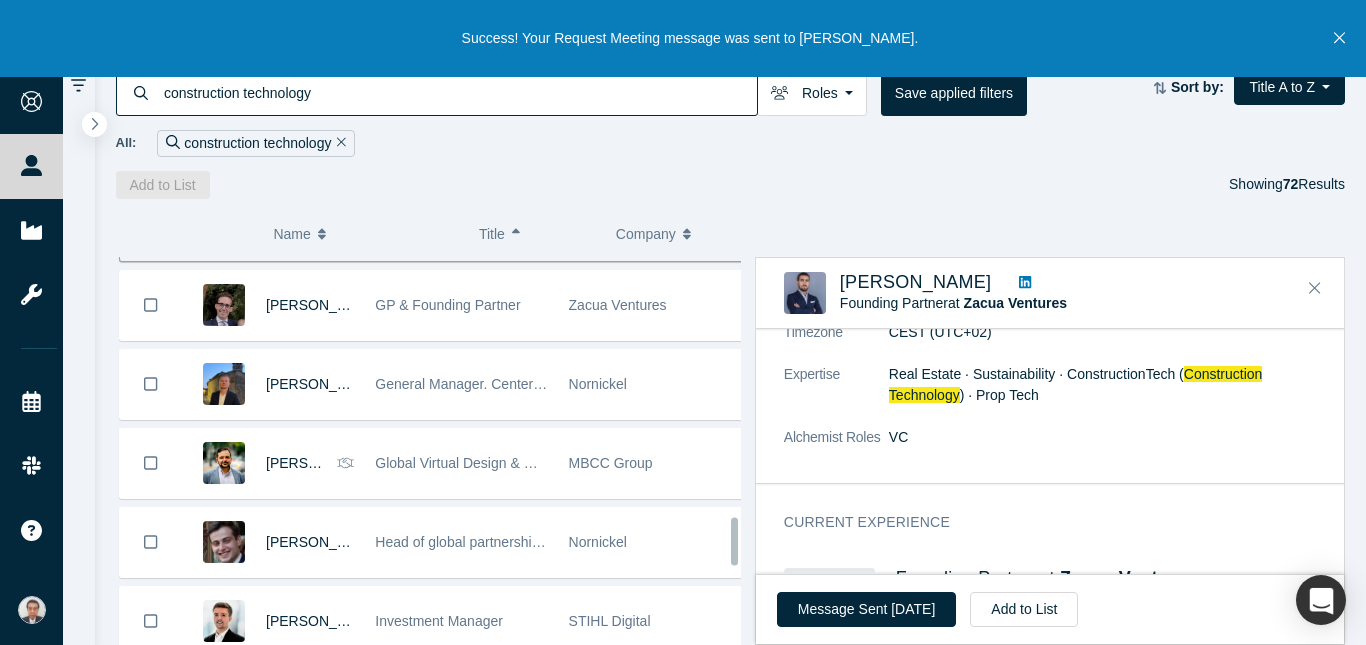 scroll, scrollTop: 2125, scrollLeft: 0, axis: vertical 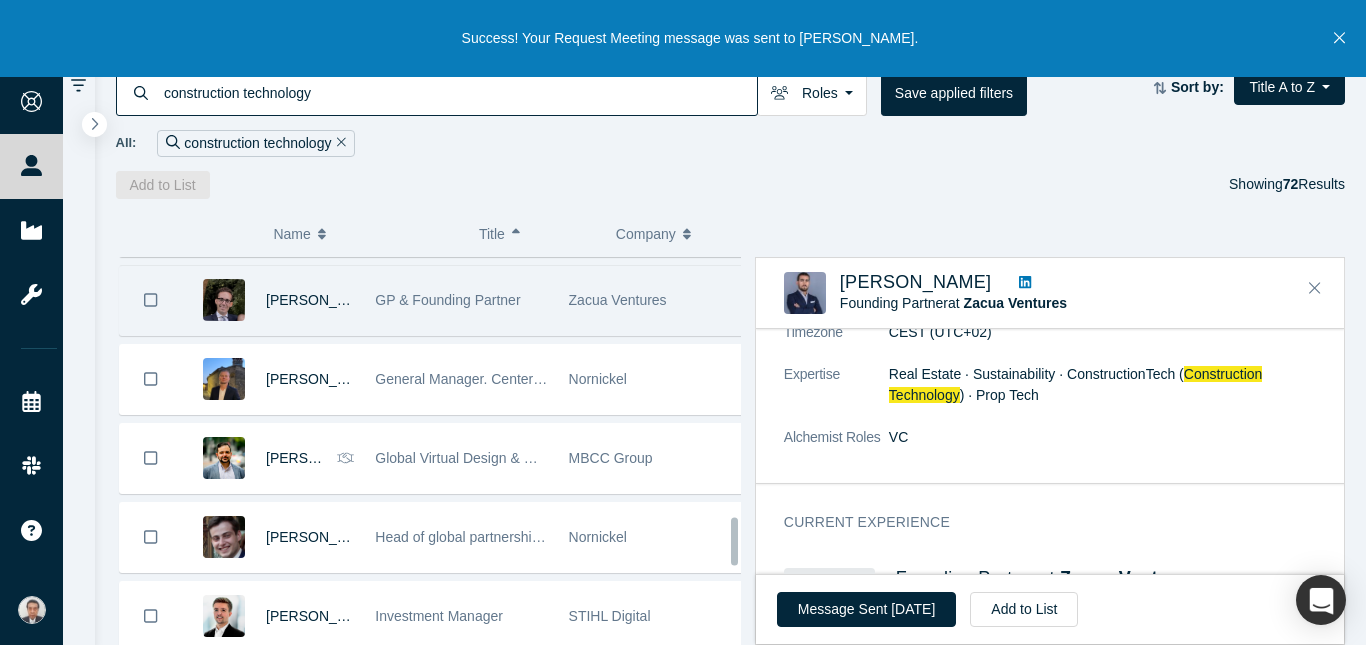 click on "Zacua Ventures" at bounding box center [655, 300] 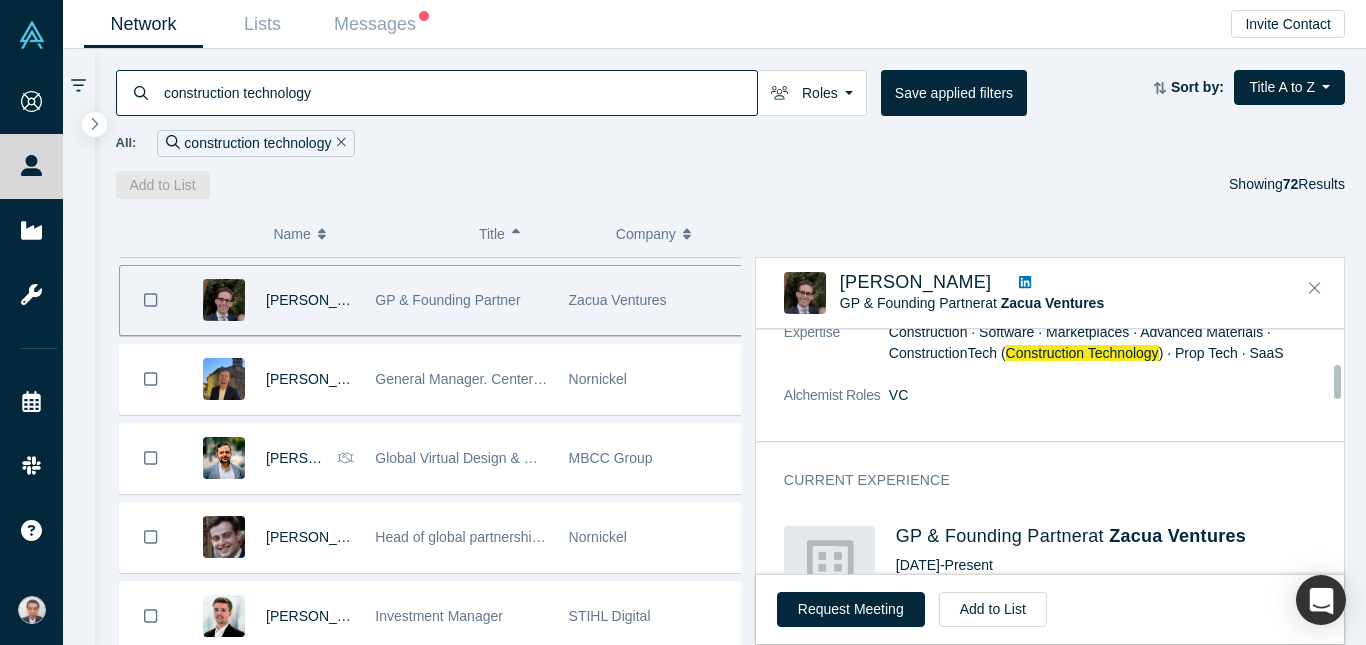 scroll, scrollTop: 200, scrollLeft: 0, axis: vertical 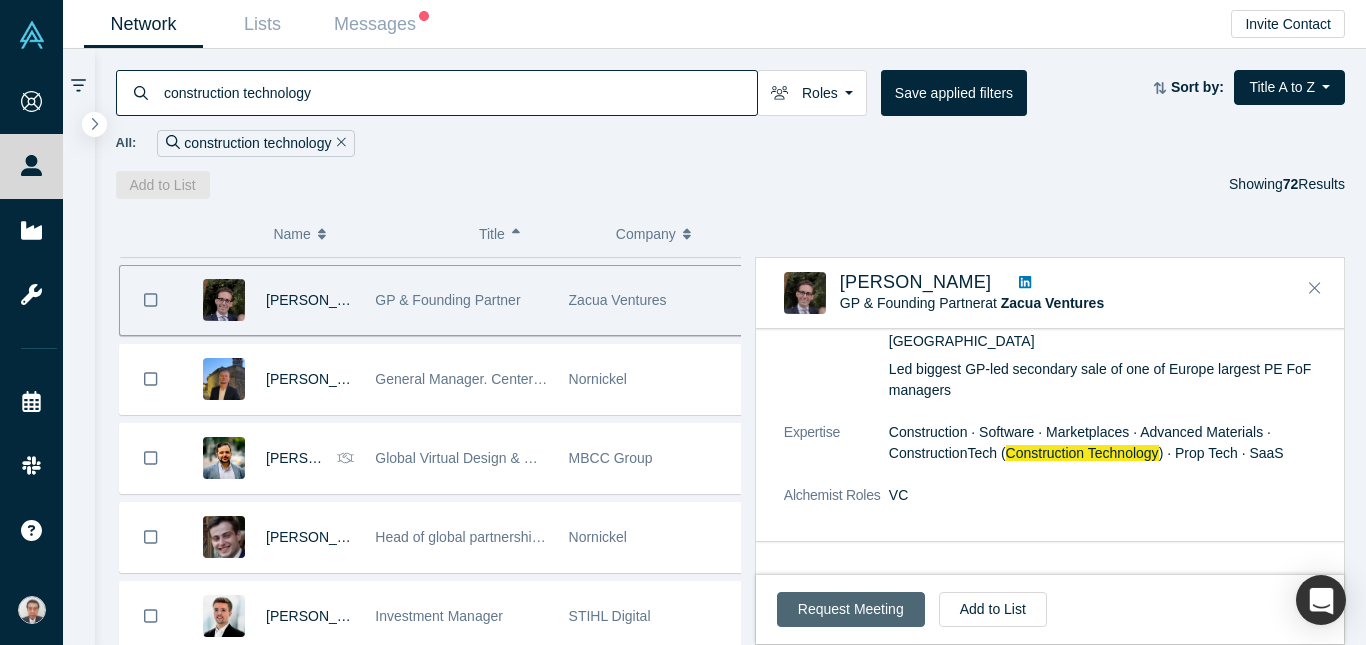 click on "Request Meeting" at bounding box center (851, 609) 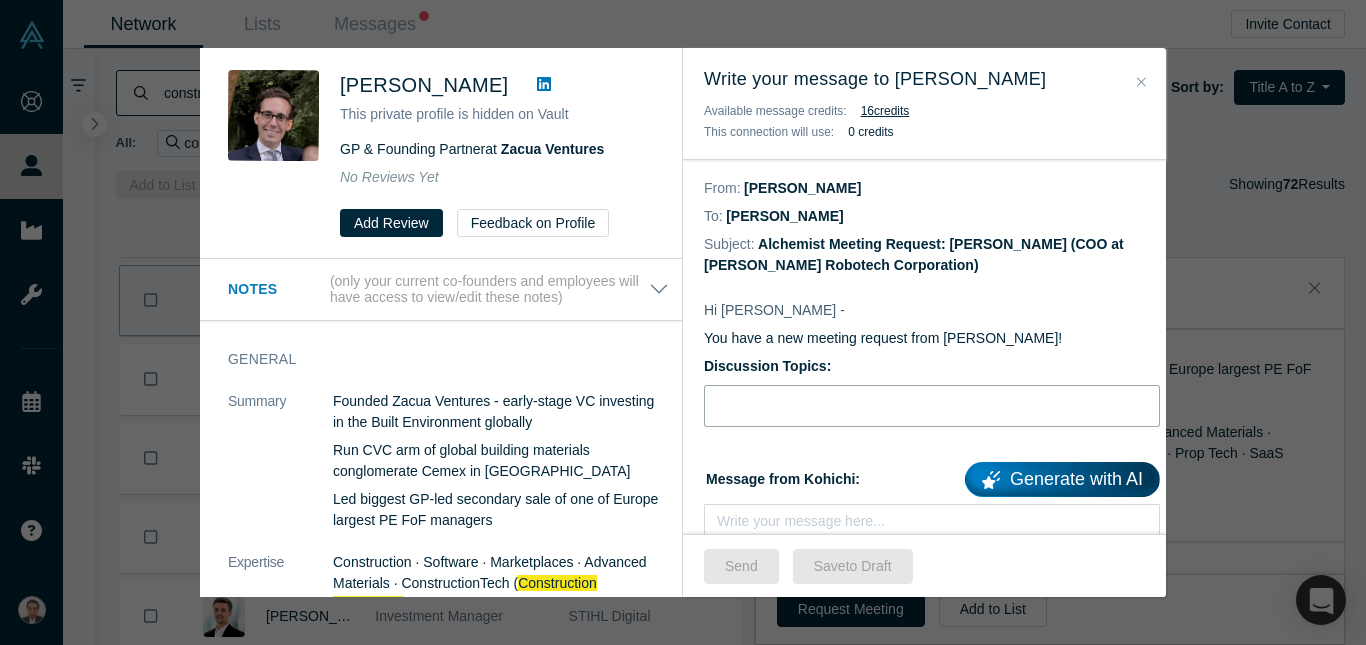 click at bounding box center (932, 406) 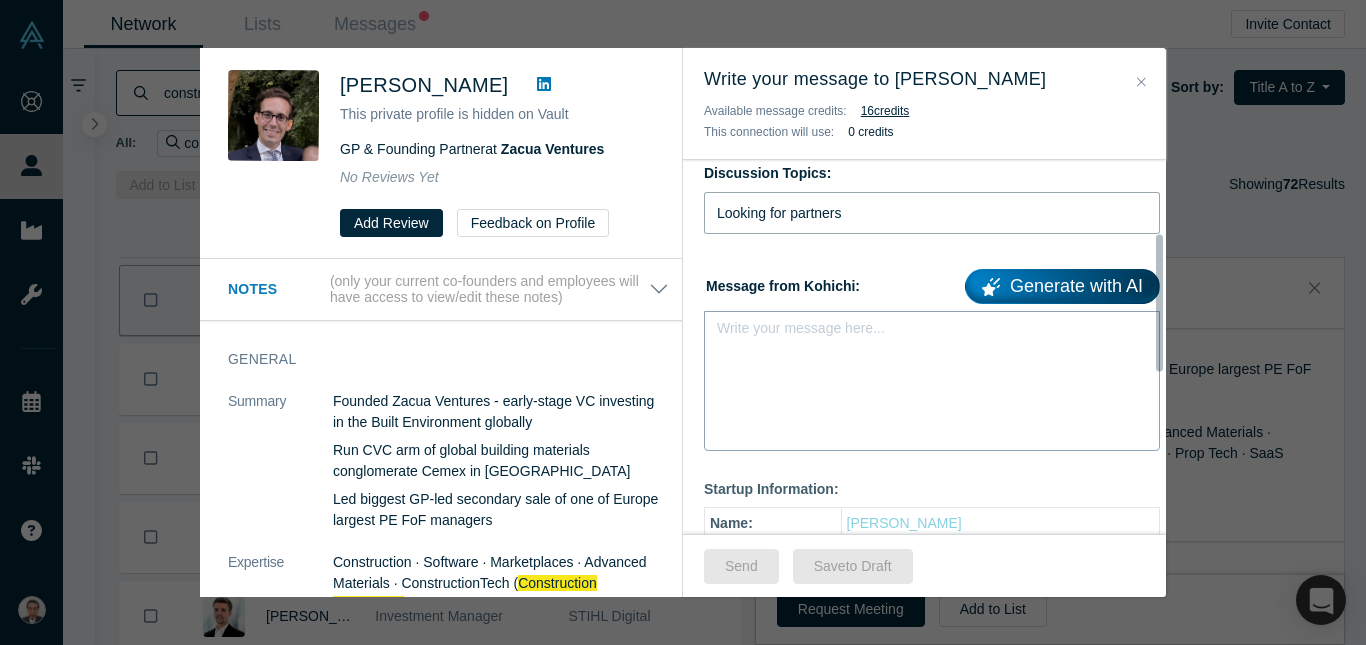 scroll, scrollTop: 200, scrollLeft: 0, axis: vertical 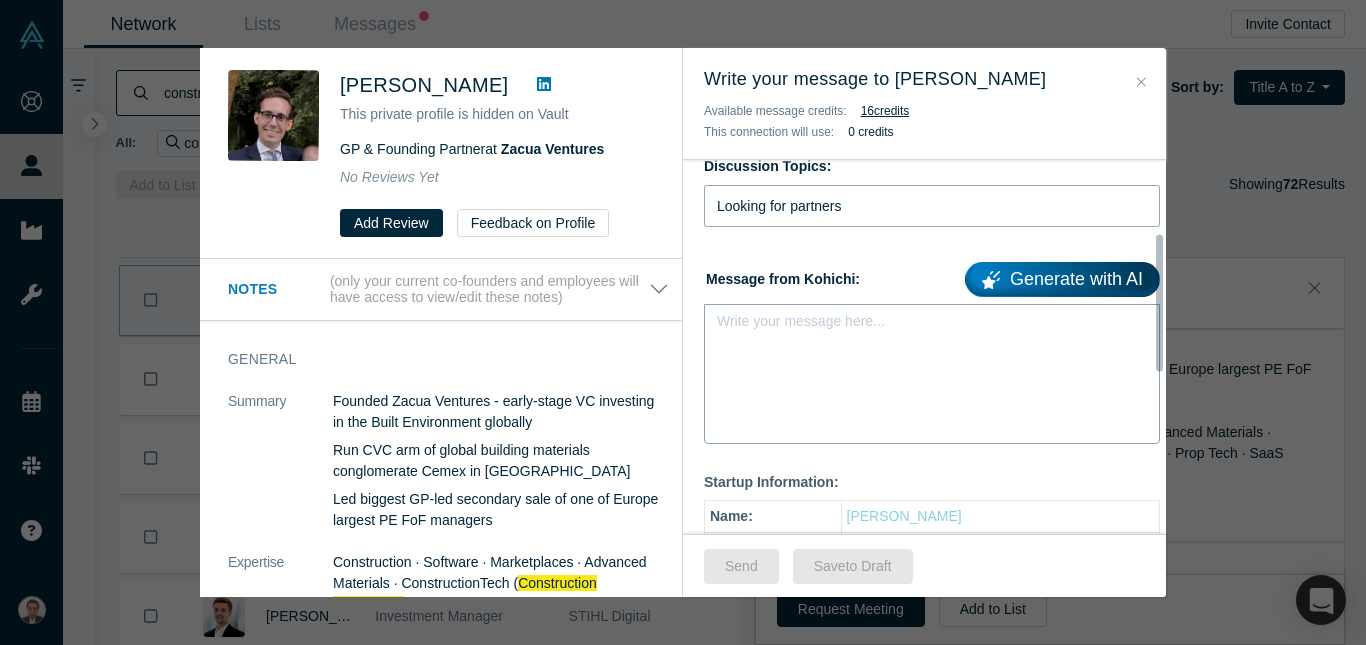 type on "Looking for partners" 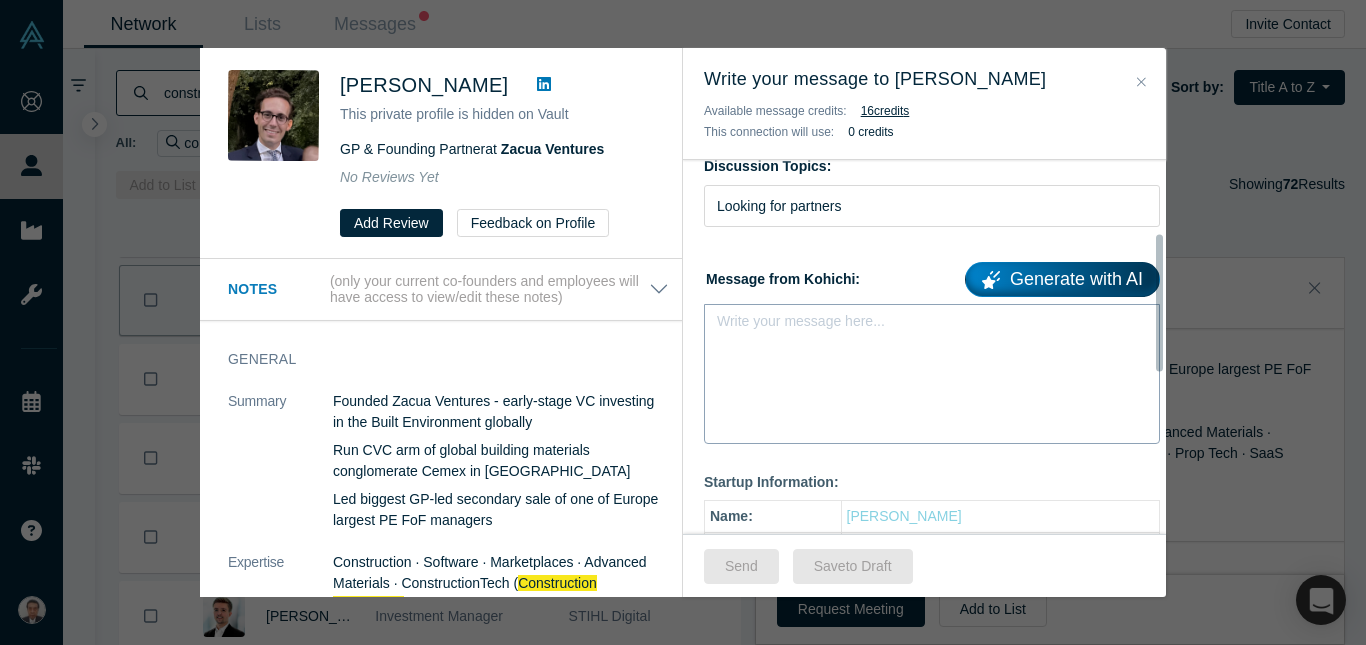 click on "Write your message here..." at bounding box center [932, 374] 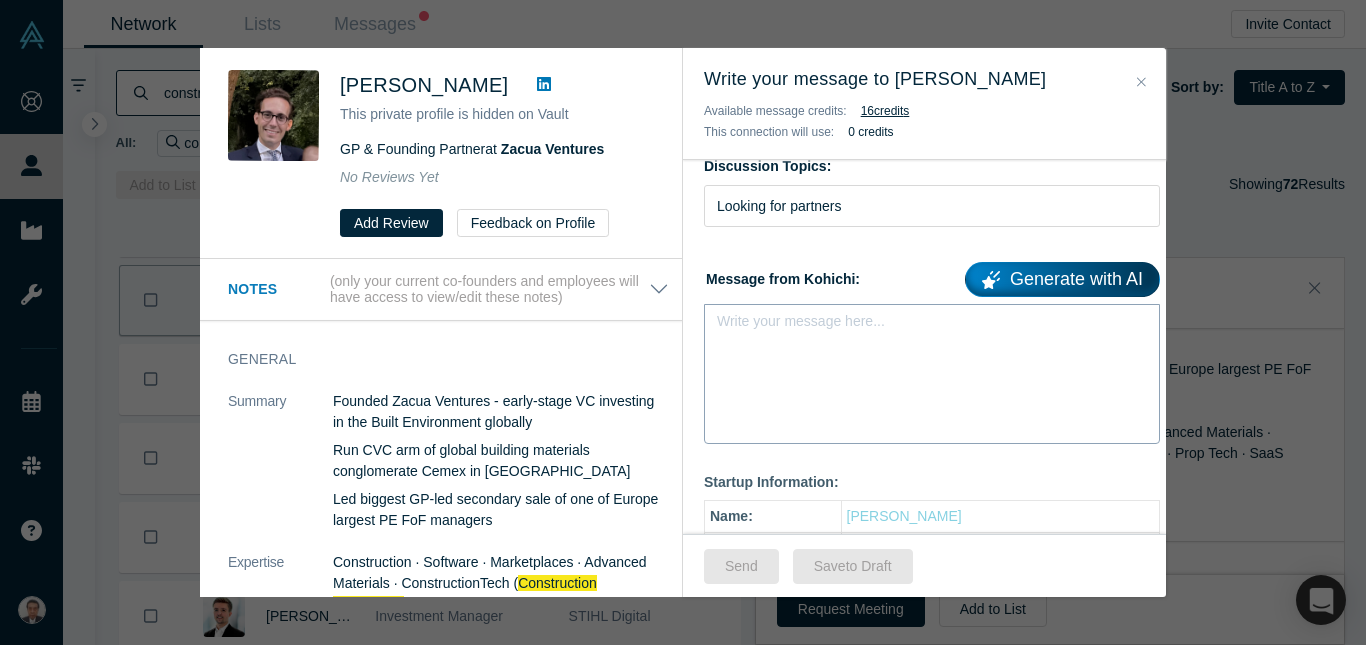 drag, startPoint x: 820, startPoint y: 368, endPoint x: 768, endPoint y: 336, distance: 61.05735 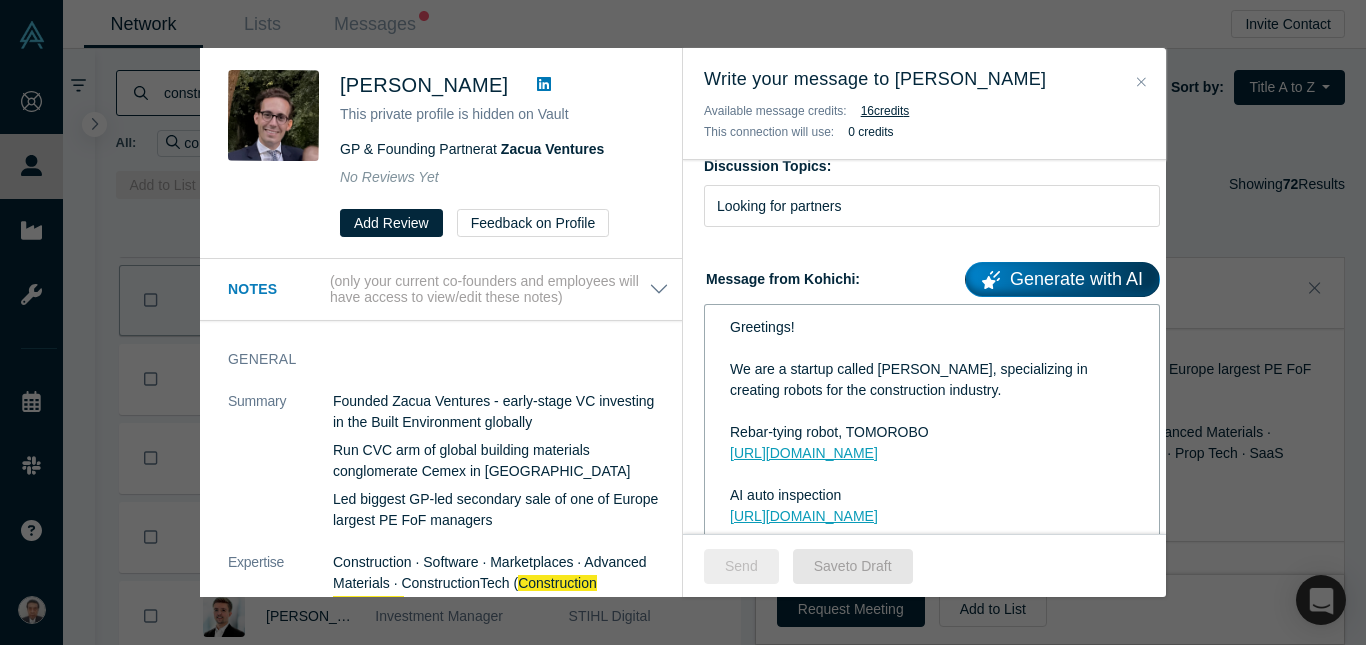 click on "Send" at bounding box center [741, 566] 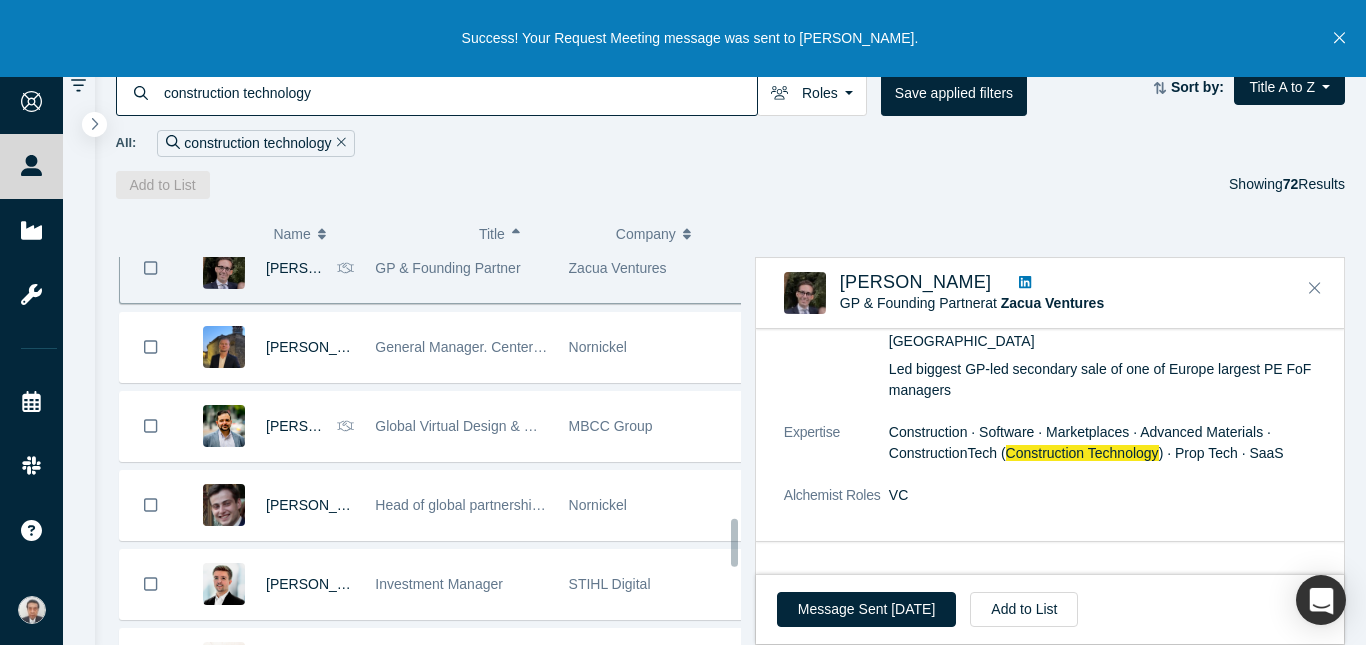 scroll, scrollTop: 2125, scrollLeft: 0, axis: vertical 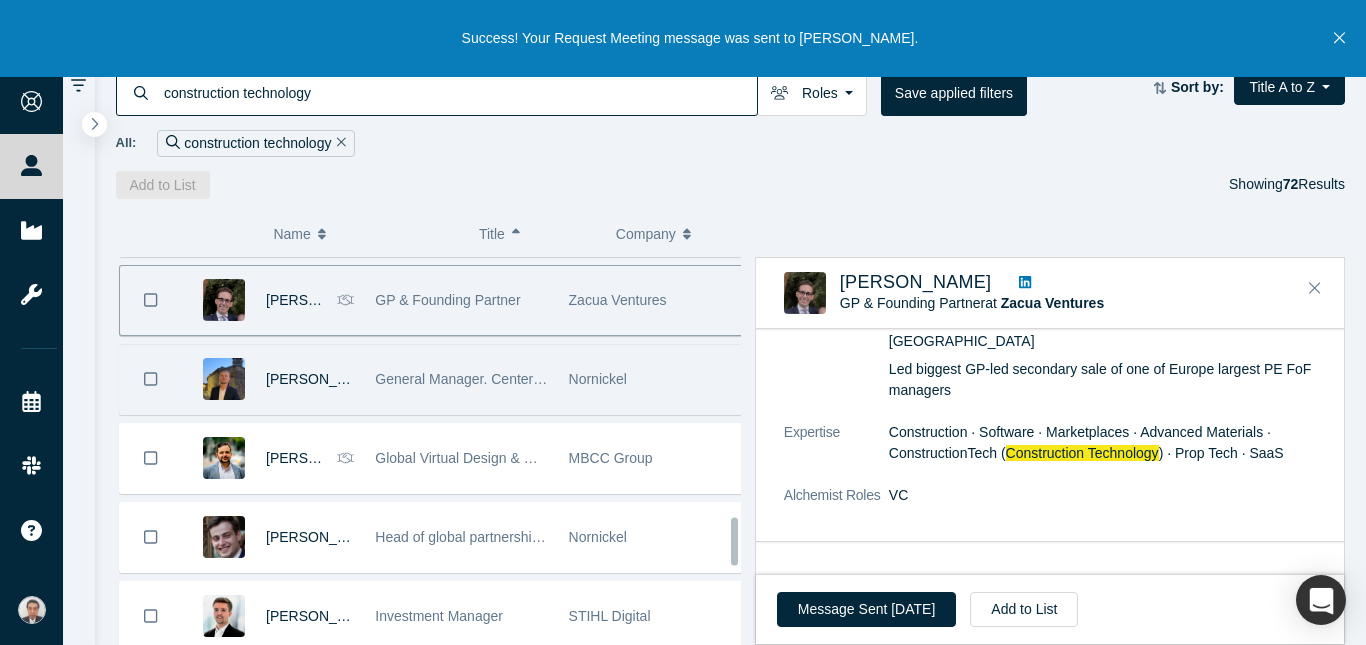 click on "Nornickel" at bounding box center [598, 379] 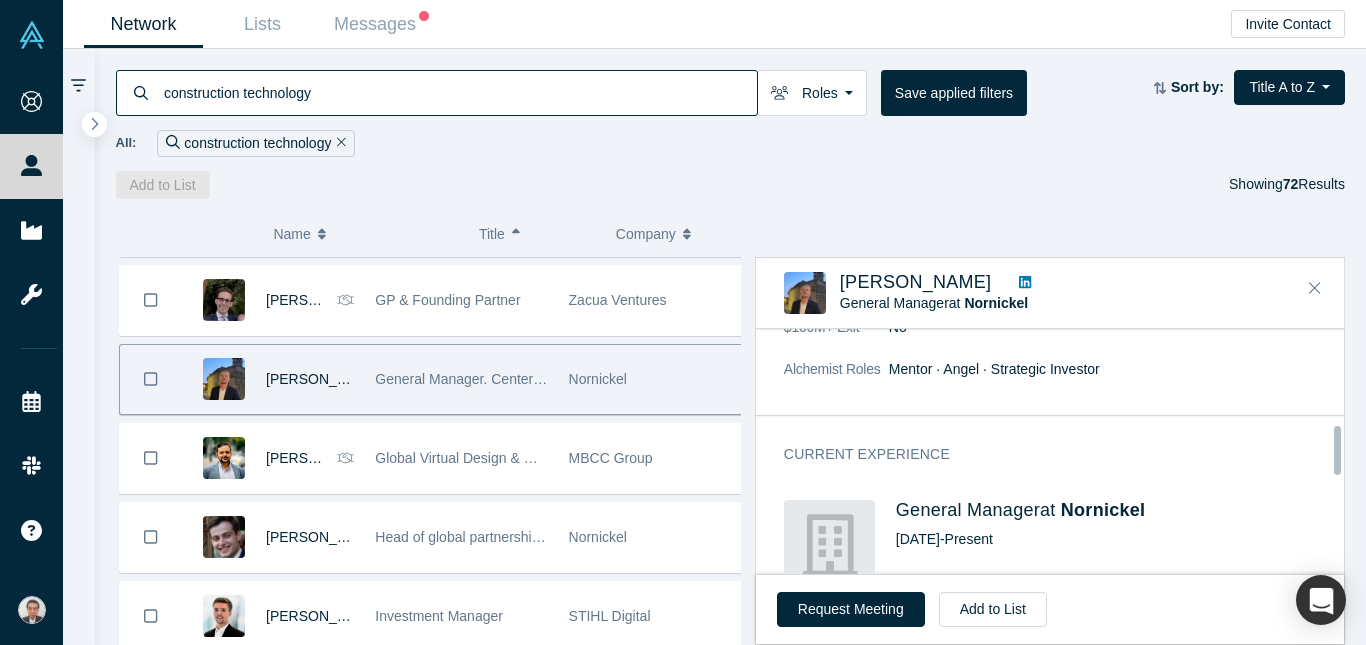 scroll, scrollTop: 500, scrollLeft: 0, axis: vertical 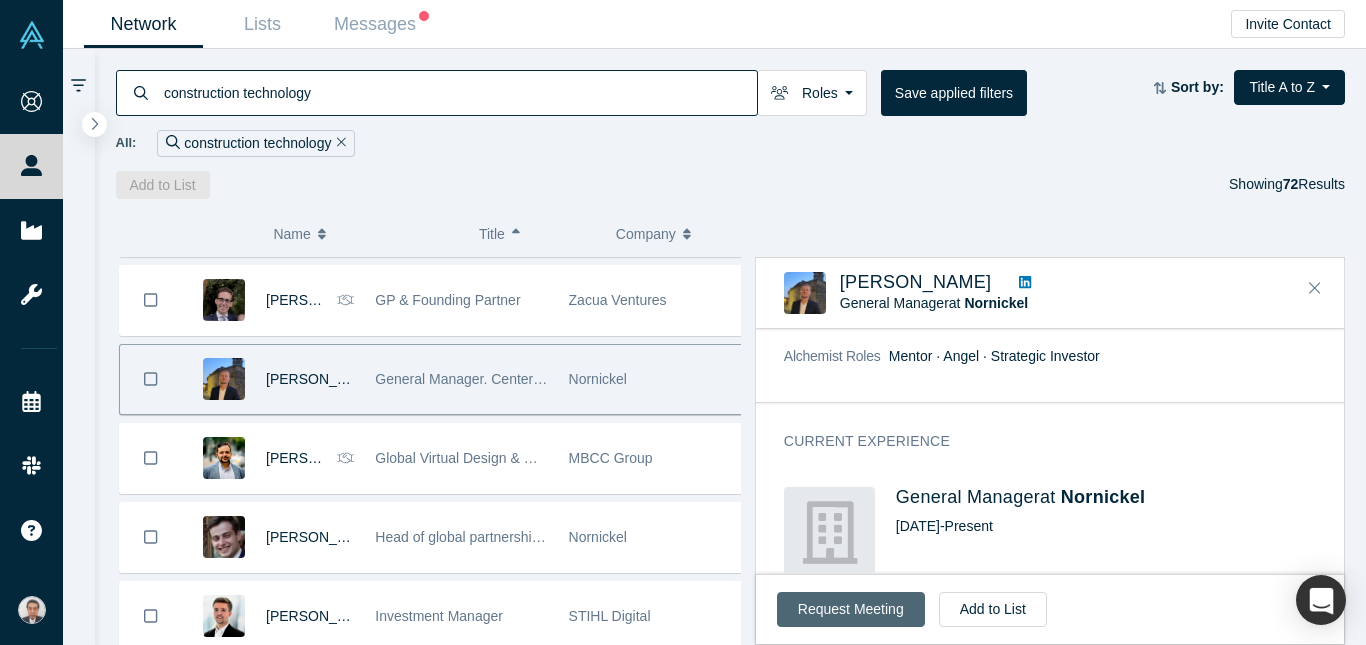 click on "Request Meeting" at bounding box center (851, 609) 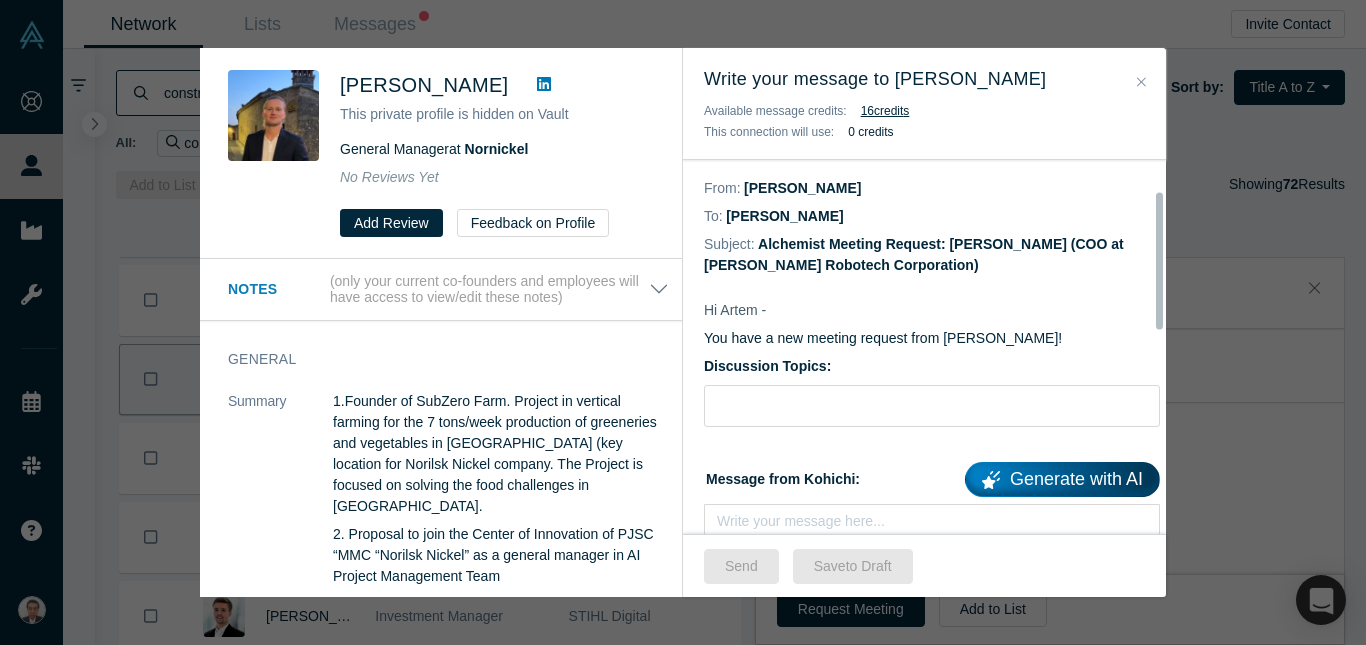 scroll, scrollTop: 200, scrollLeft: 0, axis: vertical 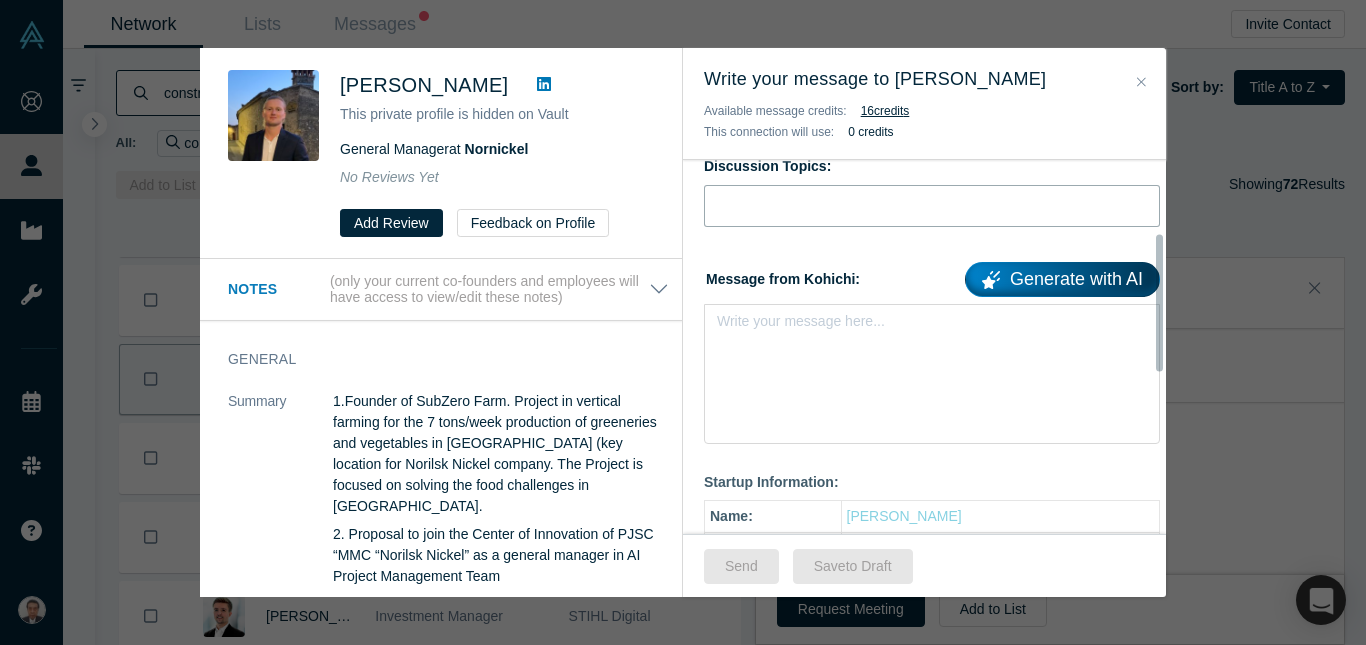 click at bounding box center (932, 206) 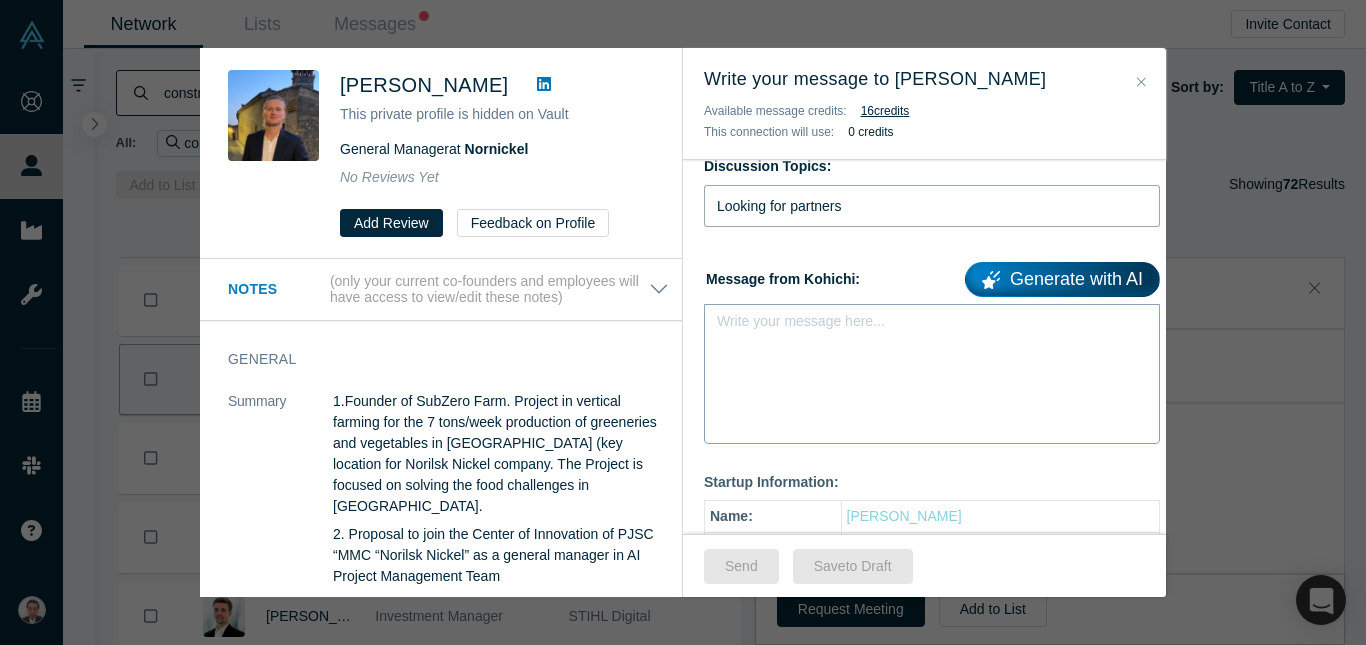 type on "Looking for partners" 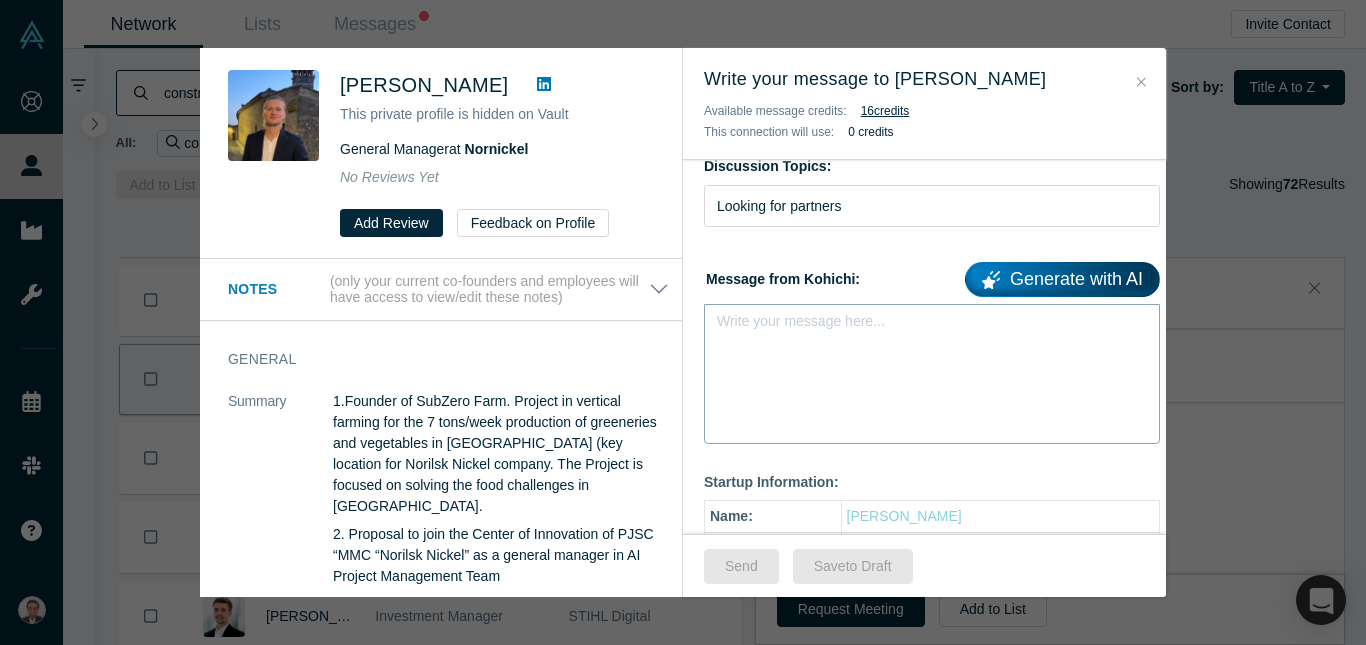 click at bounding box center [932, 327] 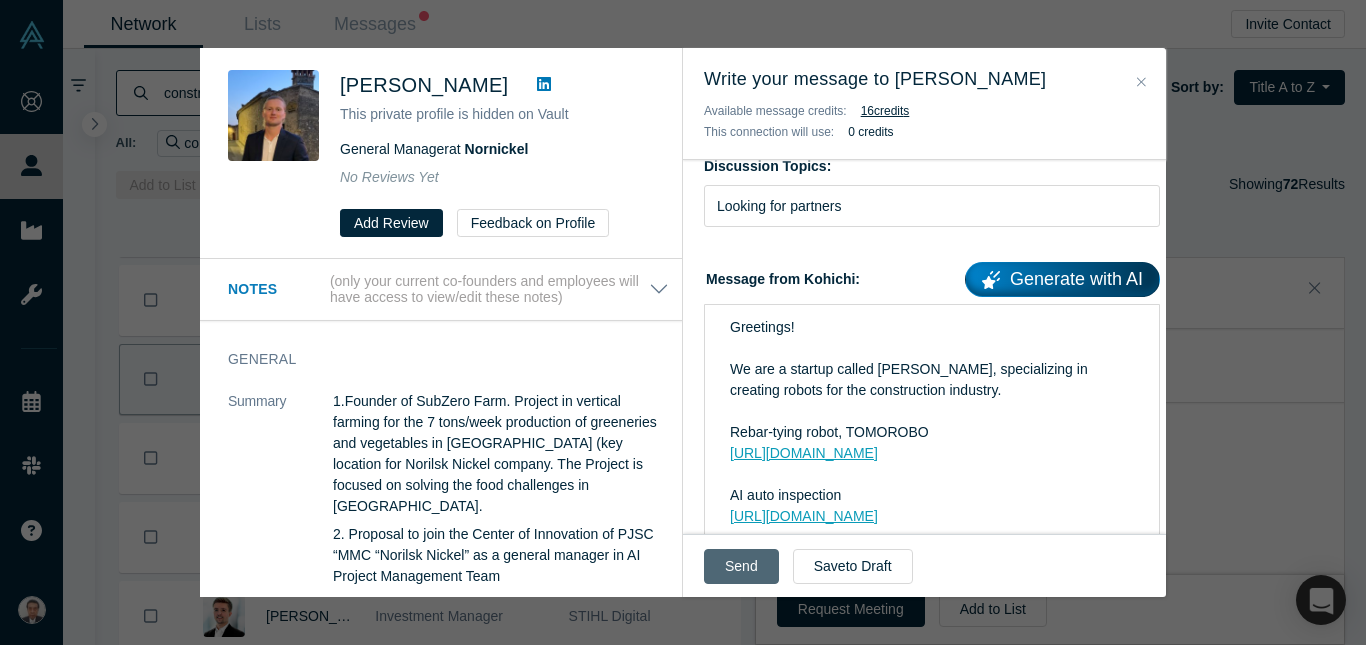 click on "Send" at bounding box center [741, 566] 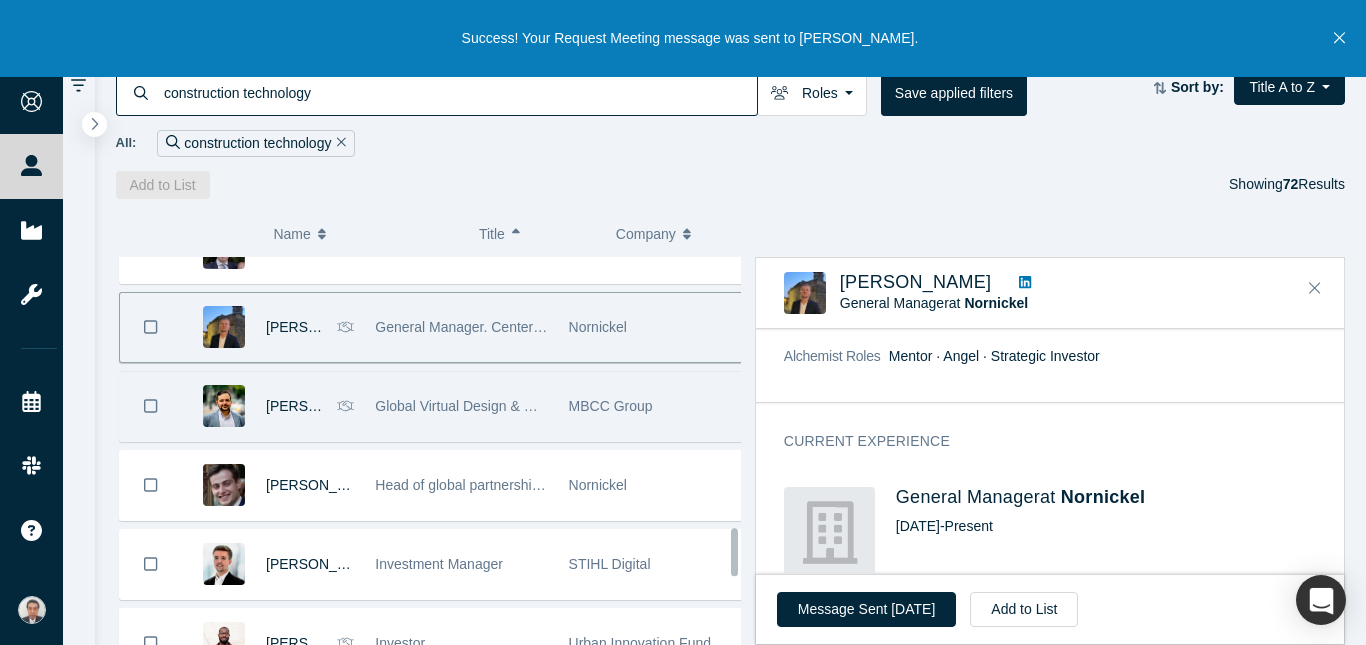 scroll, scrollTop: 2225, scrollLeft: 0, axis: vertical 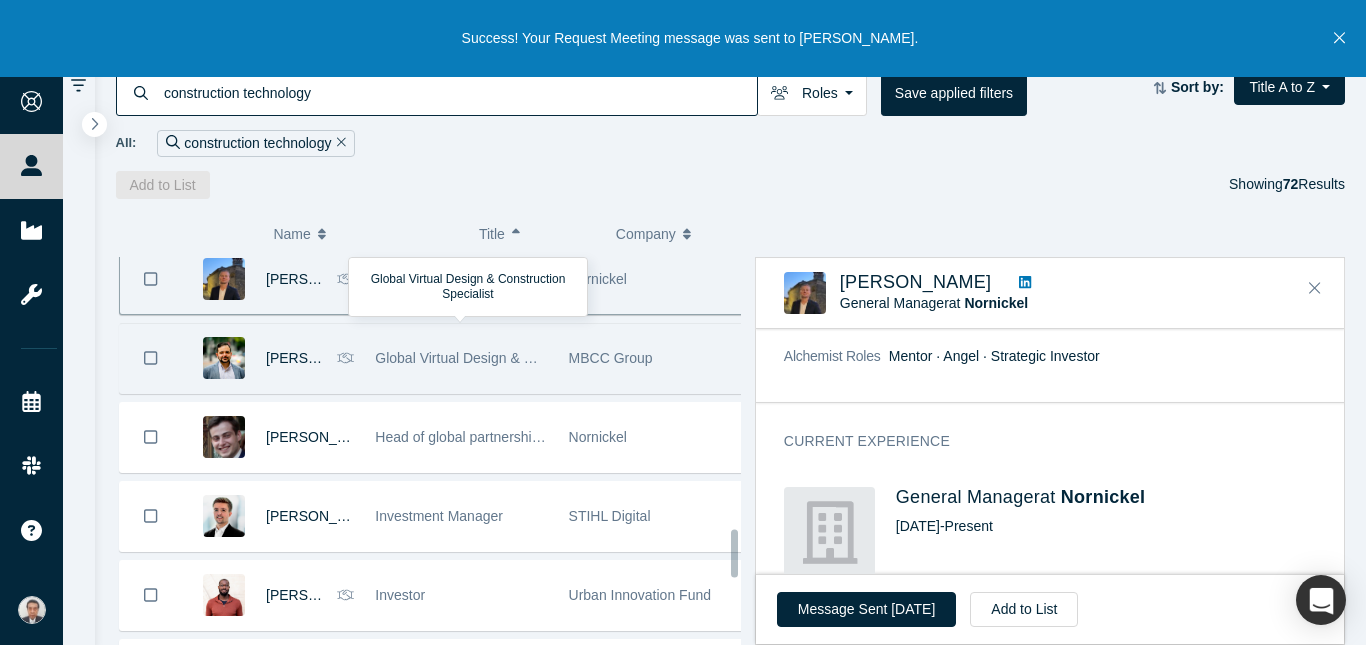 click on "Global Virtual Design & Construction Specialist" at bounding box center [461, 358] 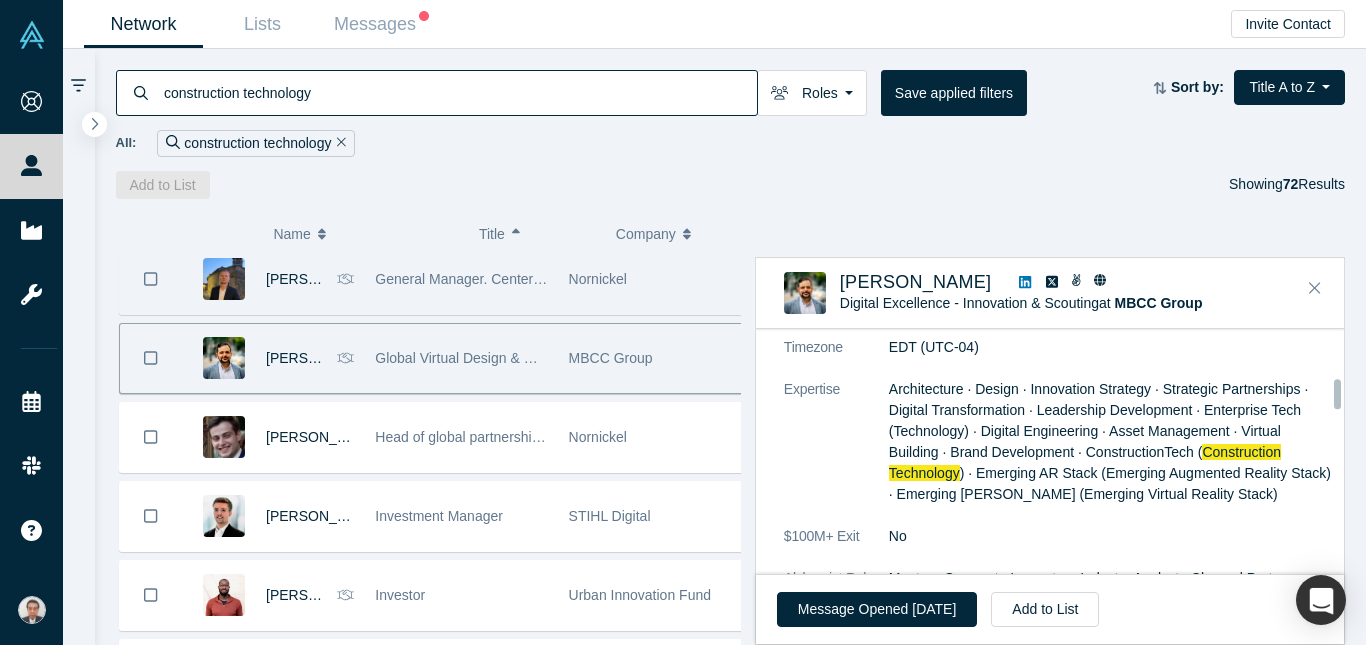 scroll, scrollTop: 600, scrollLeft: 0, axis: vertical 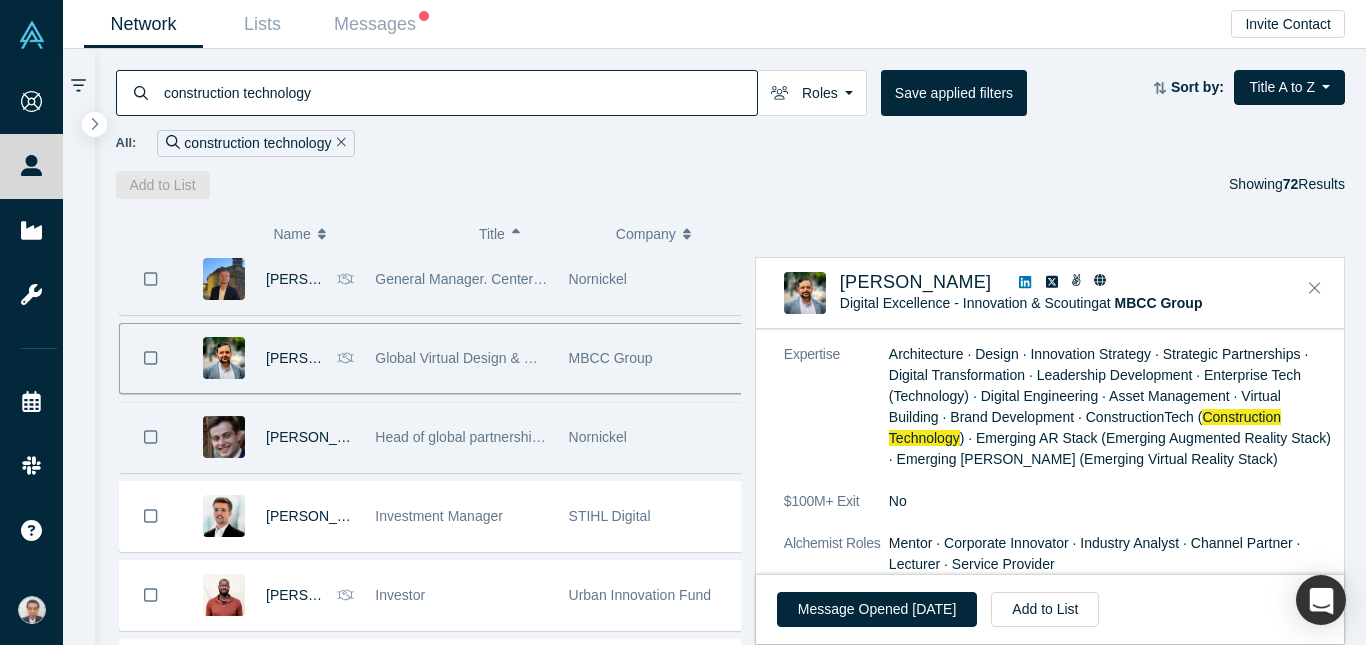click on "Head of global partnerships unit" at bounding box center (461, 437) 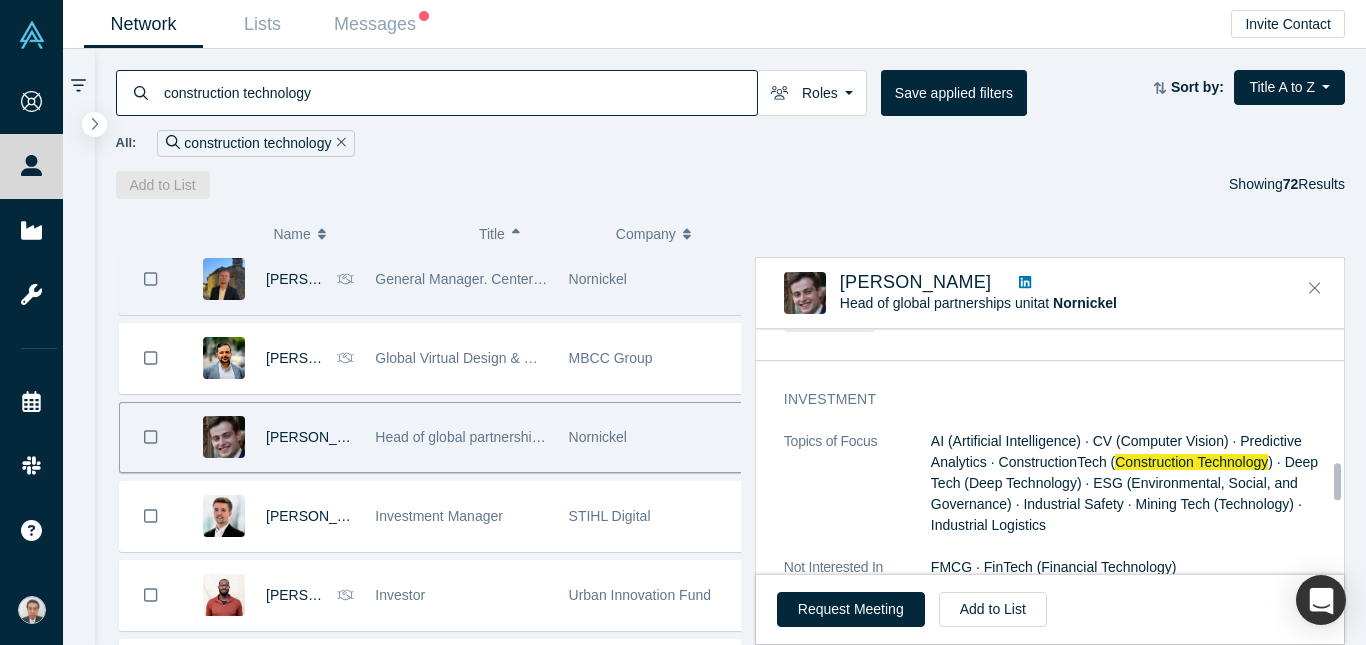scroll, scrollTop: 900, scrollLeft: 0, axis: vertical 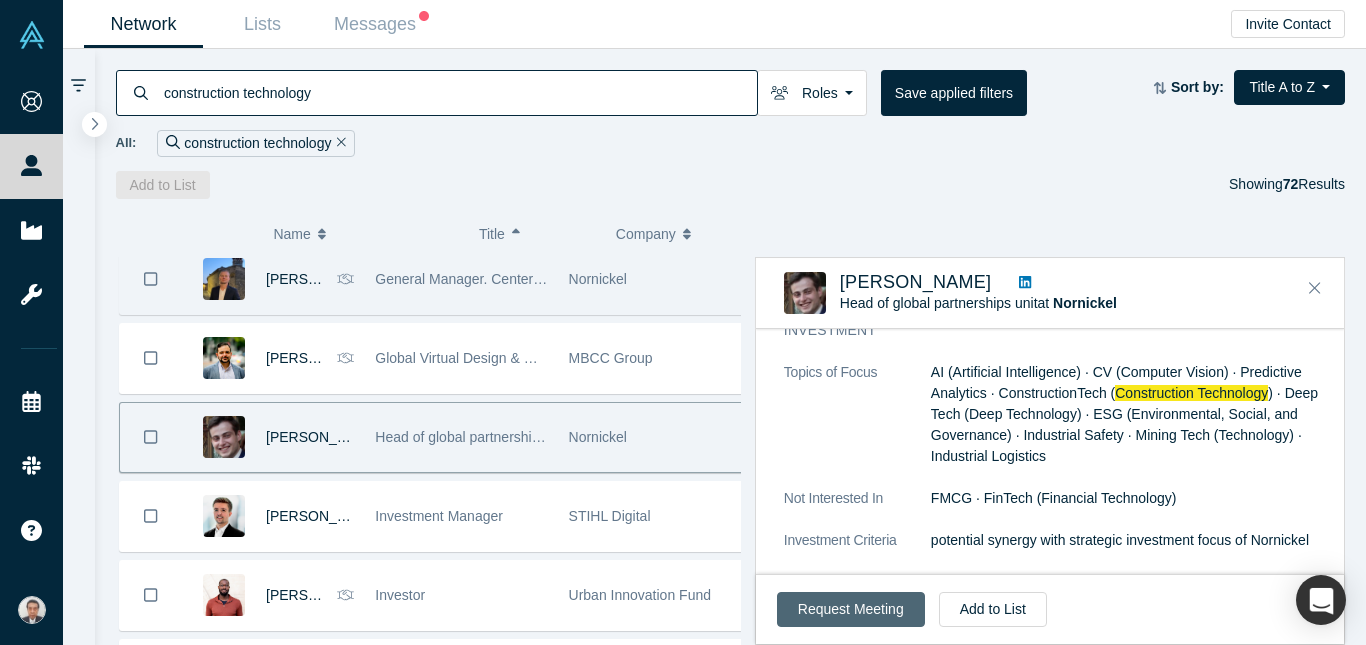 click on "Request Meeting" at bounding box center [851, 609] 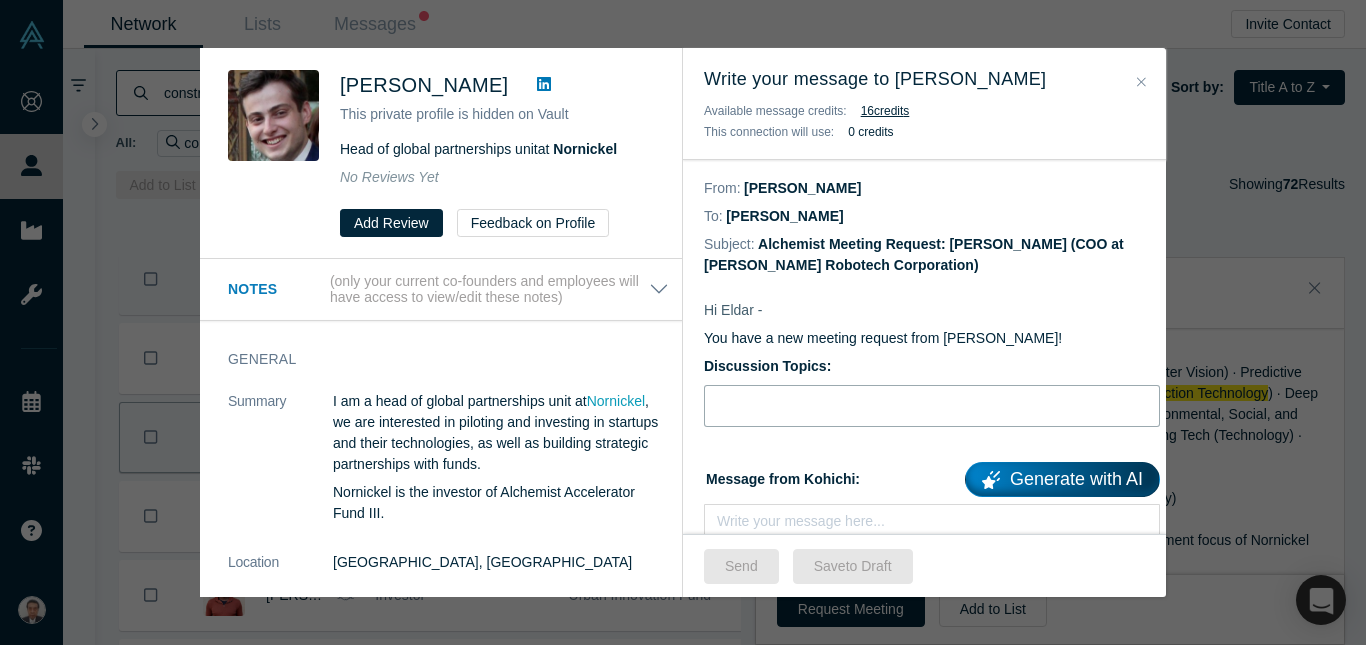 click at bounding box center [932, 406] 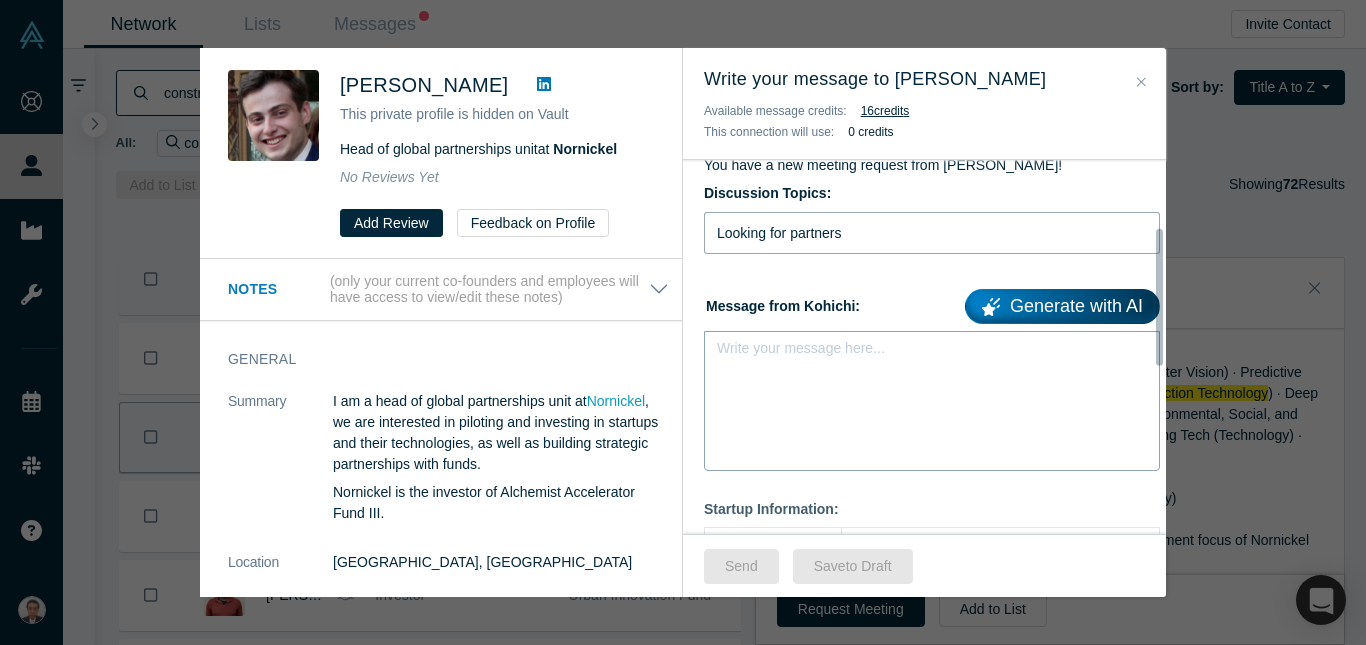 scroll, scrollTop: 200, scrollLeft: 0, axis: vertical 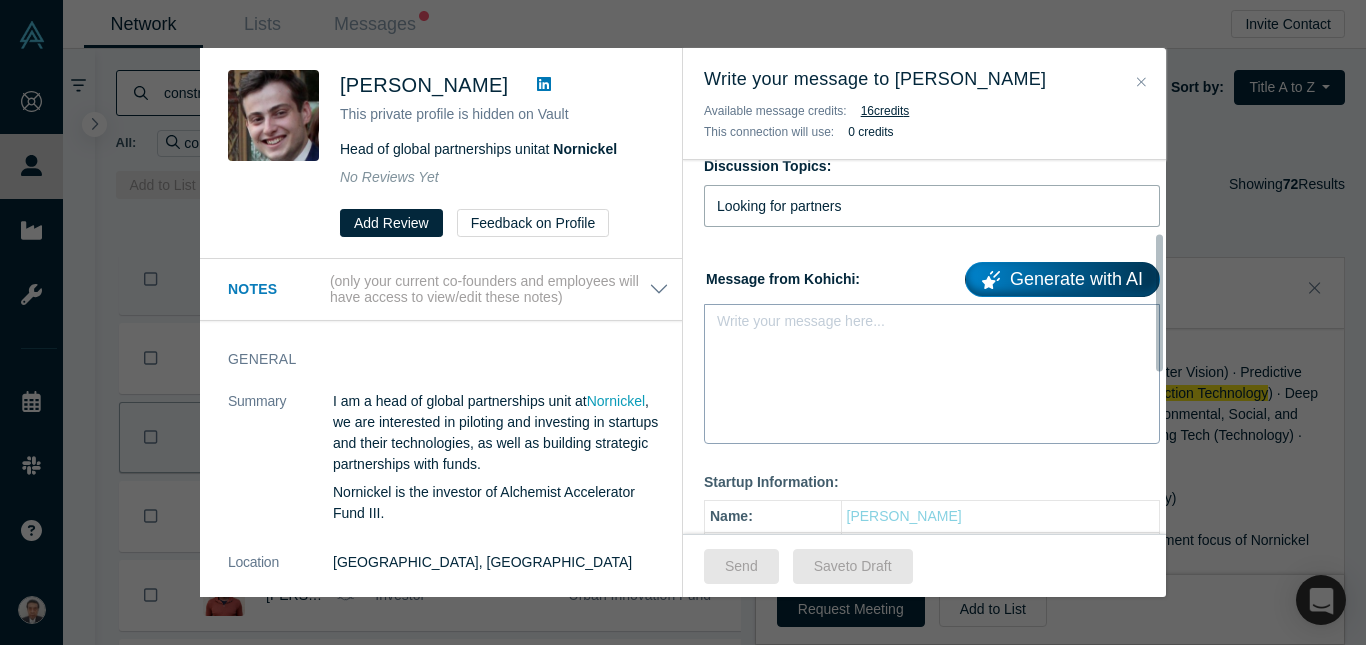 type on "Looking for partners" 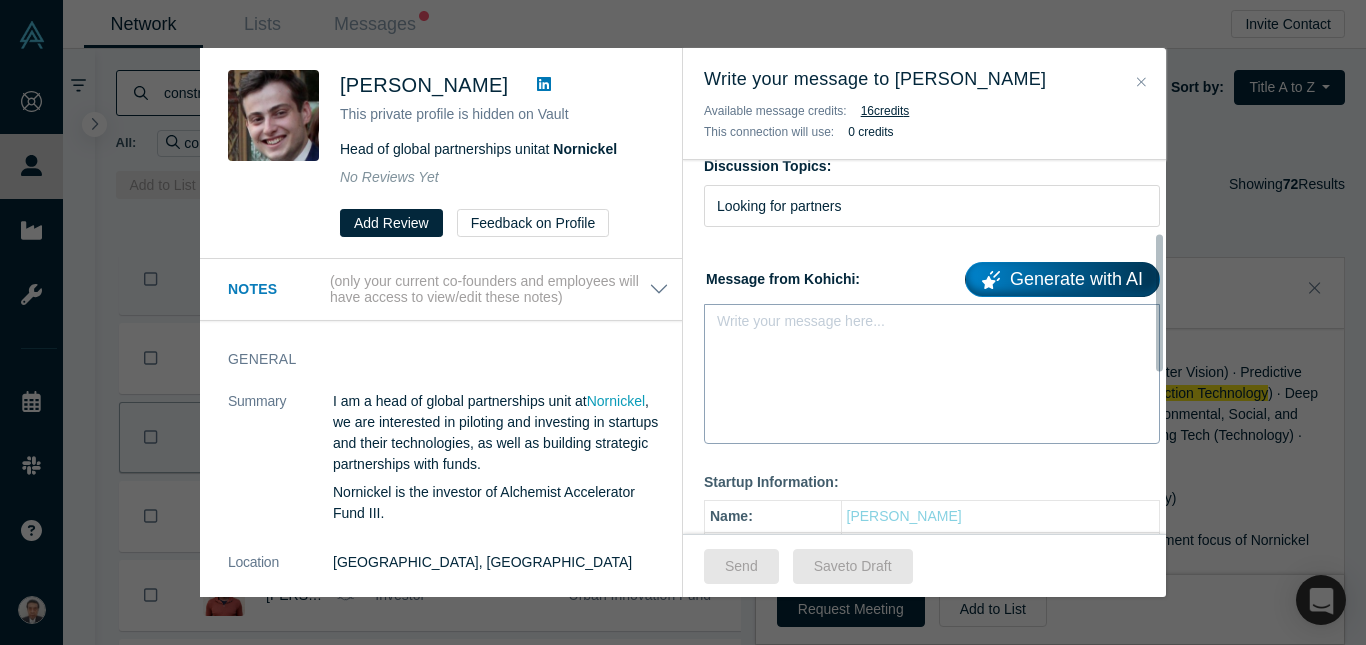 click on "Write your message here..." at bounding box center [932, 374] 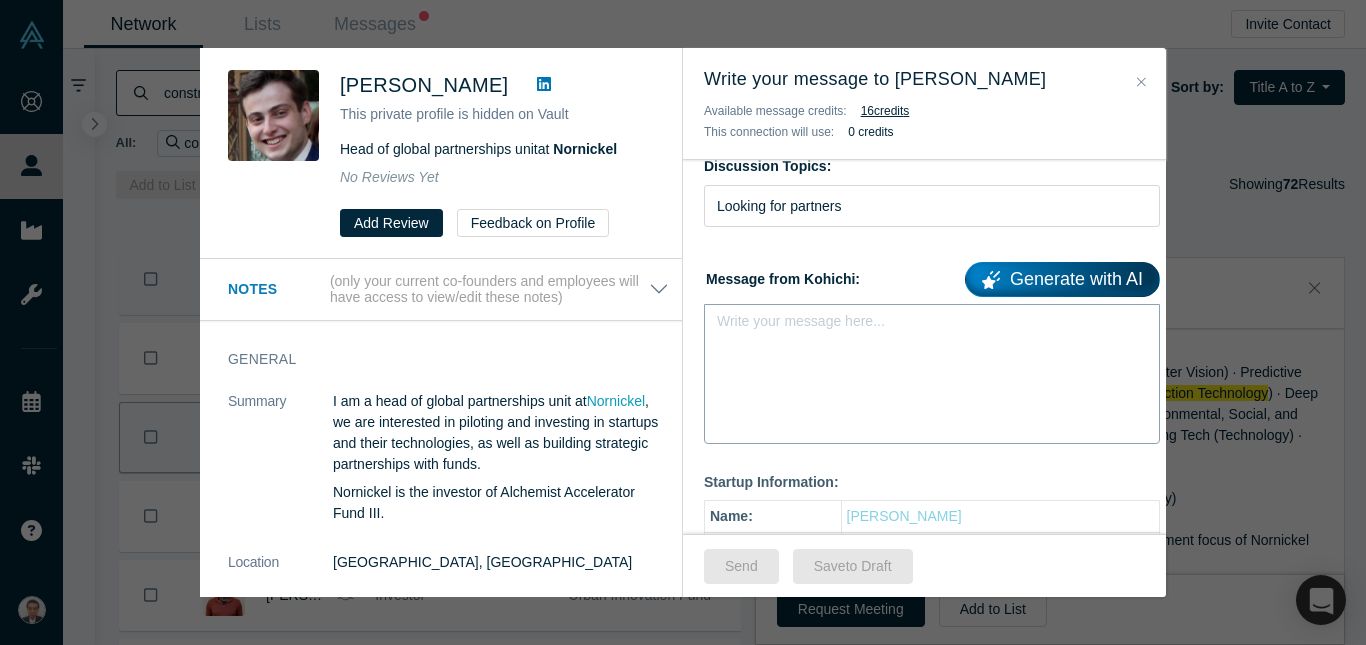 drag, startPoint x: 774, startPoint y: 350, endPoint x: 734, endPoint y: 348, distance: 40.04997 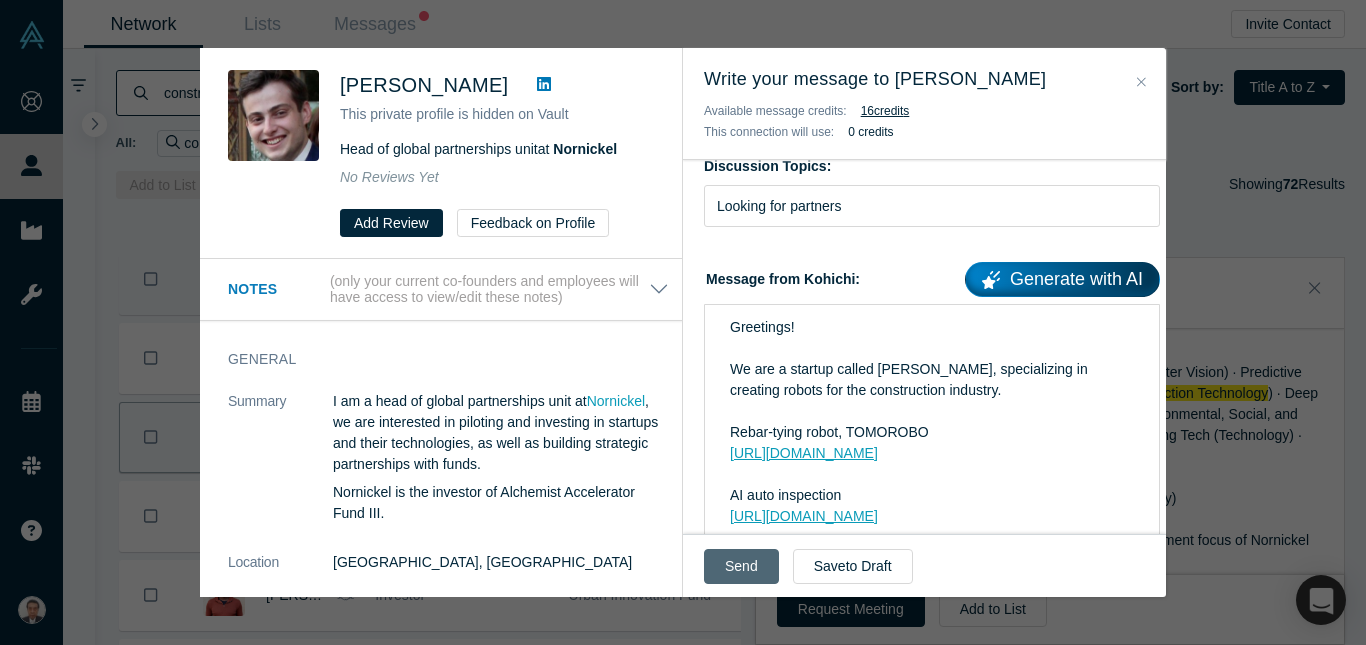 click on "Send" at bounding box center [741, 566] 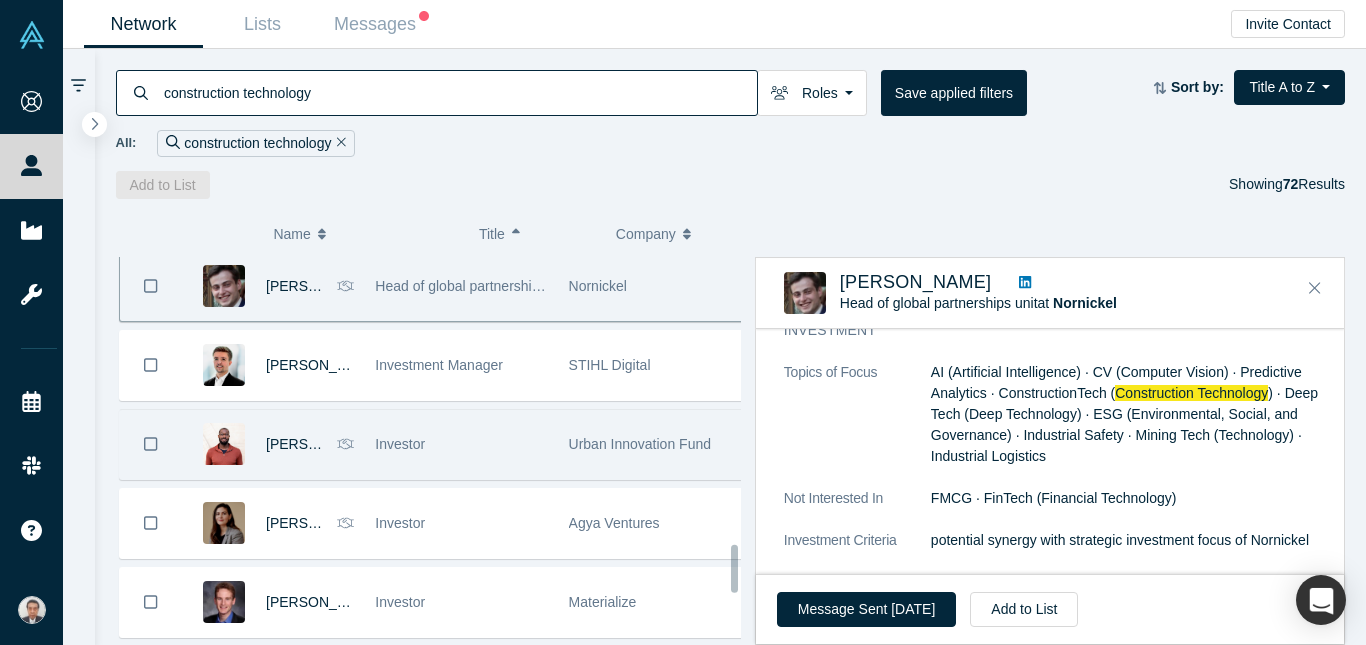 scroll, scrollTop: 2425, scrollLeft: 0, axis: vertical 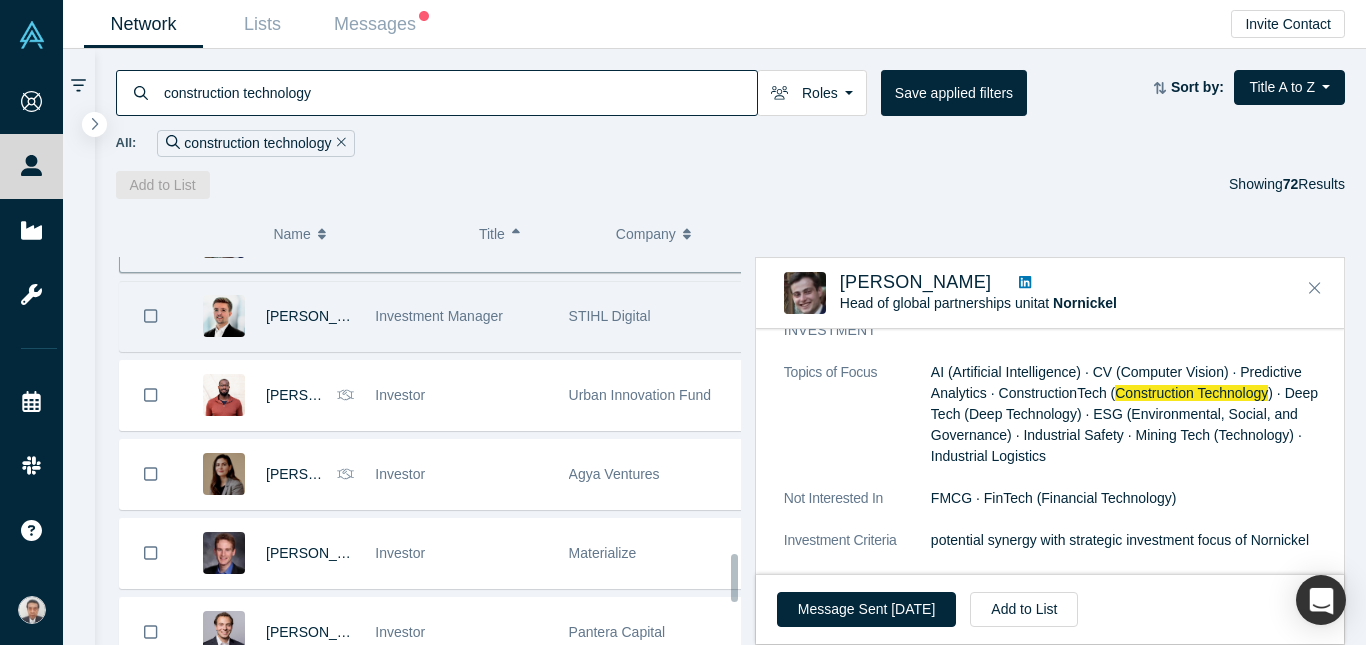 click on "STIHL Digital" at bounding box center [655, 316] 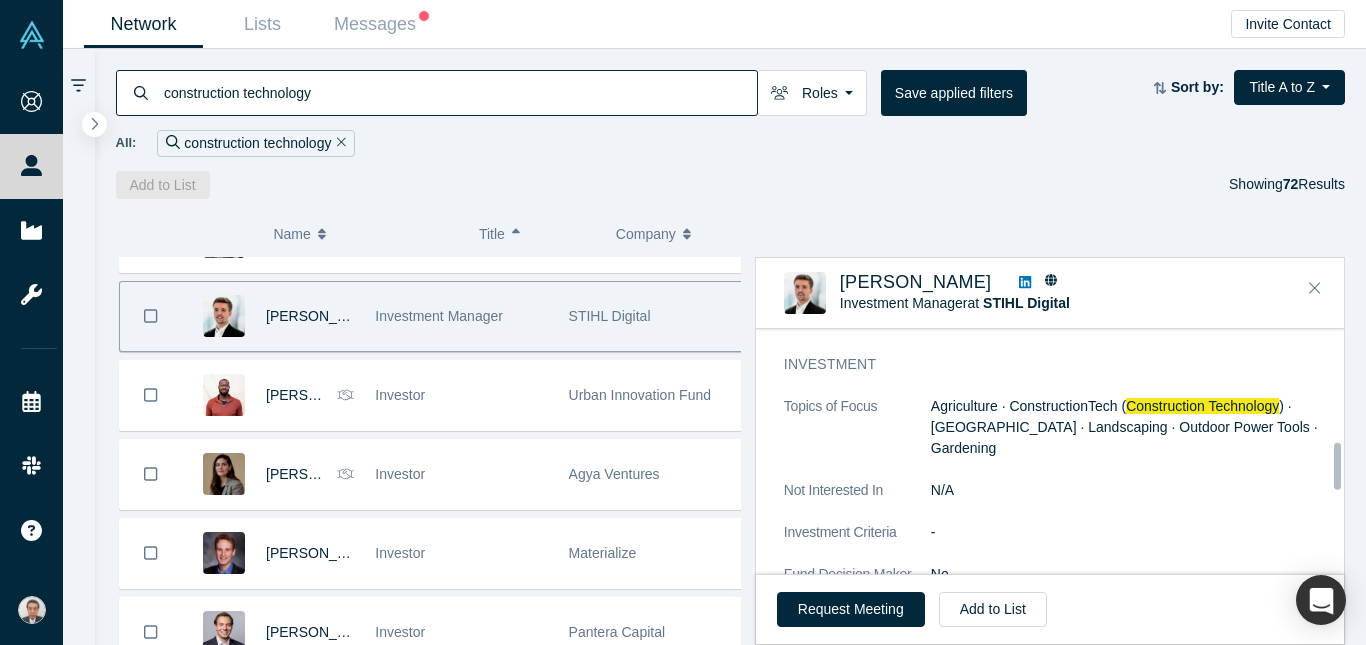 scroll, scrollTop: 600, scrollLeft: 0, axis: vertical 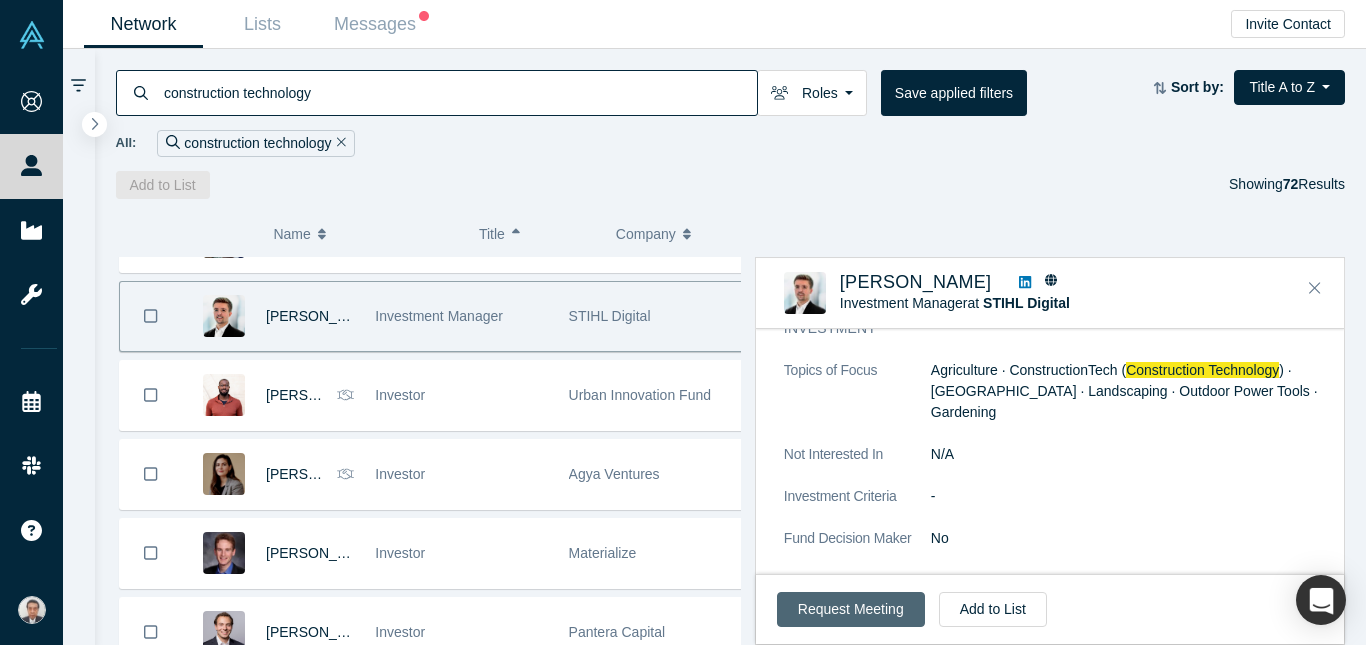 click on "Request Meeting" at bounding box center [851, 609] 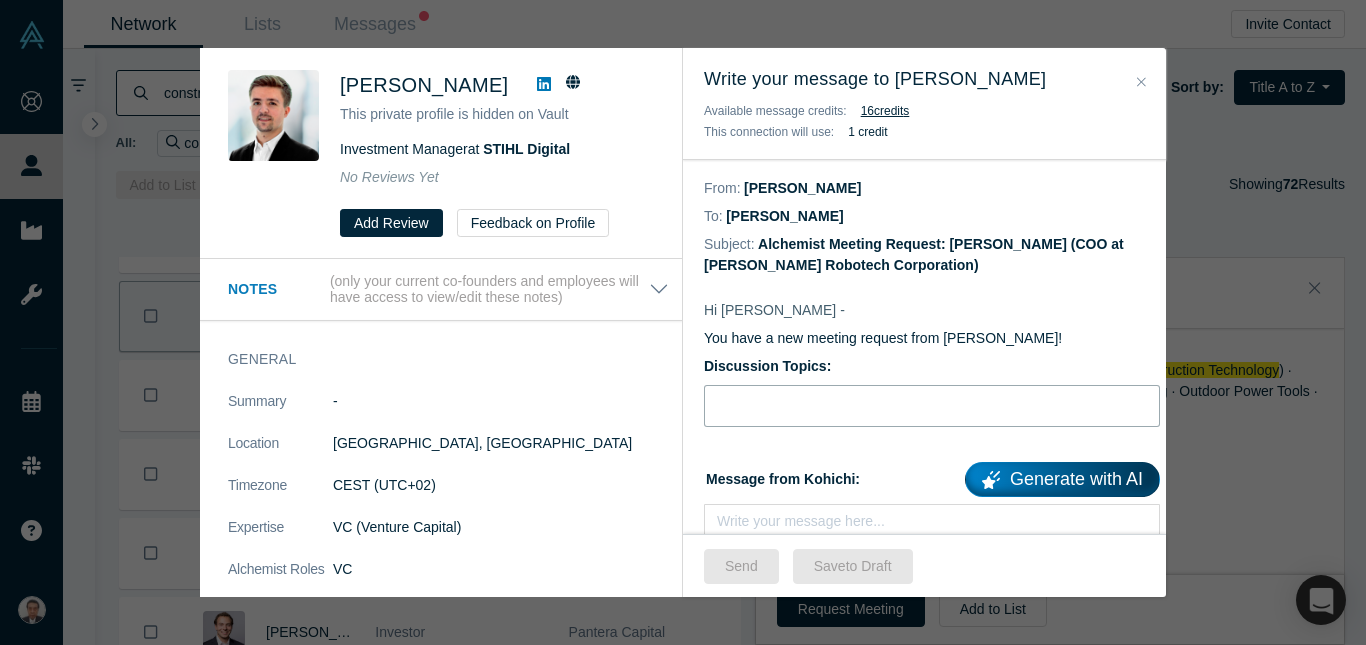 click at bounding box center [932, 406] 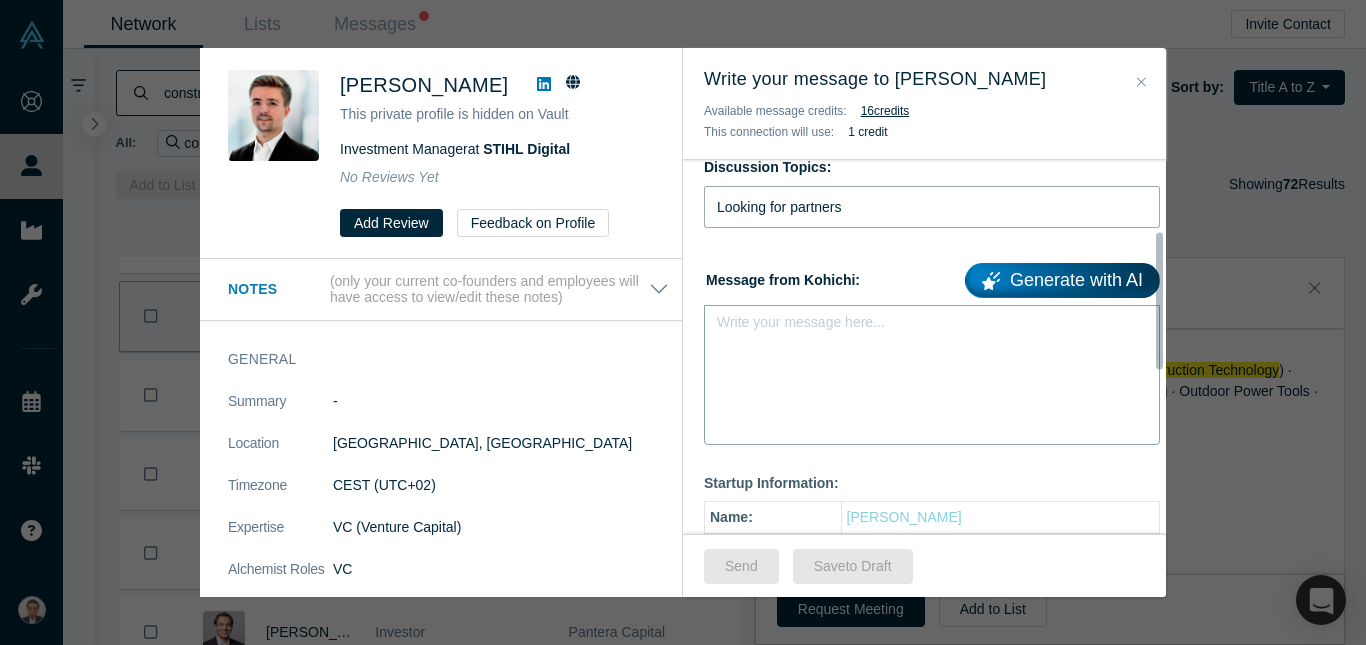 scroll, scrollTop: 200, scrollLeft: 0, axis: vertical 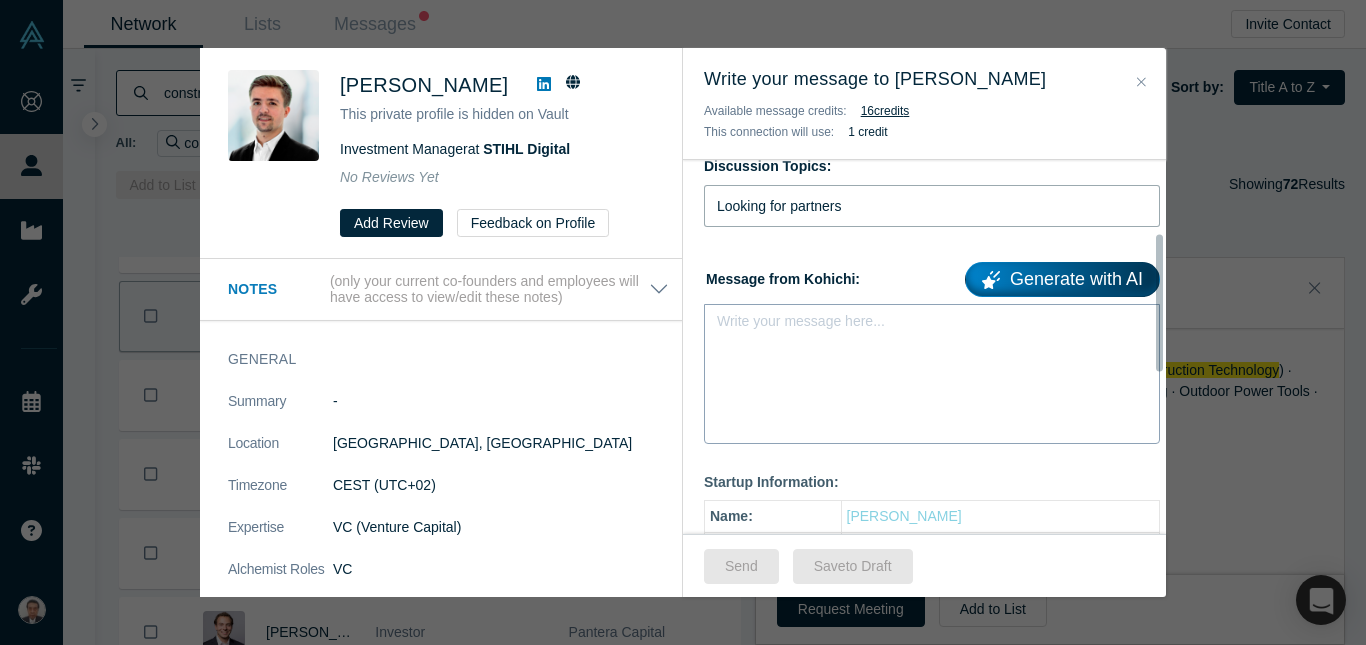 type on "Looking for partners" 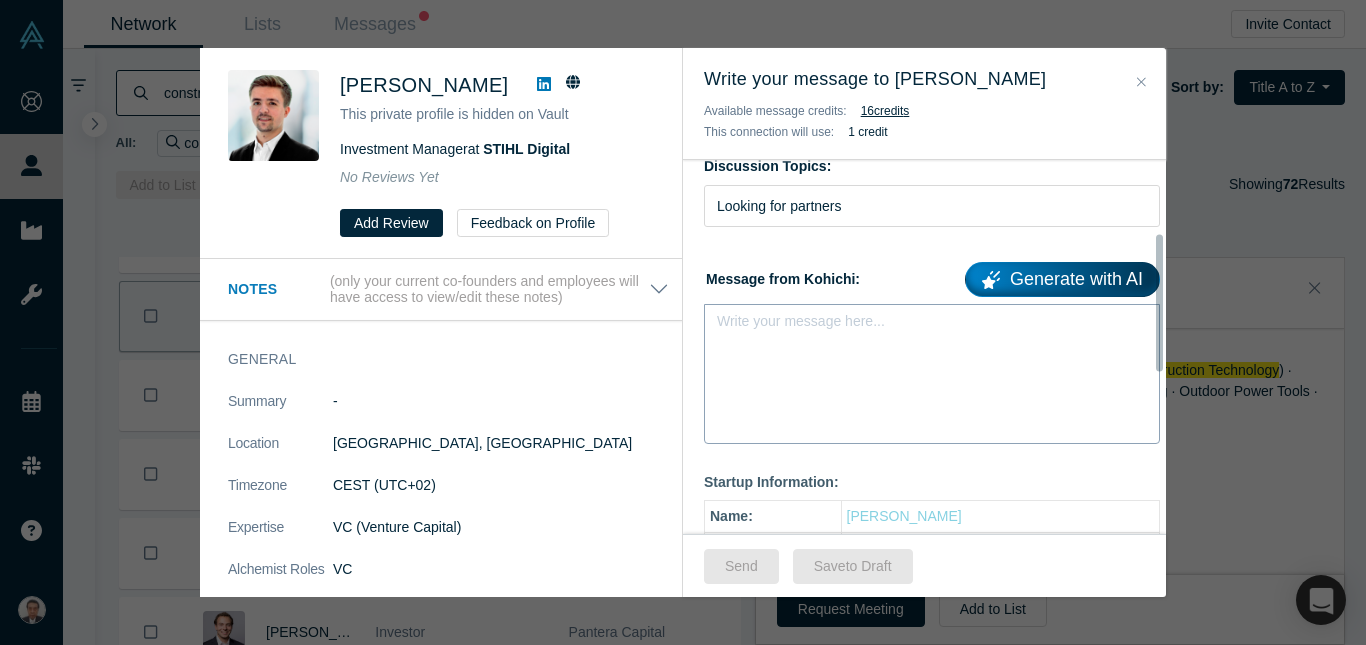 click at bounding box center (932, 327) 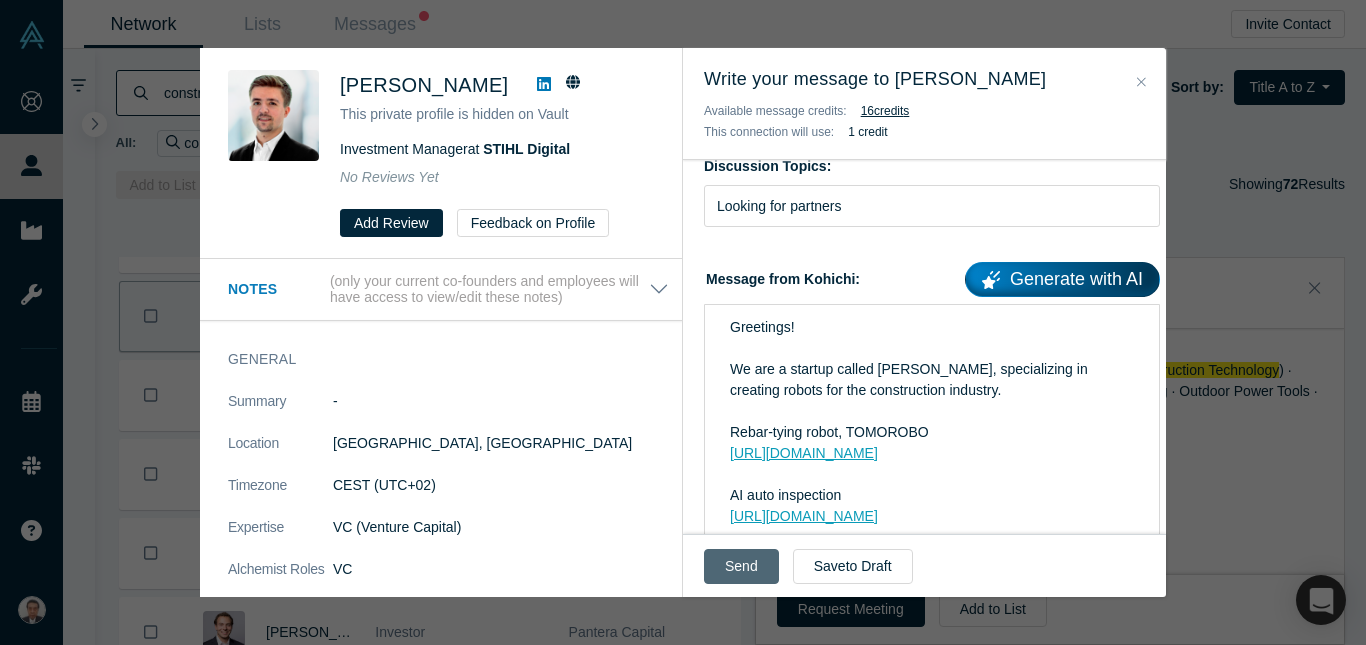 click on "Send" at bounding box center [741, 566] 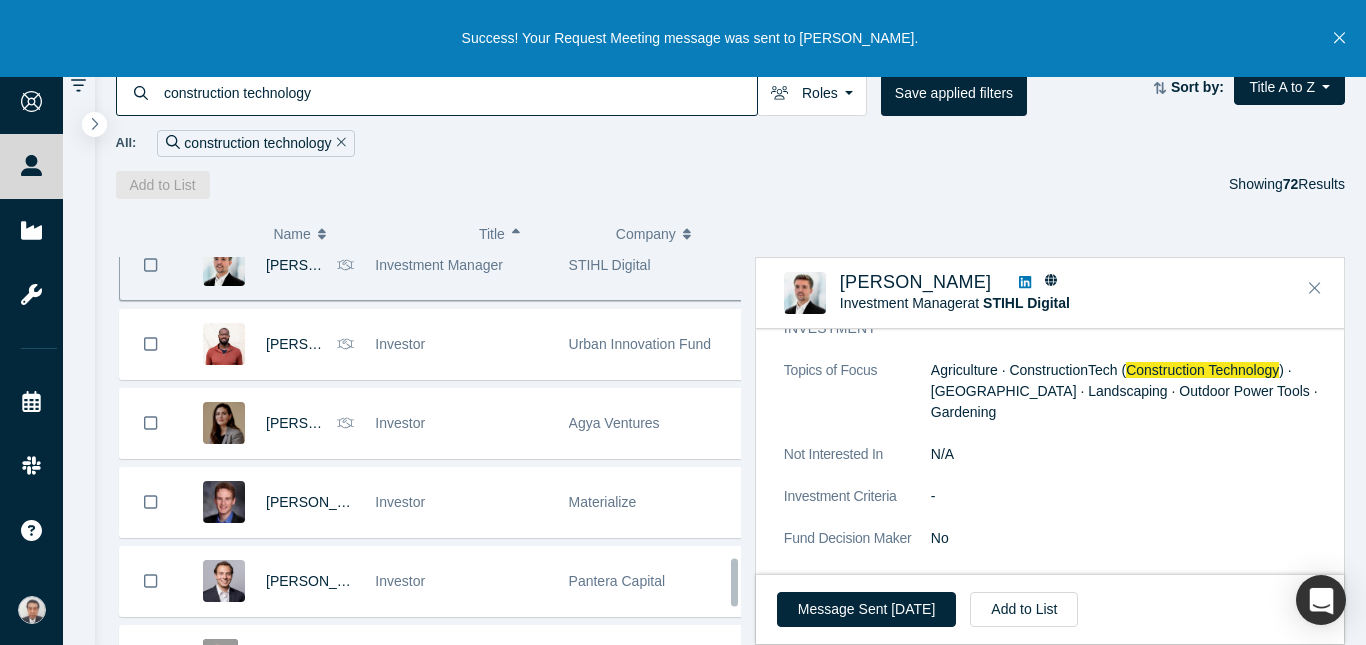scroll, scrollTop: 2525, scrollLeft: 0, axis: vertical 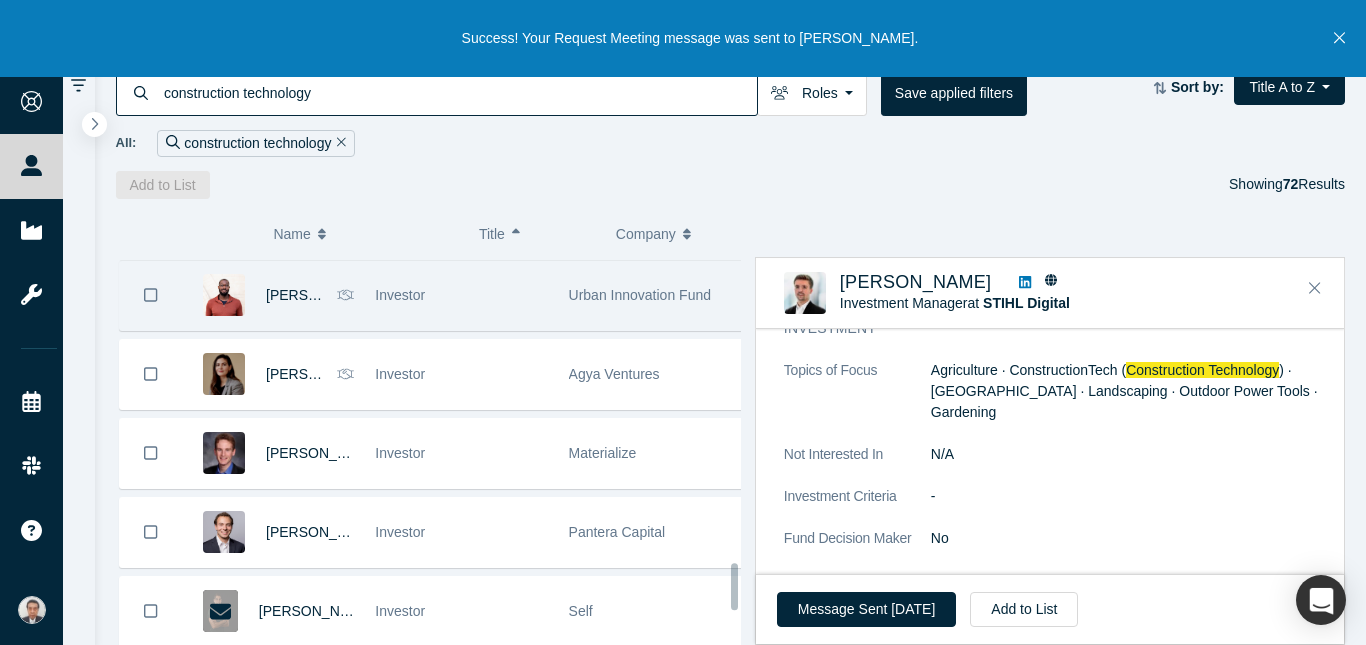 click on "Urban Innovation Fund" at bounding box center (640, 295) 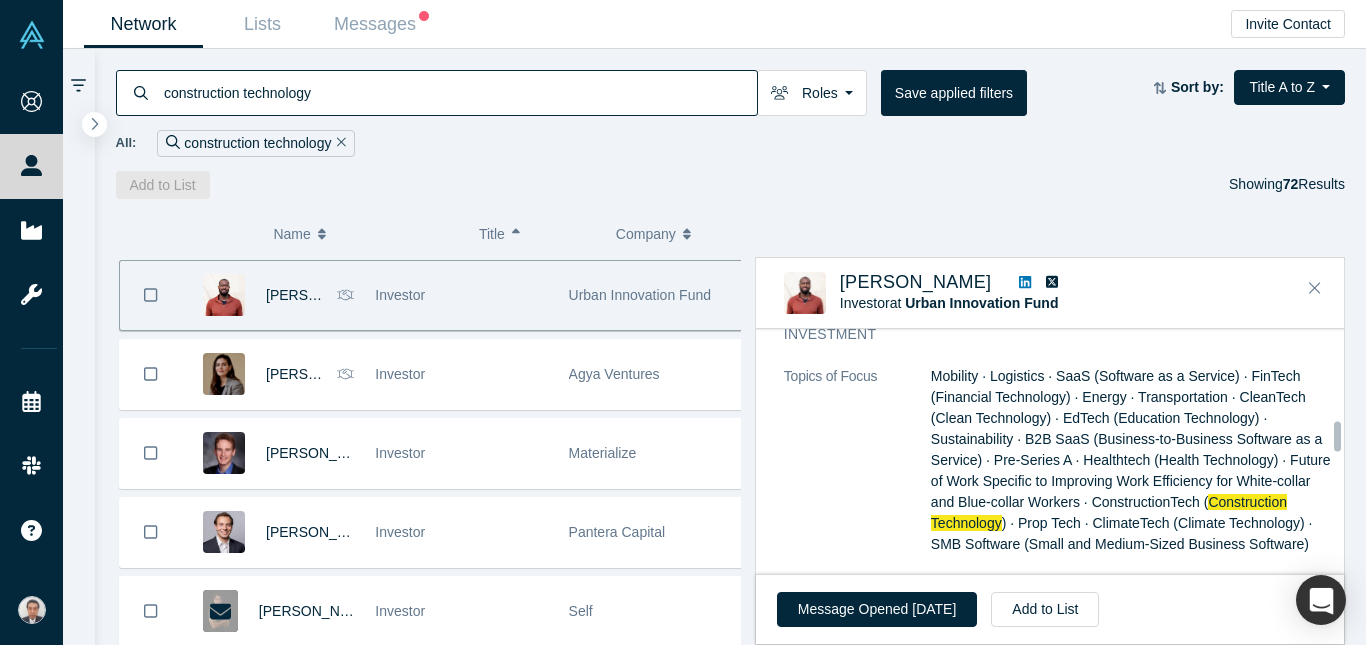 scroll, scrollTop: 900, scrollLeft: 0, axis: vertical 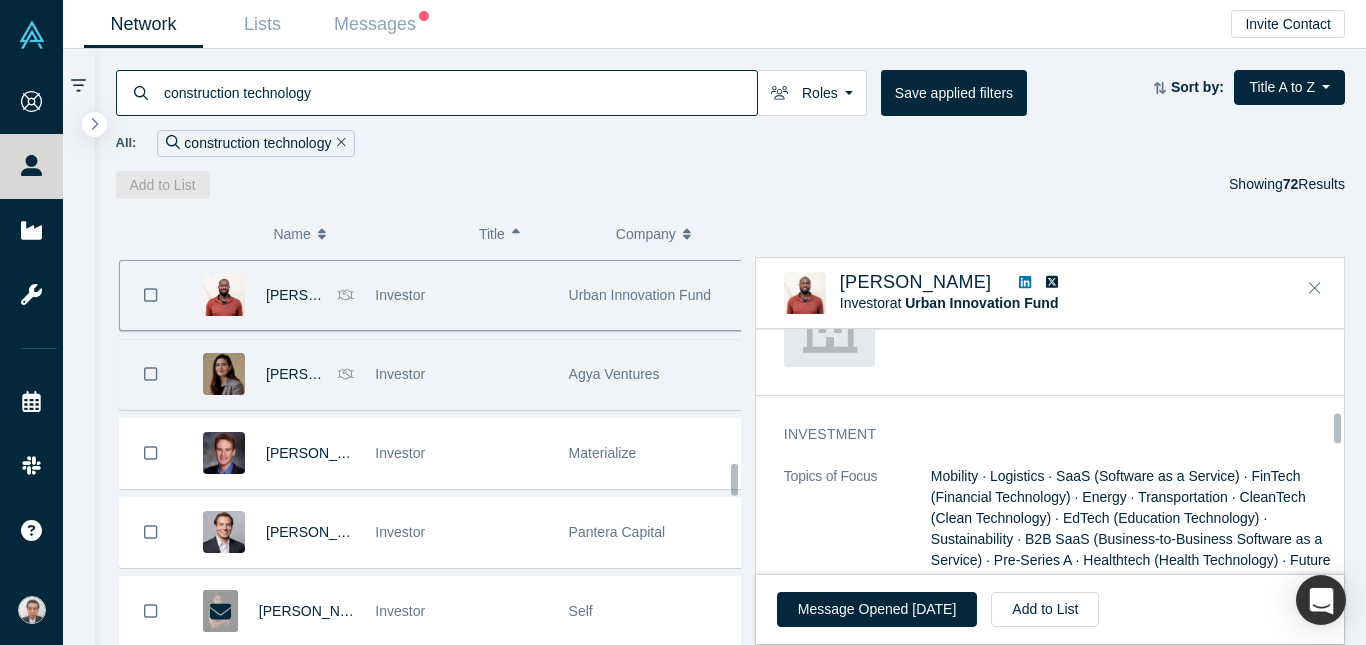 click on "Investor" at bounding box center [461, 374] 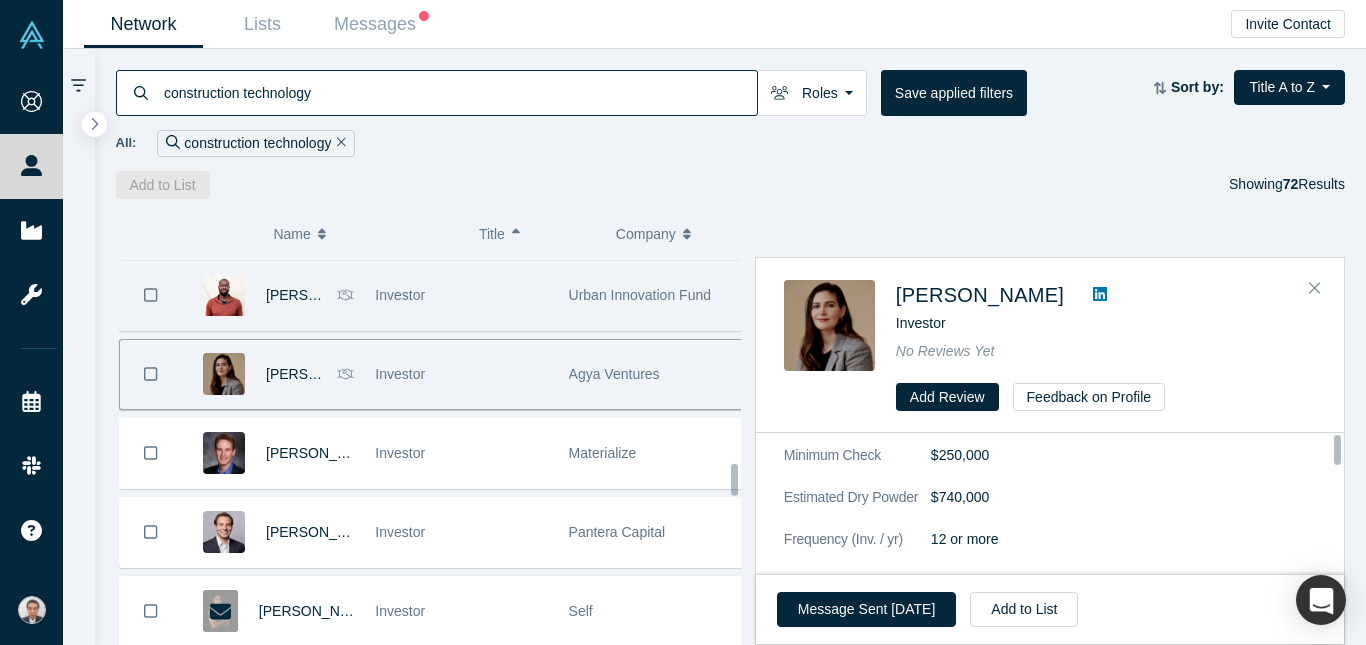 scroll, scrollTop: 0, scrollLeft: 0, axis: both 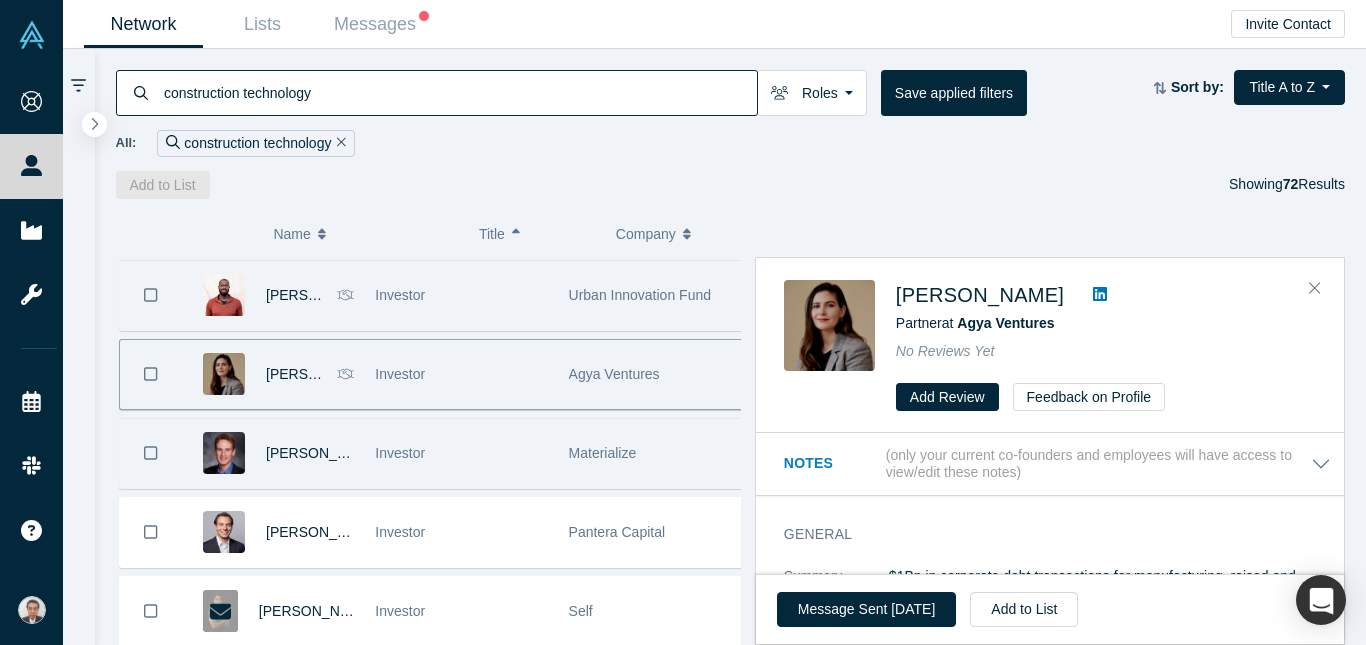 click on "Investor" at bounding box center [461, 453] 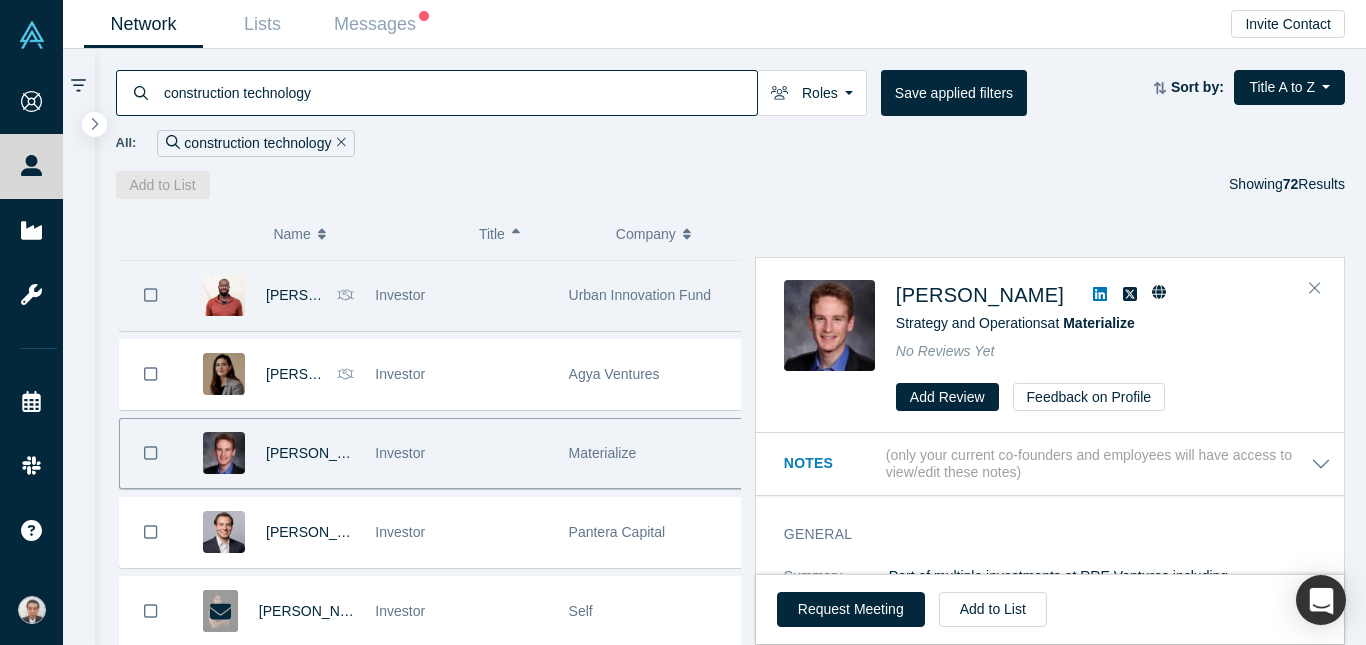 click on "Investor" at bounding box center (461, 453) 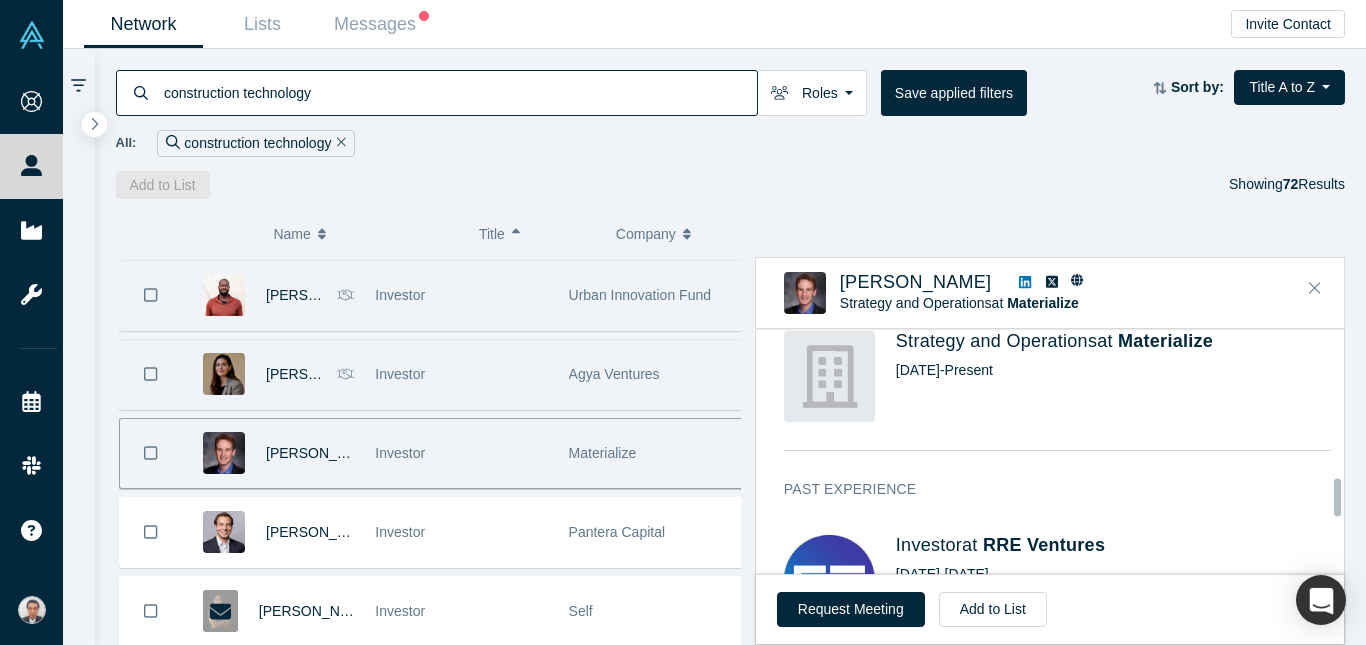 scroll, scrollTop: 1000, scrollLeft: 0, axis: vertical 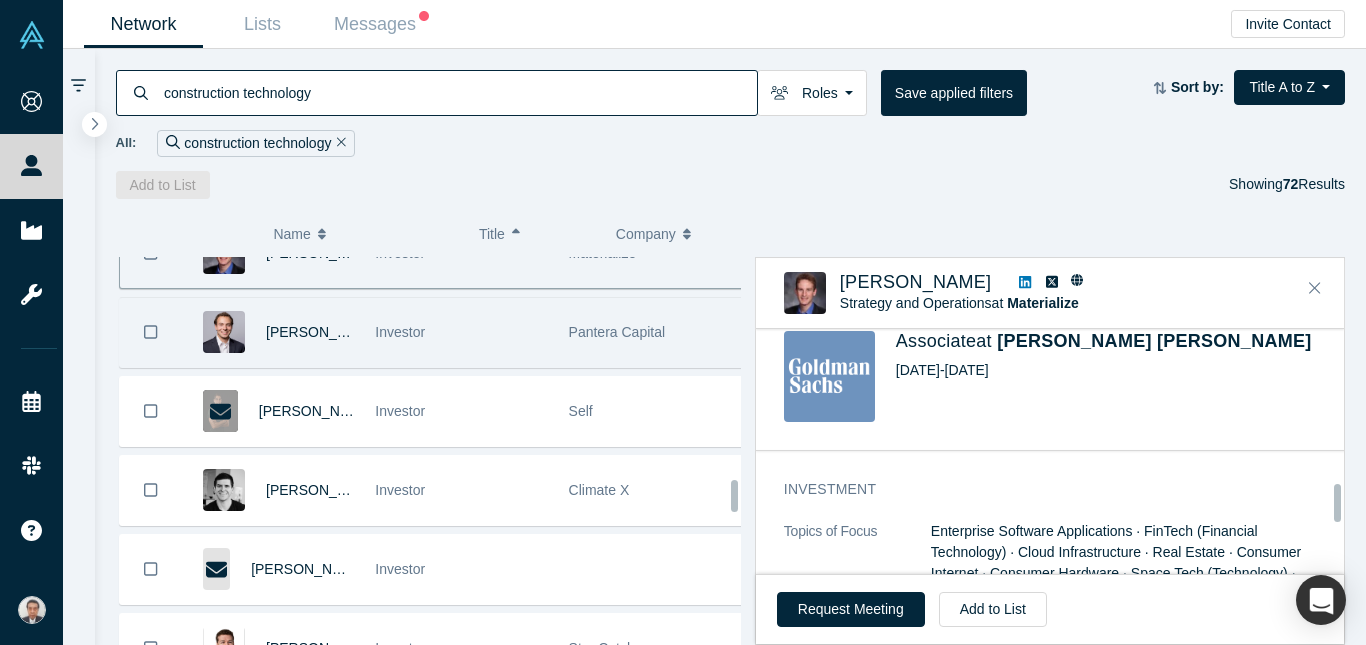 click on "Investor" at bounding box center (461, 332) 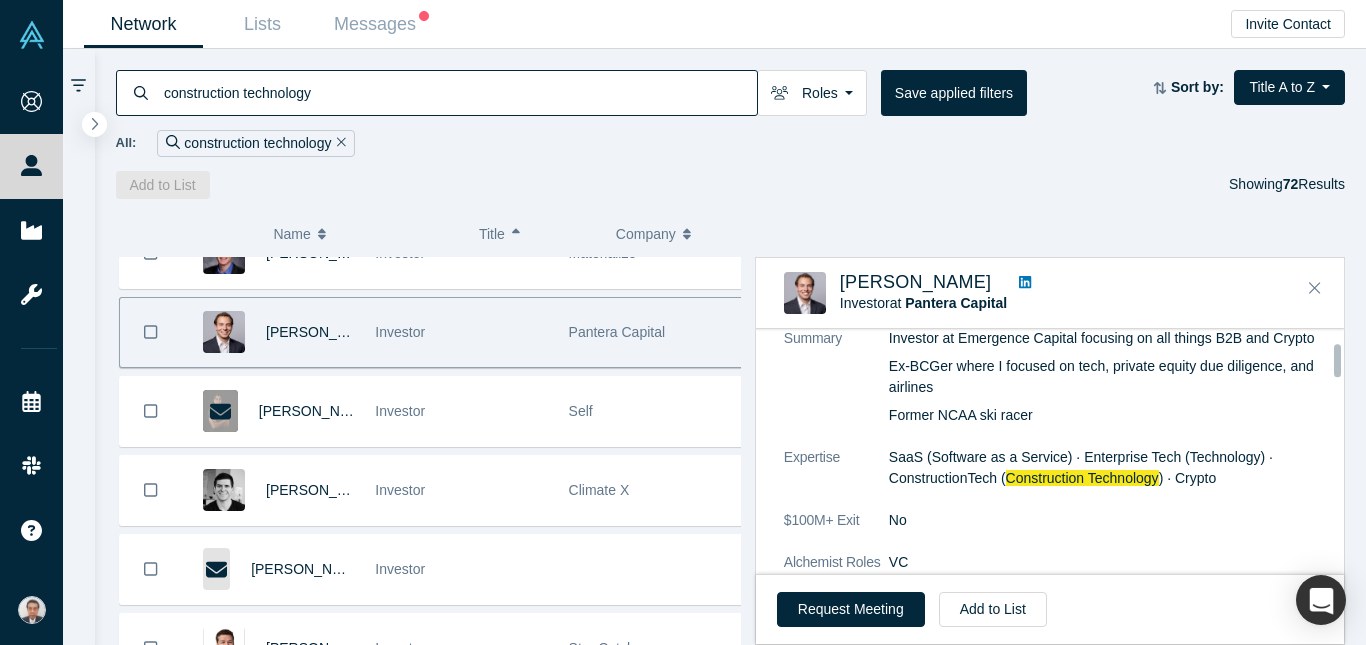 scroll, scrollTop: 100, scrollLeft: 0, axis: vertical 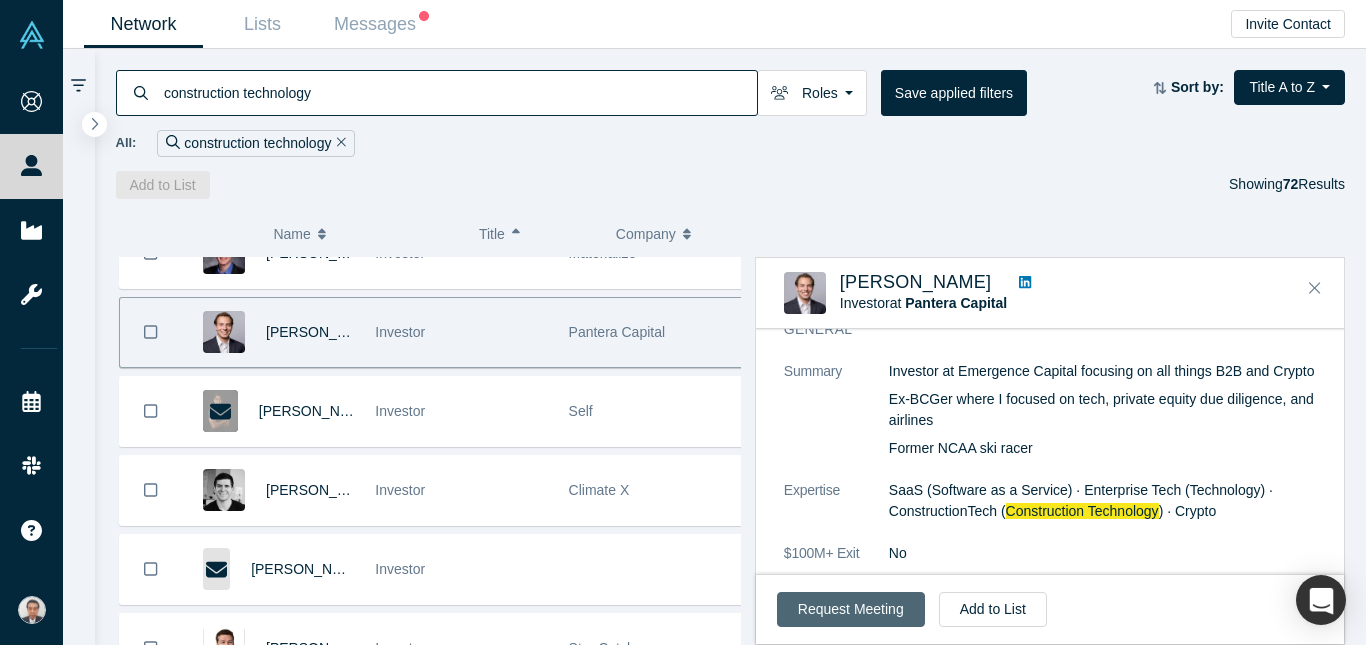 click on "Request Meeting" at bounding box center (851, 609) 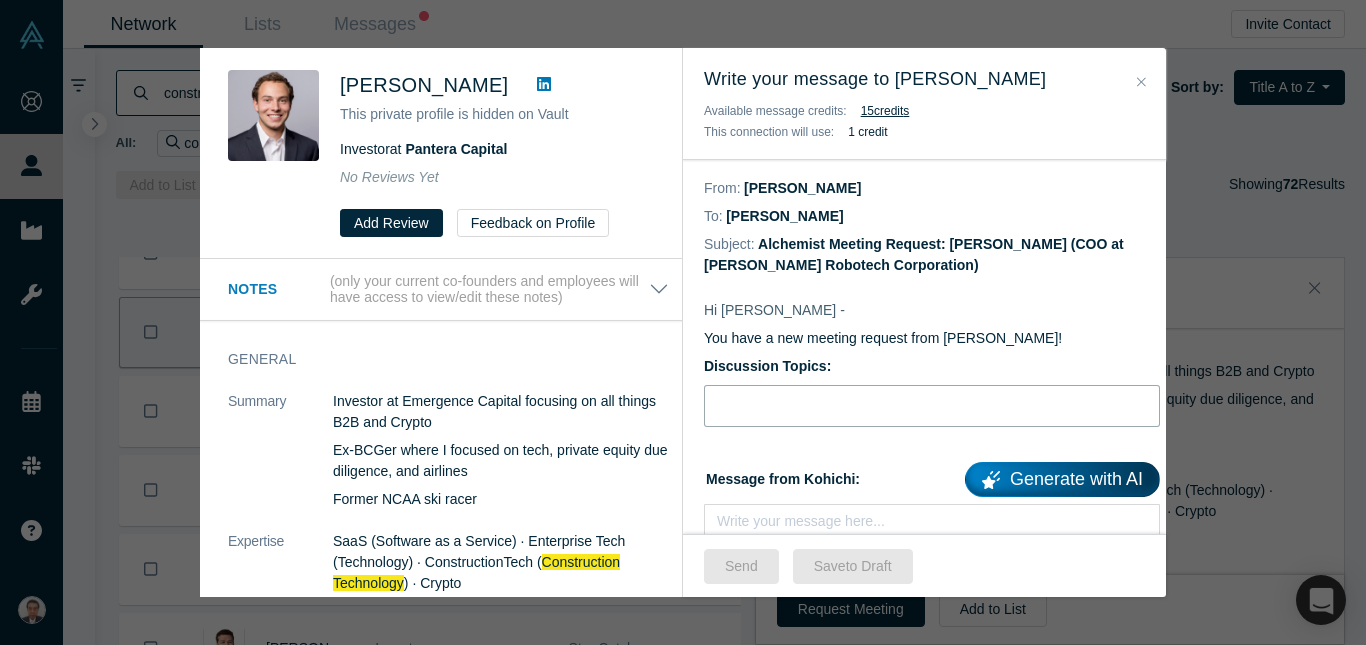 click at bounding box center [932, 406] 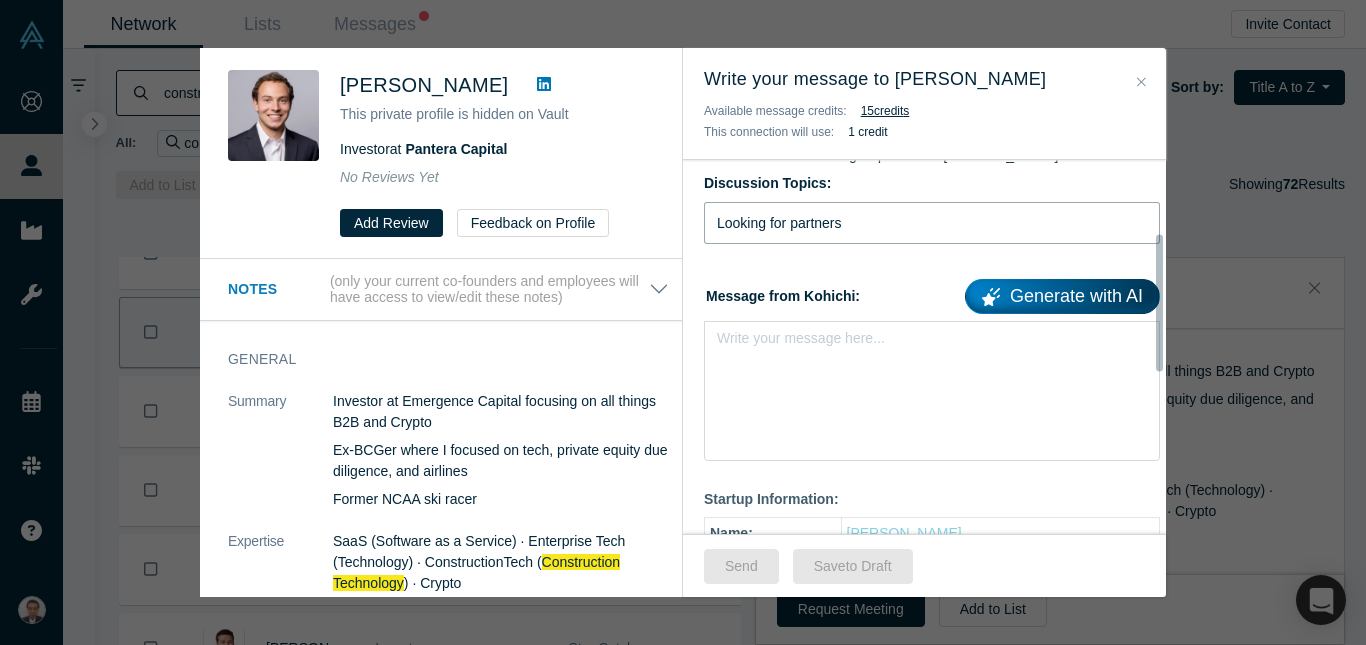 scroll, scrollTop: 200, scrollLeft: 0, axis: vertical 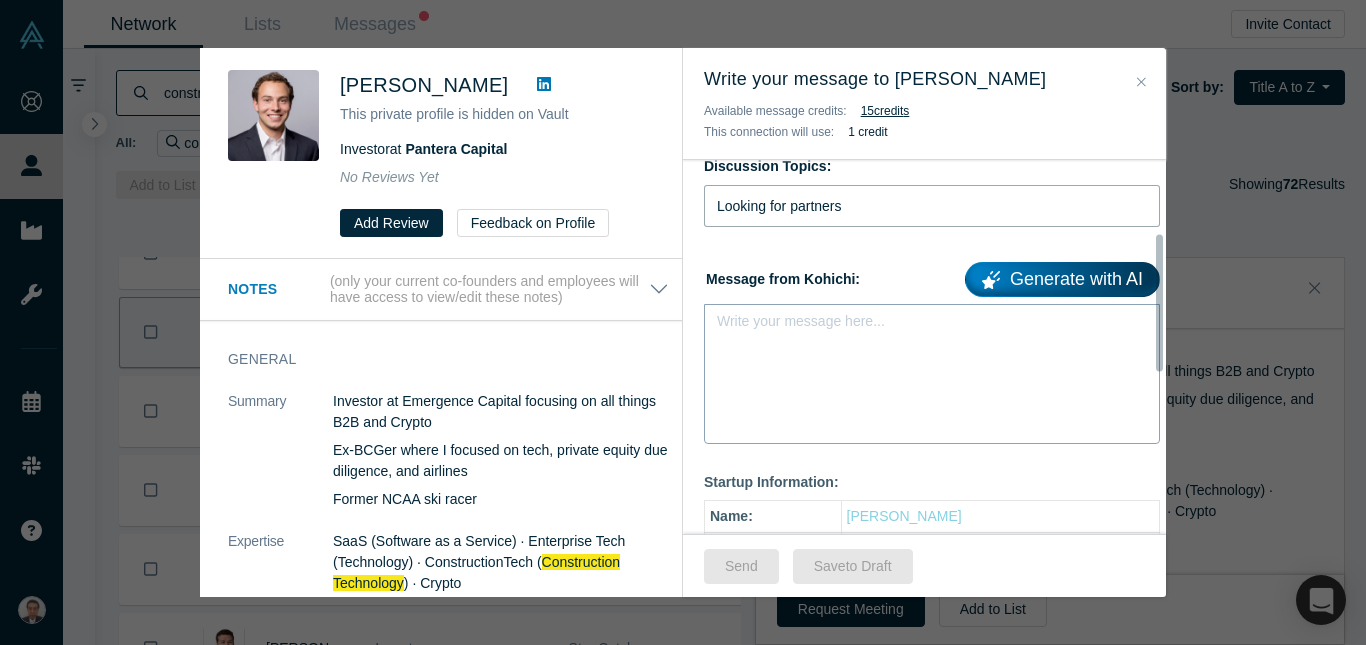 type on "Looking for partners" 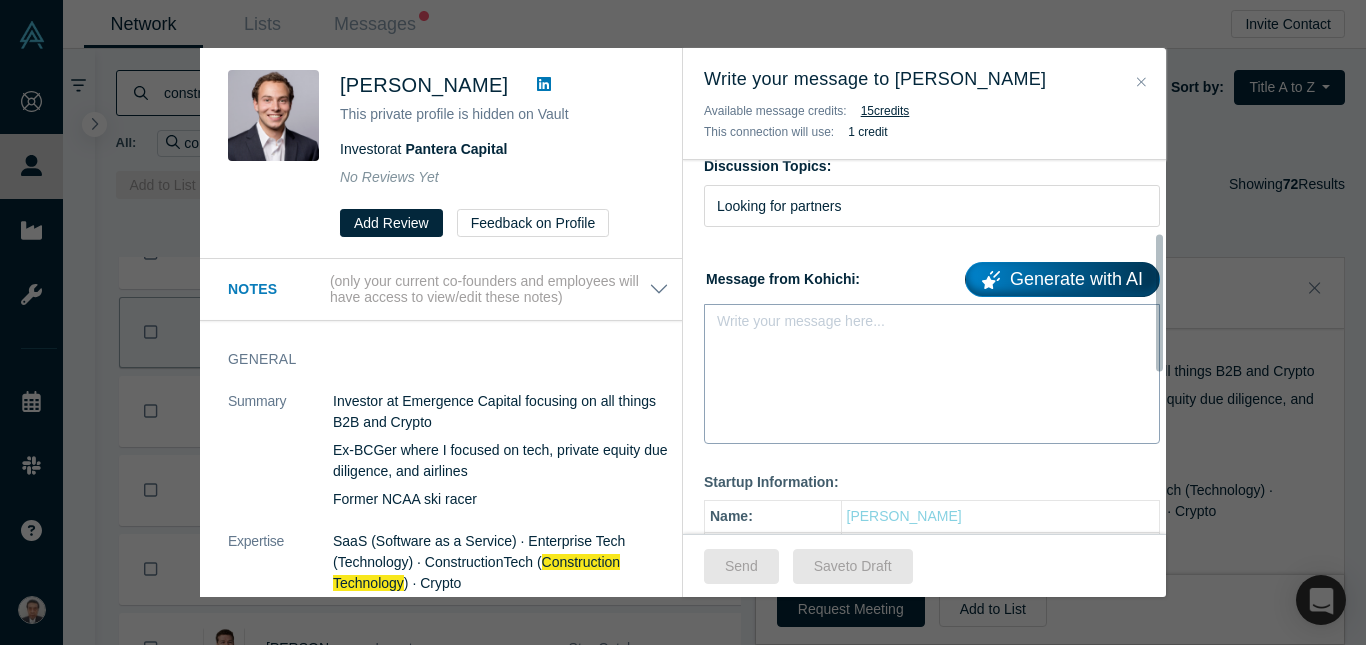 click on "Write your message here..." at bounding box center (932, 374) 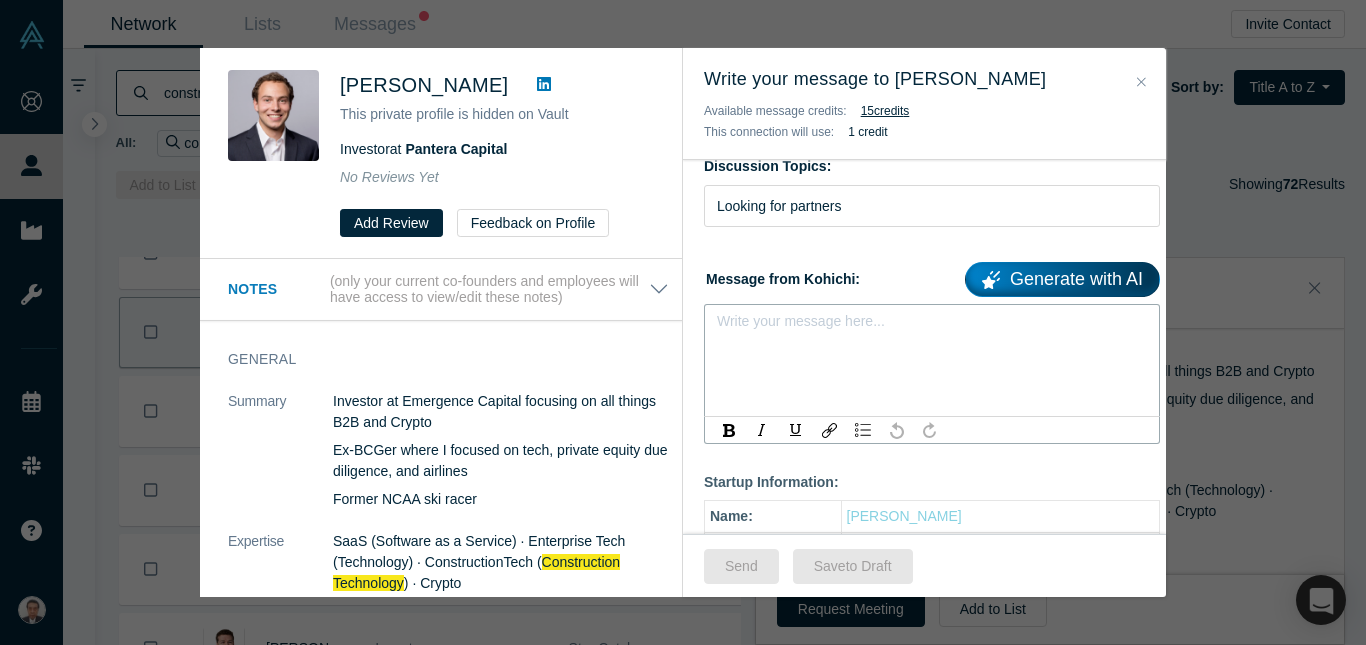drag, startPoint x: 877, startPoint y: 388, endPoint x: 726, endPoint y: 340, distance: 158.44557 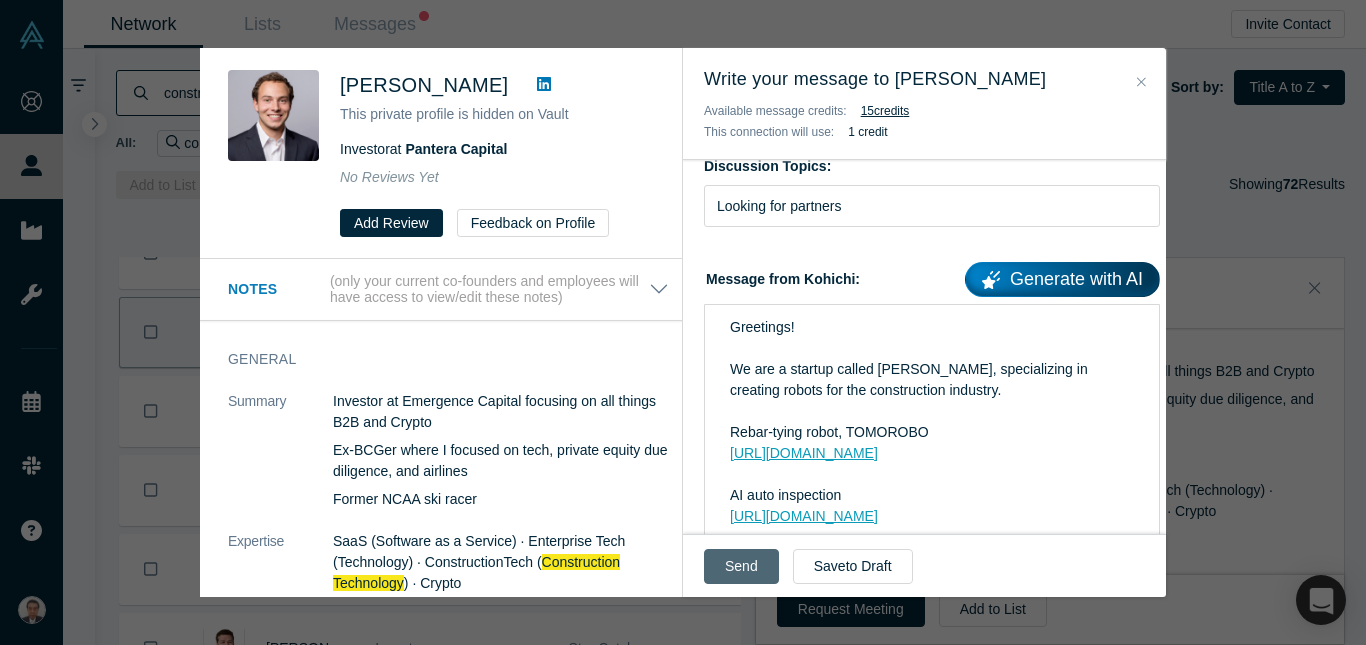 click on "Send" at bounding box center [741, 566] 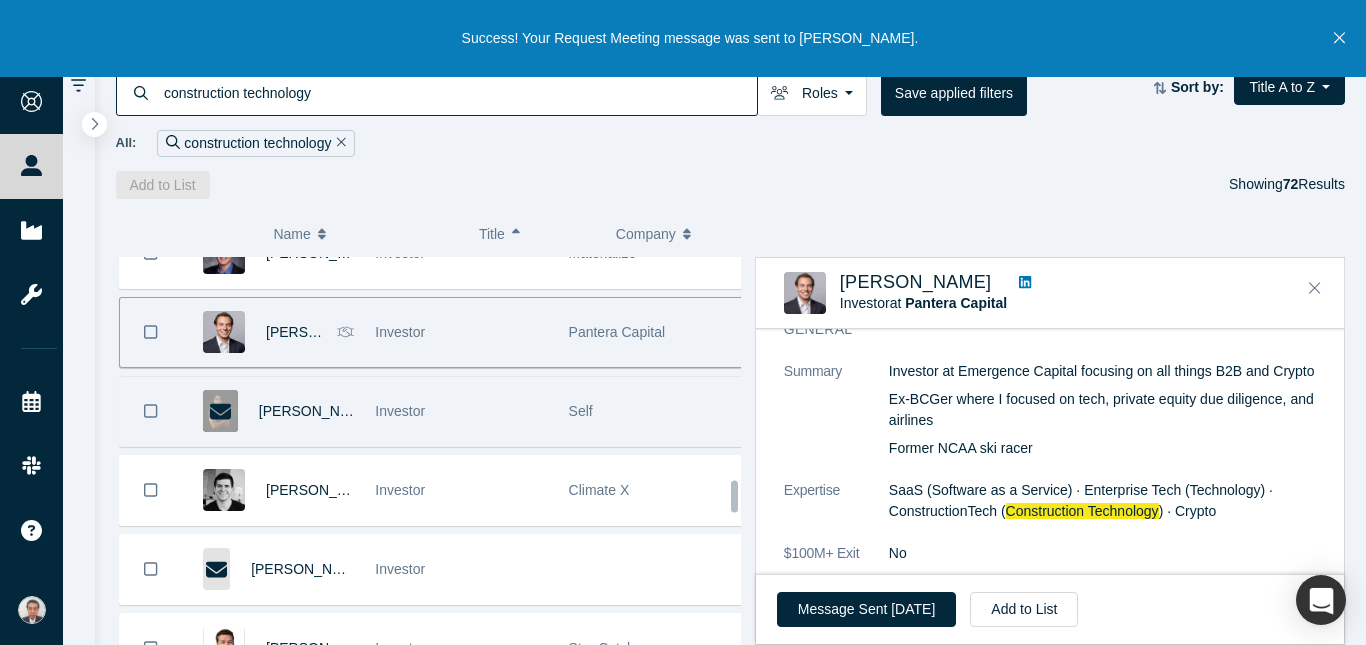 scroll, scrollTop: 2825, scrollLeft: 0, axis: vertical 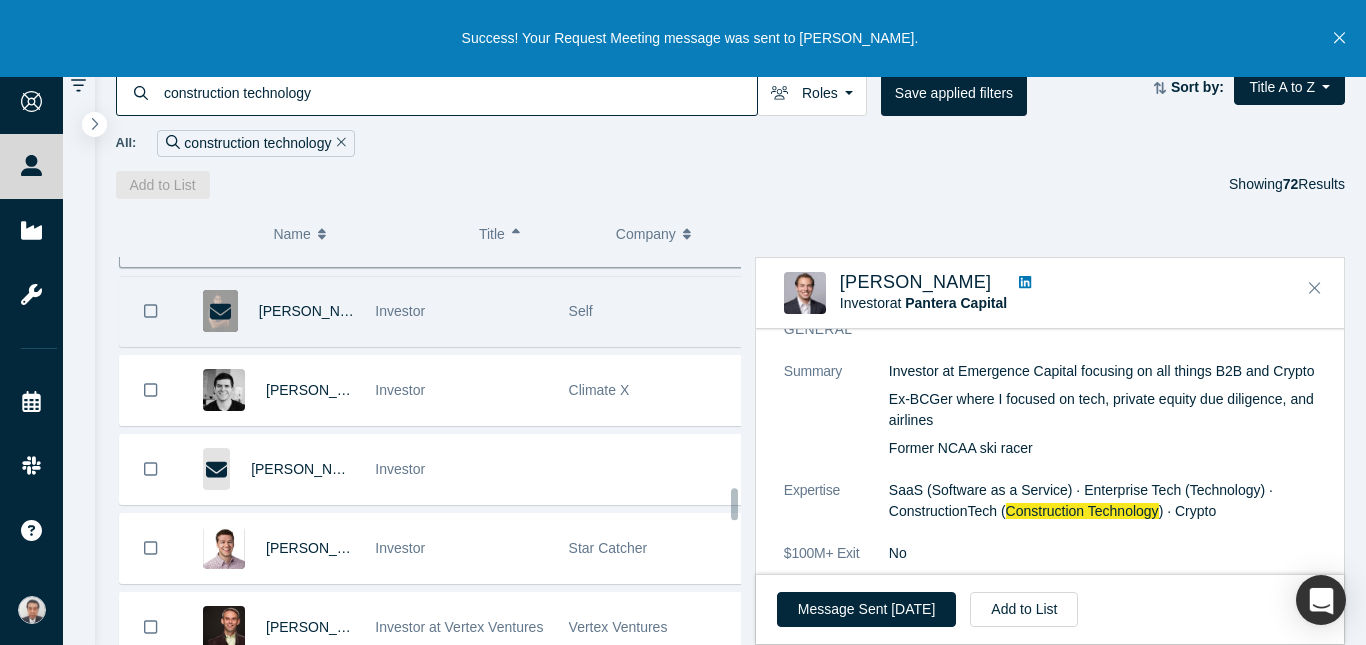 click on "Self" at bounding box center [655, 311] 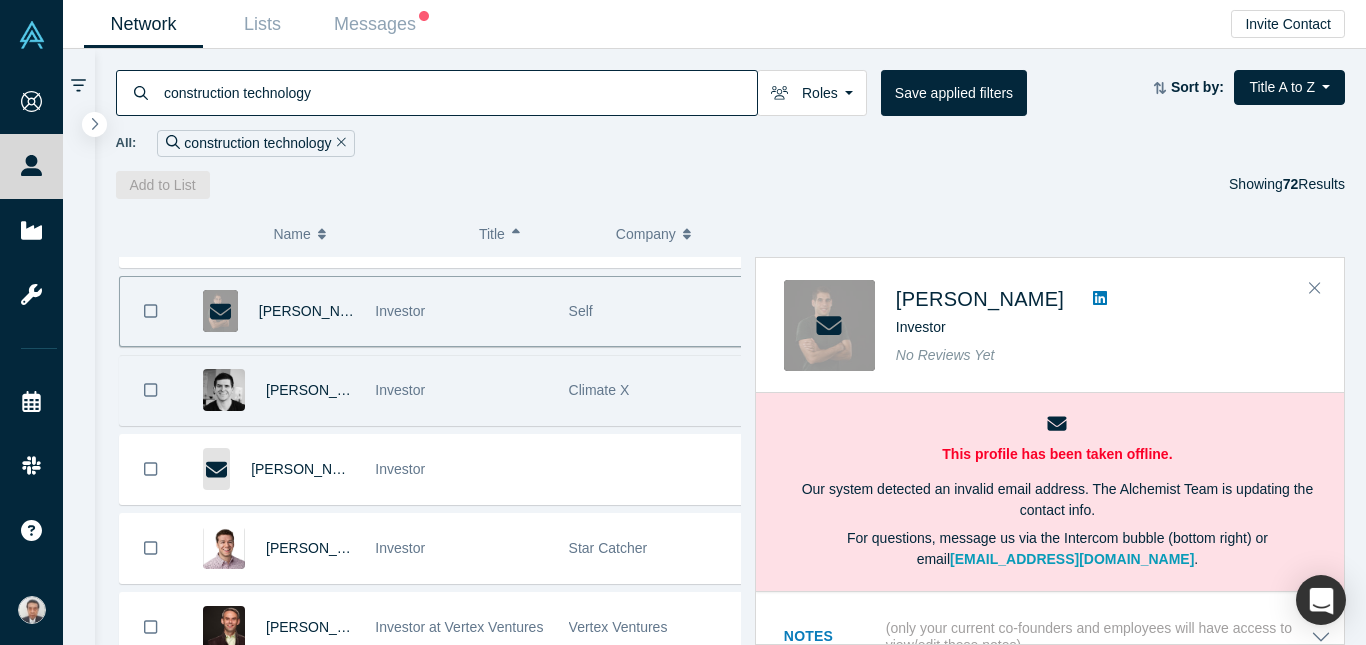 click on "Climate X" at bounding box center (655, 390) 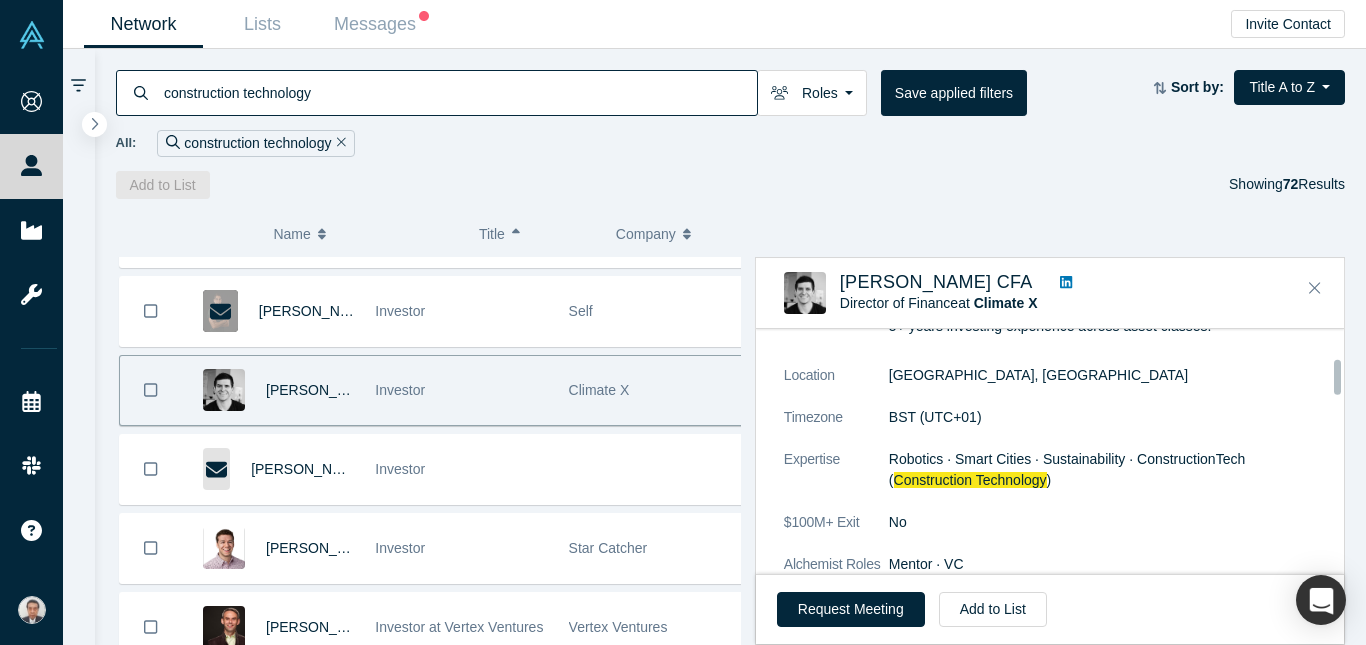 scroll, scrollTop: 200, scrollLeft: 0, axis: vertical 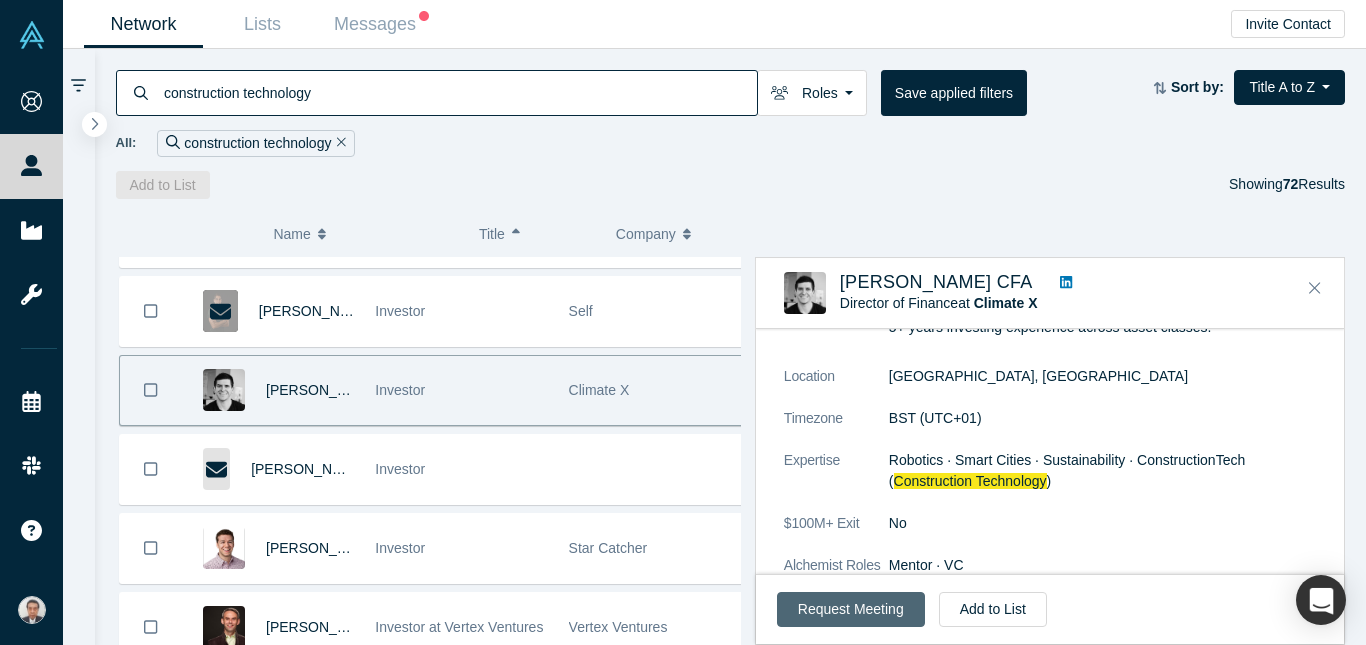 click on "Request Meeting" at bounding box center [851, 609] 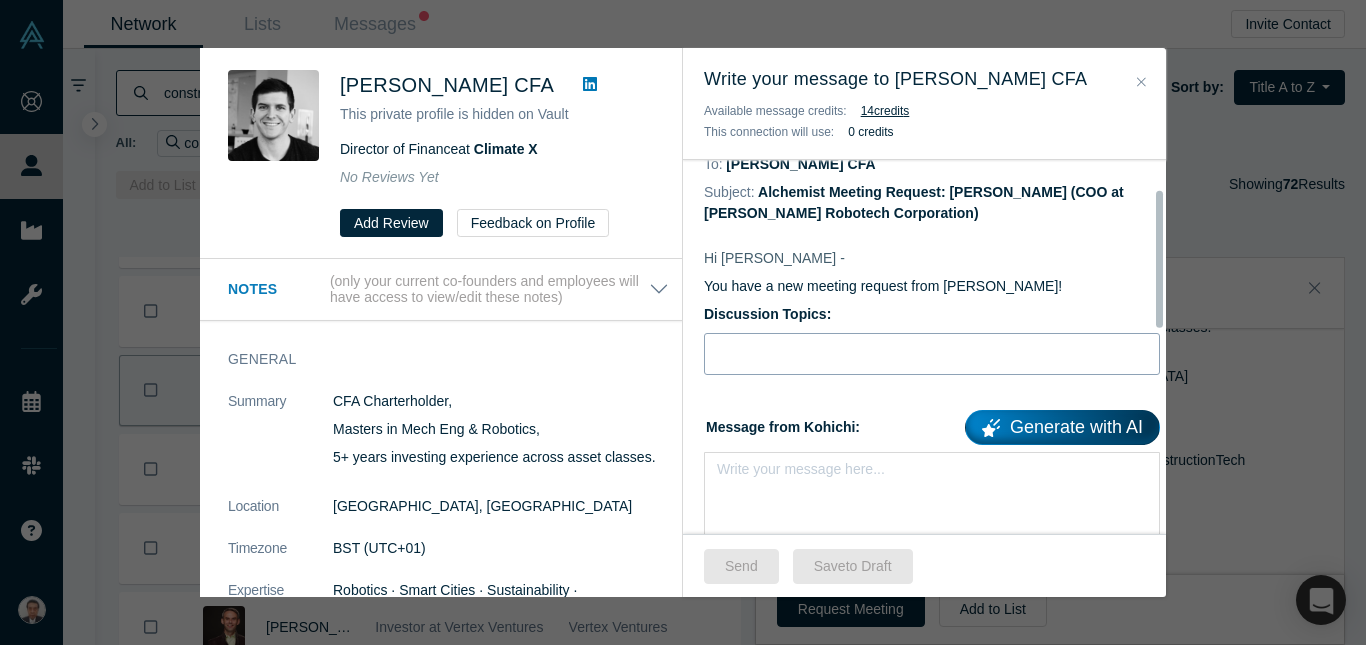 scroll, scrollTop: 100, scrollLeft: 0, axis: vertical 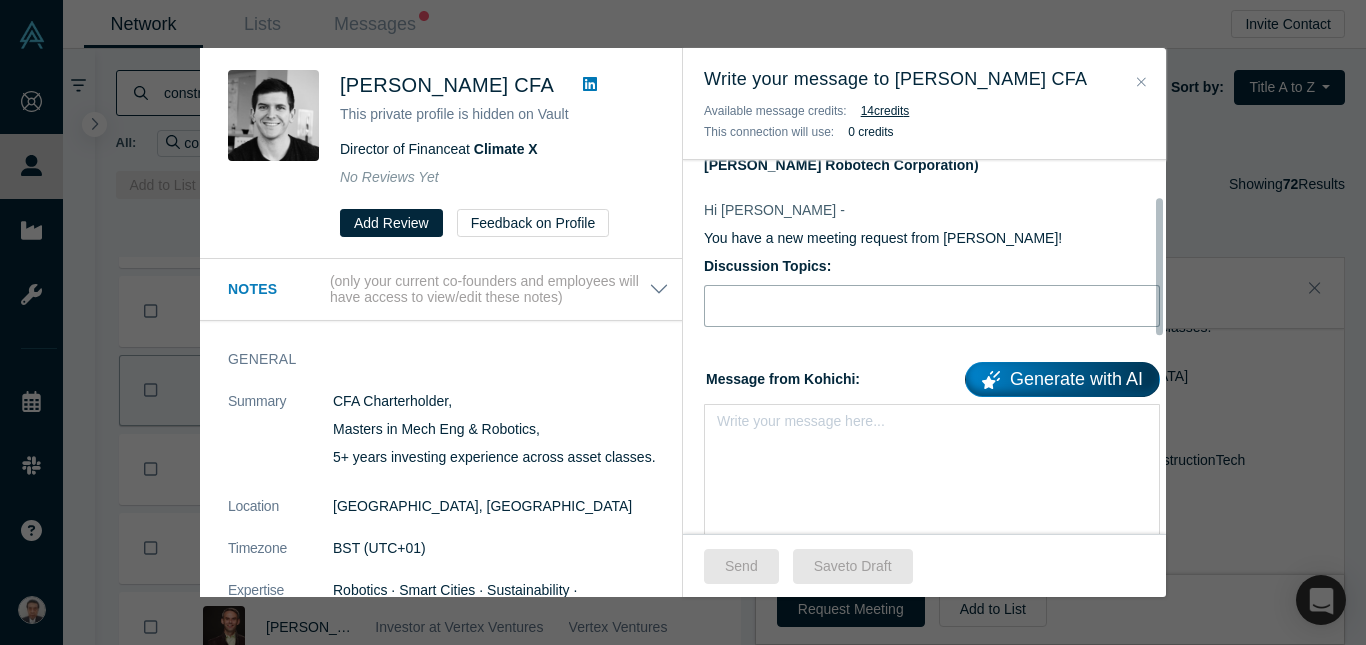 click at bounding box center [932, 306] 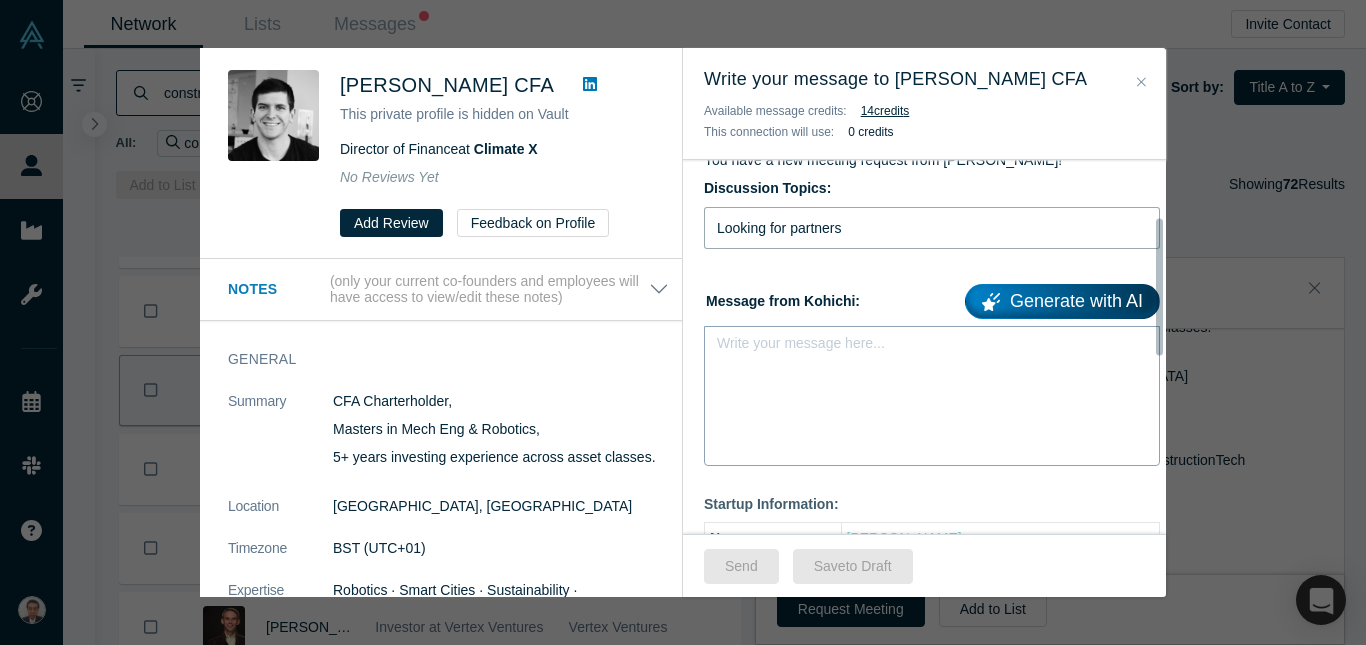 scroll, scrollTop: 300, scrollLeft: 0, axis: vertical 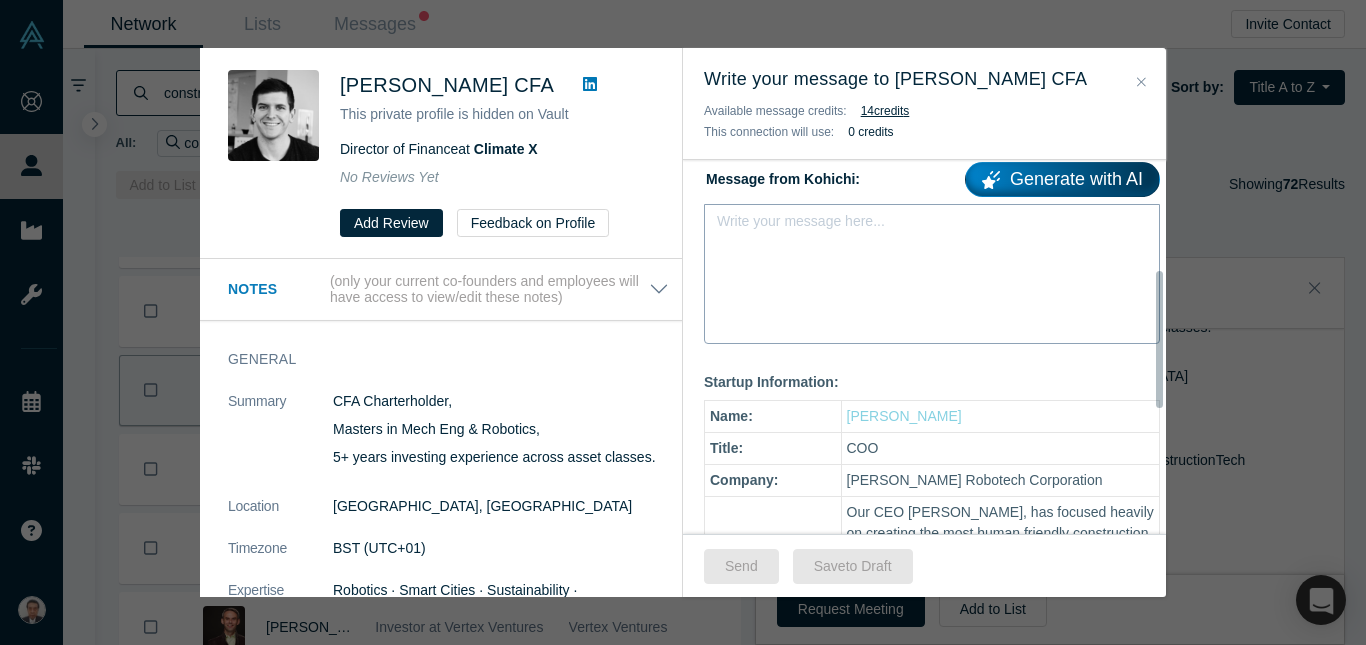type on "Looking for partners" 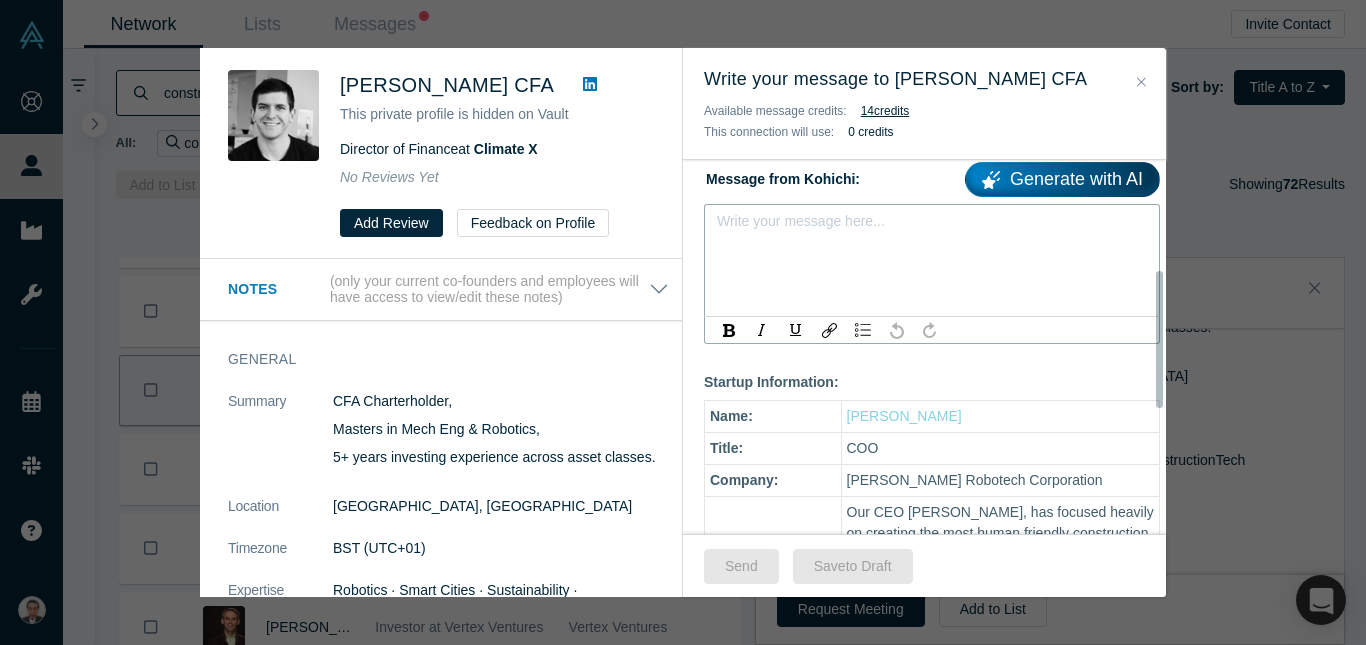click at bounding box center [932, 227] 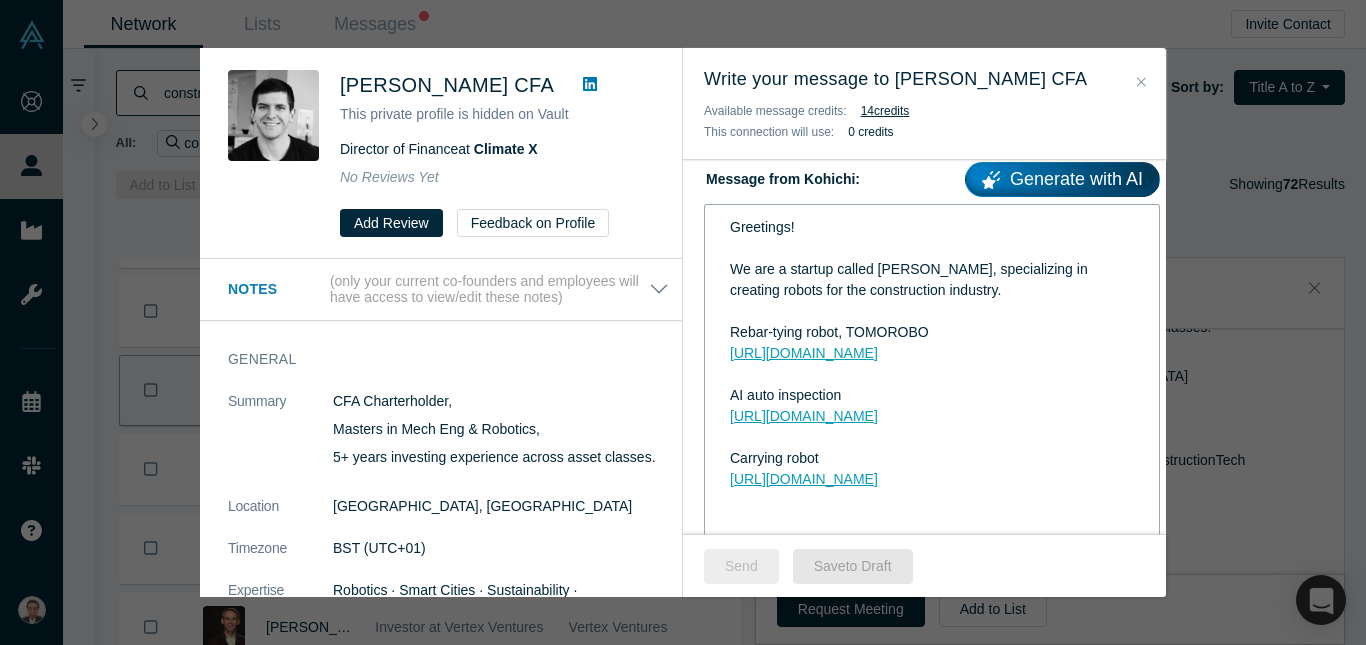 click on "Send" at bounding box center (741, 566) 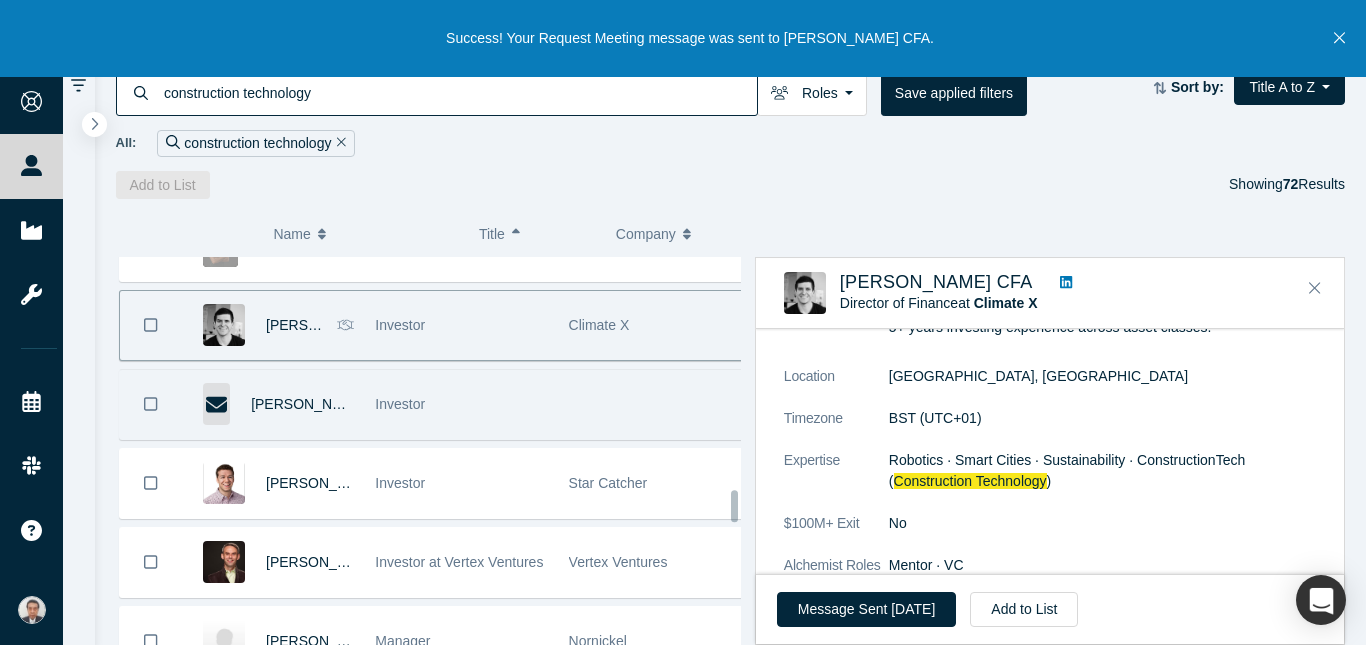 scroll, scrollTop: 2925, scrollLeft: 0, axis: vertical 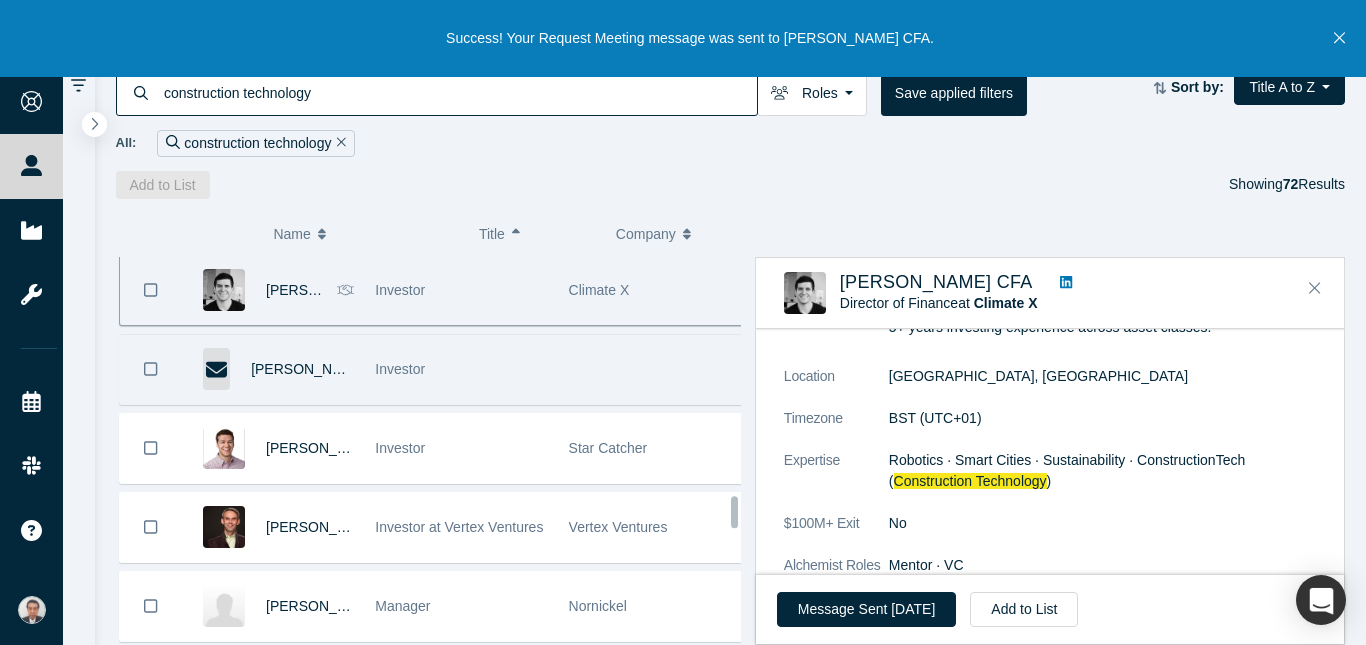 click at bounding box center [654, 369] 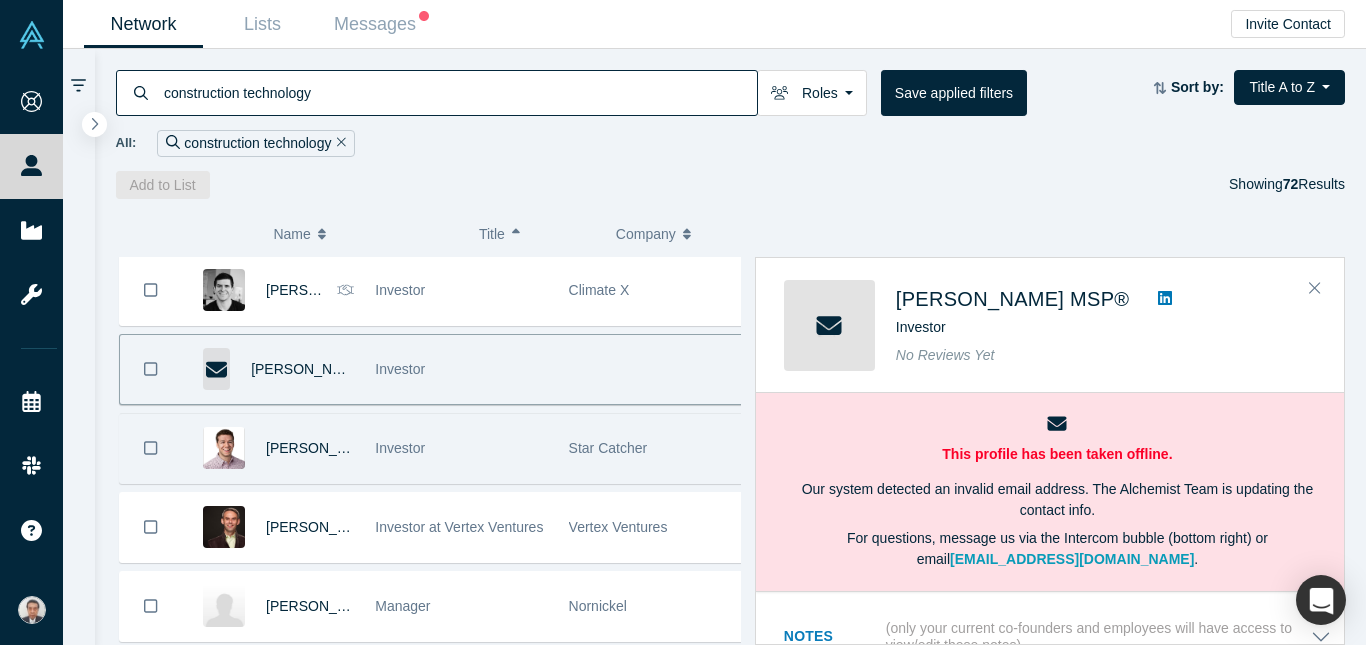 click on "Star Catcher" at bounding box center (655, 448) 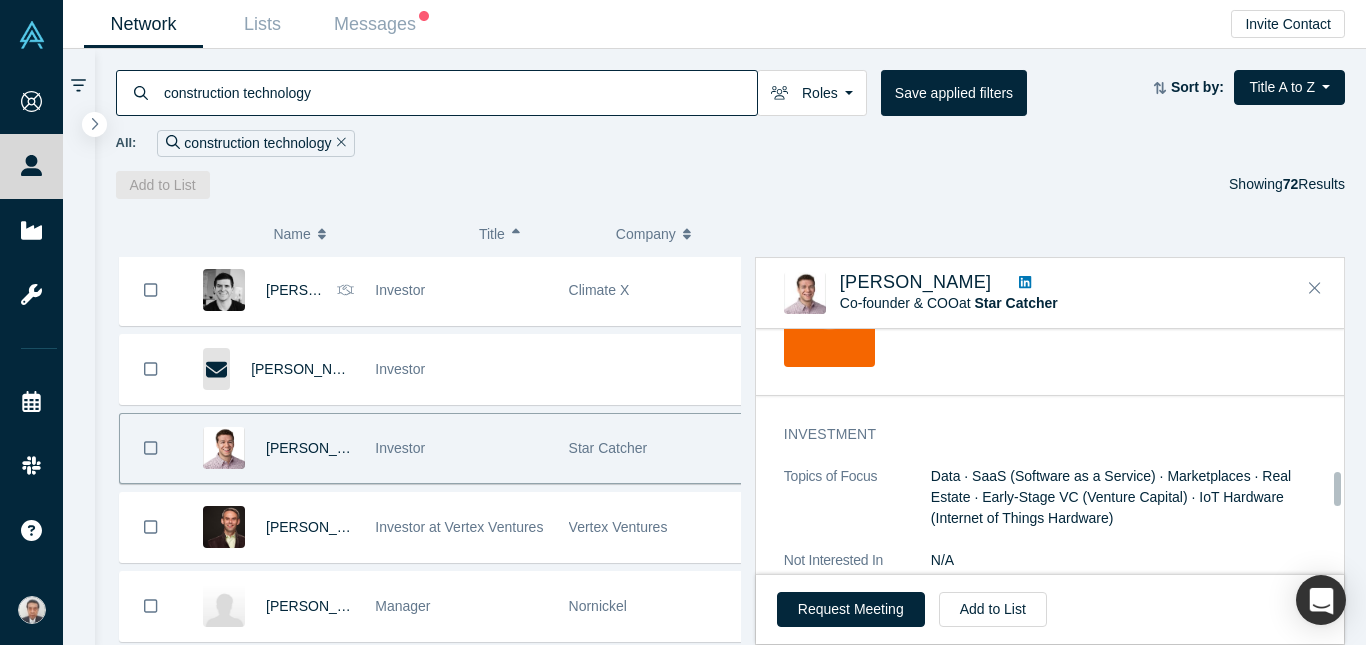 scroll, scrollTop: 1100, scrollLeft: 0, axis: vertical 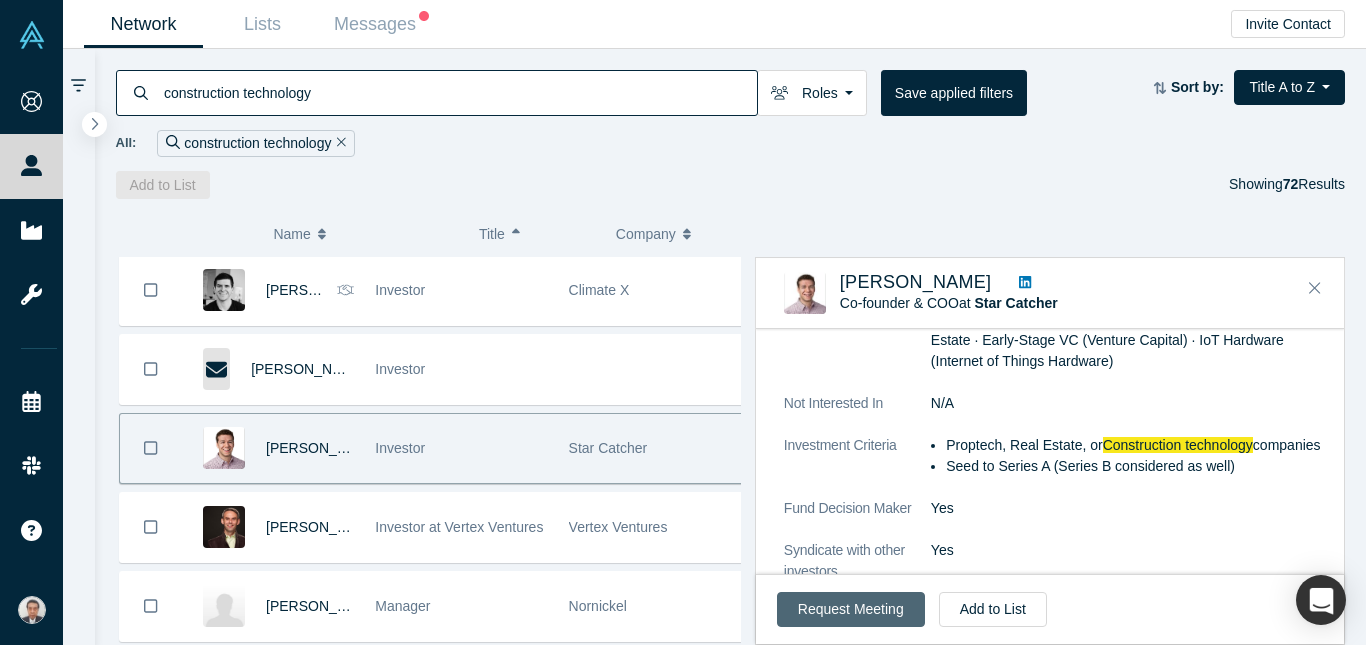 click on "Request Meeting" at bounding box center (851, 609) 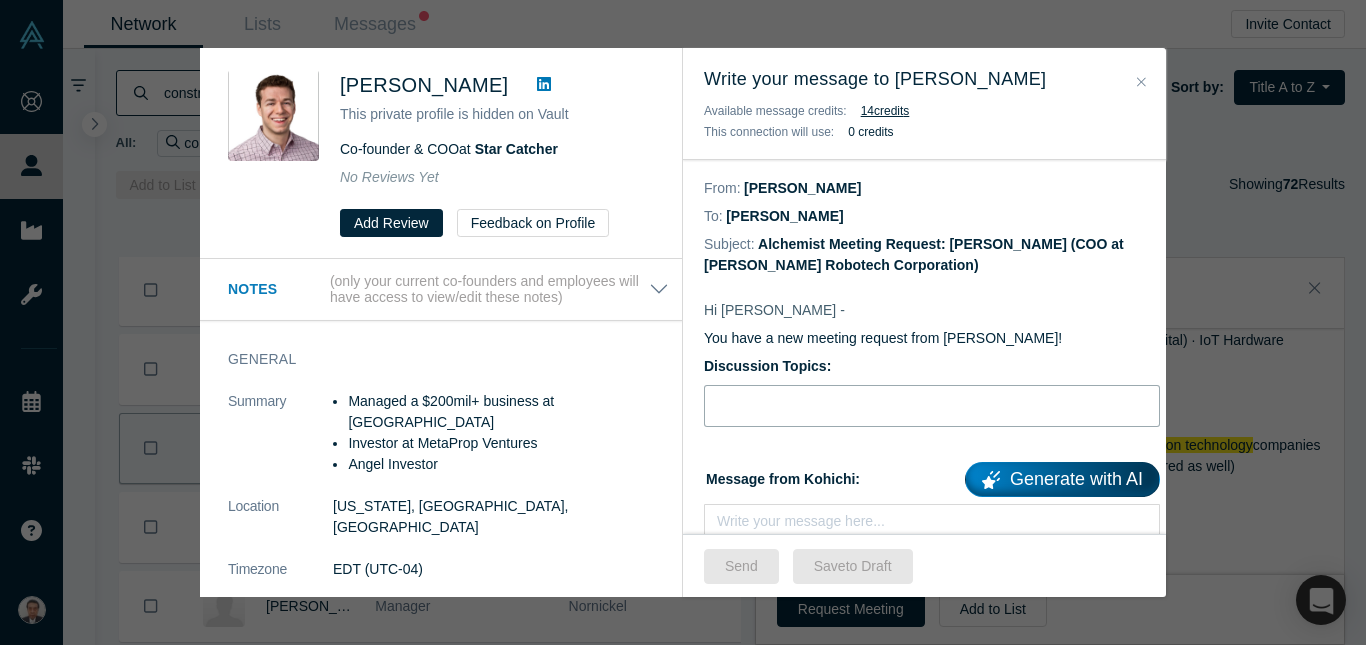 click at bounding box center [932, 406] 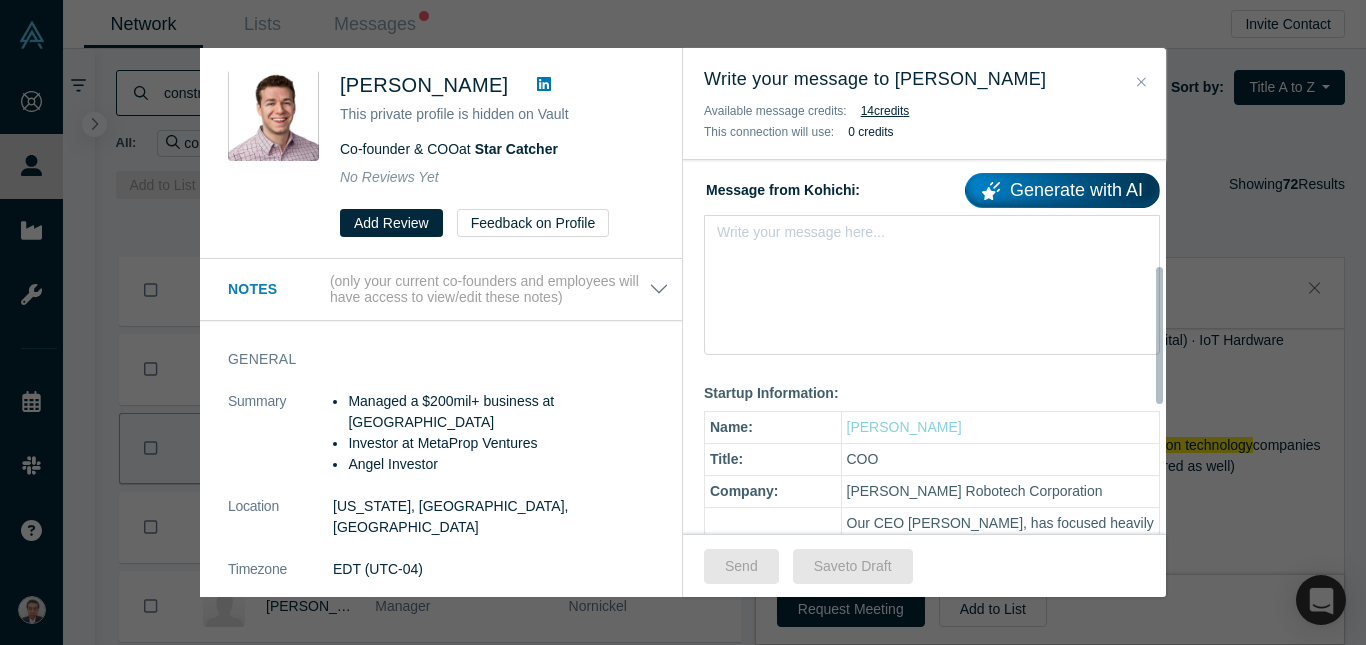 scroll, scrollTop: 300, scrollLeft: 0, axis: vertical 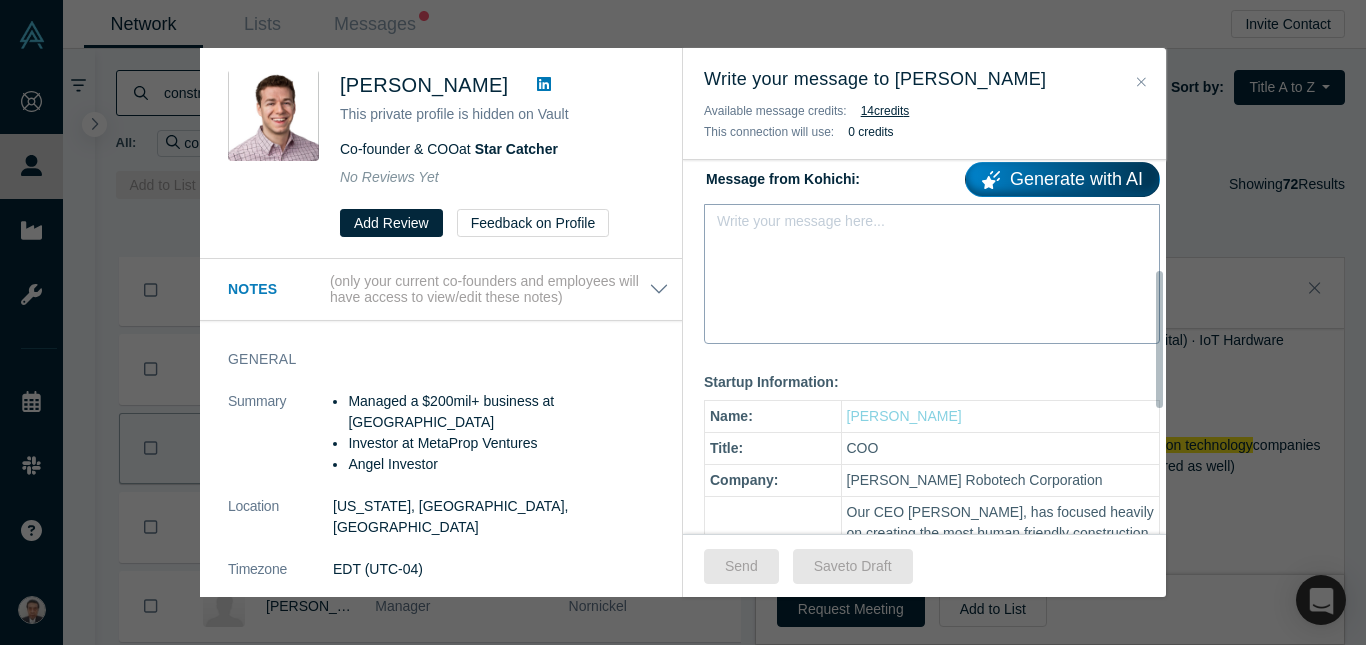 type on "Looking for partners" 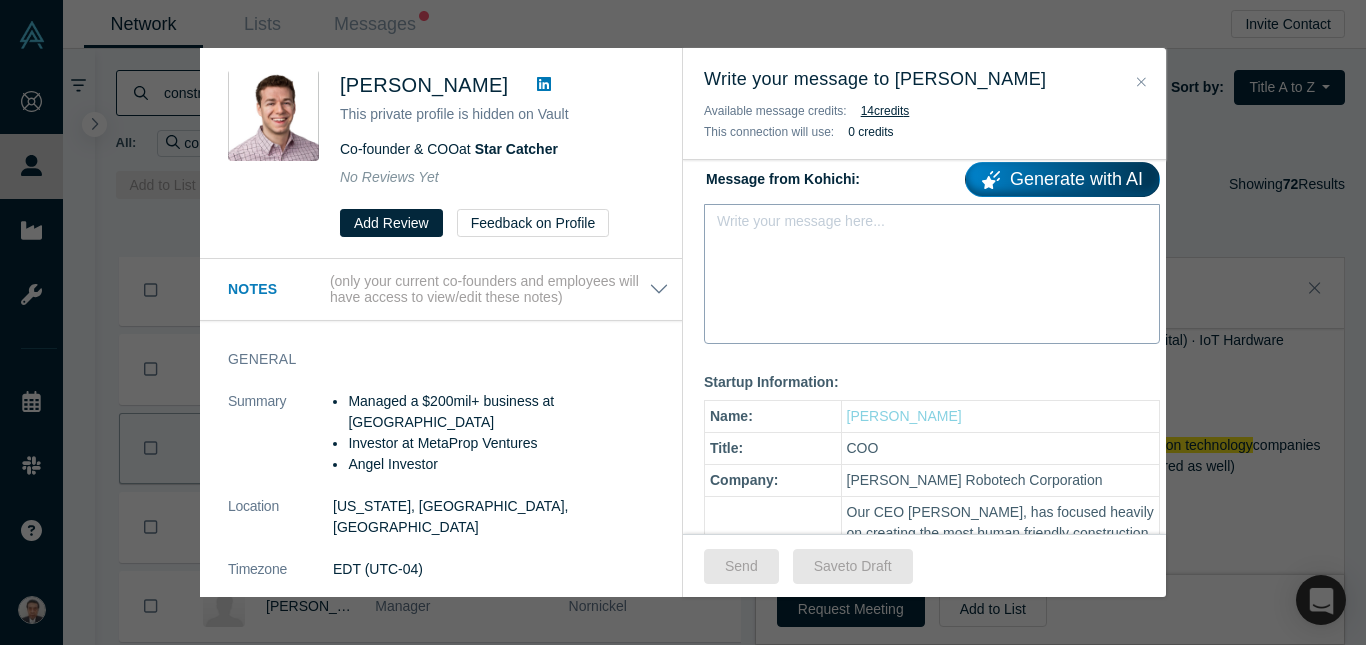 drag, startPoint x: 787, startPoint y: 253, endPoint x: 730, endPoint y: 239, distance: 58.694122 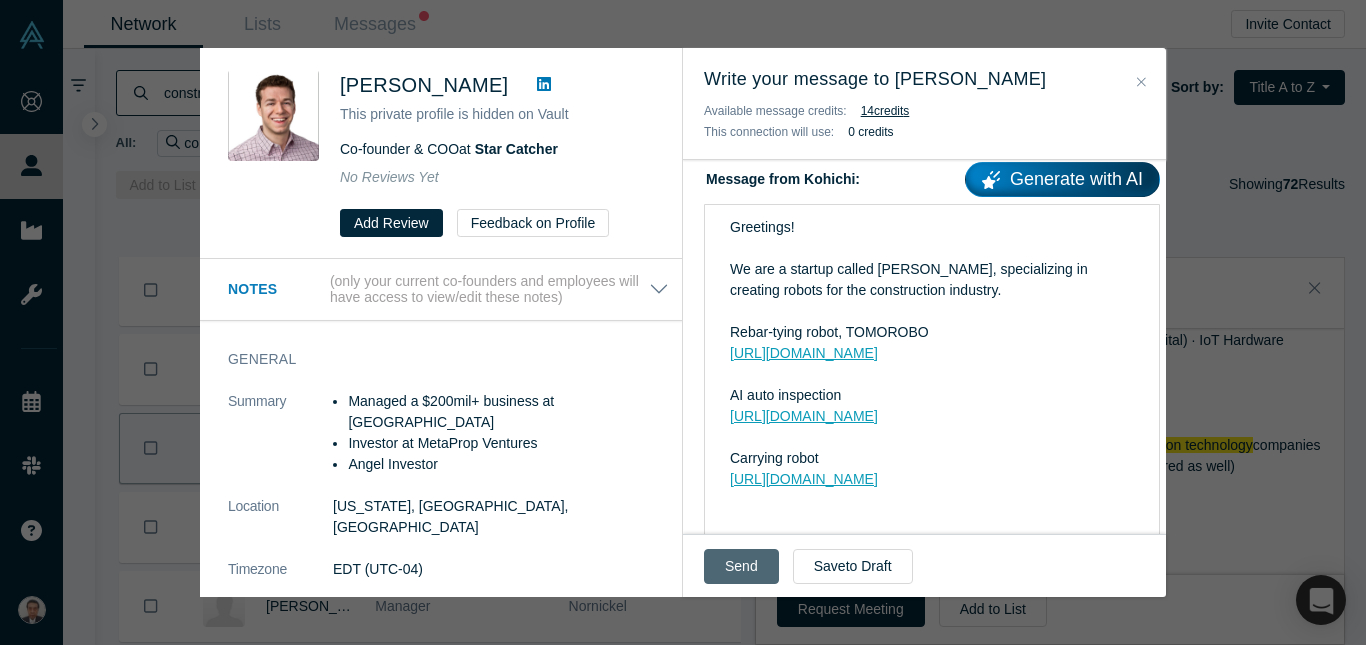 click on "Send" at bounding box center (741, 566) 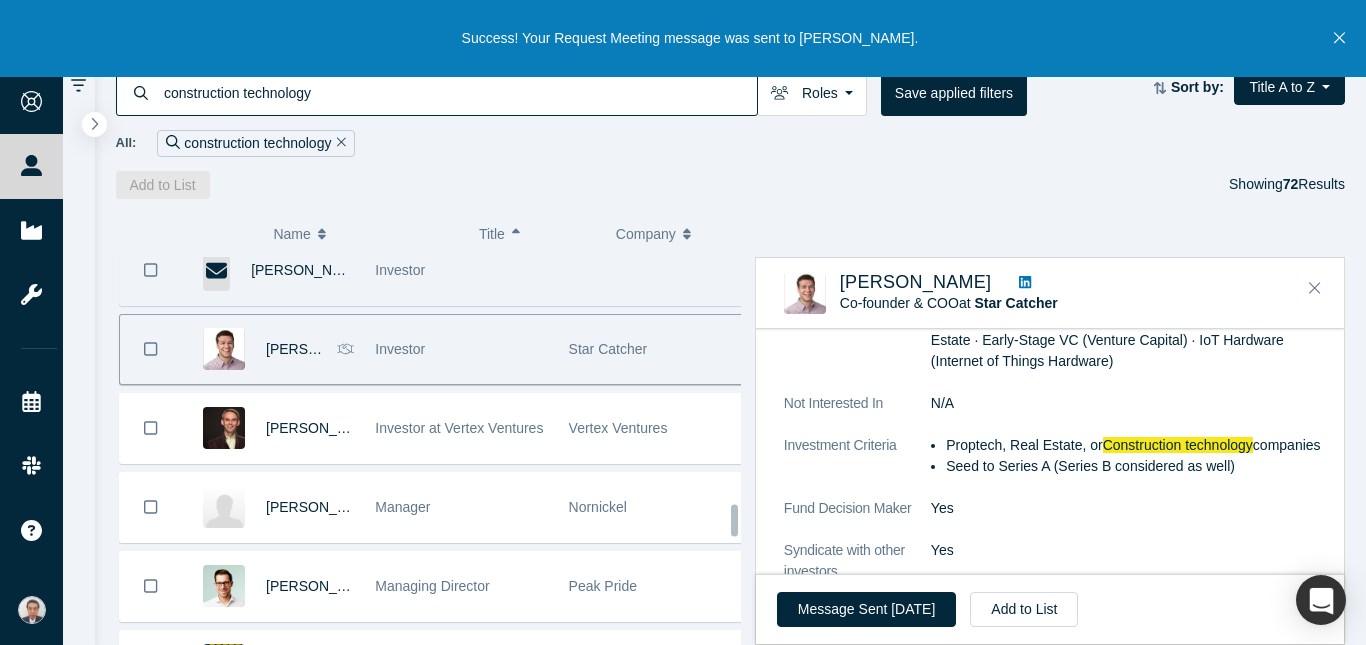 scroll, scrollTop: 3025, scrollLeft: 0, axis: vertical 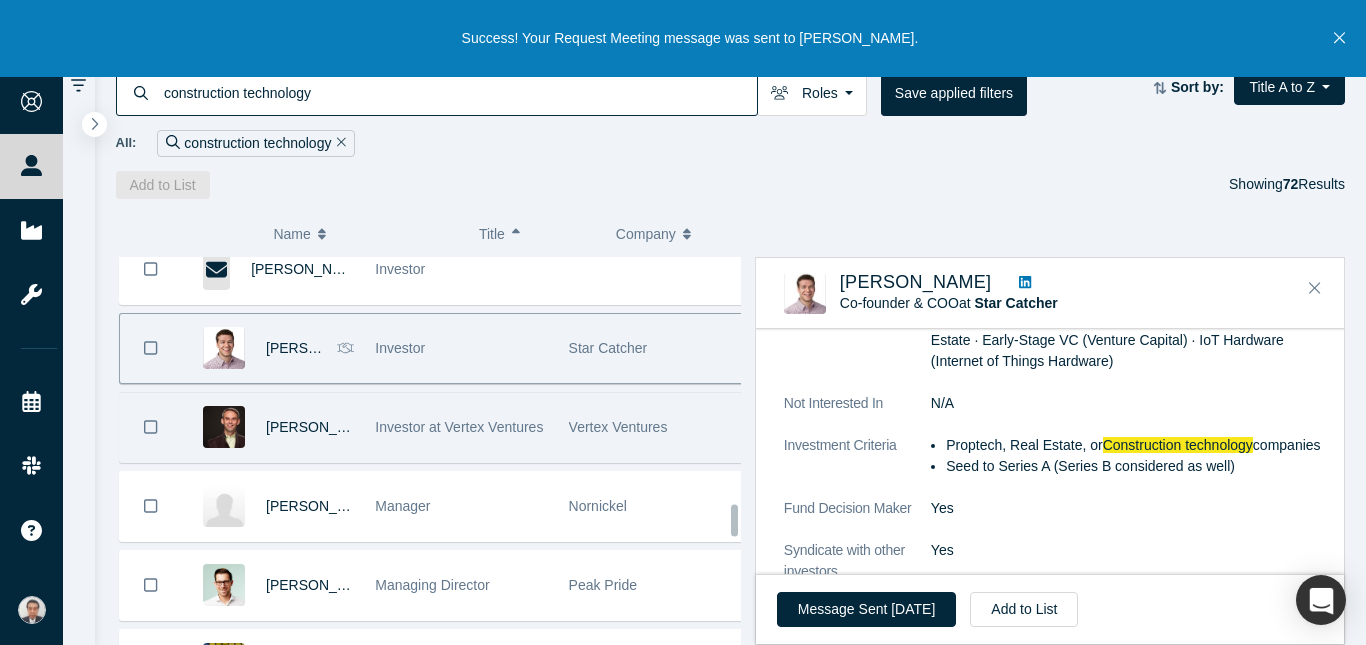 click on "[PERSON_NAME] Investor at Vertex Ventures Vertex Ventures" at bounding box center (435, 427) 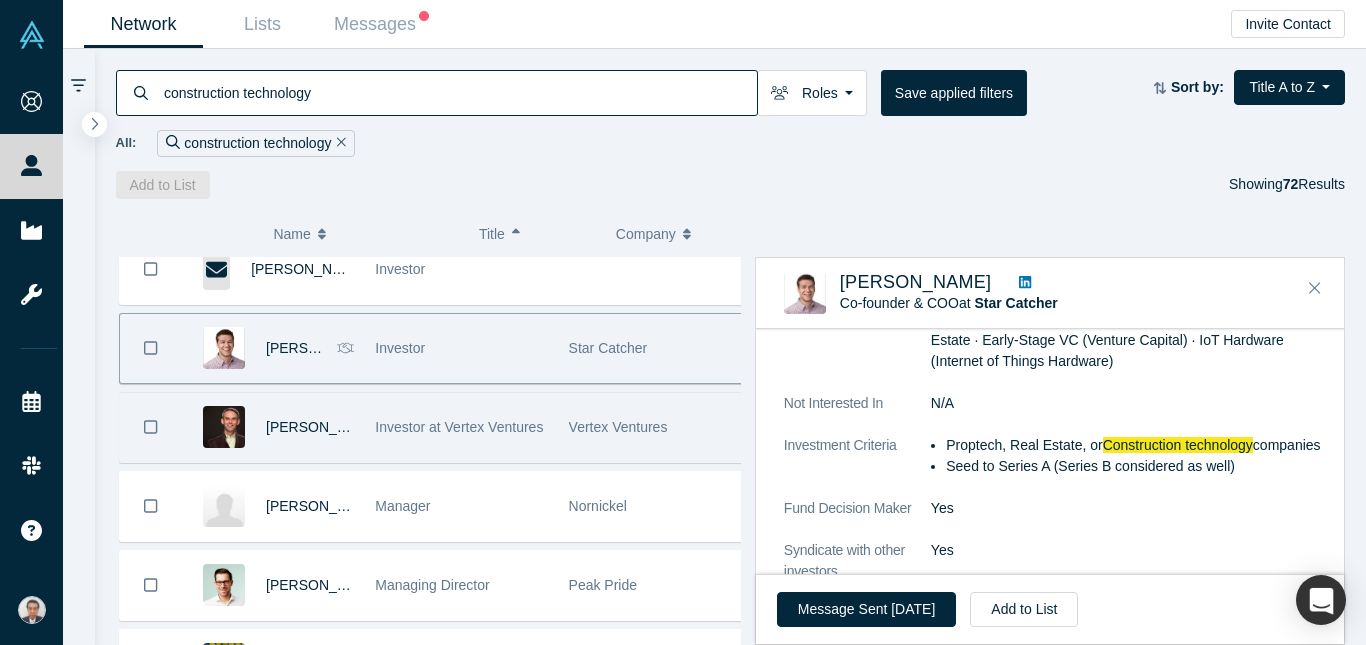 click on "Investor at Vertex Ventures" at bounding box center (461, 427) 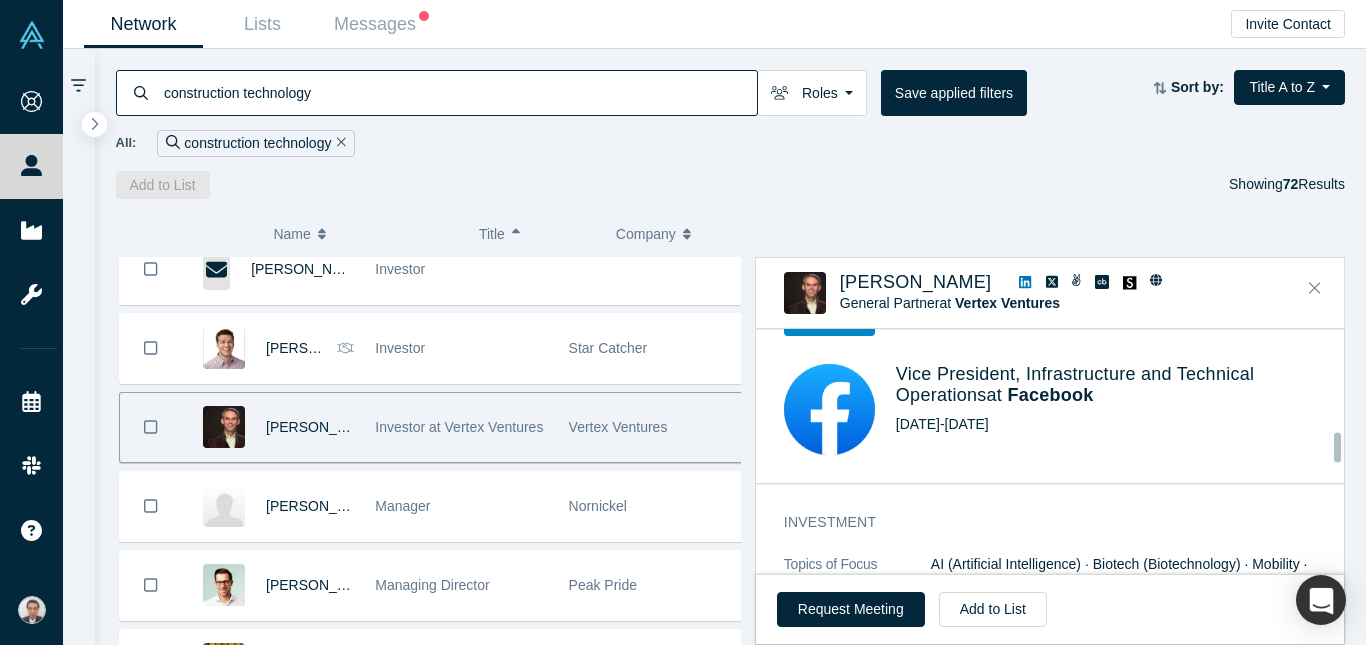 scroll, scrollTop: 1600, scrollLeft: 0, axis: vertical 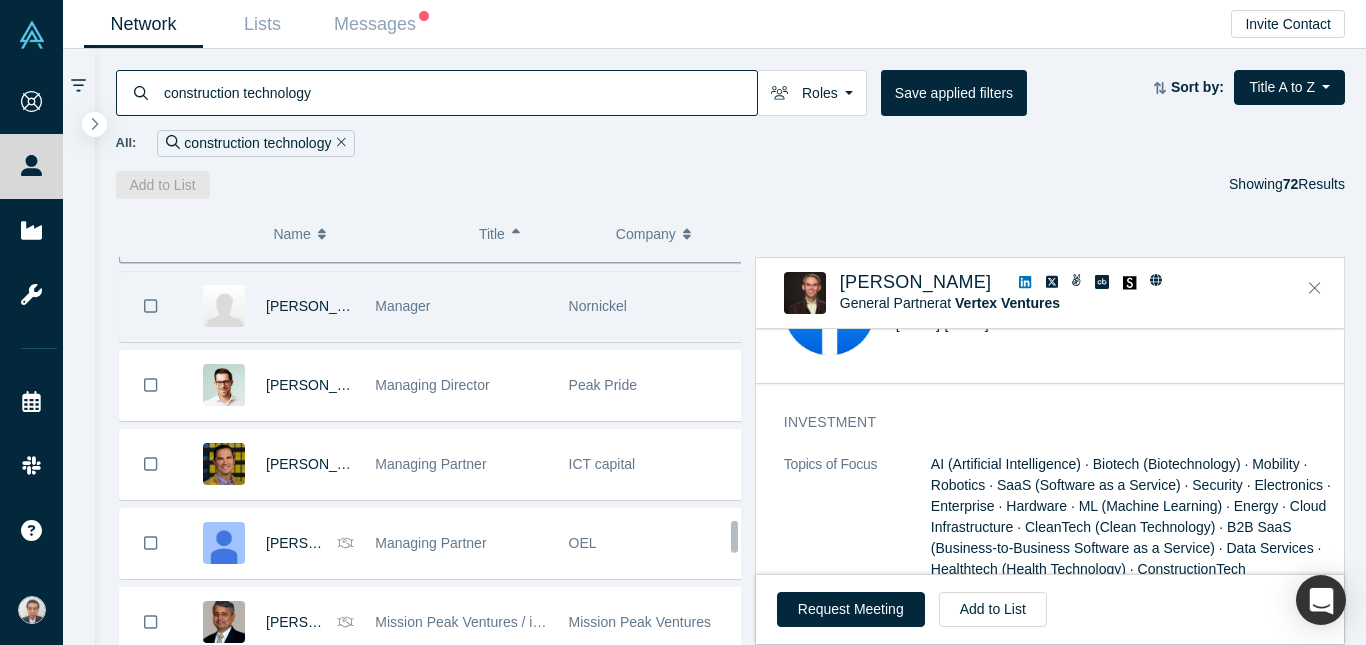 click on "Nornickel" at bounding box center [655, 306] 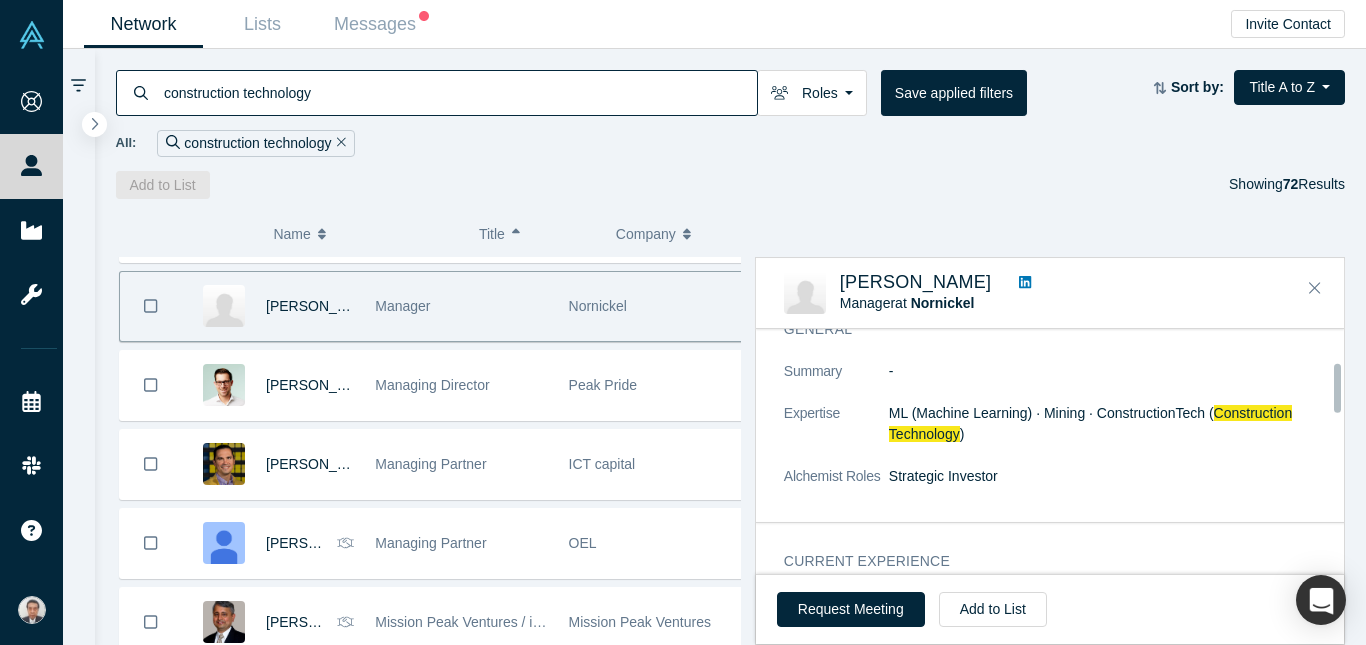 scroll, scrollTop: 200, scrollLeft: 0, axis: vertical 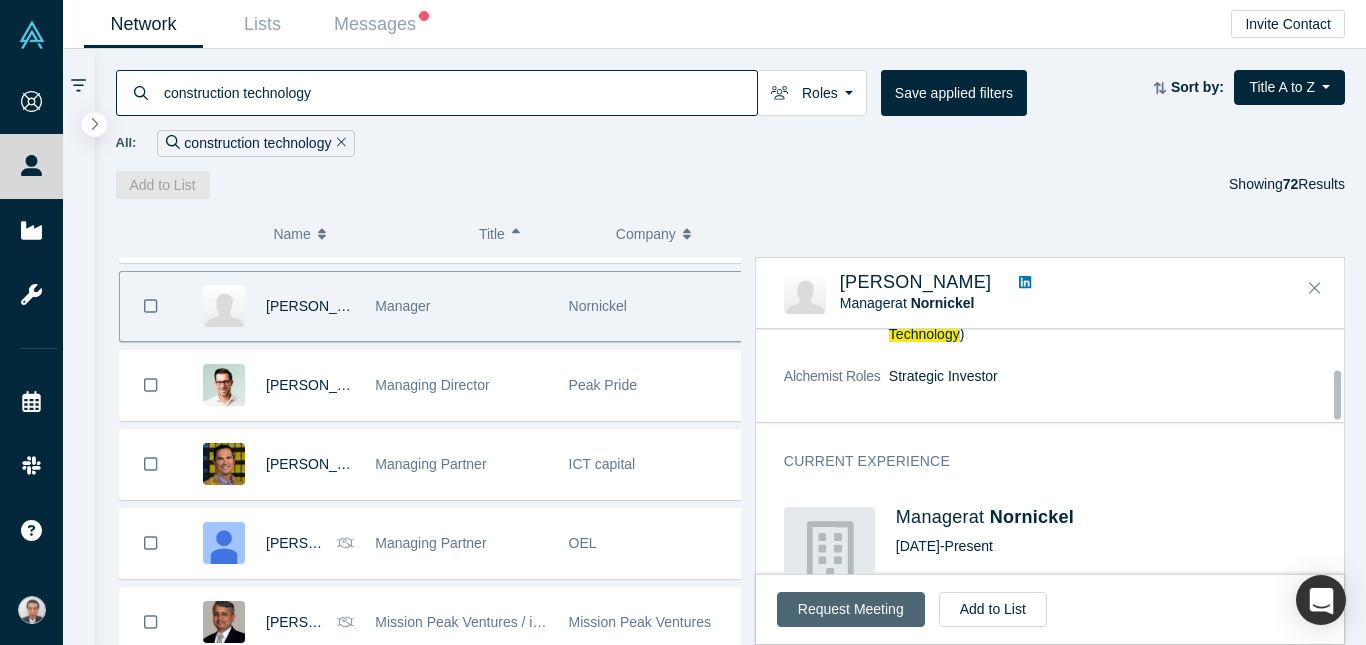 click on "Request Meeting" at bounding box center [851, 609] 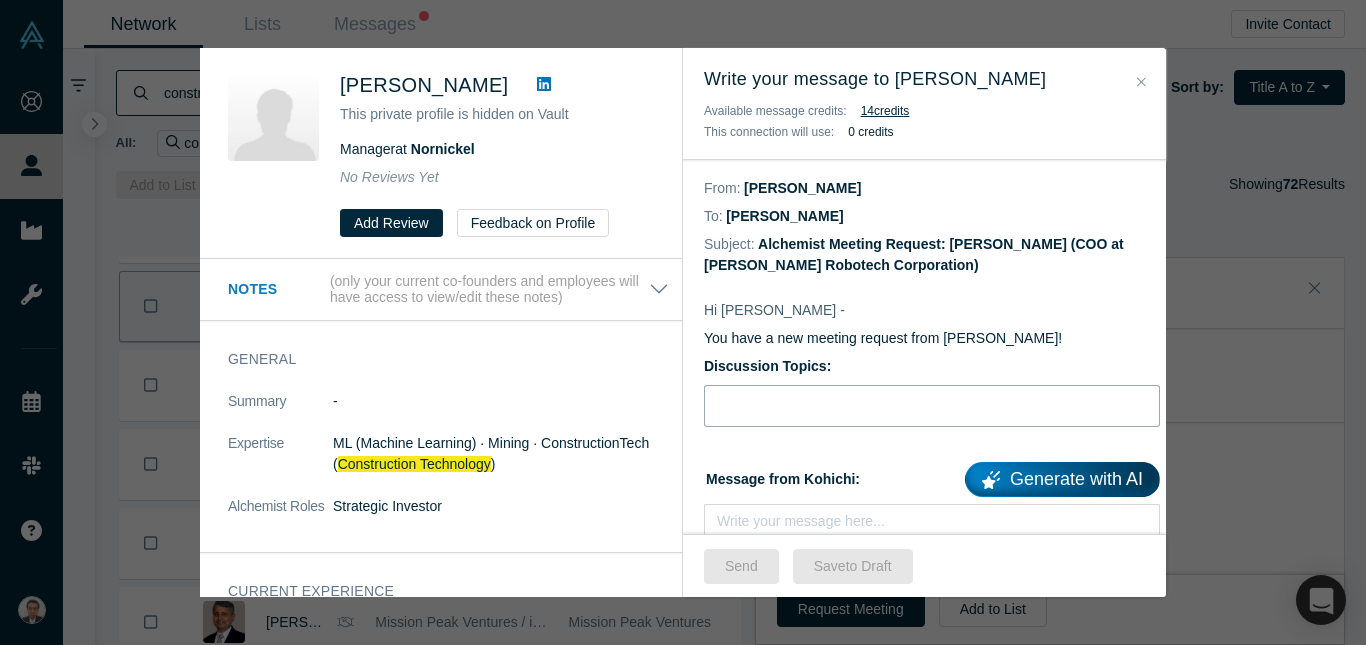 click at bounding box center (932, 406) 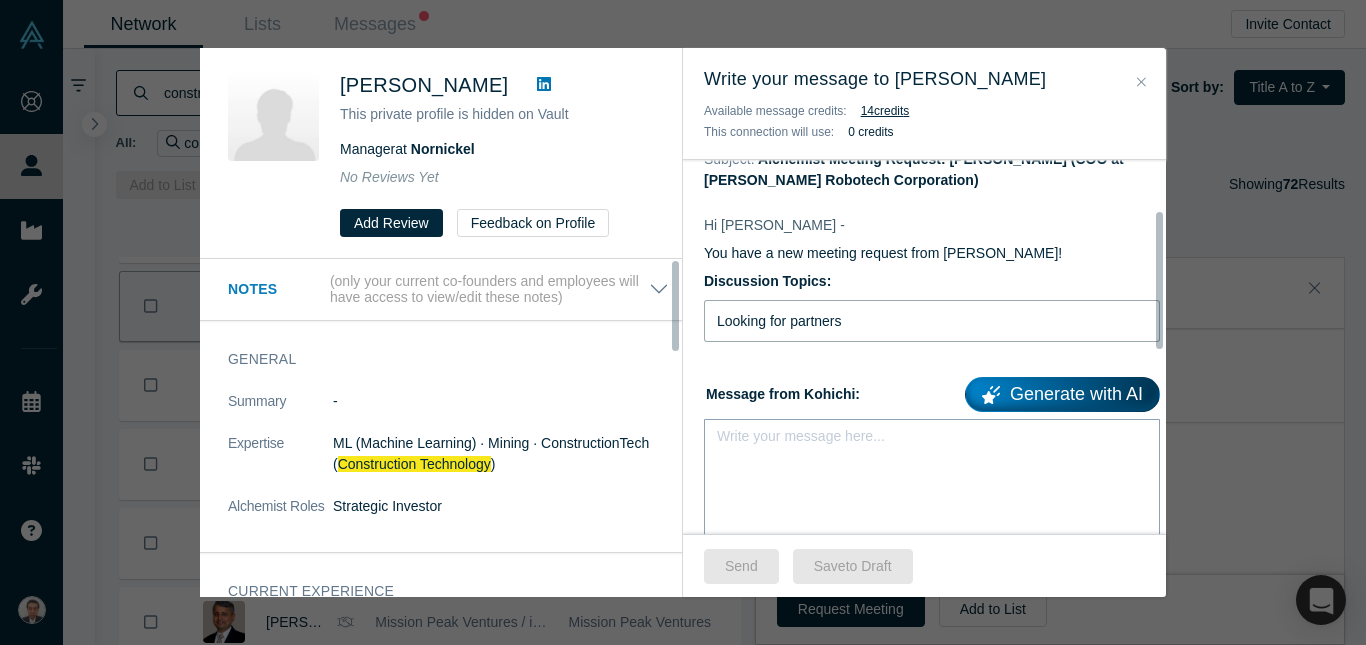 scroll, scrollTop: 200, scrollLeft: 0, axis: vertical 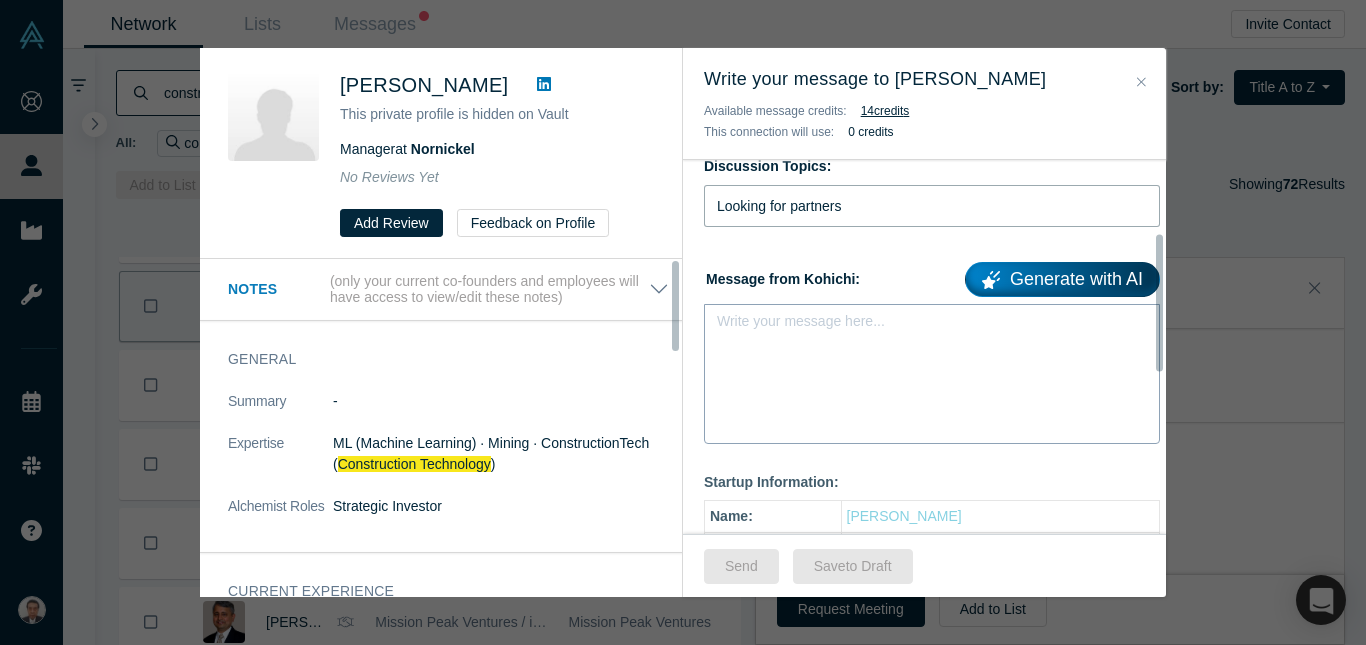 type on "Looking for partners" 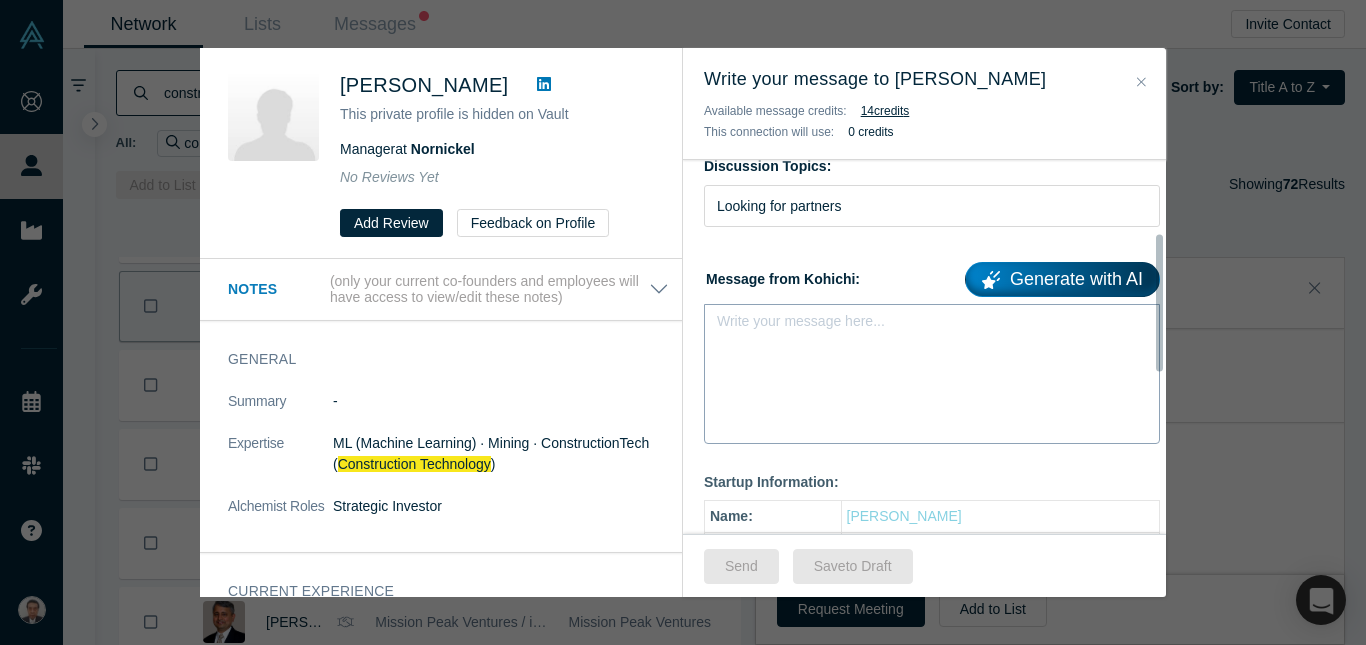 drag, startPoint x: 833, startPoint y: 372, endPoint x: 811, endPoint y: 347, distance: 33.30165 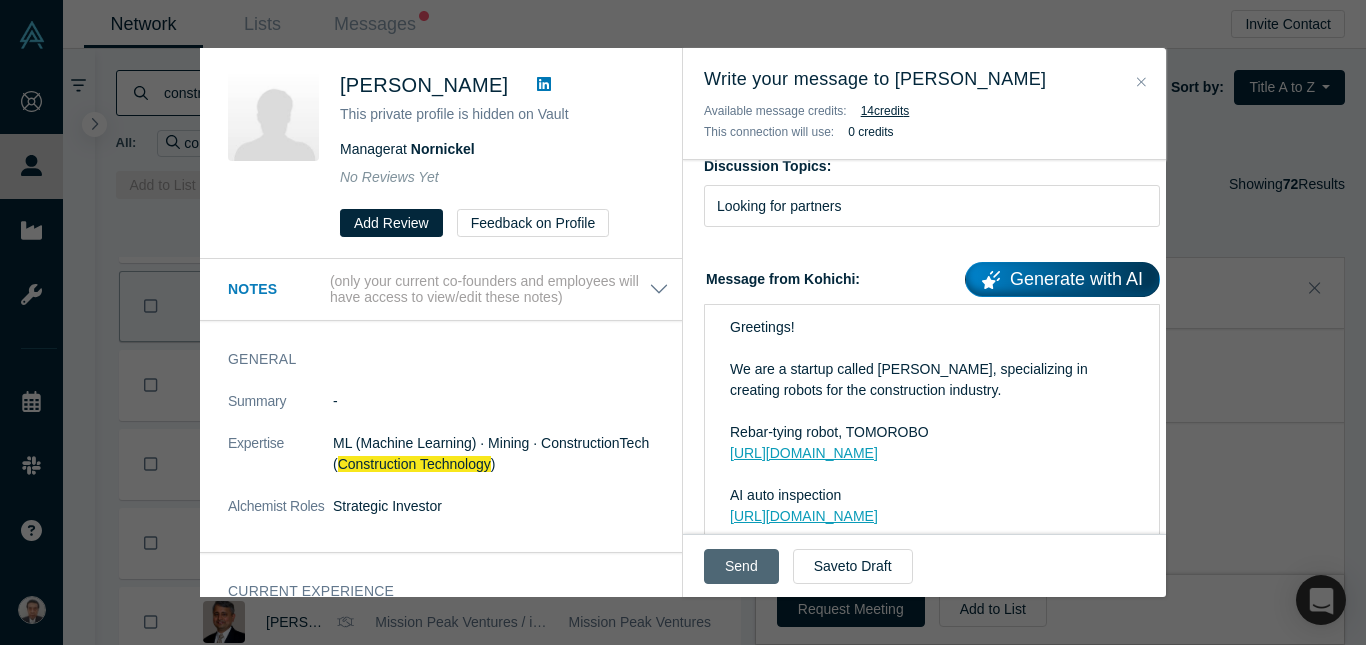 click on "Send" at bounding box center (741, 566) 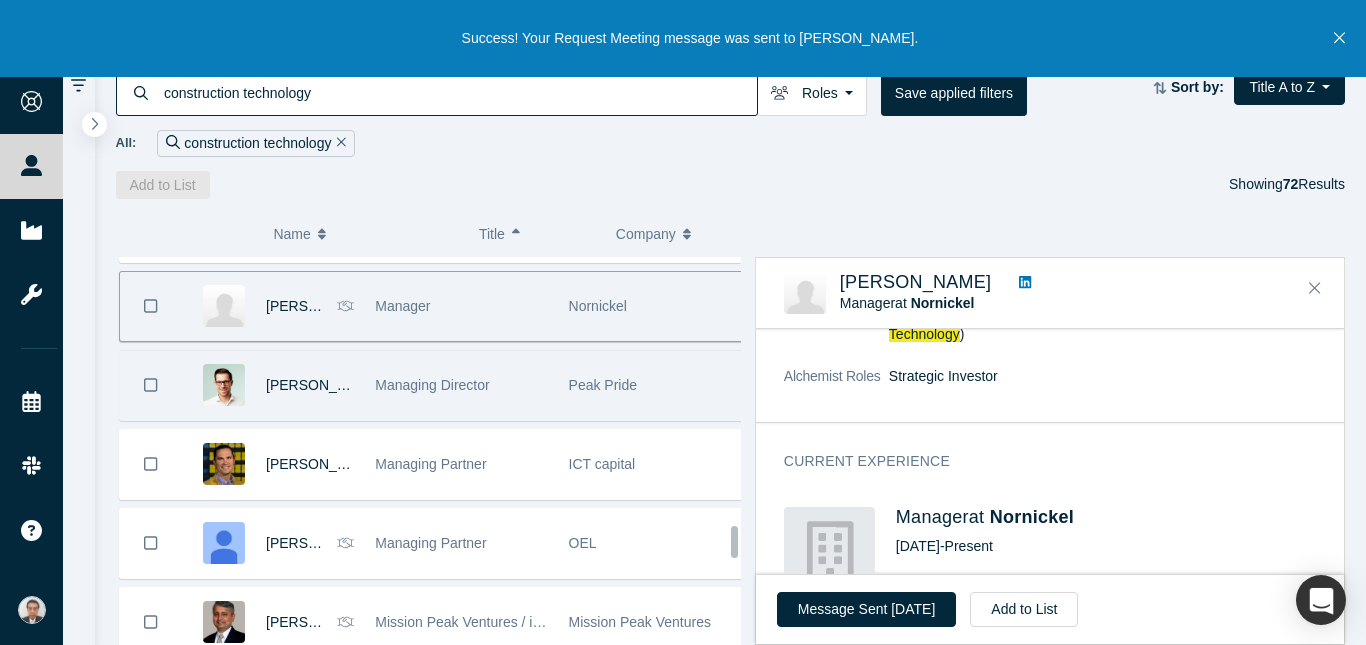 scroll, scrollTop: 3325, scrollLeft: 0, axis: vertical 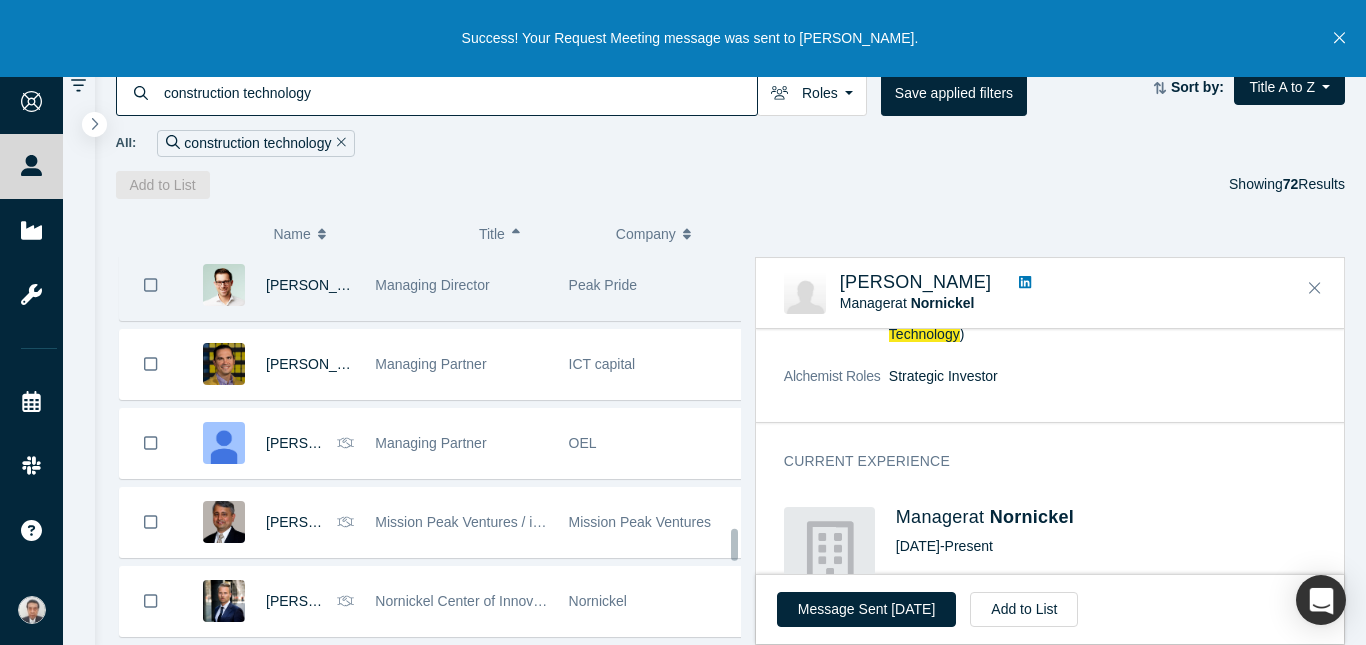click on "Managing Director" at bounding box center (461, 285) 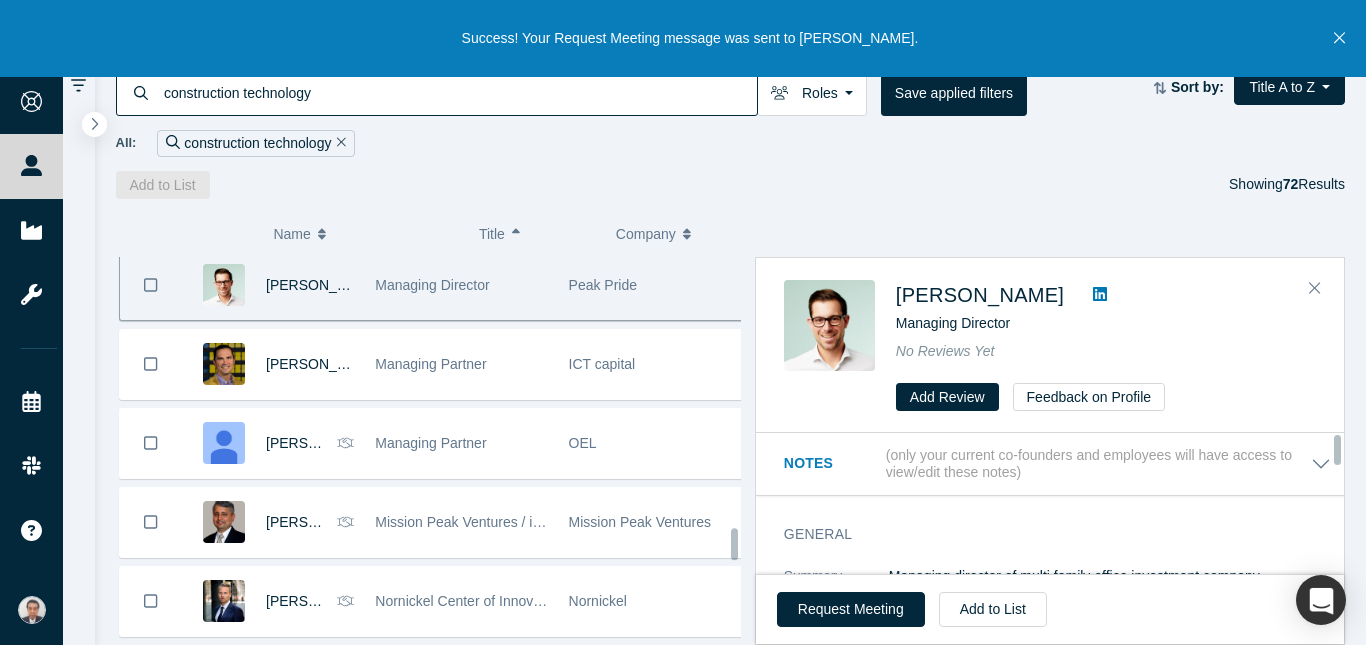 scroll, scrollTop: 3318, scrollLeft: 0, axis: vertical 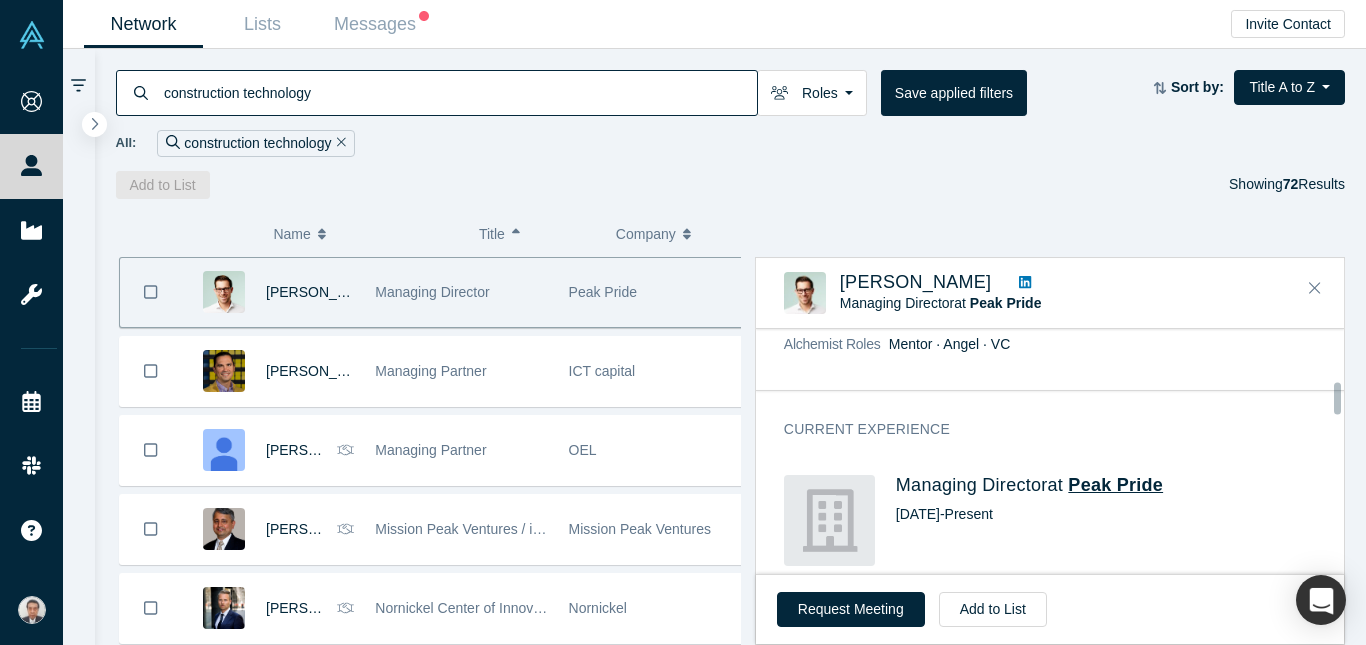 click on "Peak Pride" at bounding box center [1115, 485] 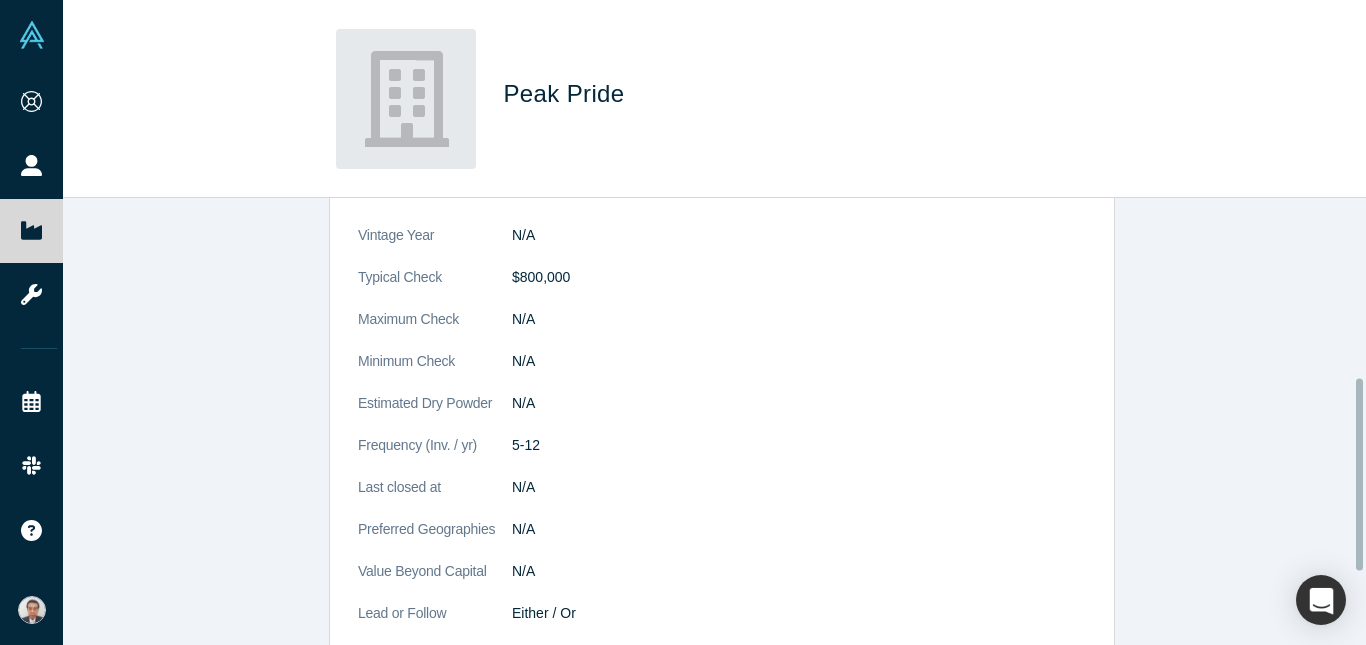 scroll, scrollTop: 585, scrollLeft: 0, axis: vertical 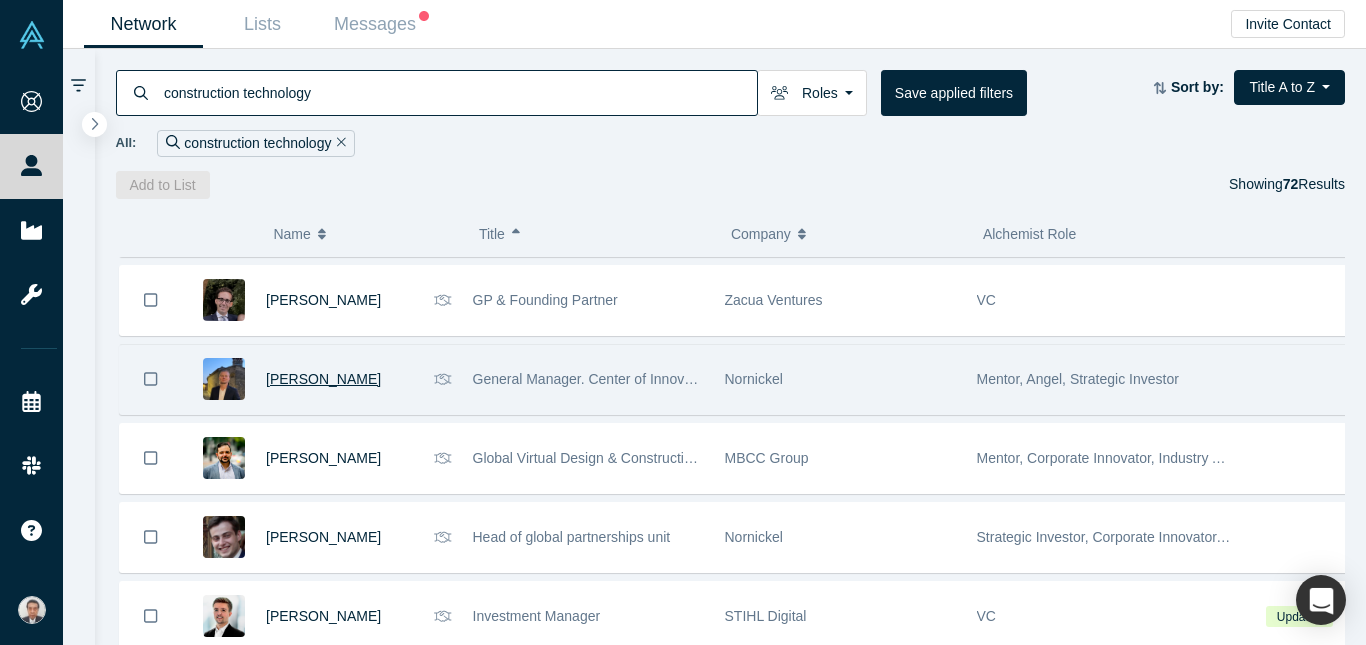 click on "[PERSON_NAME]" at bounding box center (323, 379) 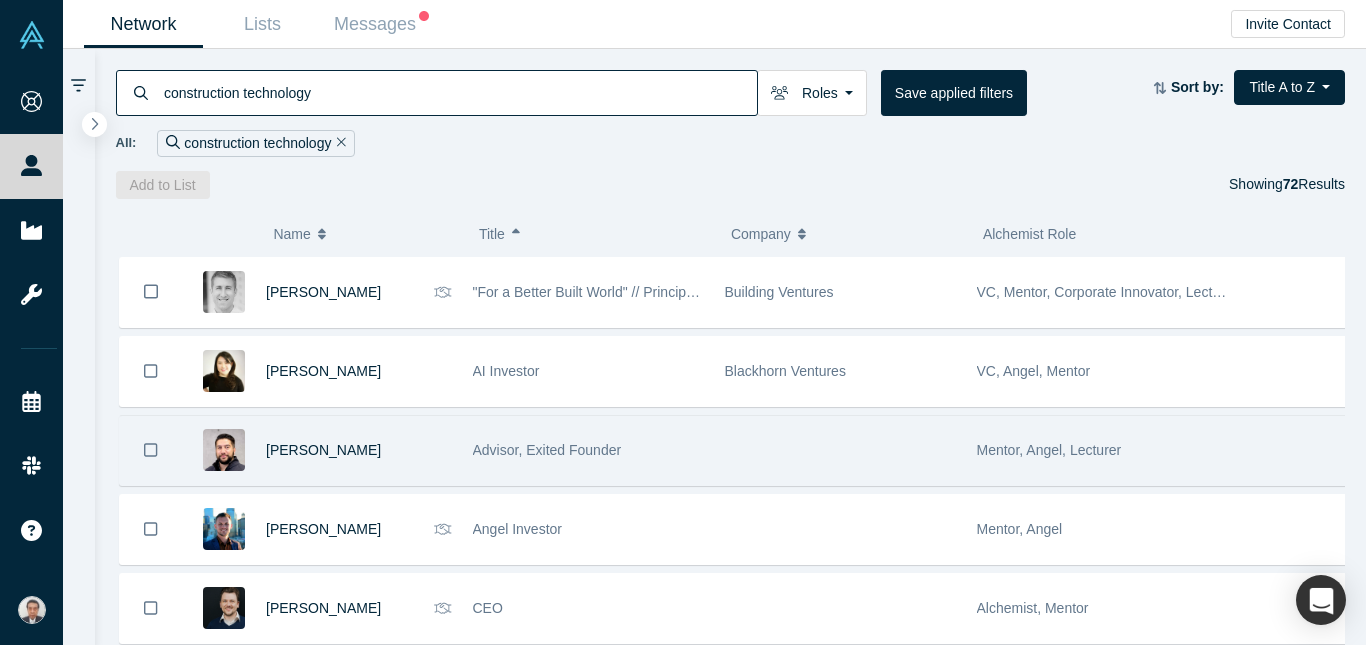 click on "Mentor, Angel, Lecturer" at bounding box center [1105, 450] 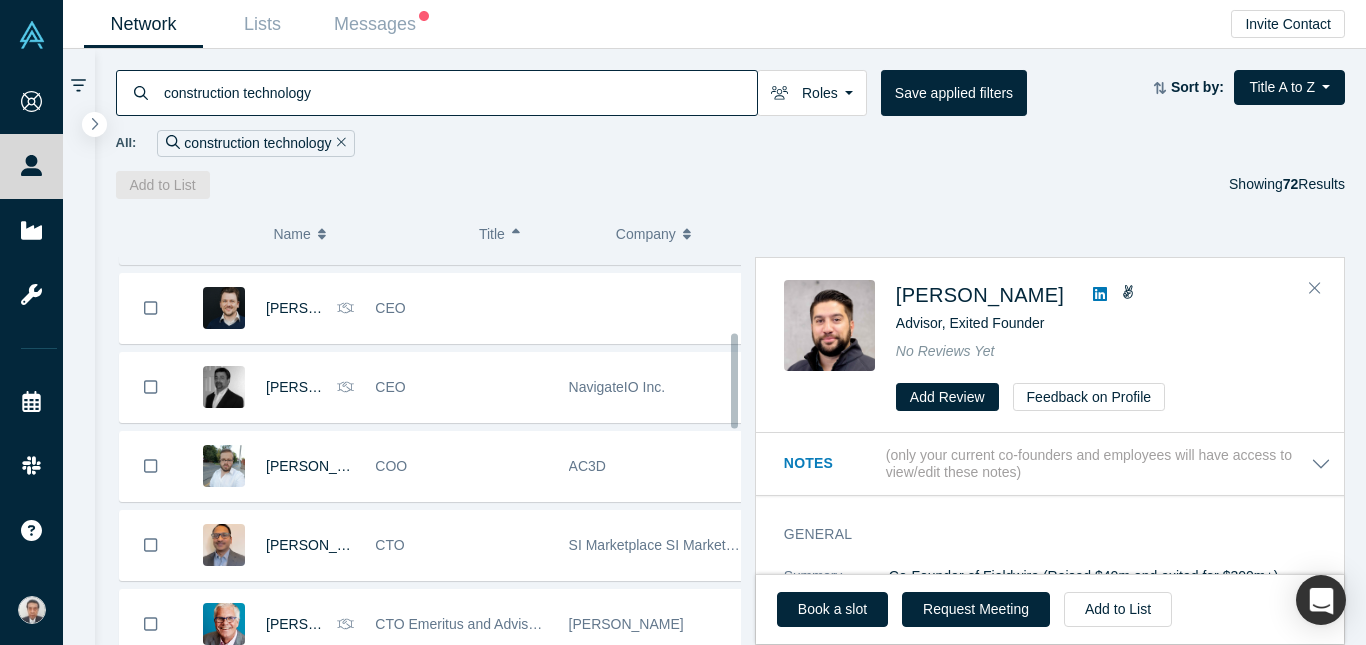 scroll, scrollTop: 400, scrollLeft: 0, axis: vertical 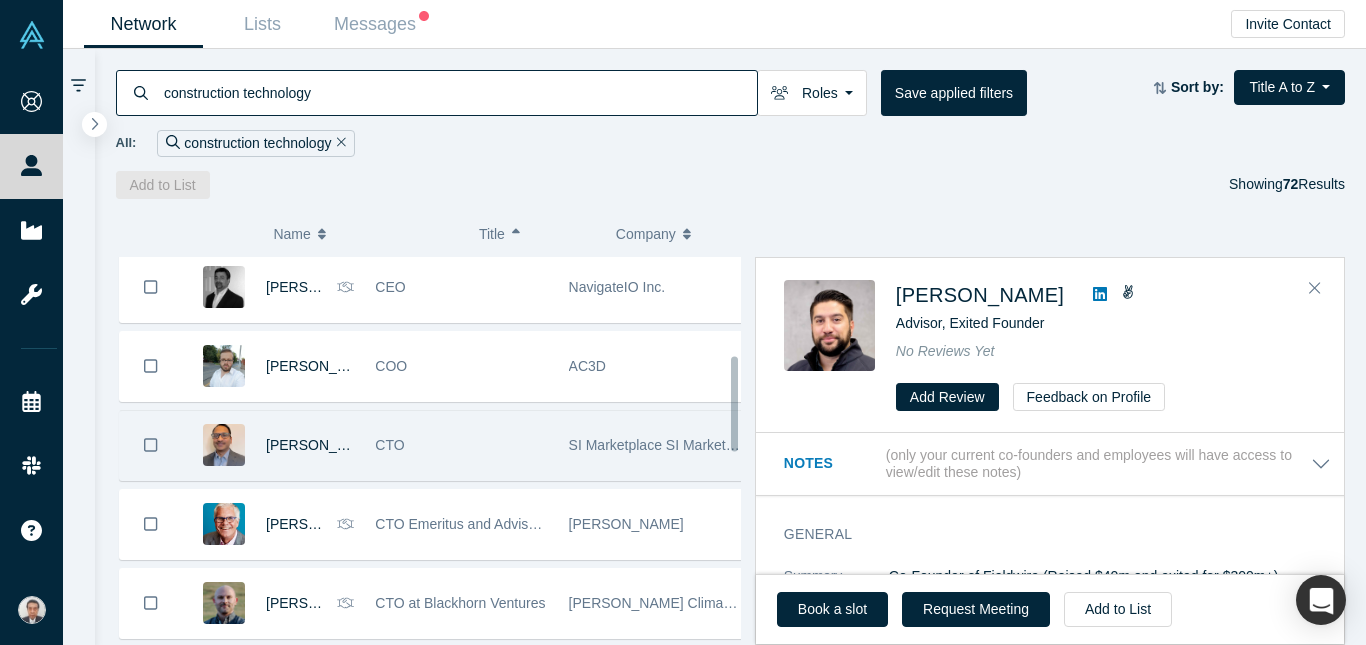 click on "SI Marketplace SI Marketplace  SI Marketplace" at bounding box center [713, 445] 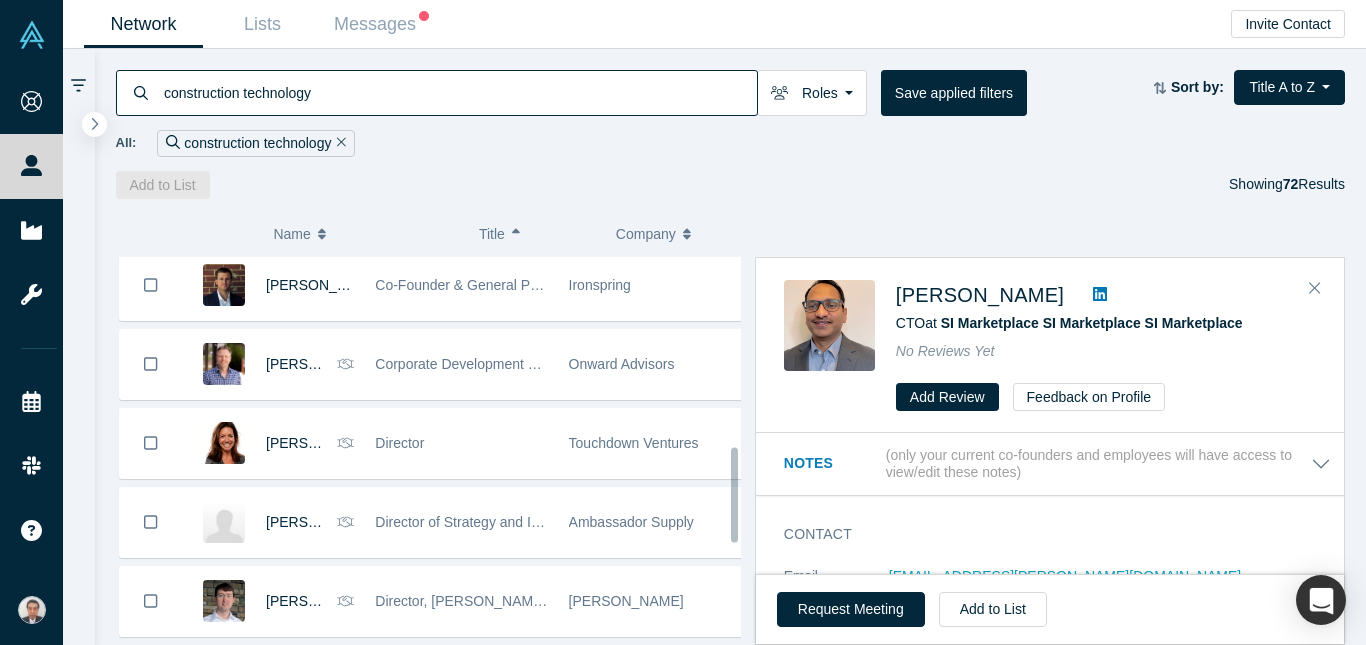 scroll, scrollTop: 800, scrollLeft: 0, axis: vertical 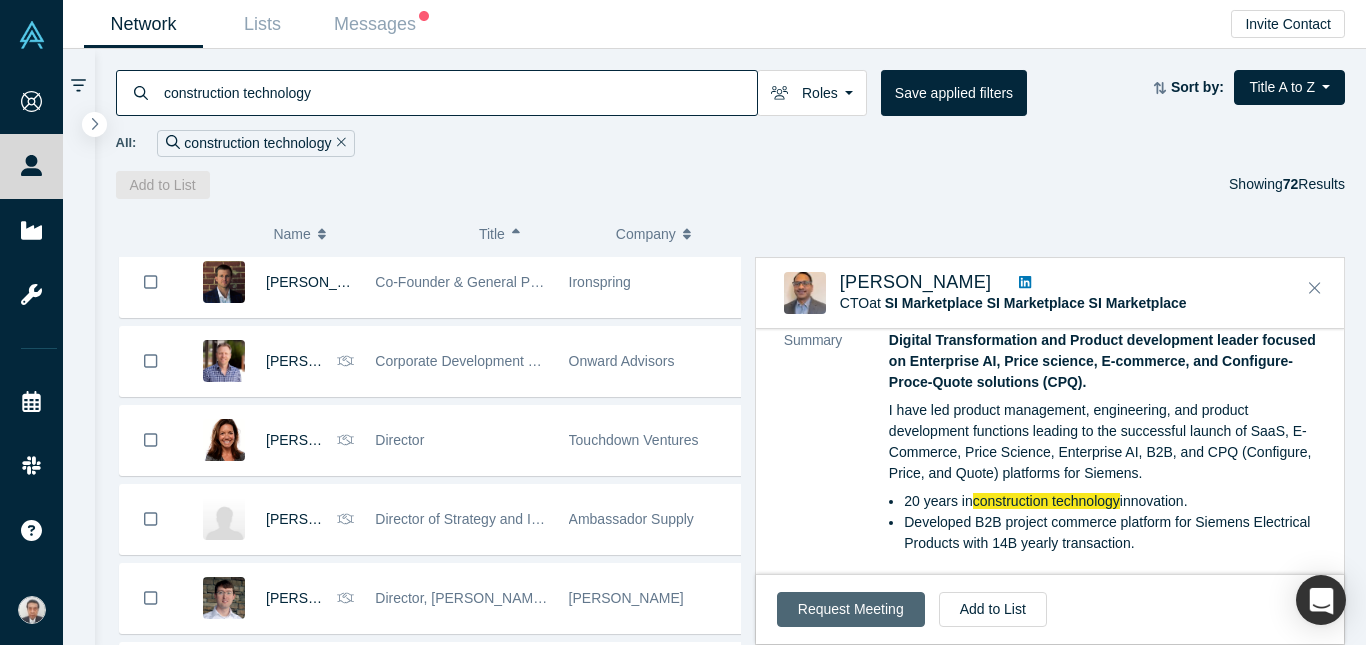click on "Request Meeting" at bounding box center (851, 609) 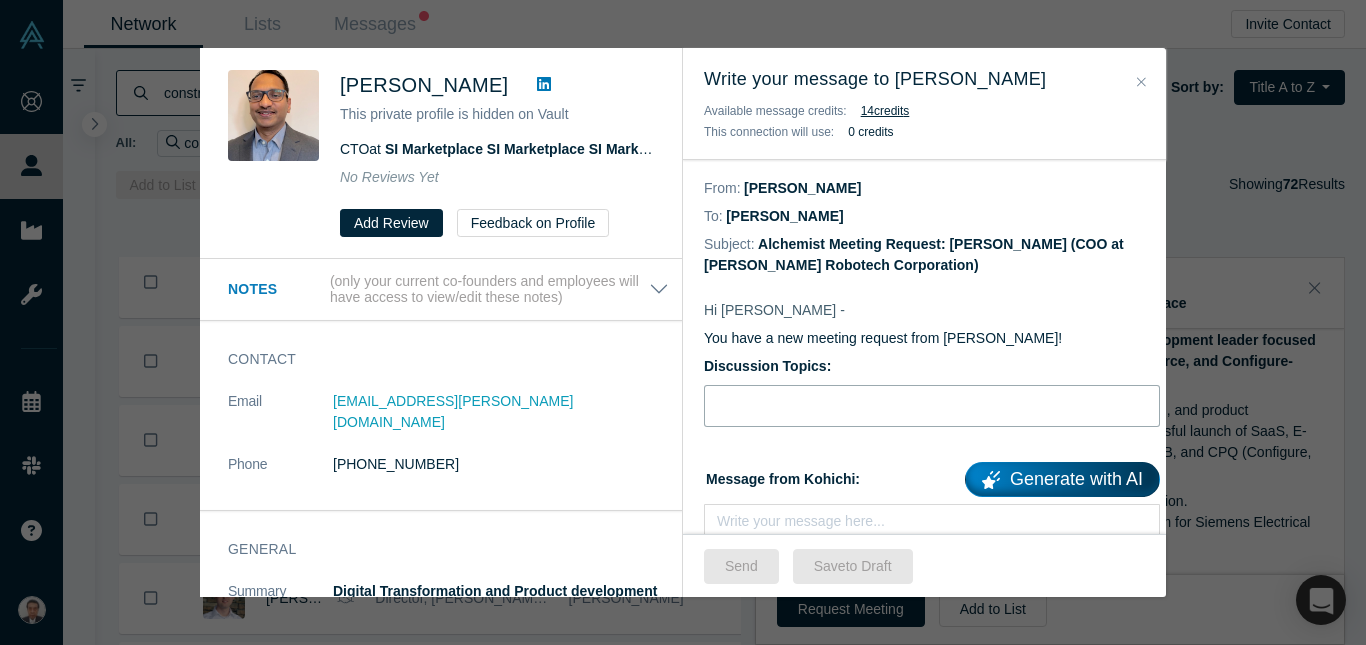 click at bounding box center [932, 406] 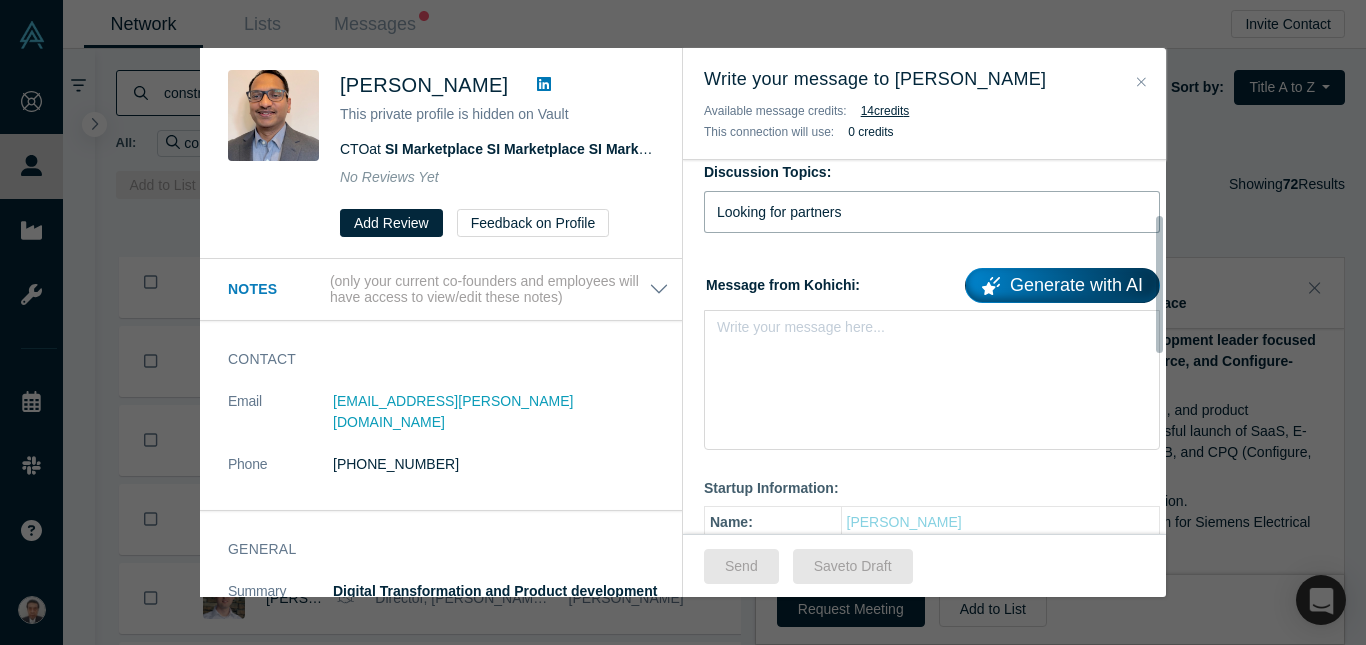 scroll, scrollTop: 200, scrollLeft: 0, axis: vertical 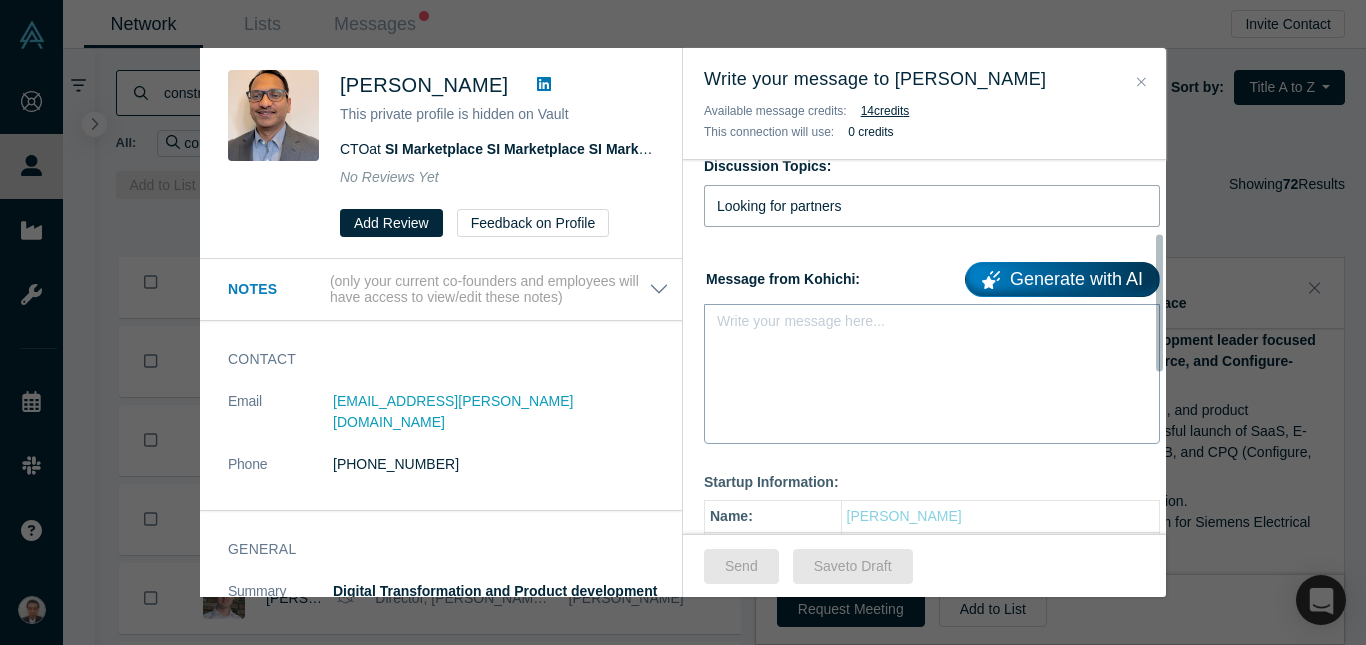 type on "Looking for partners" 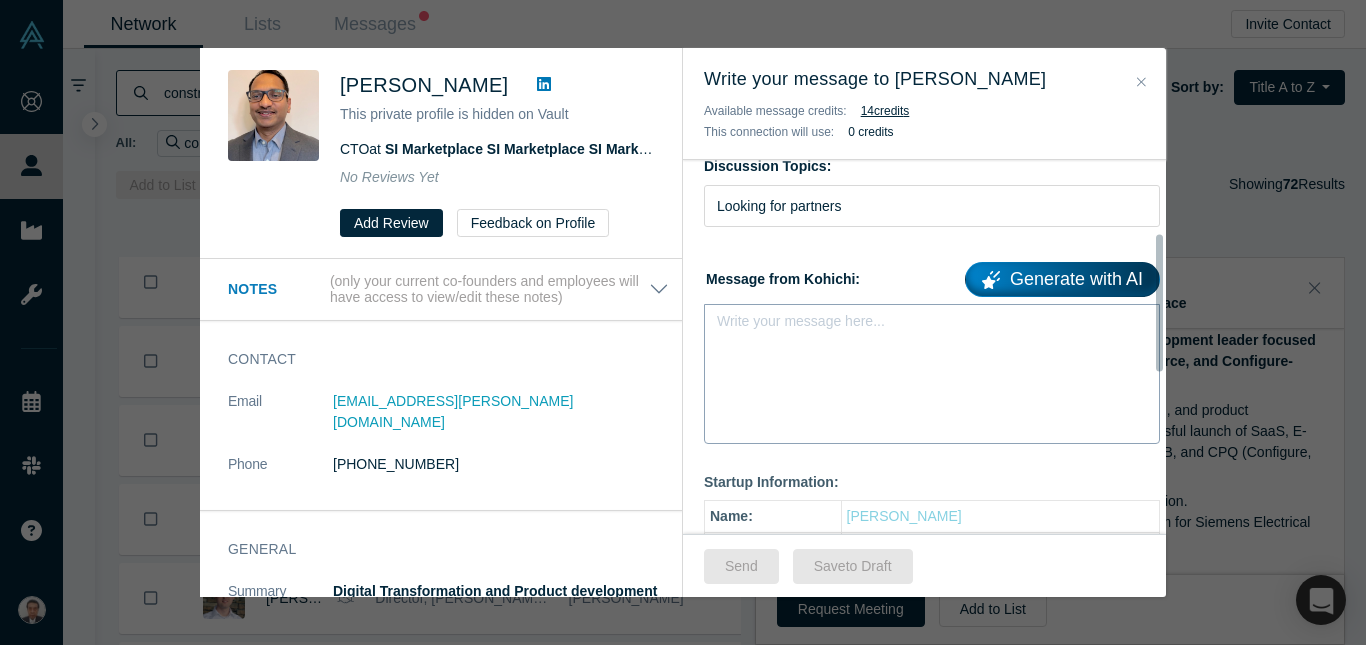 click on "Write your message here..." at bounding box center (932, 374) 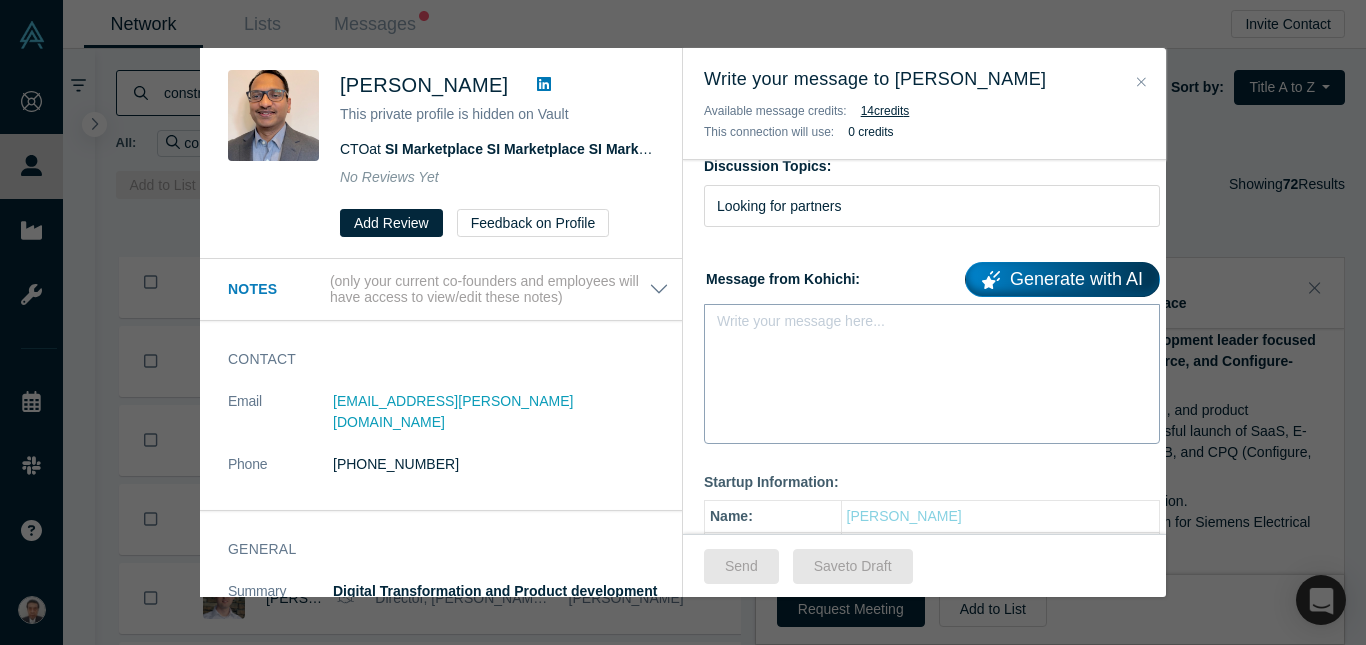 drag, startPoint x: 813, startPoint y: 360, endPoint x: 755, endPoint y: 353, distance: 58.420887 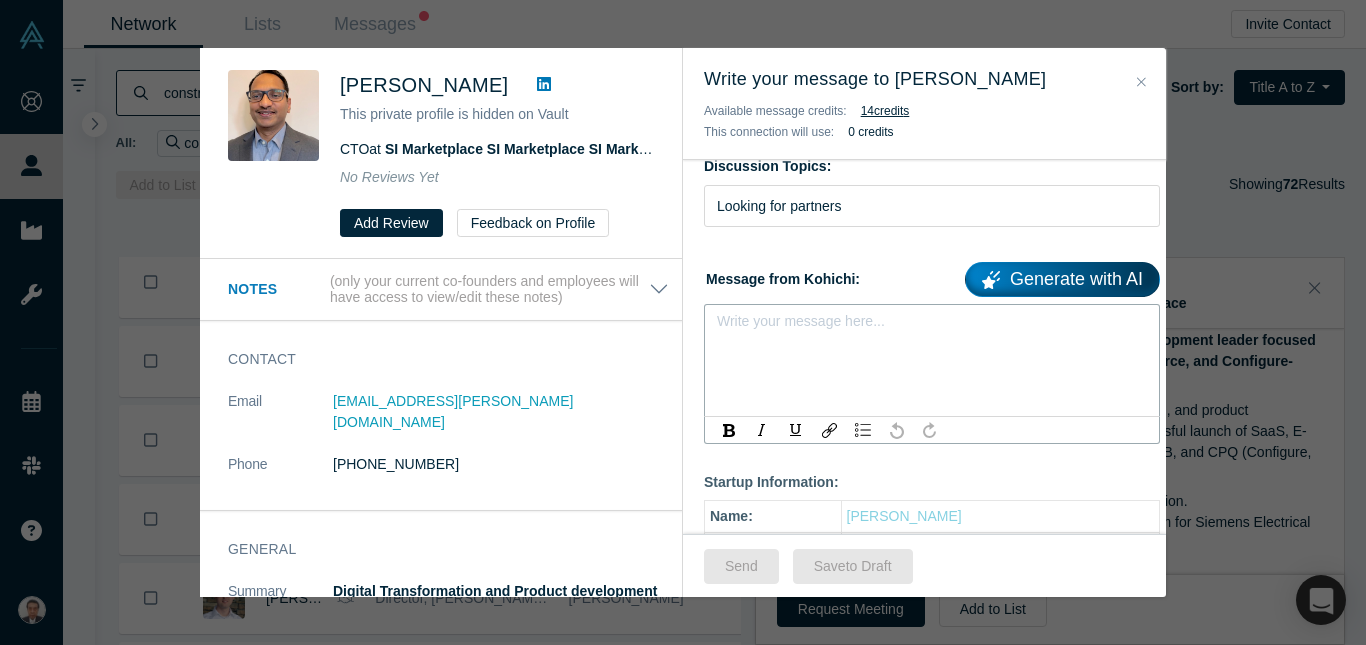 drag, startPoint x: 755, startPoint y: 353, endPoint x: 718, endPoint y: 313, distance: 54.48853 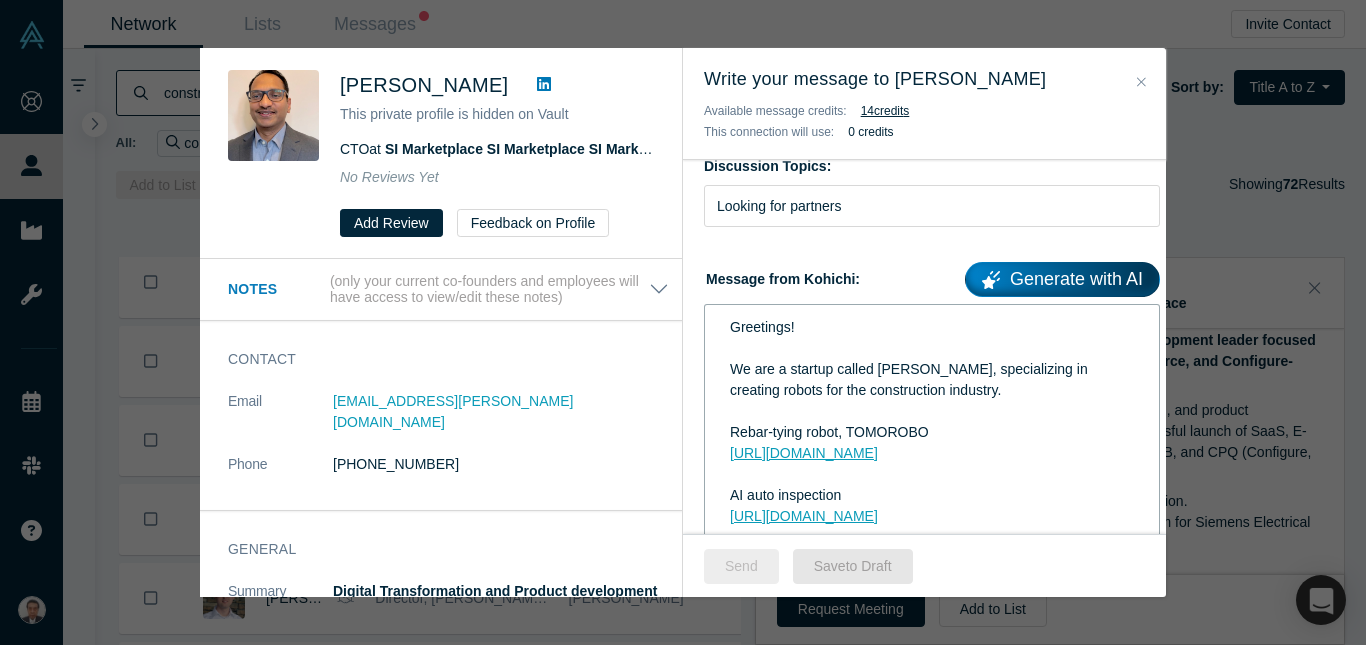 click on "Send" at bounding box center [741, 566] 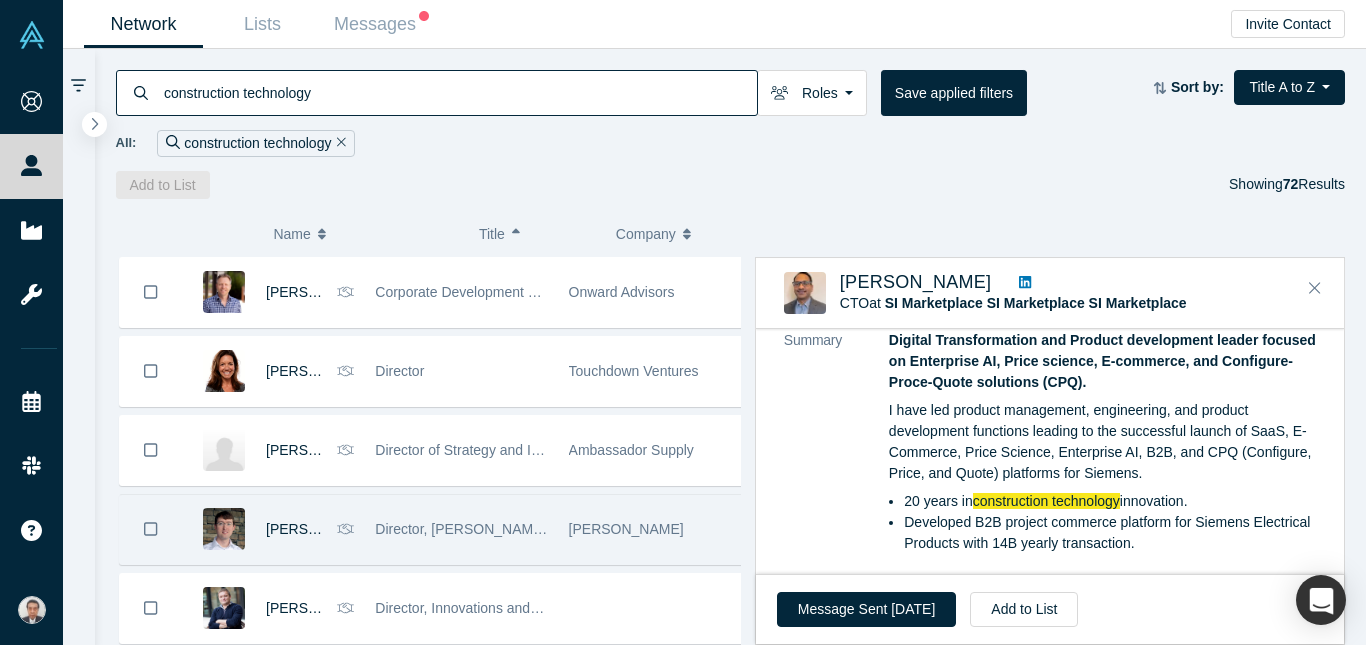 scroll, scrollTop: 900, scrollLeft: 0, axis: vertical 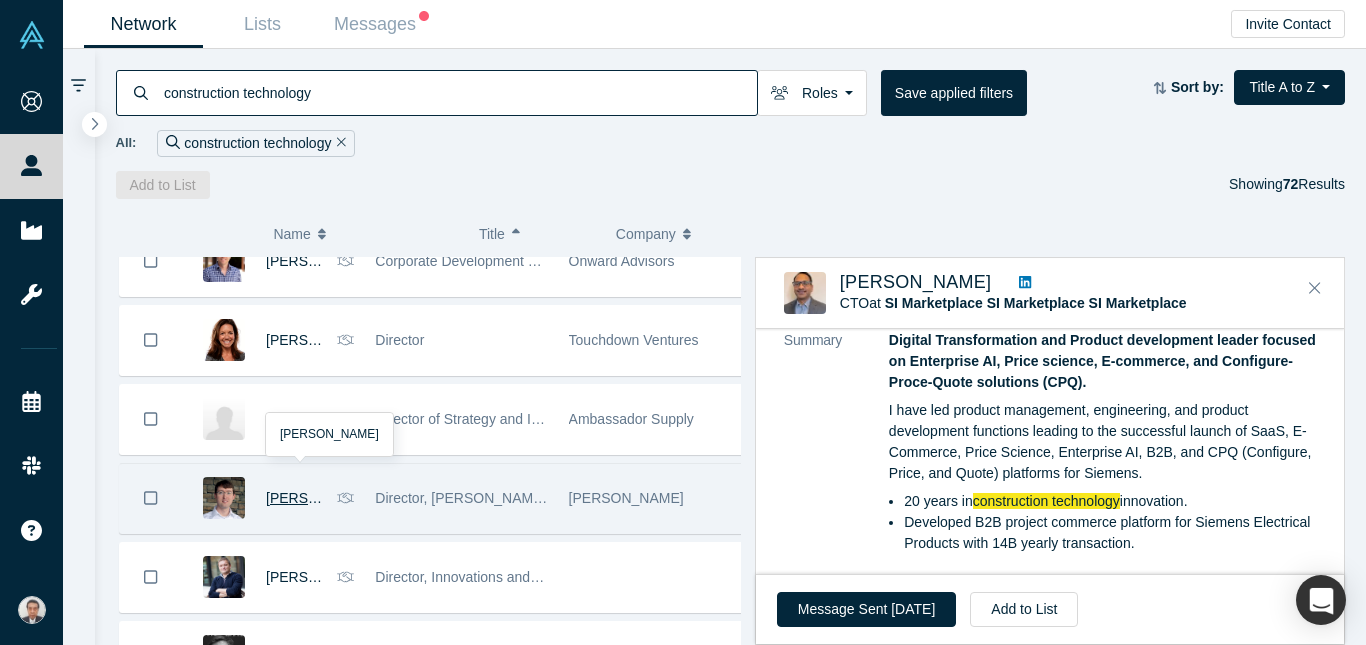 click on "[PERSON_NAME]" at bounding box center (323, 498) 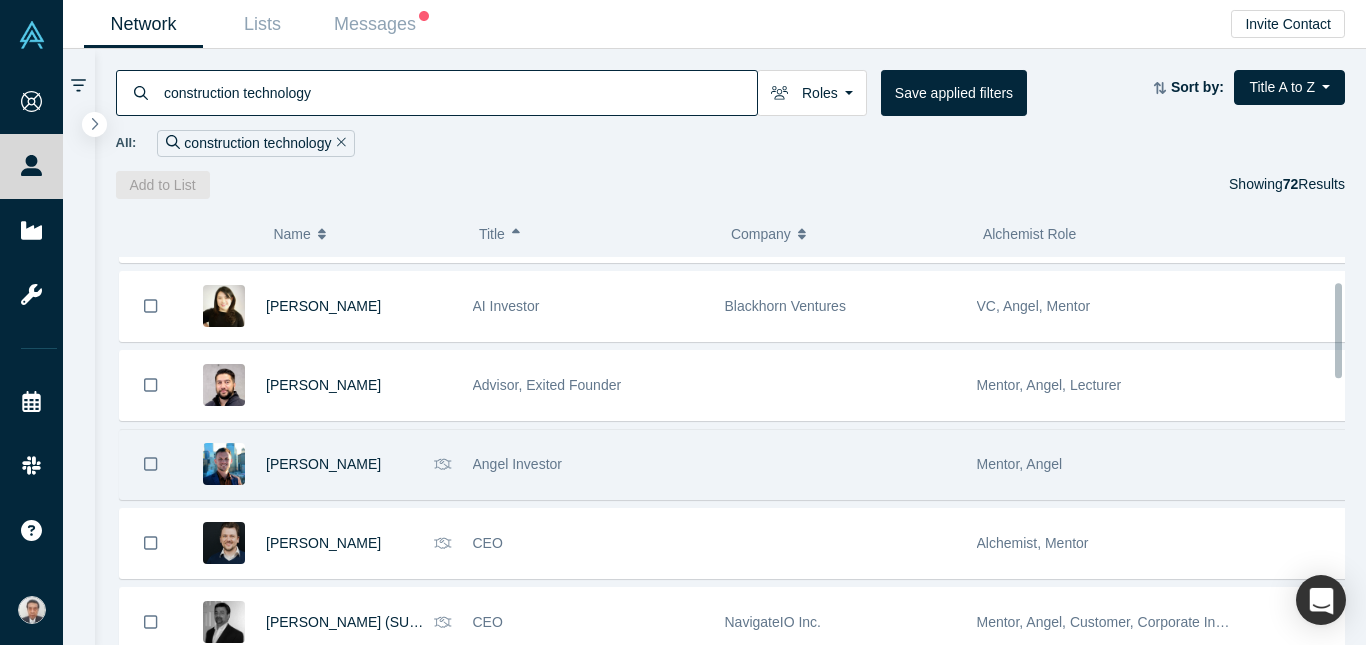scroll, scrollTop: 100, scrollLeft: 0, axis: vertical 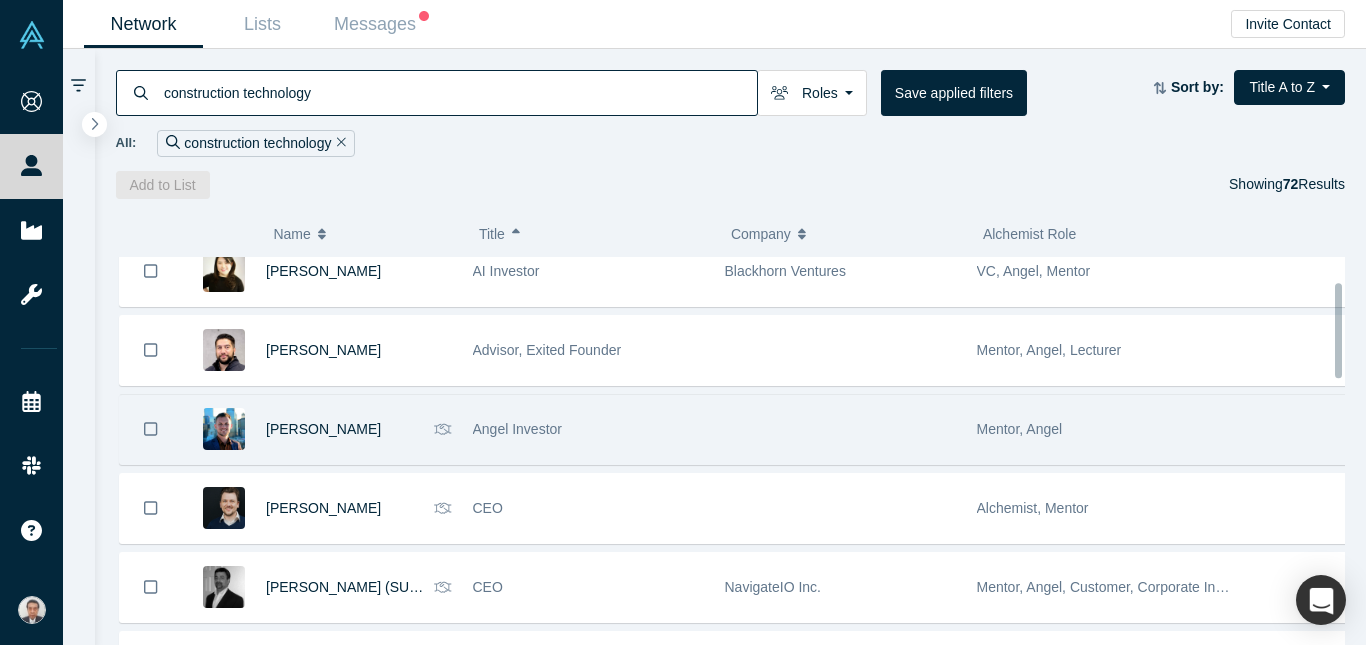 click at bounding box center (840, 429) 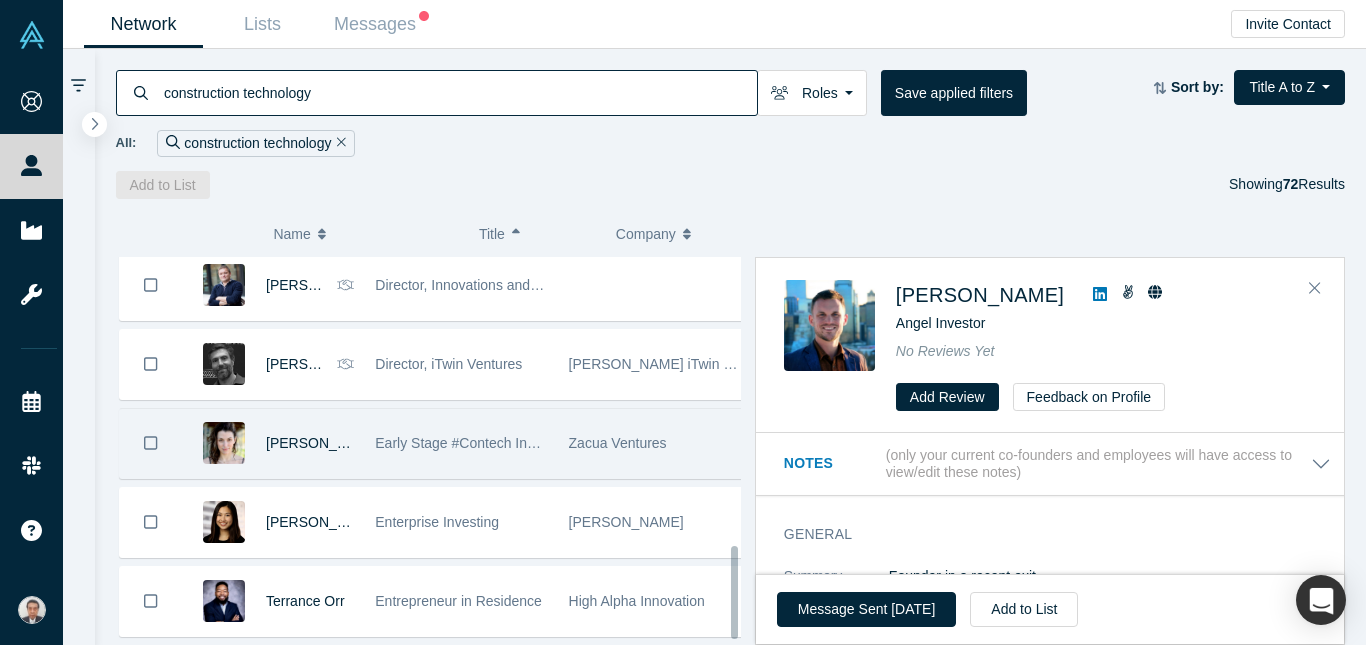 scroll, scrollTop: 1225, scrollLeft: 0, axis: vertical 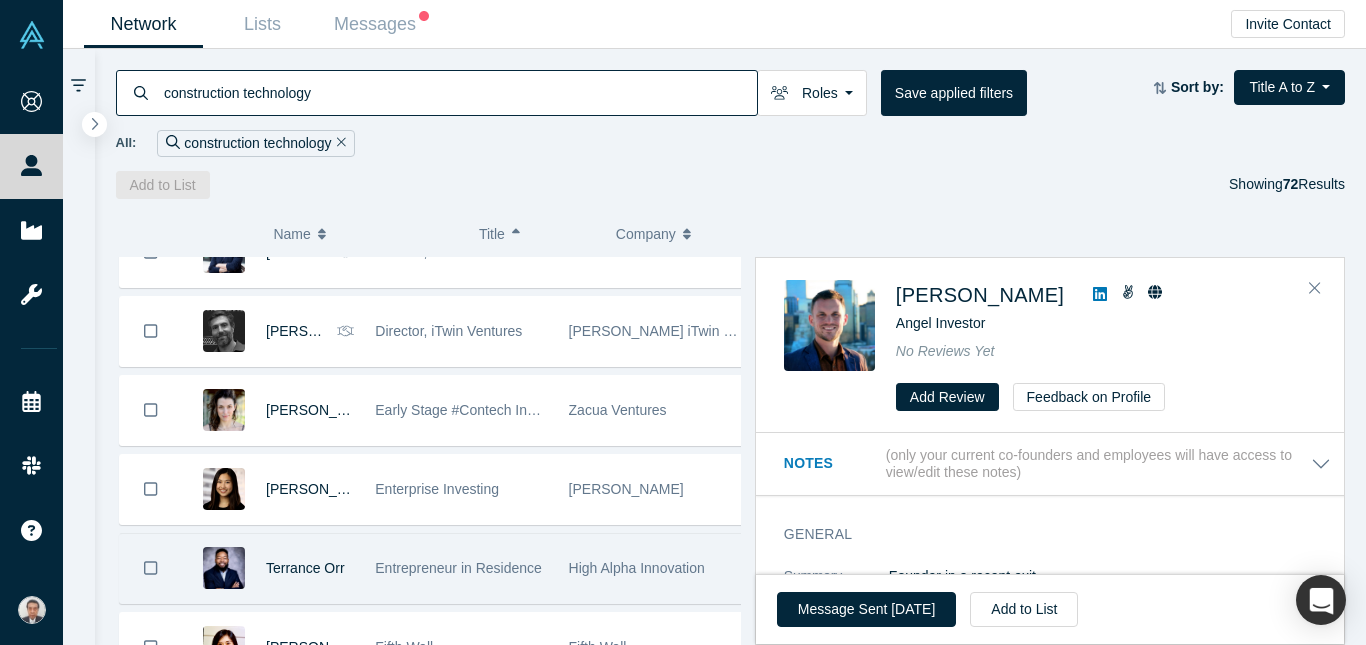 click on "High Alpha Innovation" at bounding box center [655, 568] 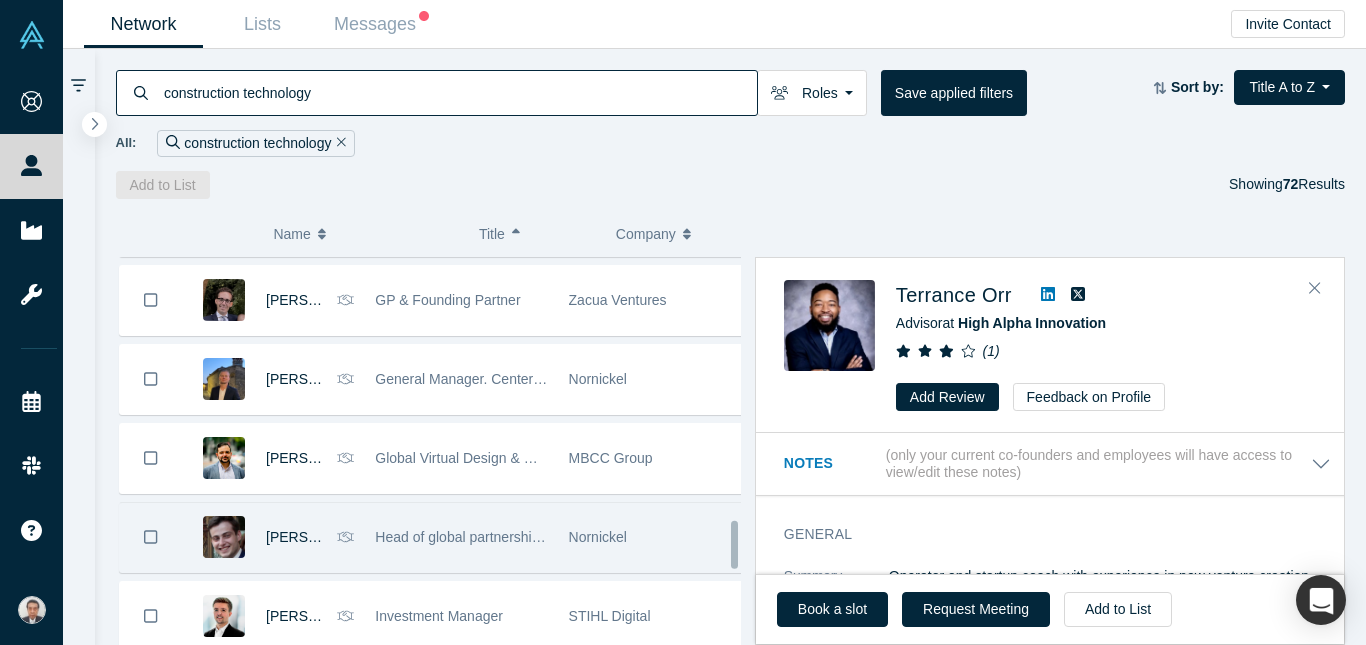 scroll, scrollTop: 2725, scrollLeft: 0, axis: vertical 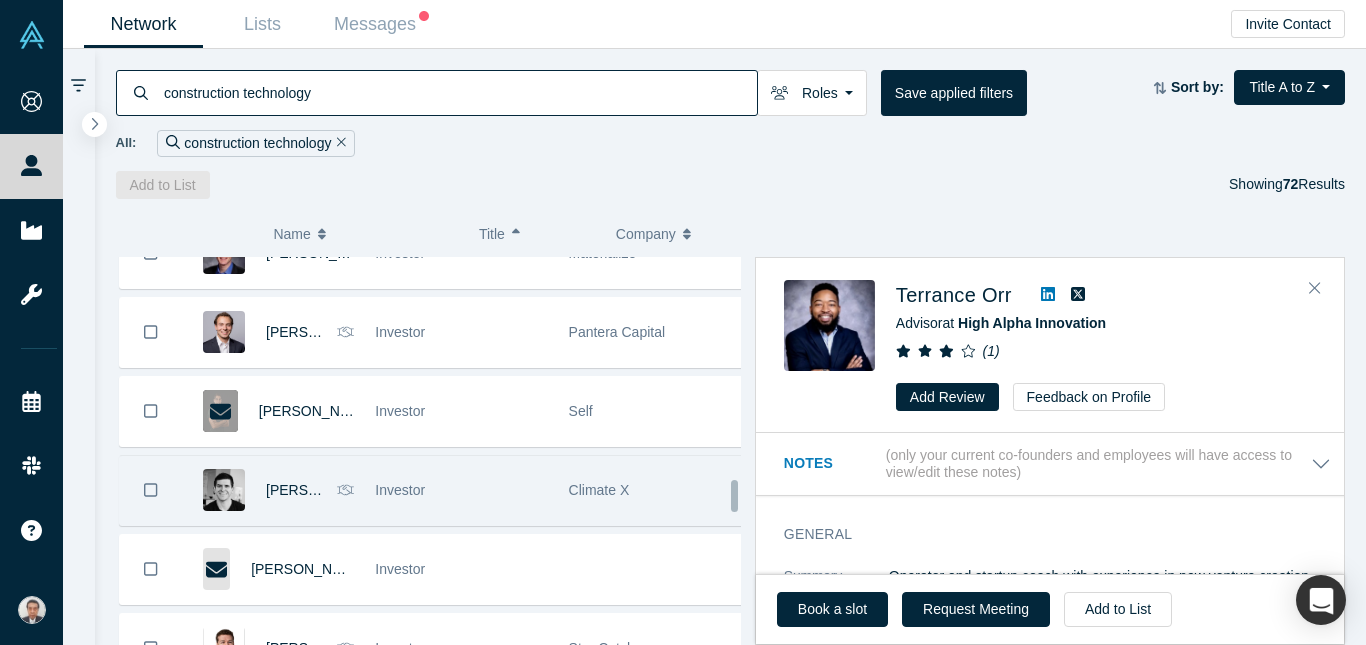 click on "Climate X" at bounding box center (655, 490) 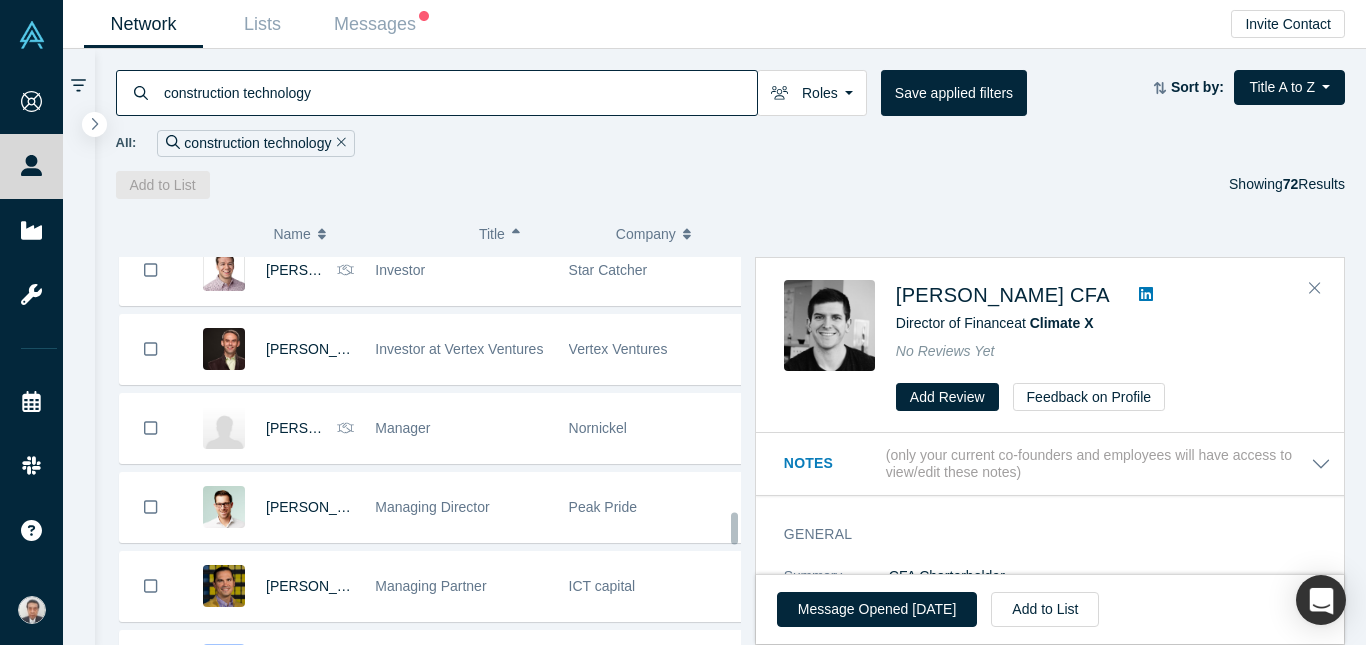 scroll, scrollTop: 3125, scrollLeft: 0, axis: vertical 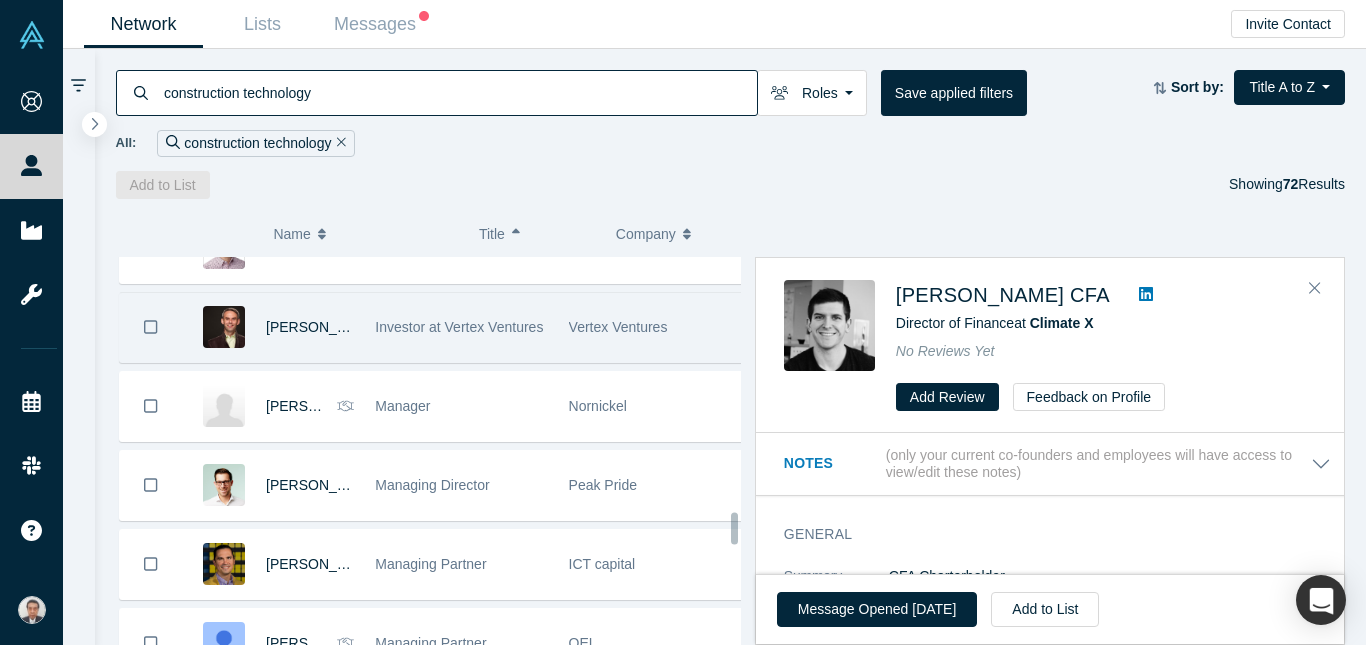 click on "Vertex Ventures" at bounding box center [655, 327] 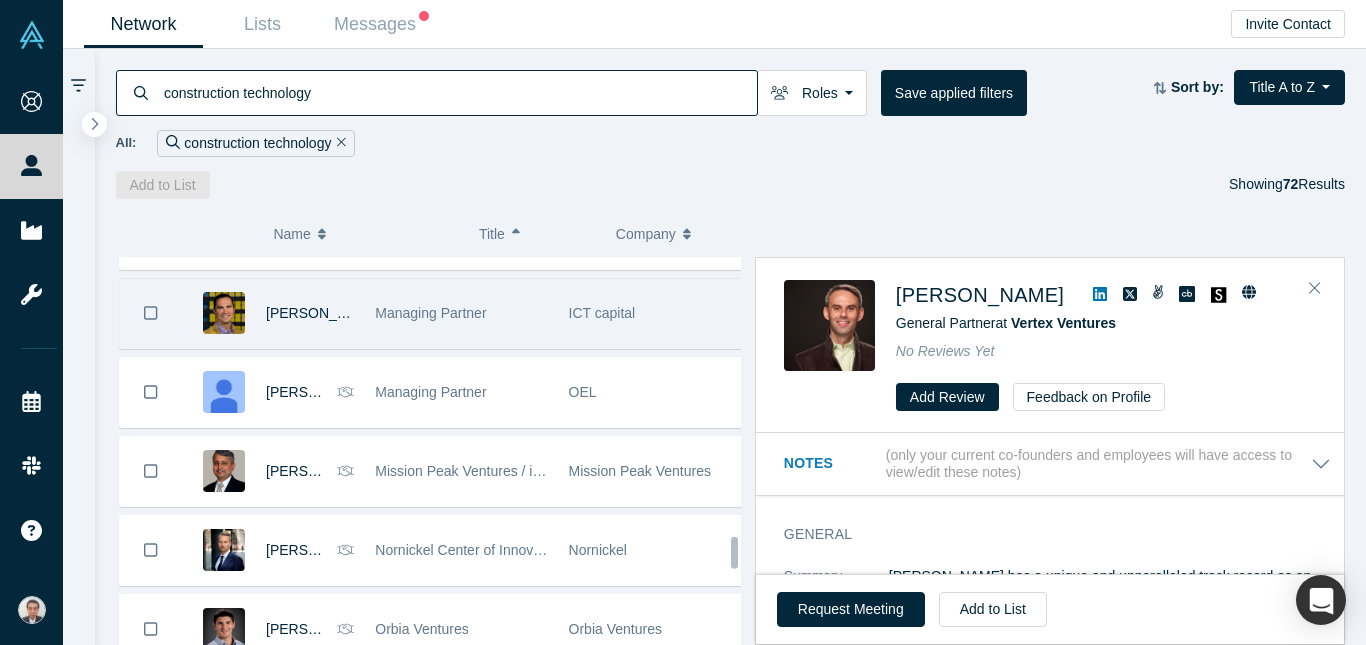 scroll, scrollTop: 3425, scrollLeft: 0, axis: vertical 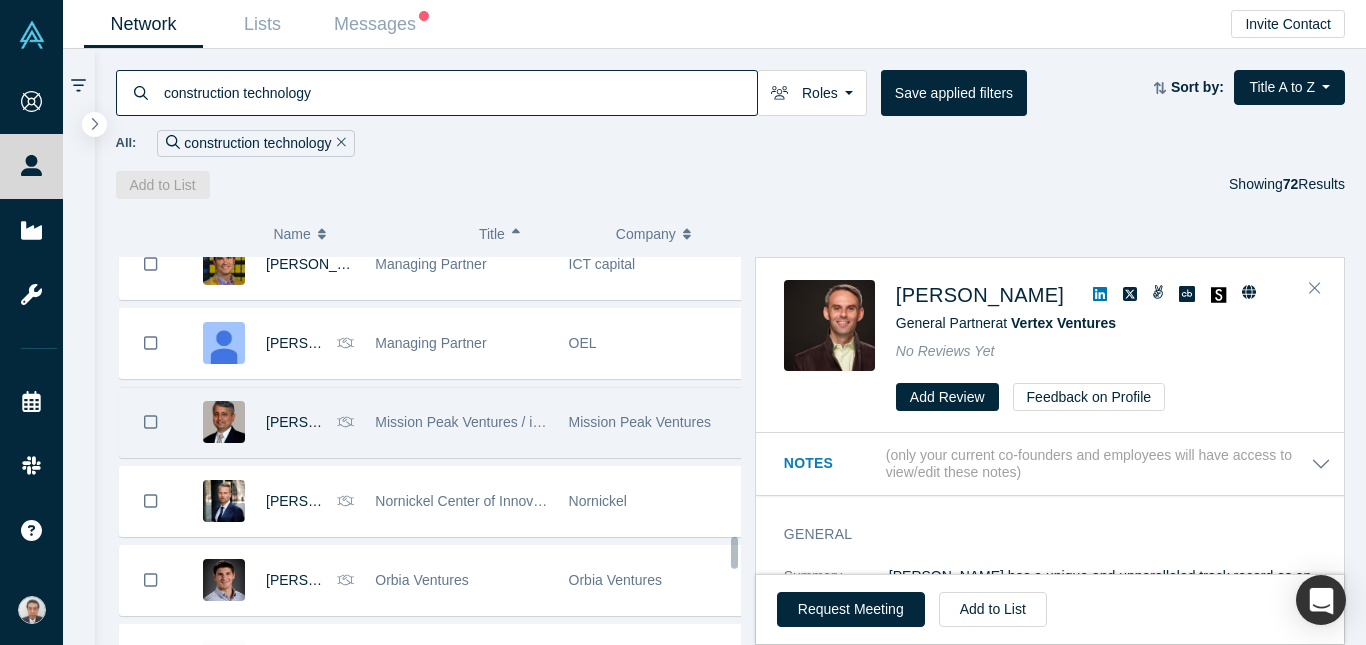 click on "Mission Peak Ventures" at bounding box center (655, 422) 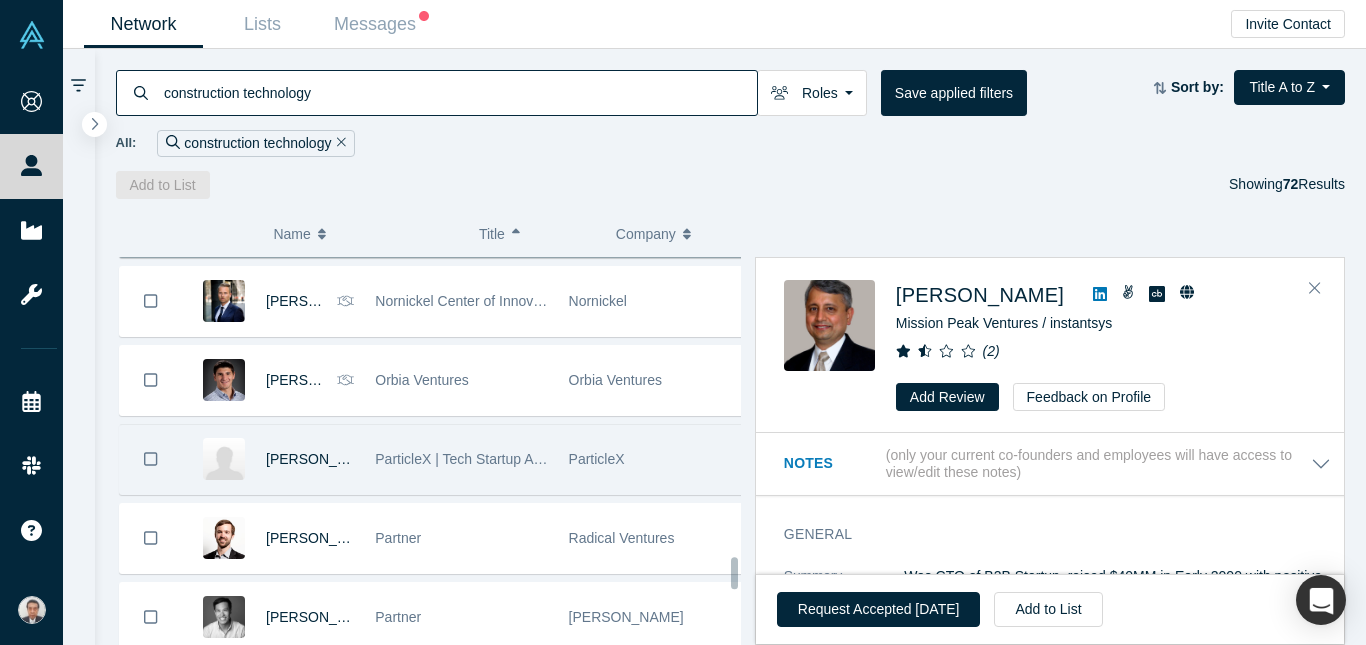 scroll, scrollTop: 3725, scrollLeft: 0, axis: vertical 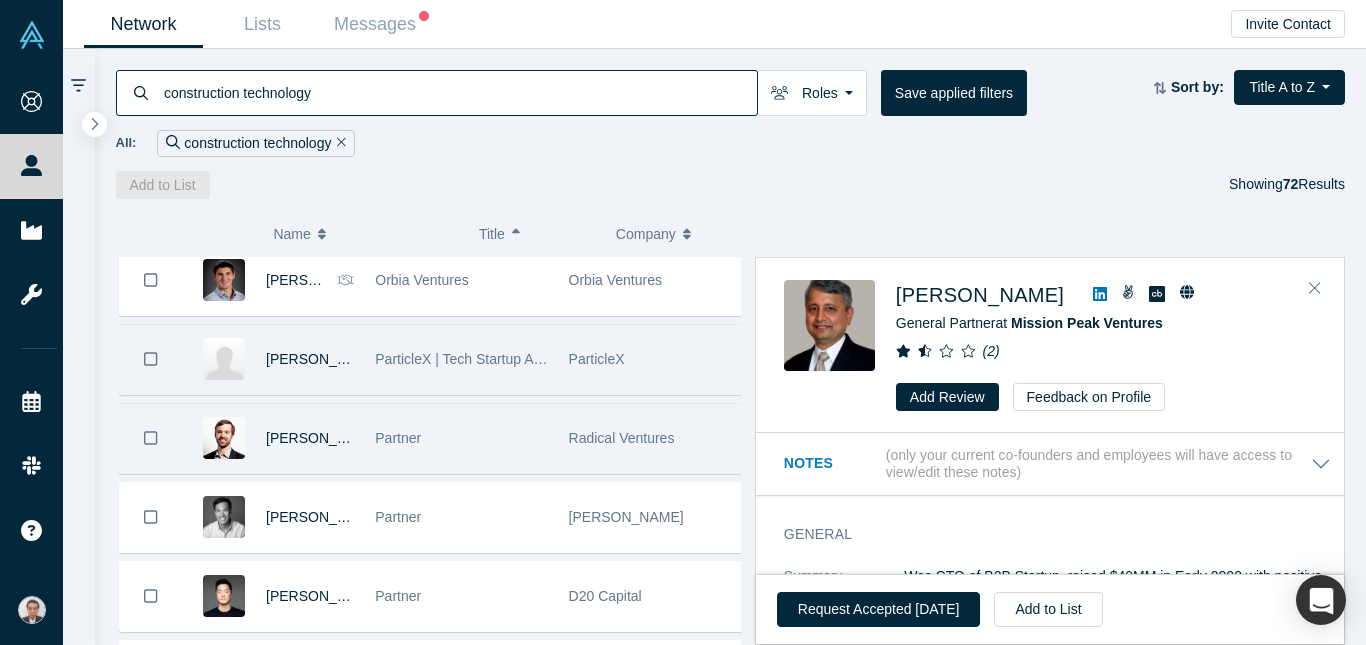 click on "Partner" at bounding box center [461, 438] 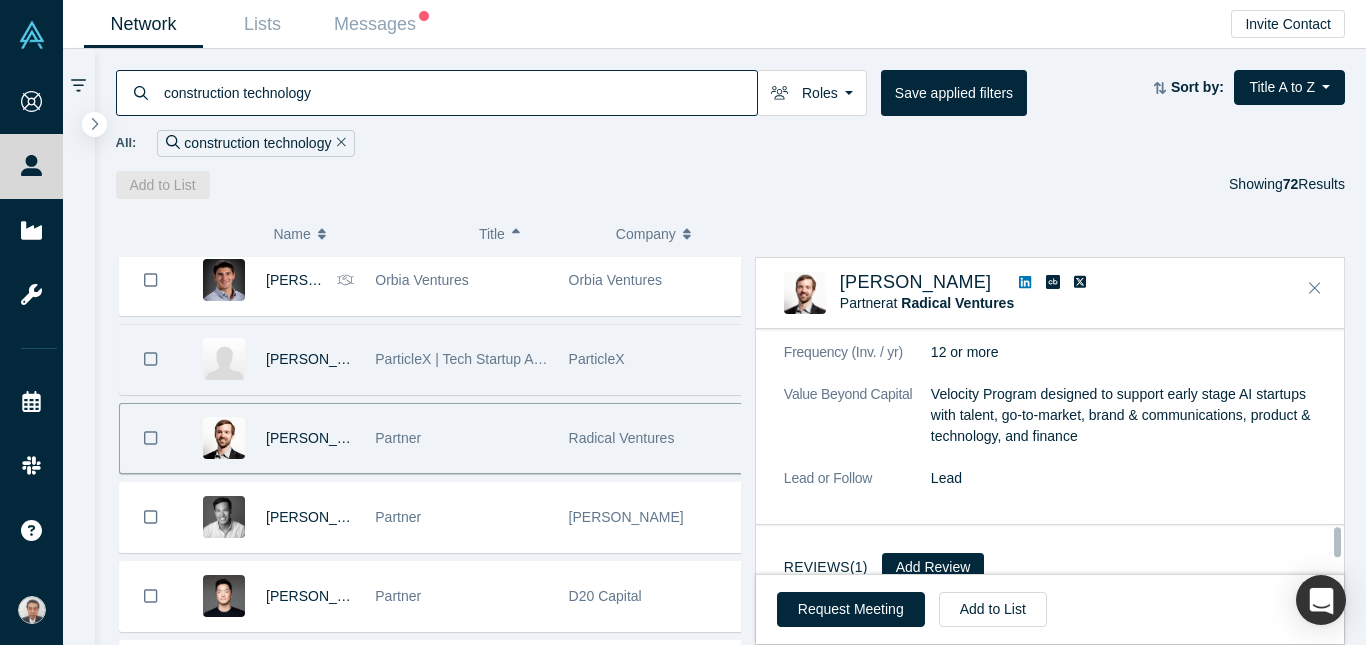 scroll, scrollTop: 2218, scrollLeft: 0, axis: vertical 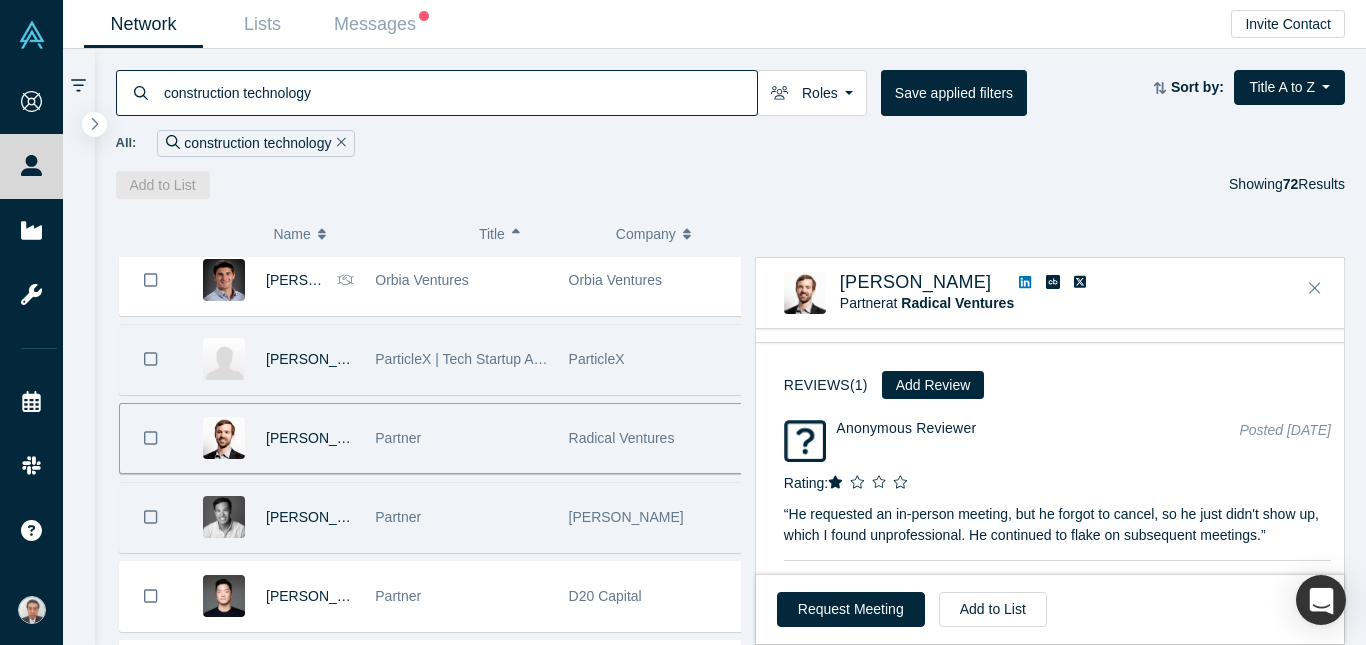 click on "Partner" at bounding box center [461, 517] 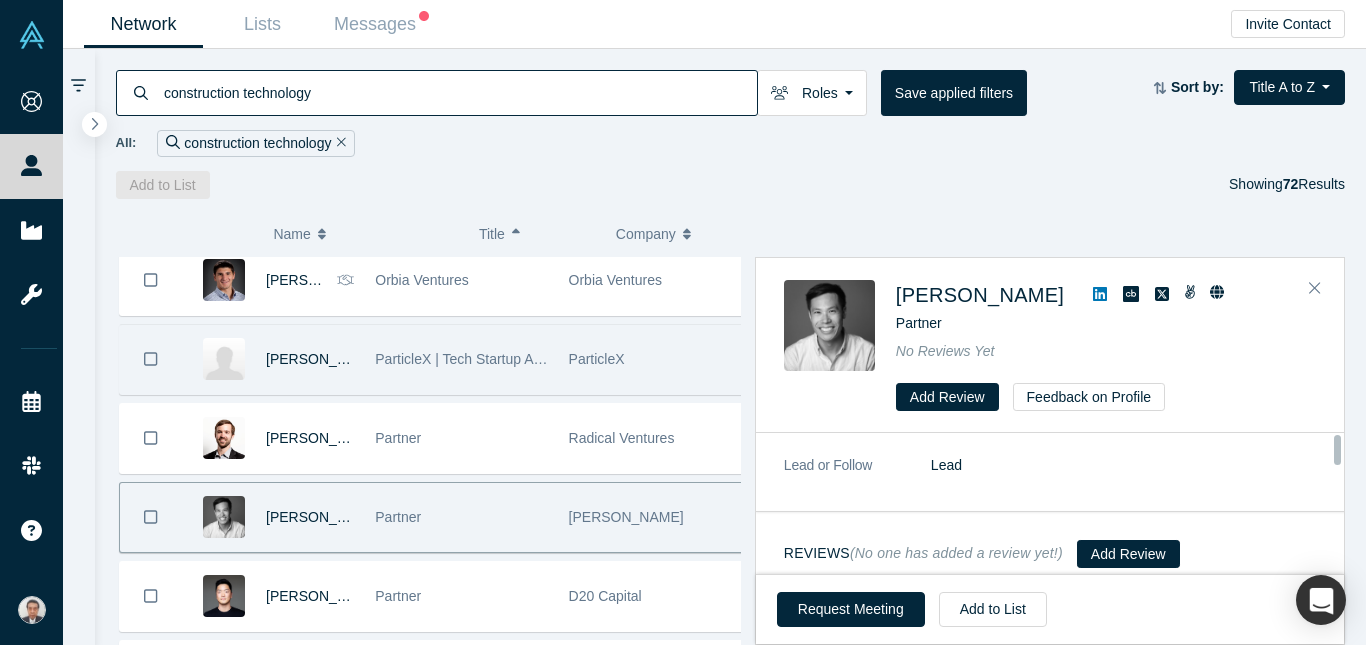 scroll, scrollTop: 0, scrollLeft: 0, axis: both 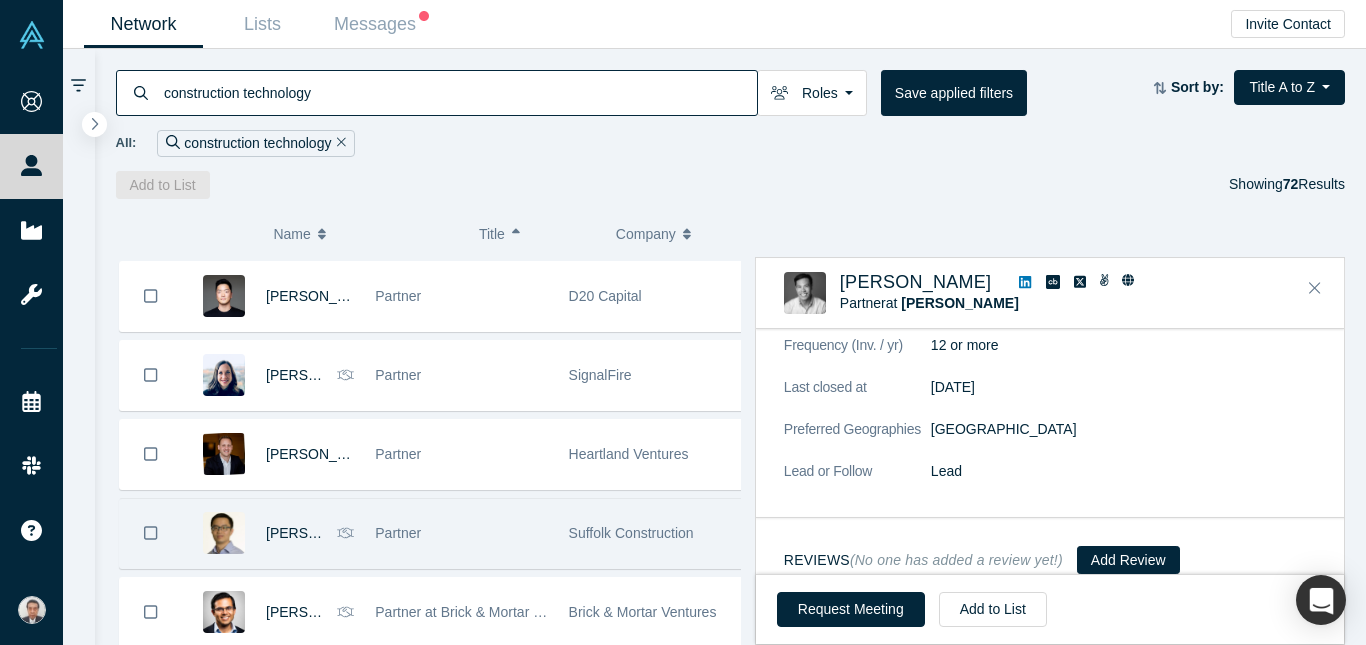click on "Suffolk Construction" at bounding box center [655, 533] 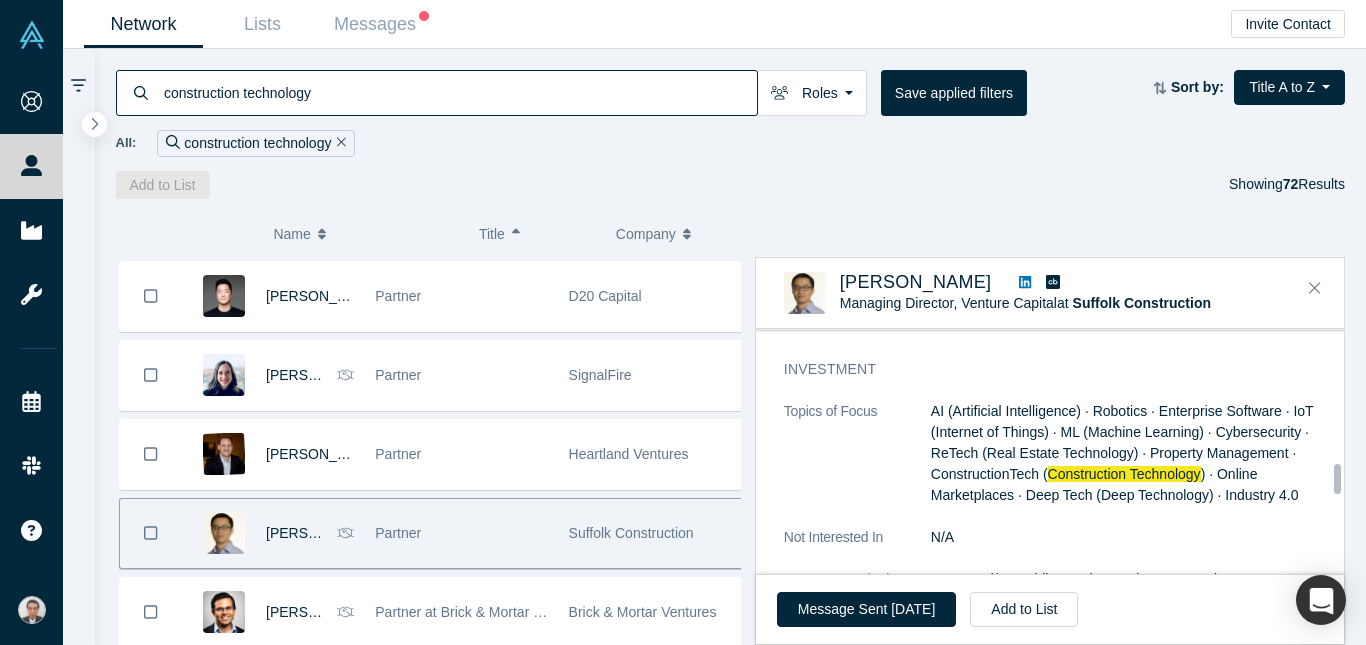 scroll, scrollTop: 1147, scrollLeft: 0, axis: vertical 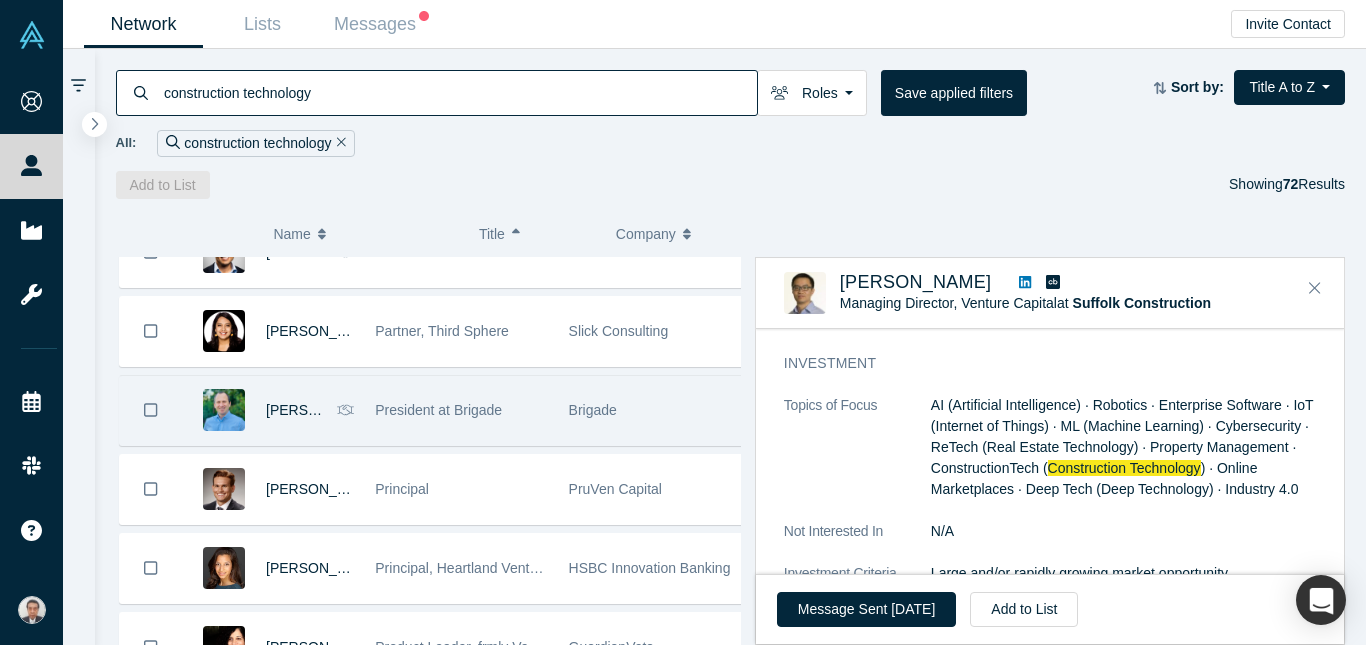 click on "Brigade" at bounding box center (655, 410) 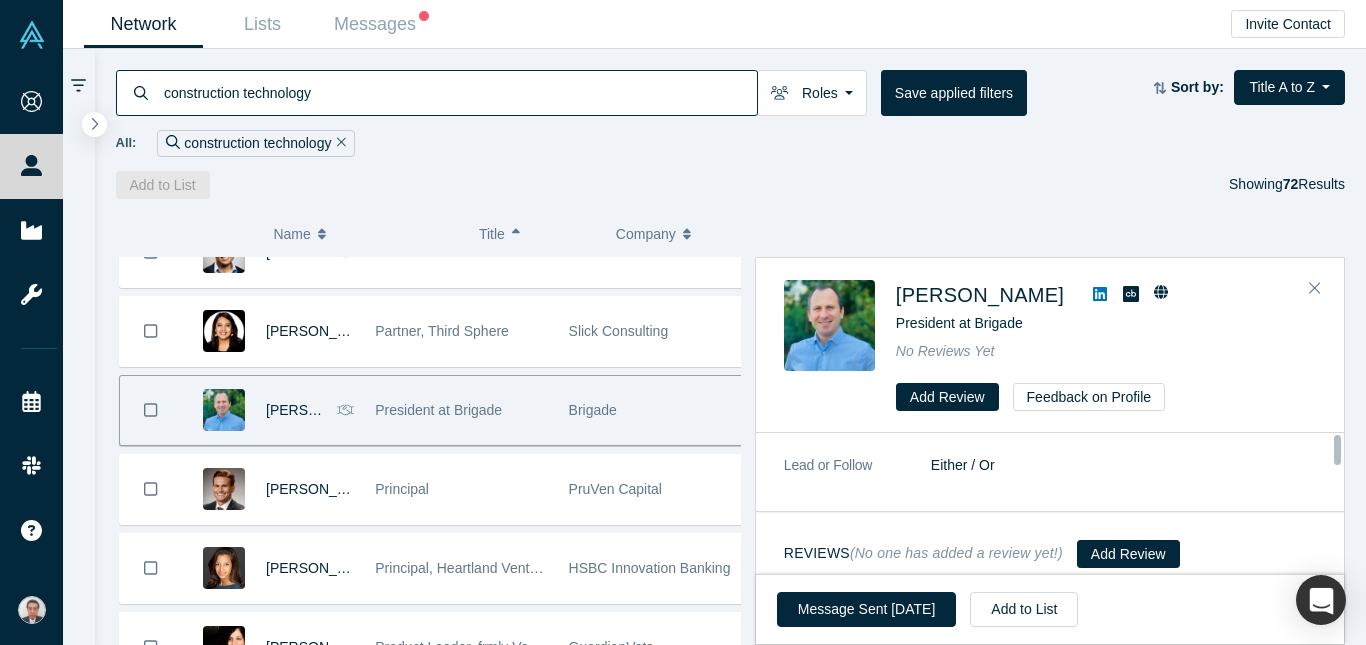 scroll, scrollTop: 0, scrollLeft: 0, axis: both 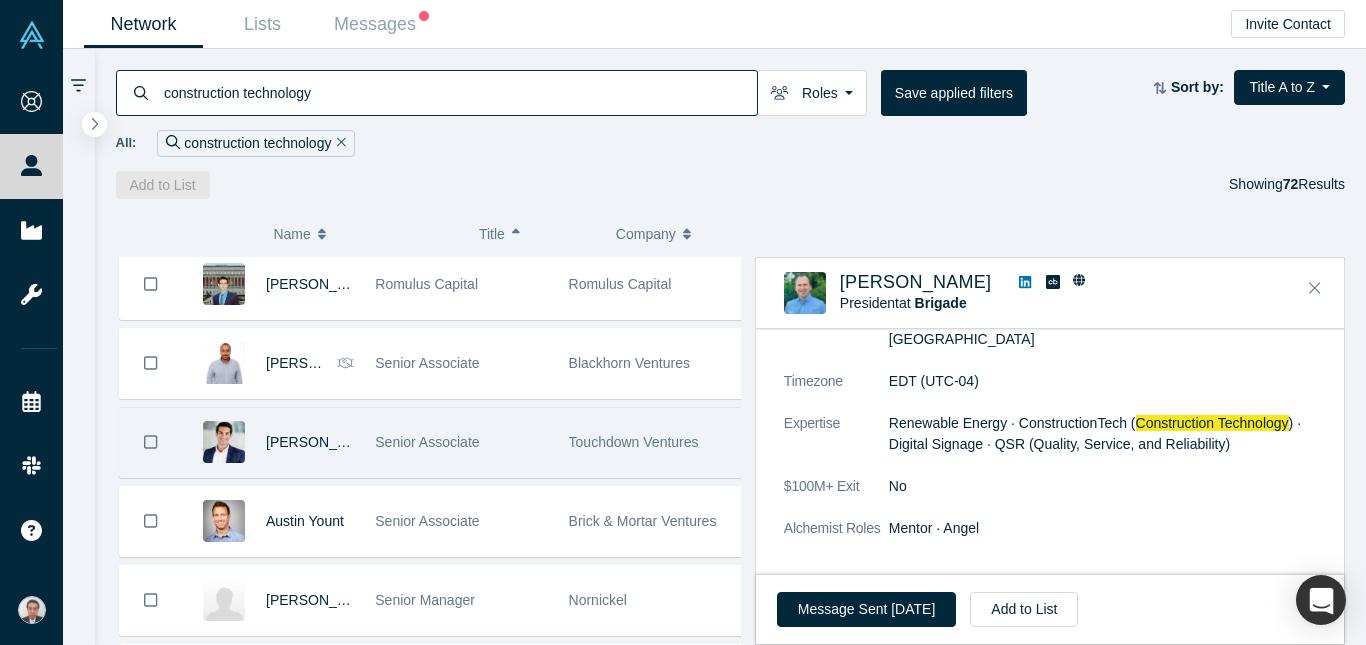 click on "Senior Associate" at bounding box center (461, 442) 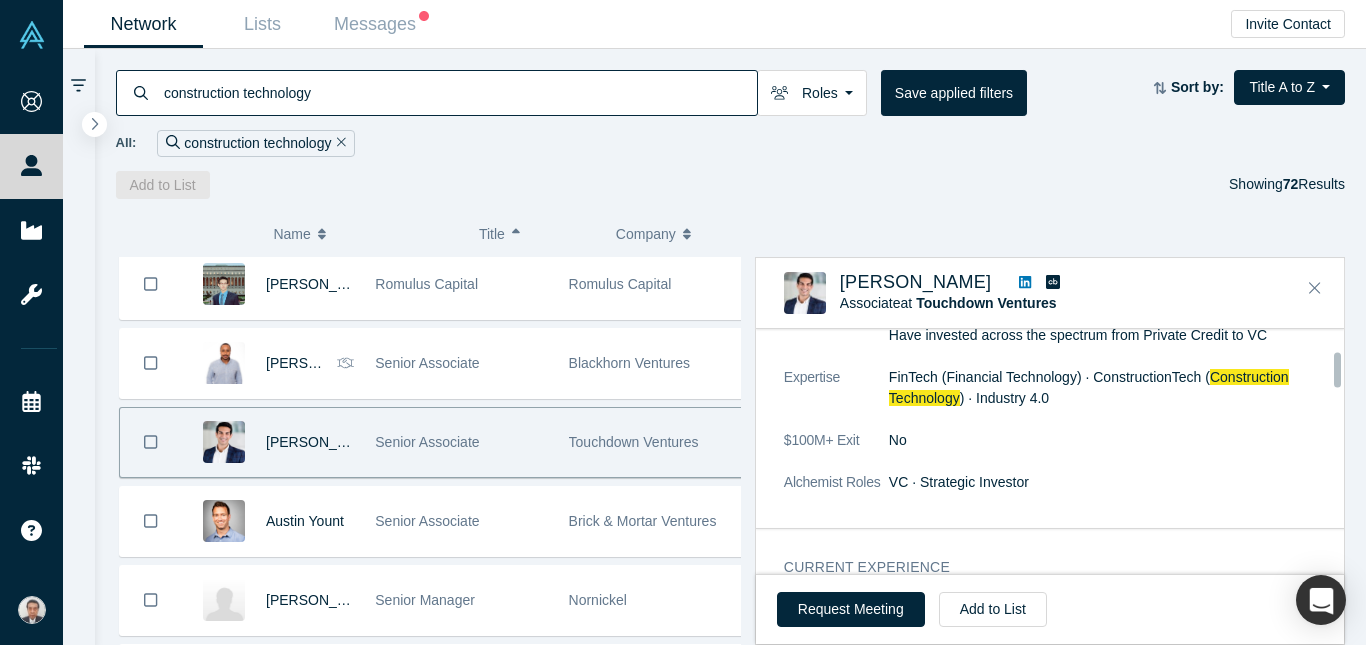 scroll, scrollTop: 200, scrollLeft: 0, axis: vertical 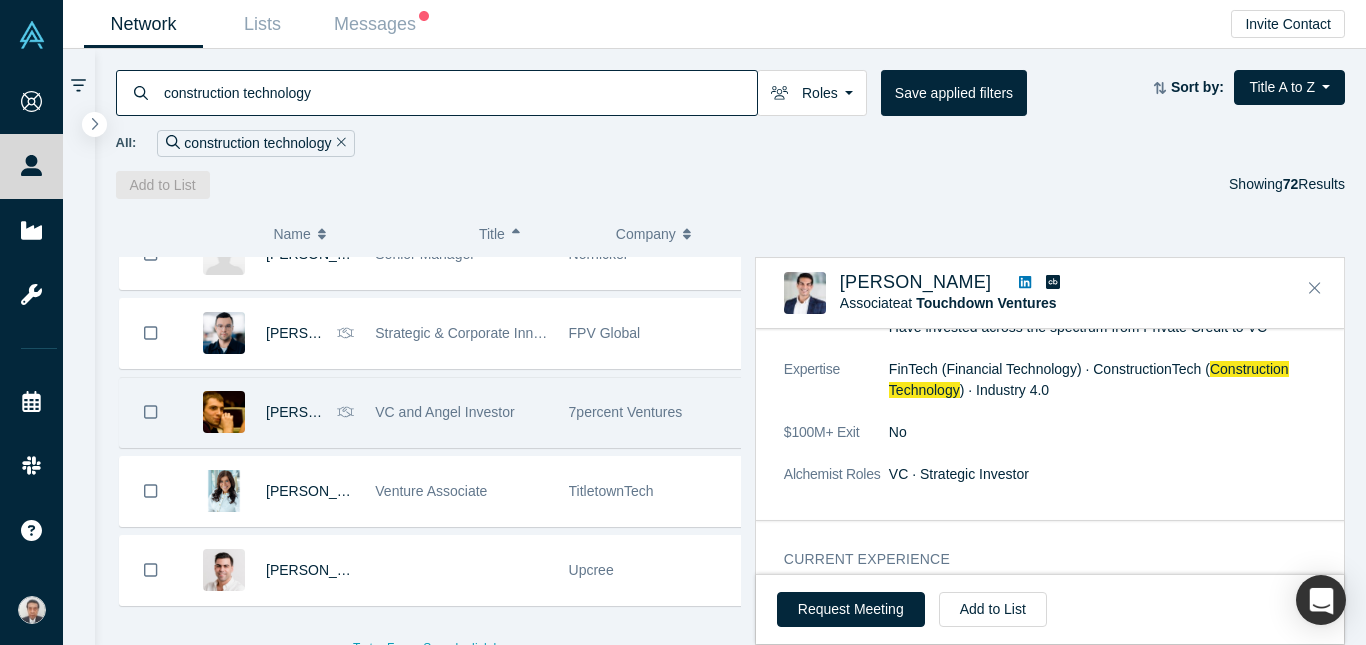 click on "VC and Angel Investor" at bounding box center [461, 412] 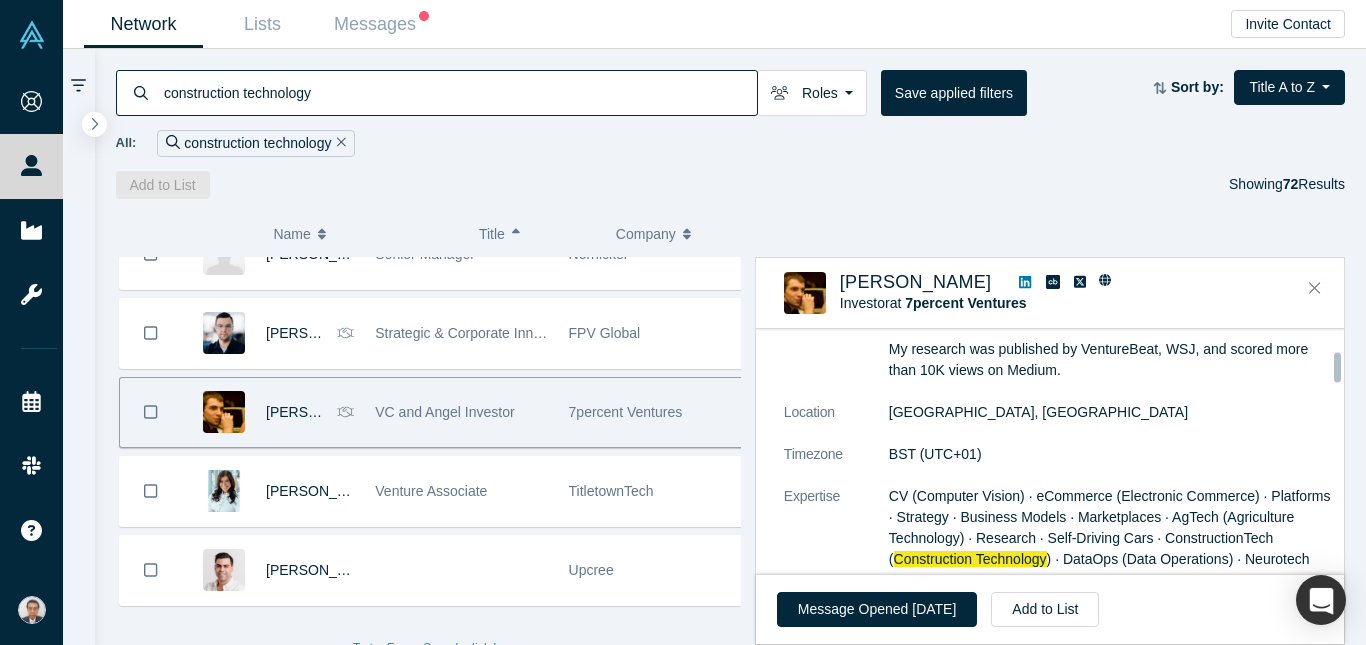 scroll, scrollTop: 310, scrollLeft: 0, axis: vertical 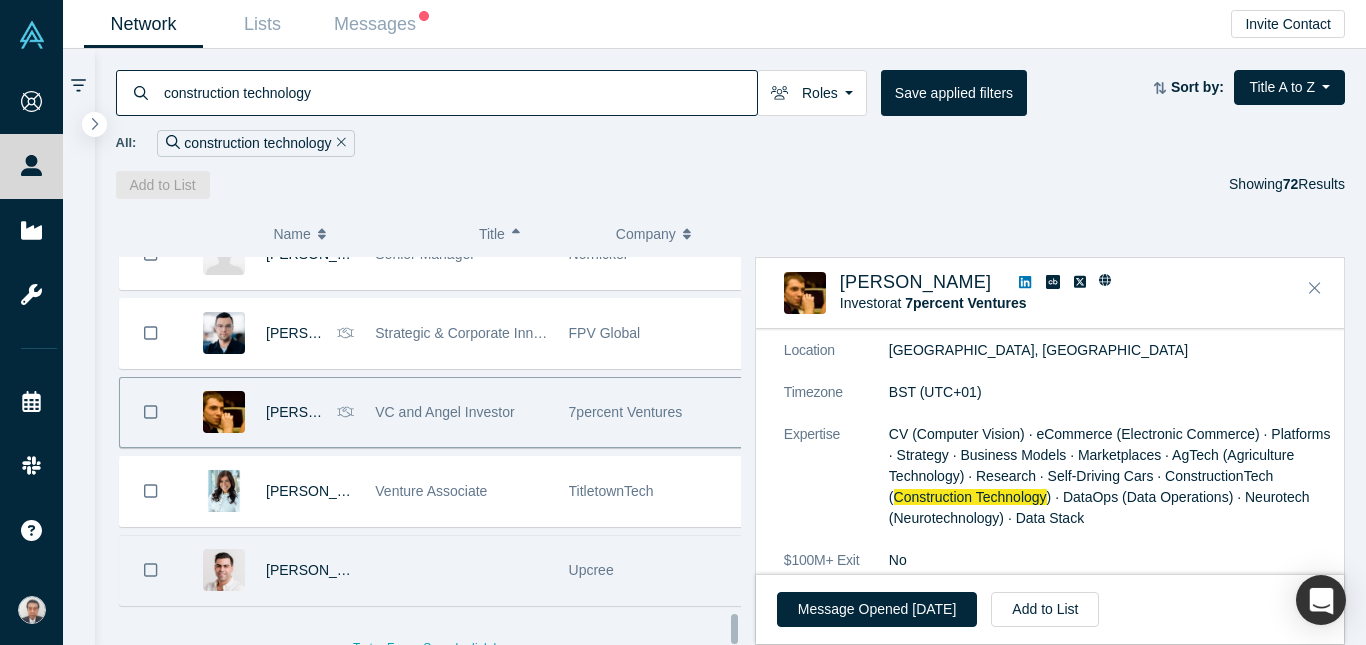 click at bounding box center [461, 570] 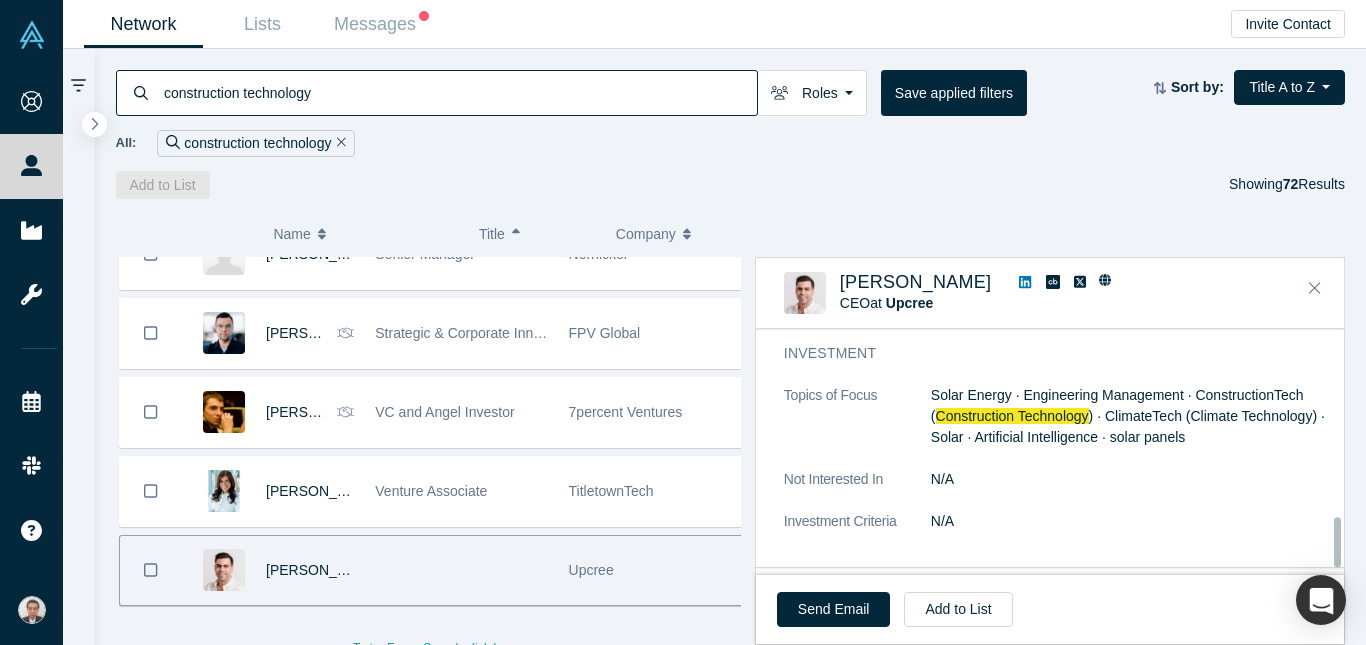 scroll, scrollTop: 962, scrollLeft: 0, axis: vertical 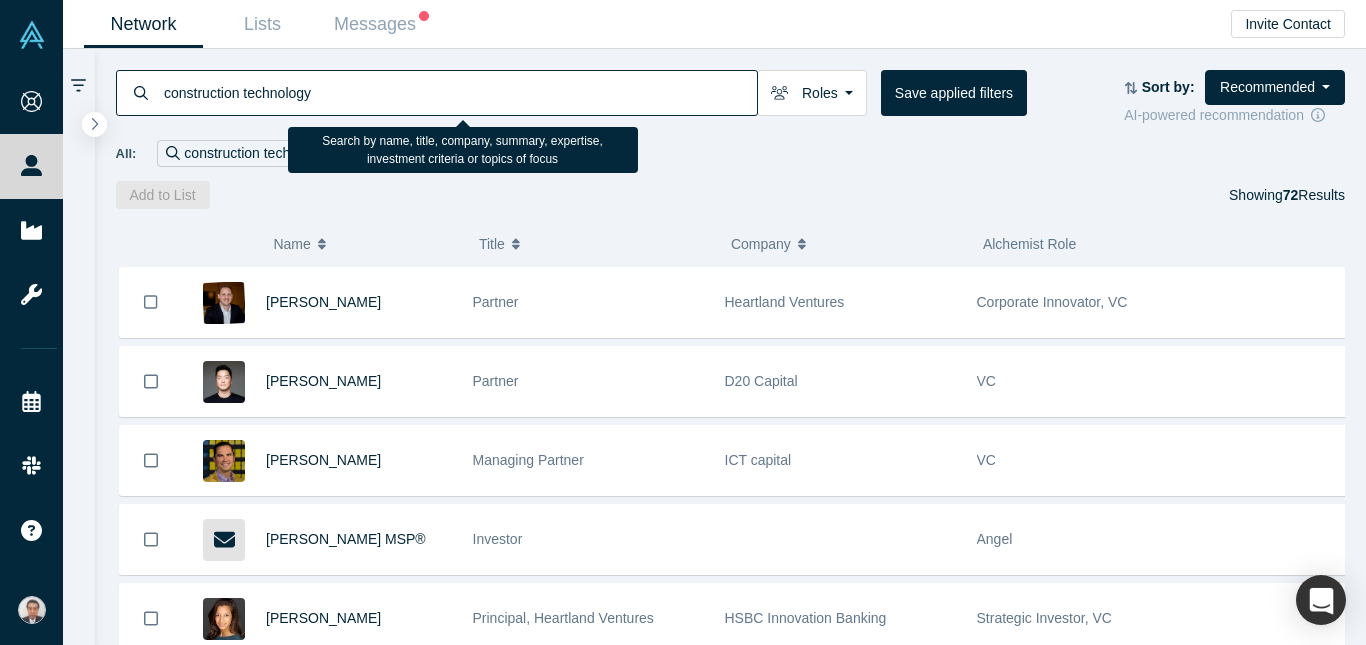 click on "construction technology" at bounding box center (459, 92) 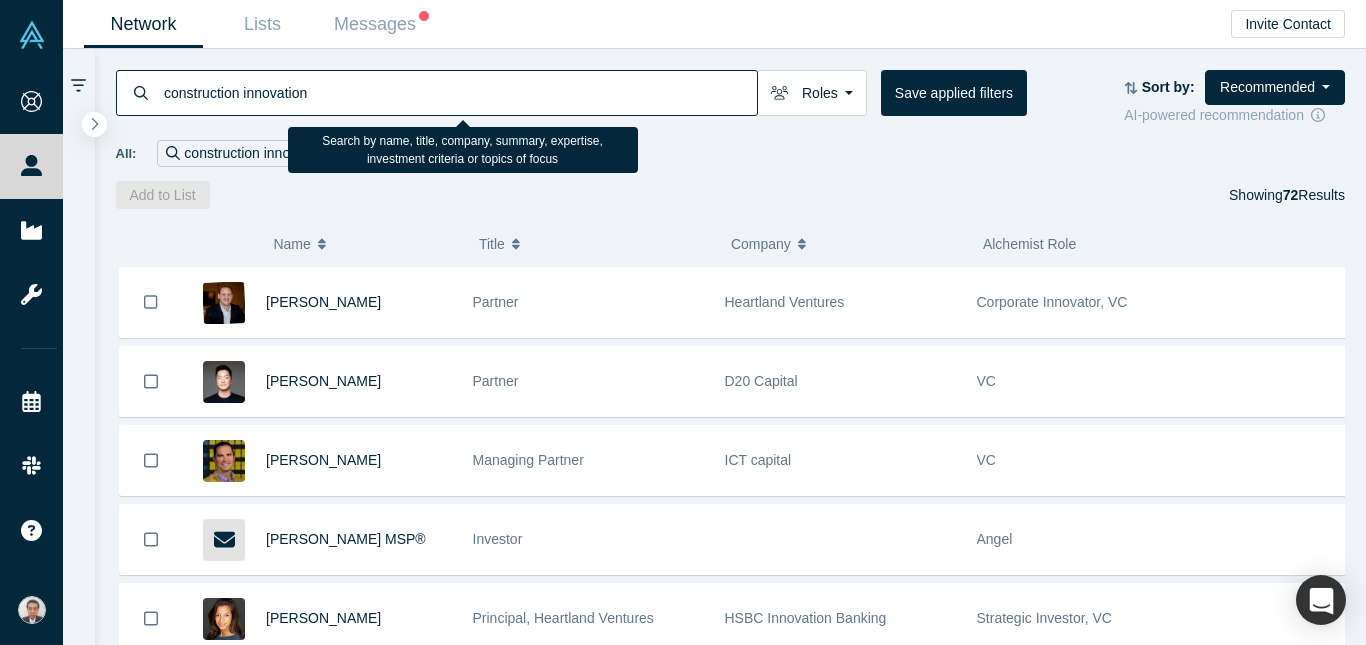 type on "construction innovation" 